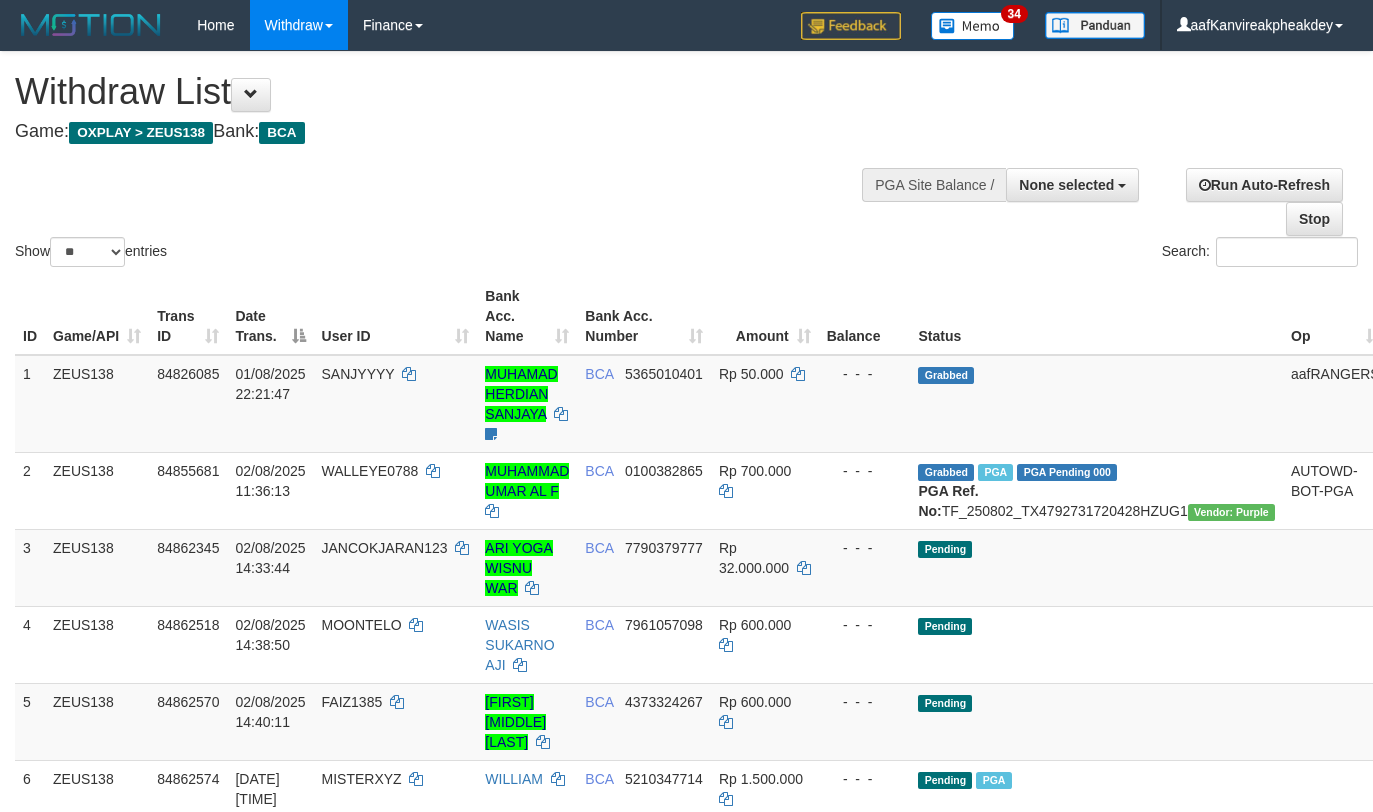 select 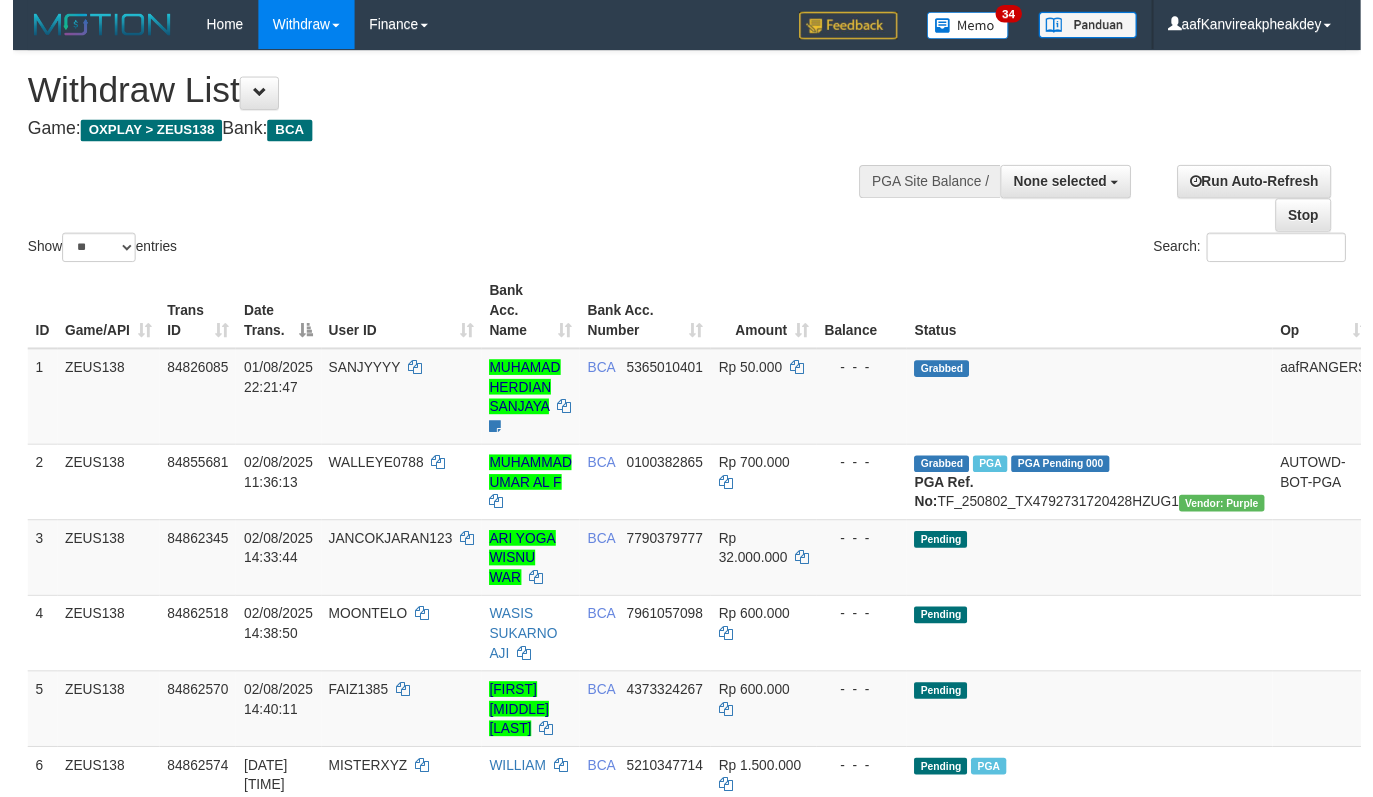 scroll, scrollTop: 0, scrollLeft: 0, axis: both 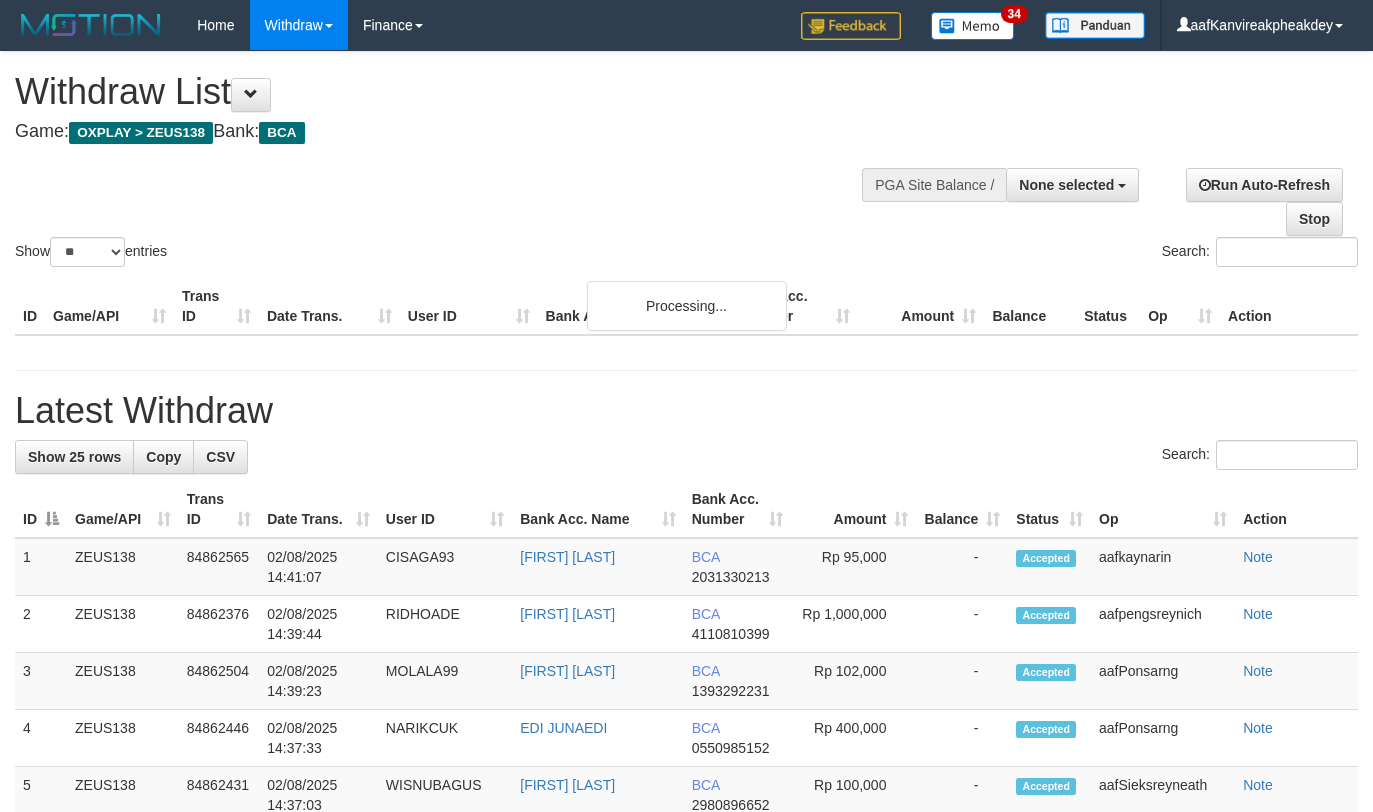 select 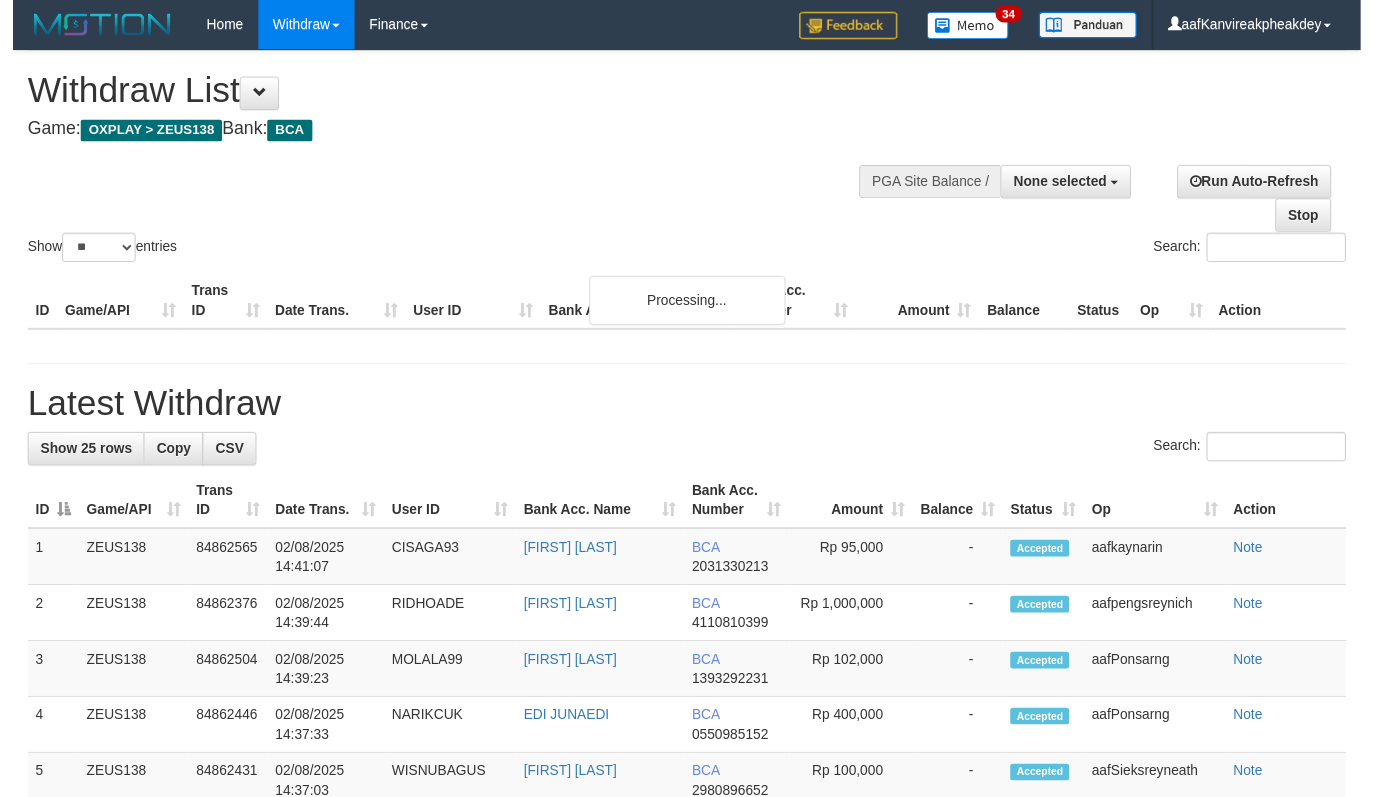 scroll, scrollTop: 0, scrollLeft: 0, axis: both 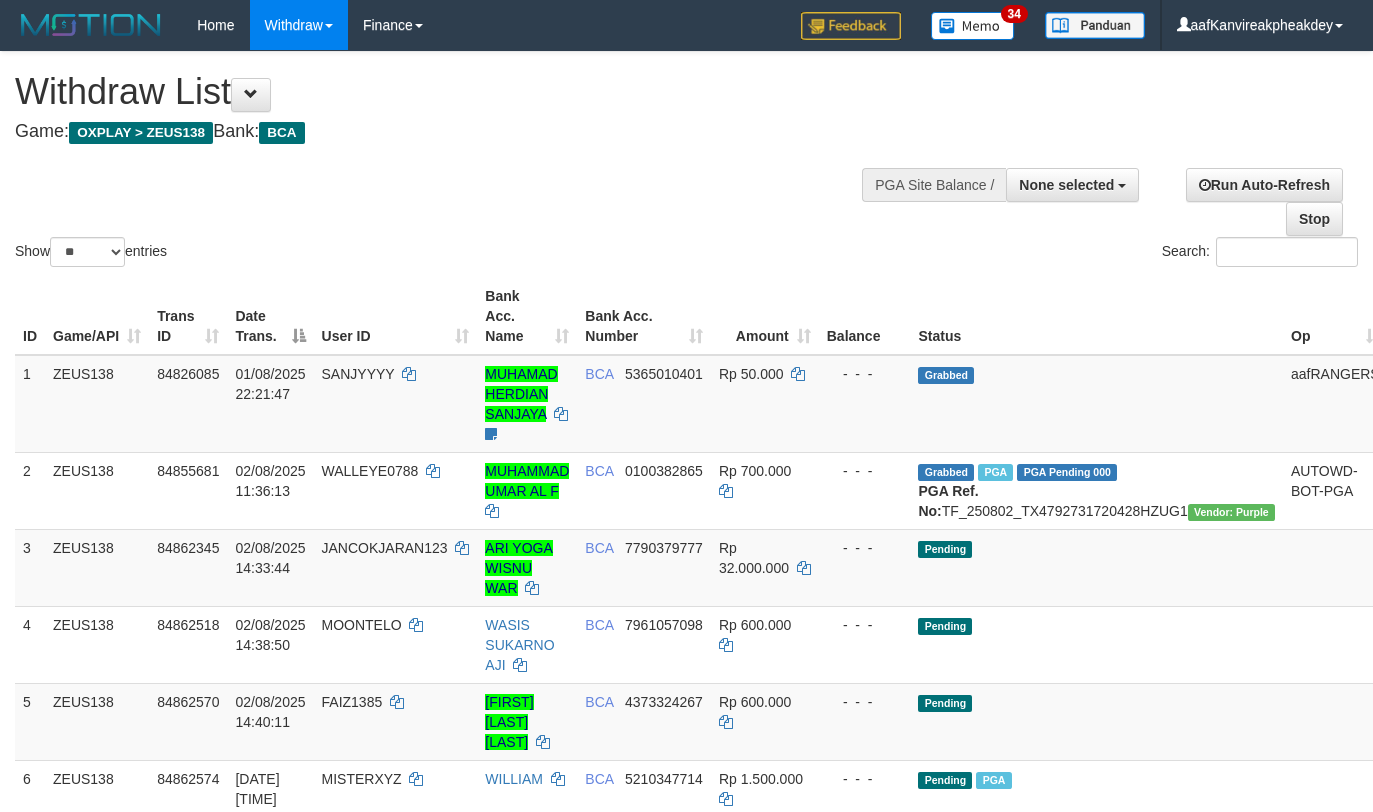 select 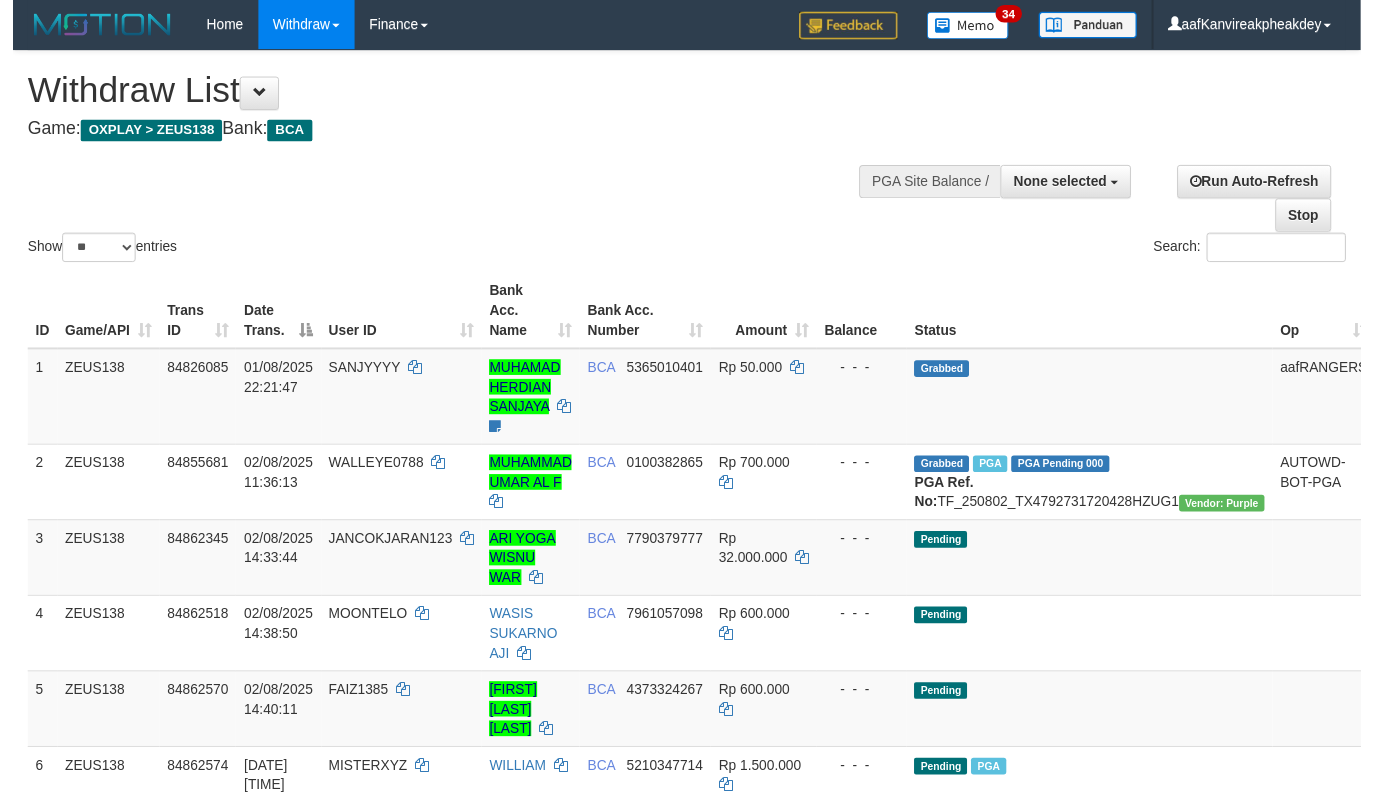 scroll, scrollTop: 0, scrollLeft: 0, axis: both 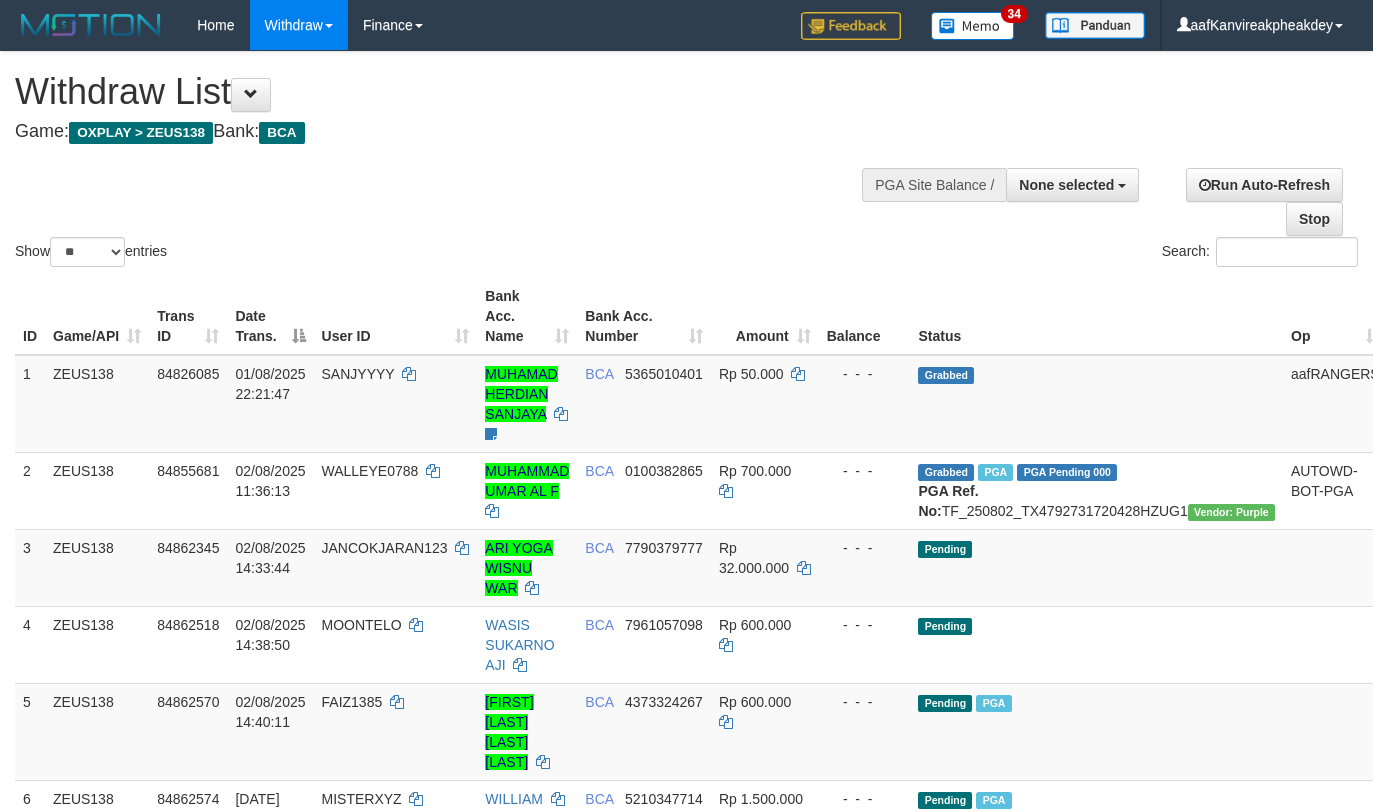 select 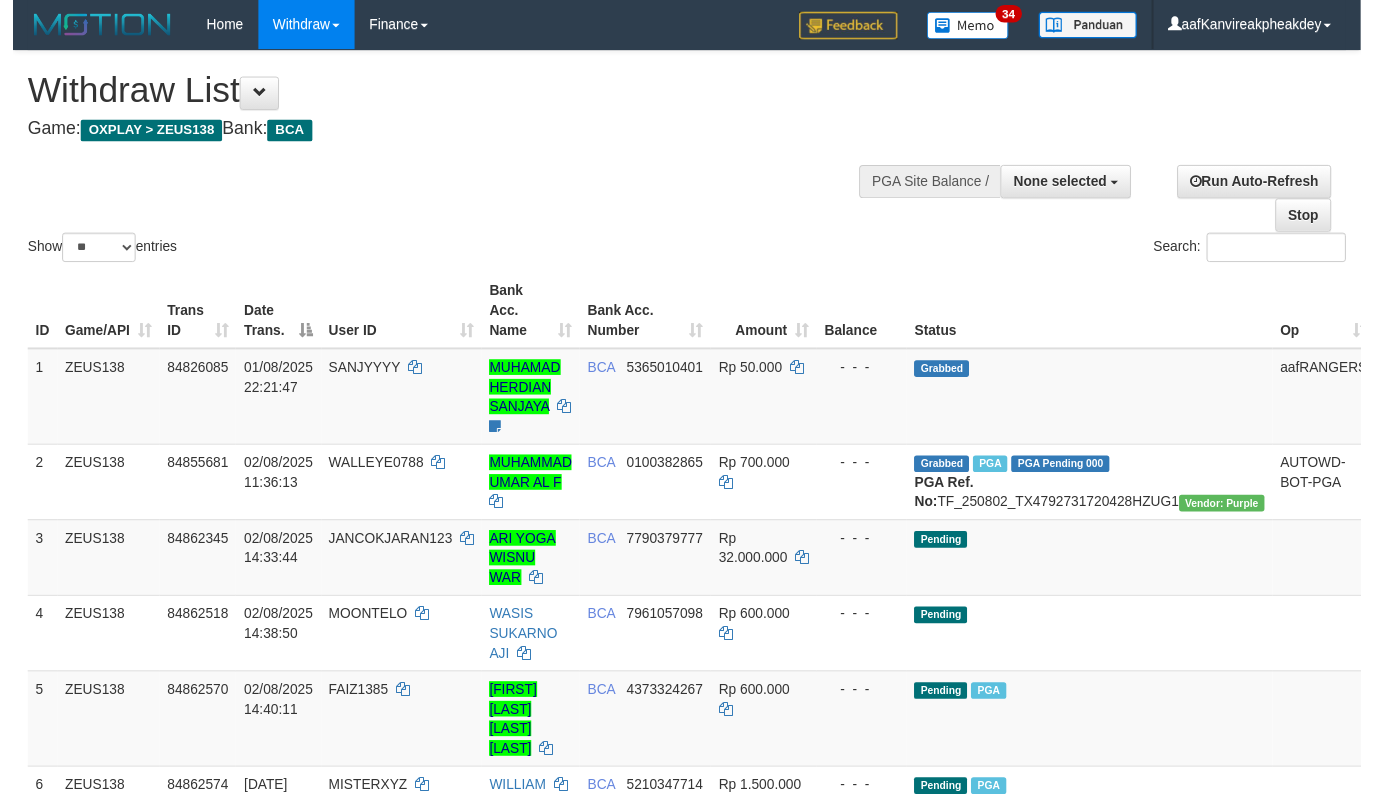 scroll, scrollTop: 0, scrollLeft: 0, axis: both 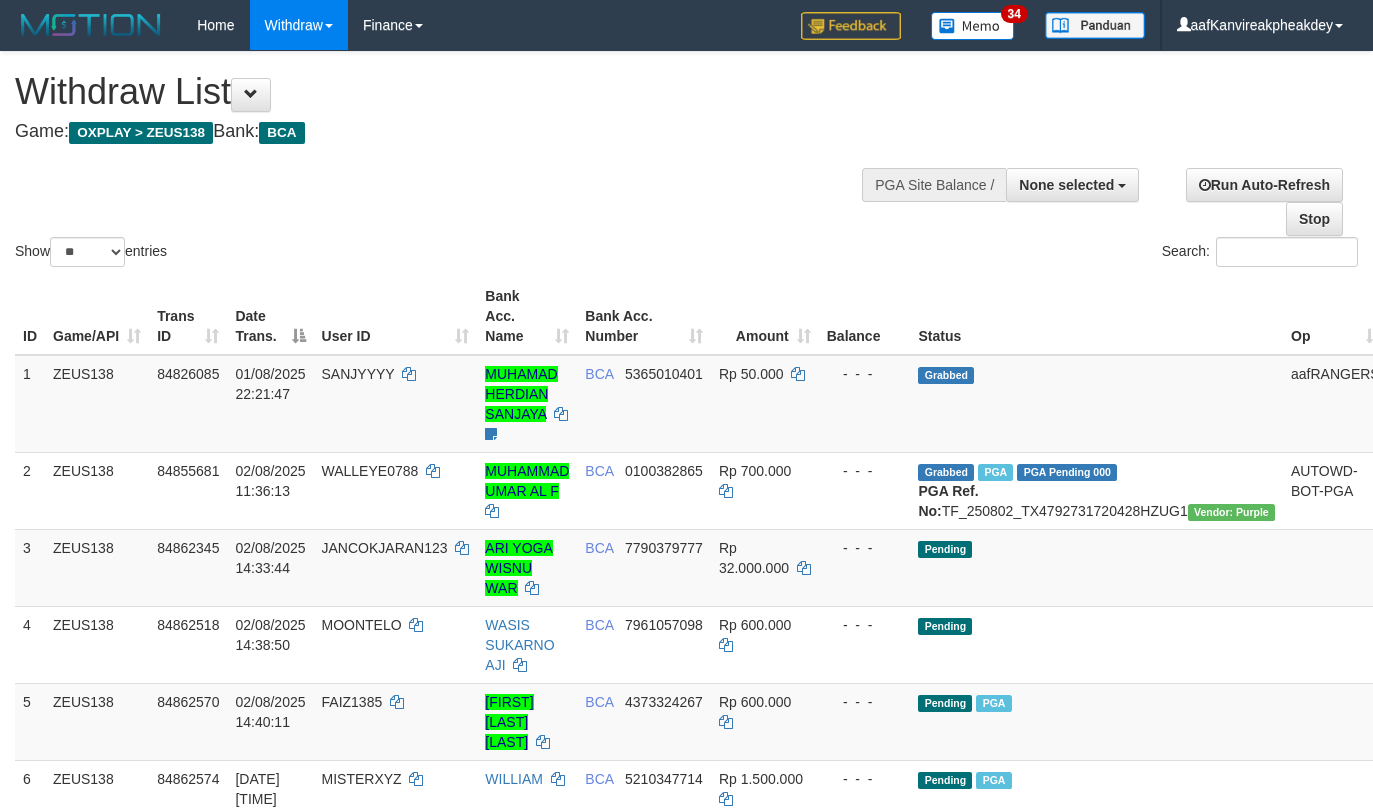 select 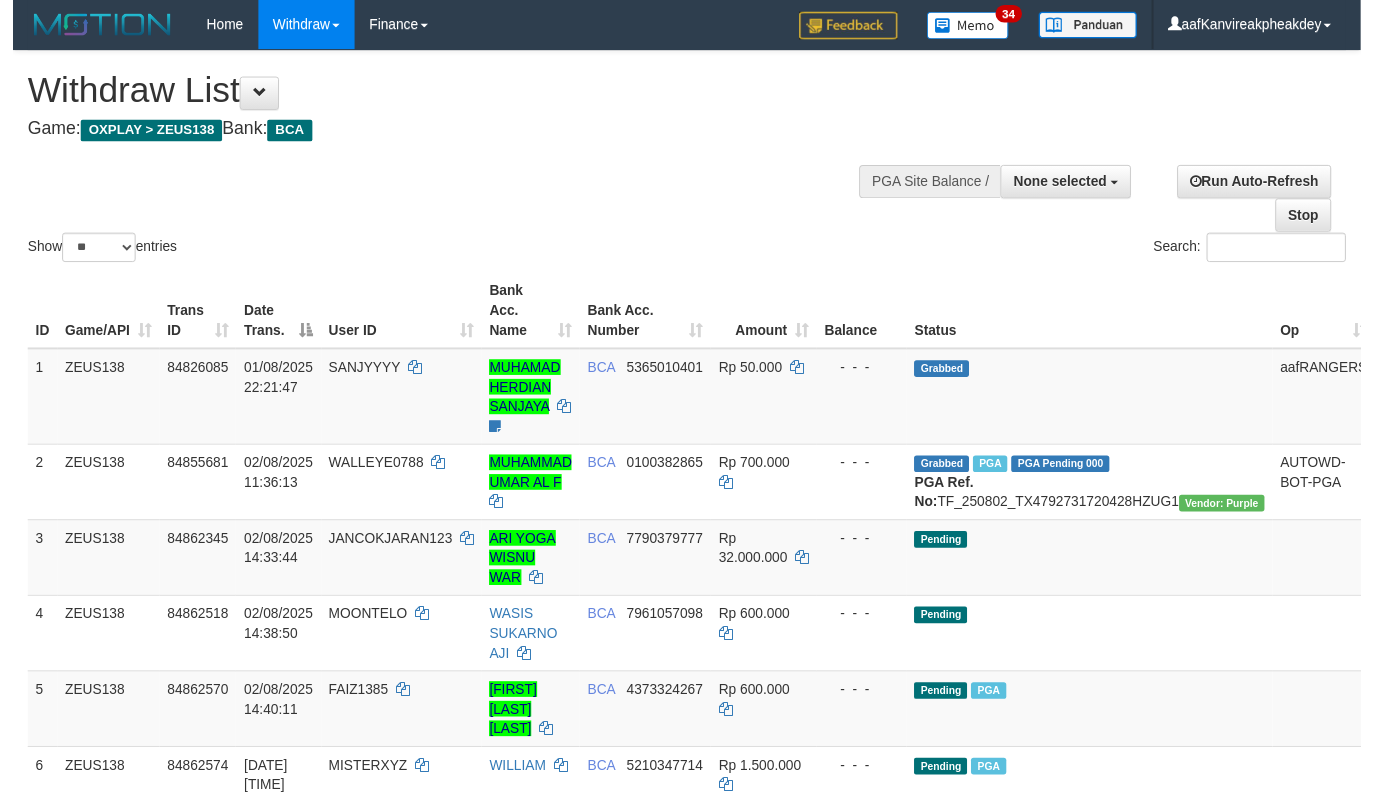 scroll, scrollTop: 0, scrollLeft: 0, axis: both 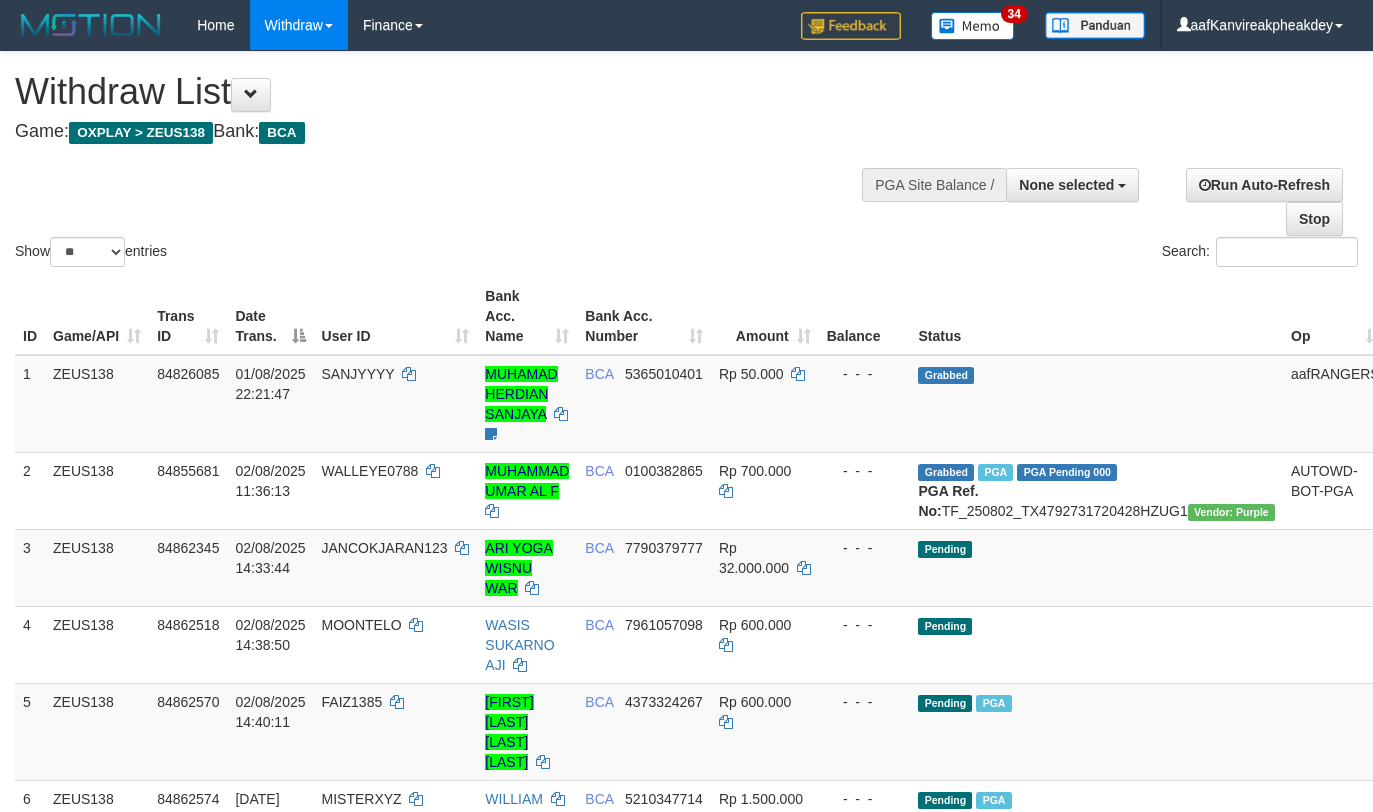 select 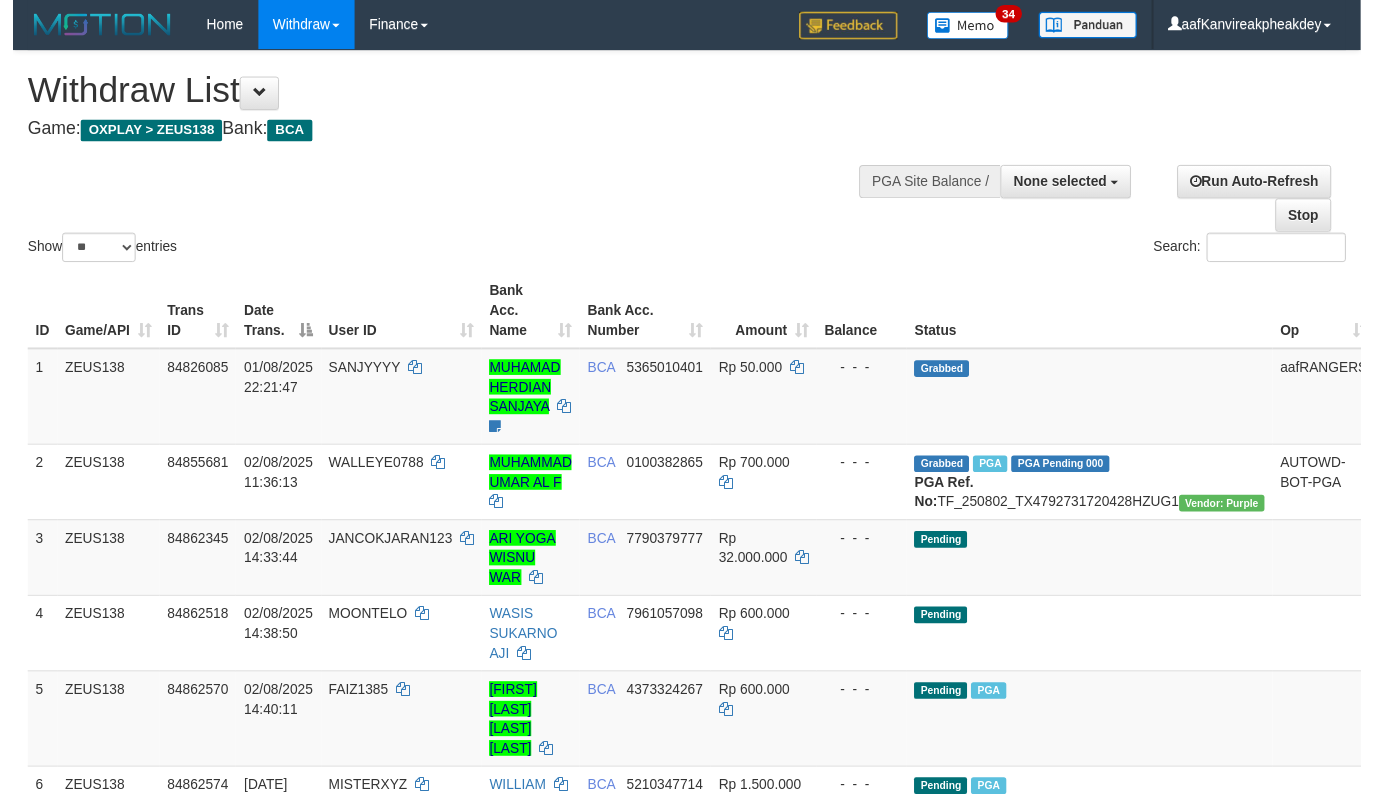 scroll, scrollTop: 0, scrollLeft: 0, axis: both 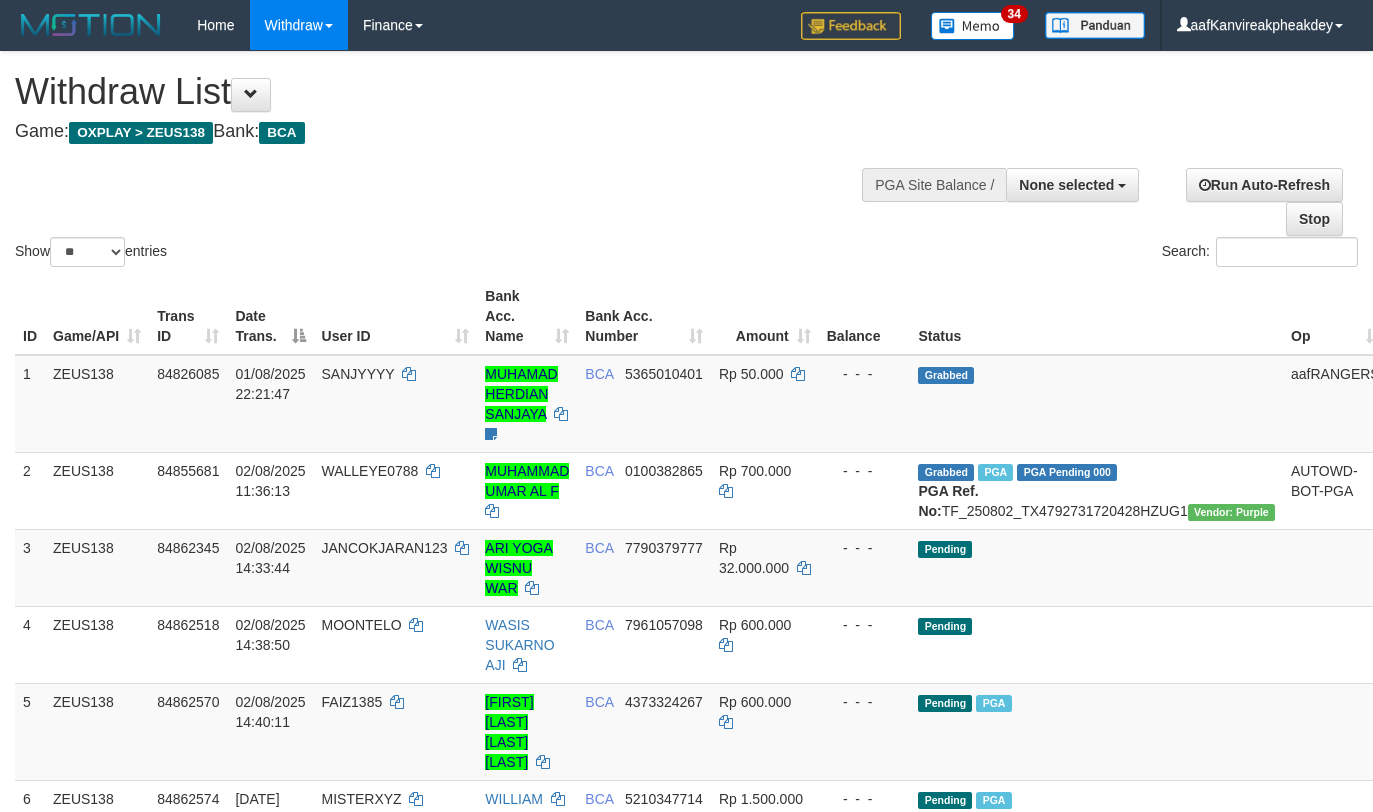 select 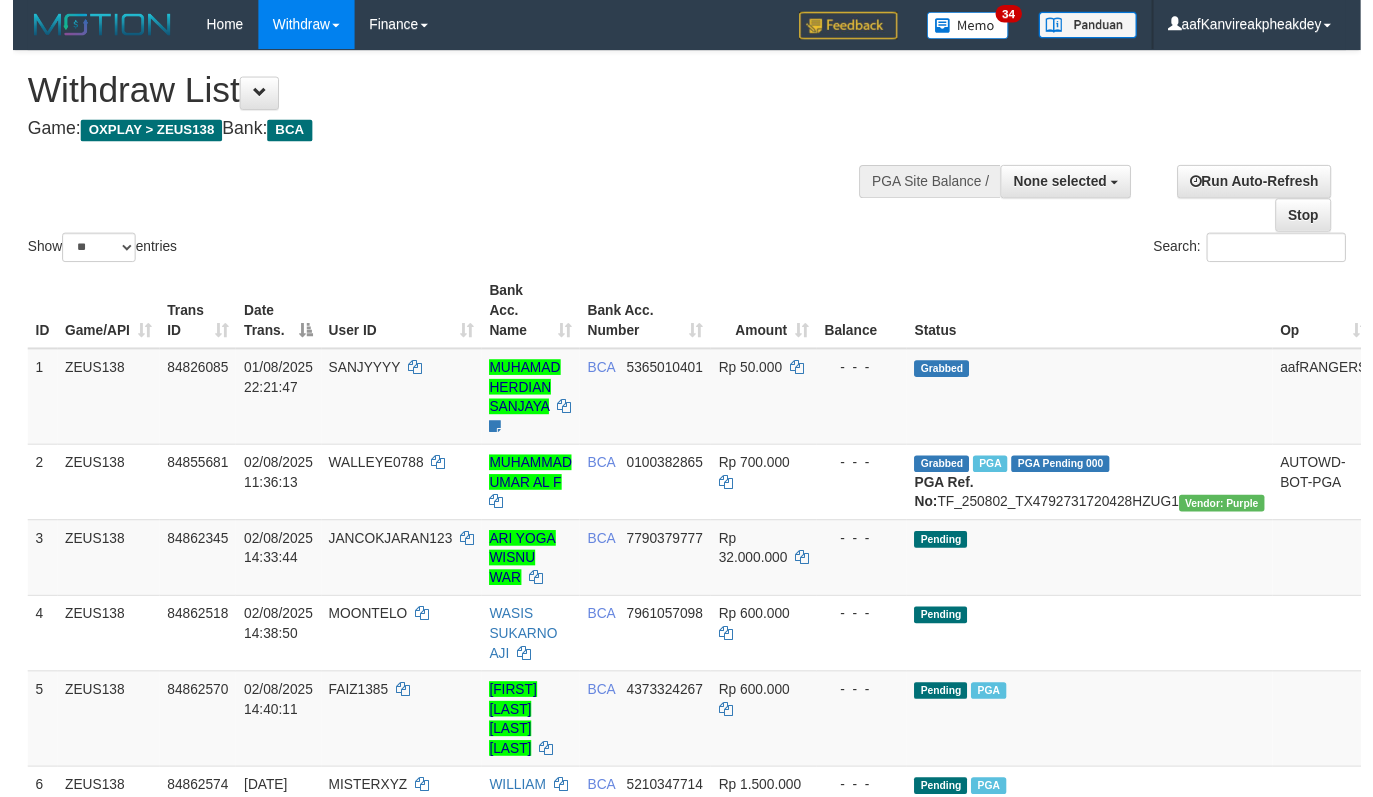 scroll, scrollTop: 65, scrollLeft: 0, axis: vertical 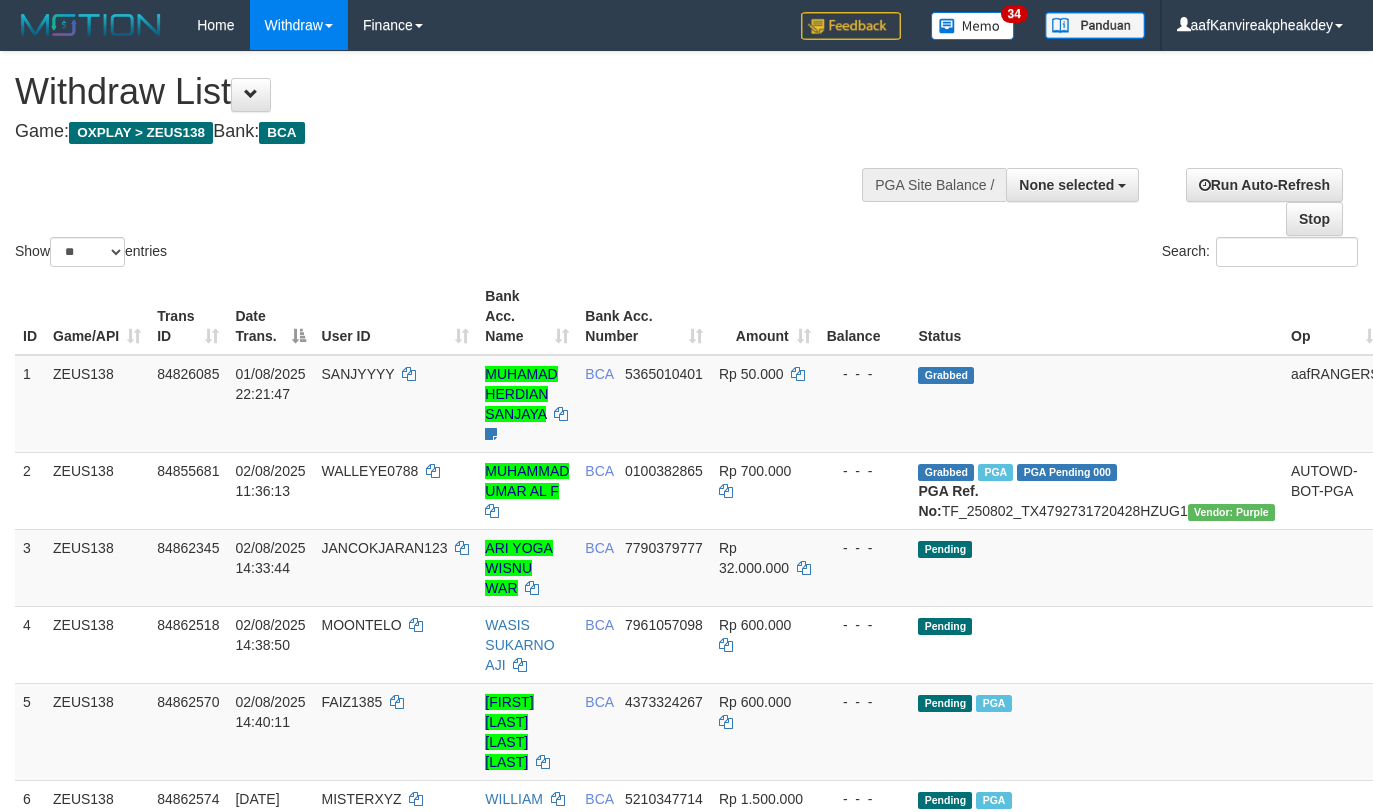 select 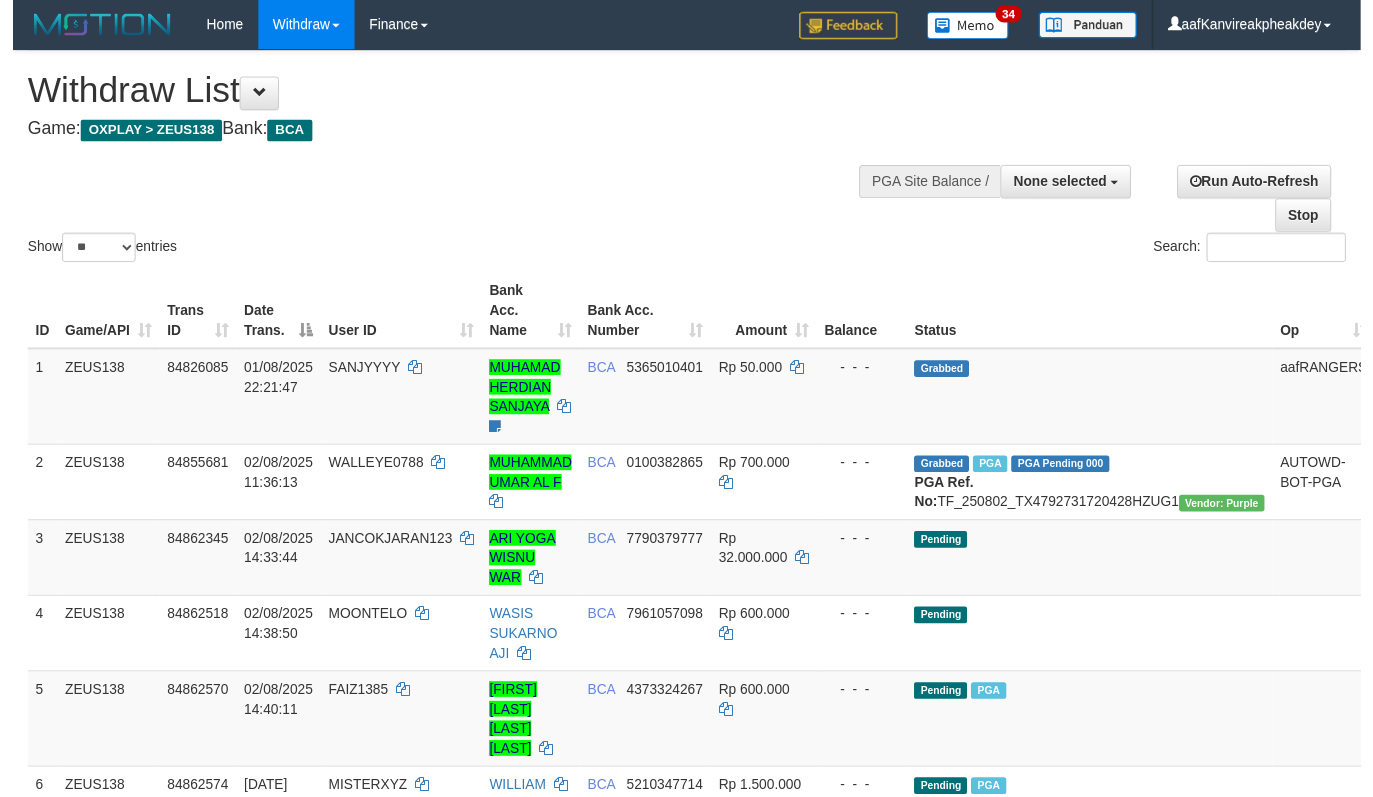 scroll, scrollTop: 65, scrollLeft: 0, axis: vertical 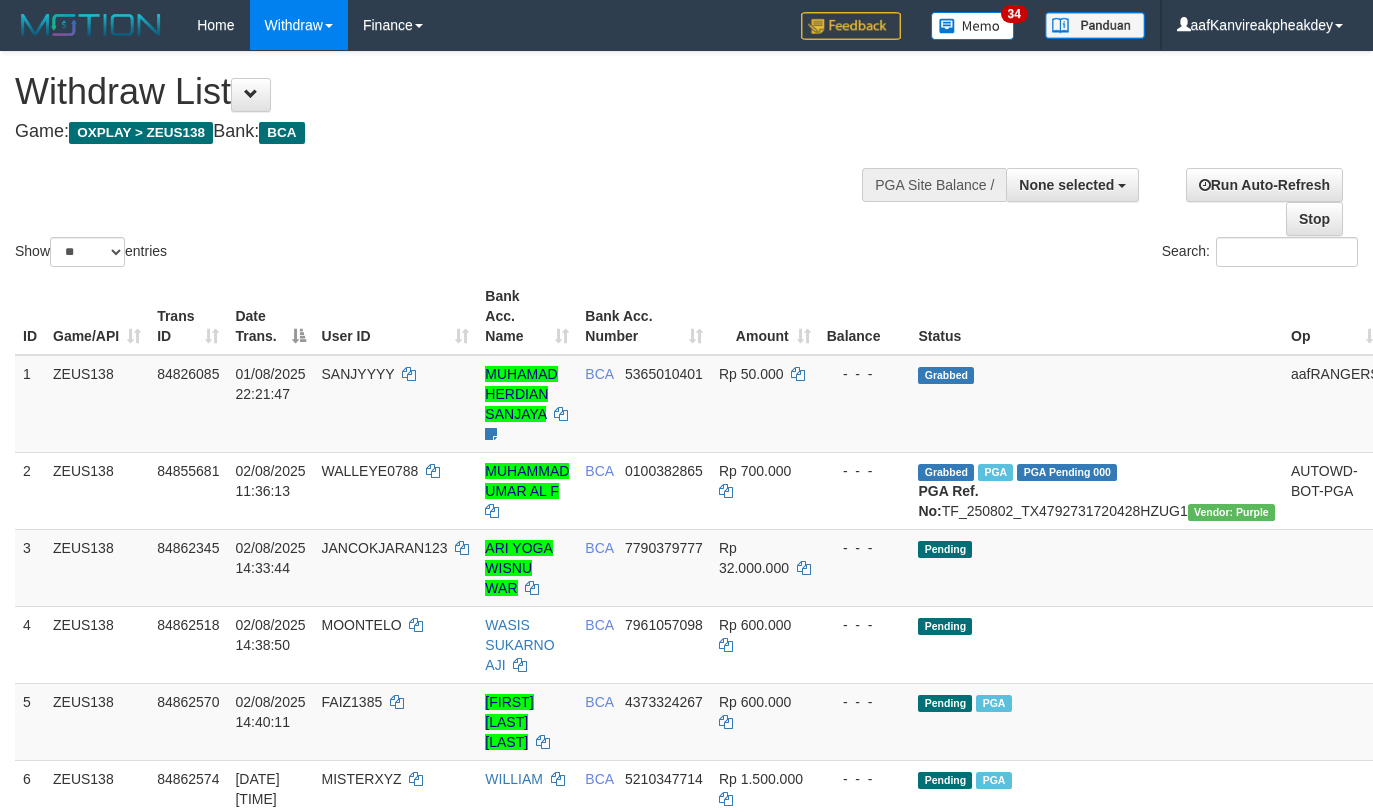 select 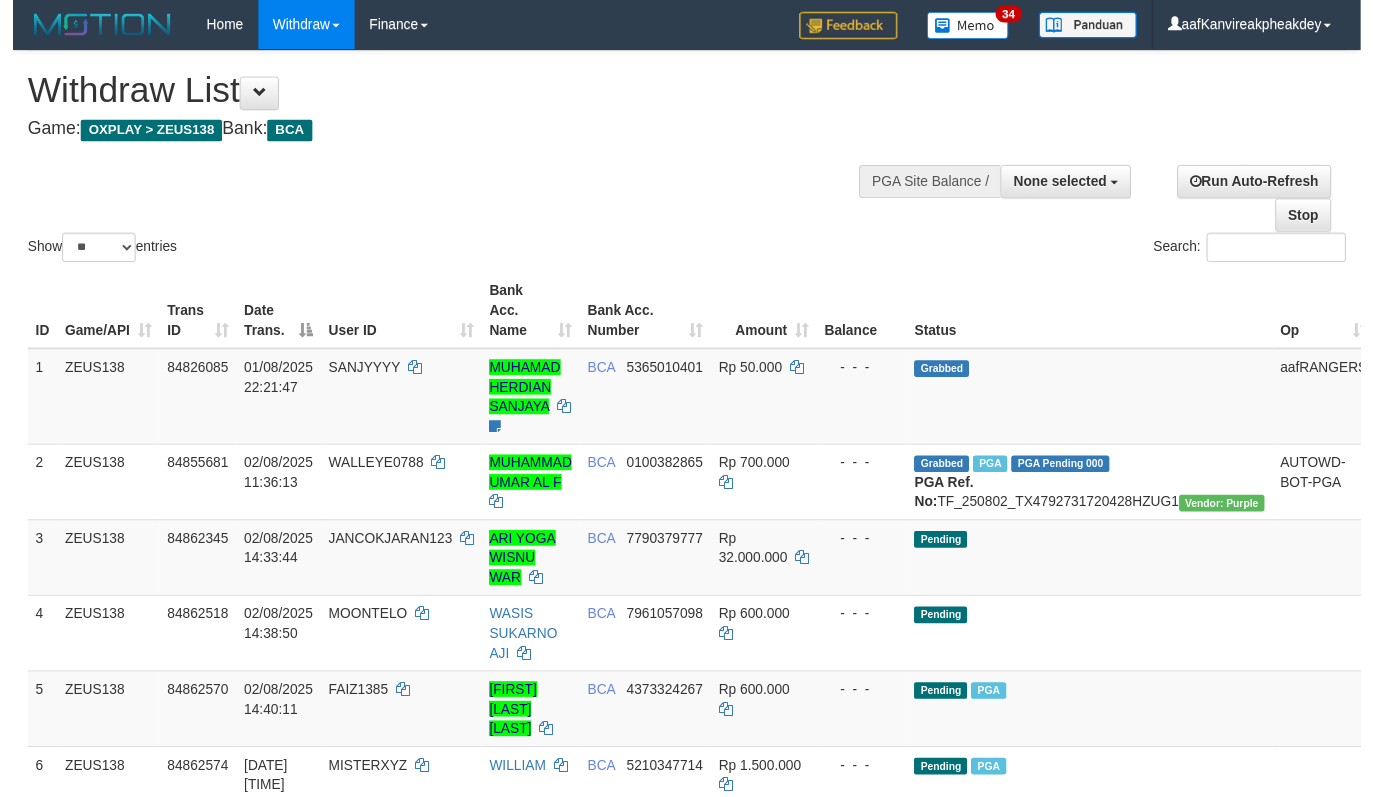 scroll, scrollTop: 65, scrollLeft: 0, axis: vertical 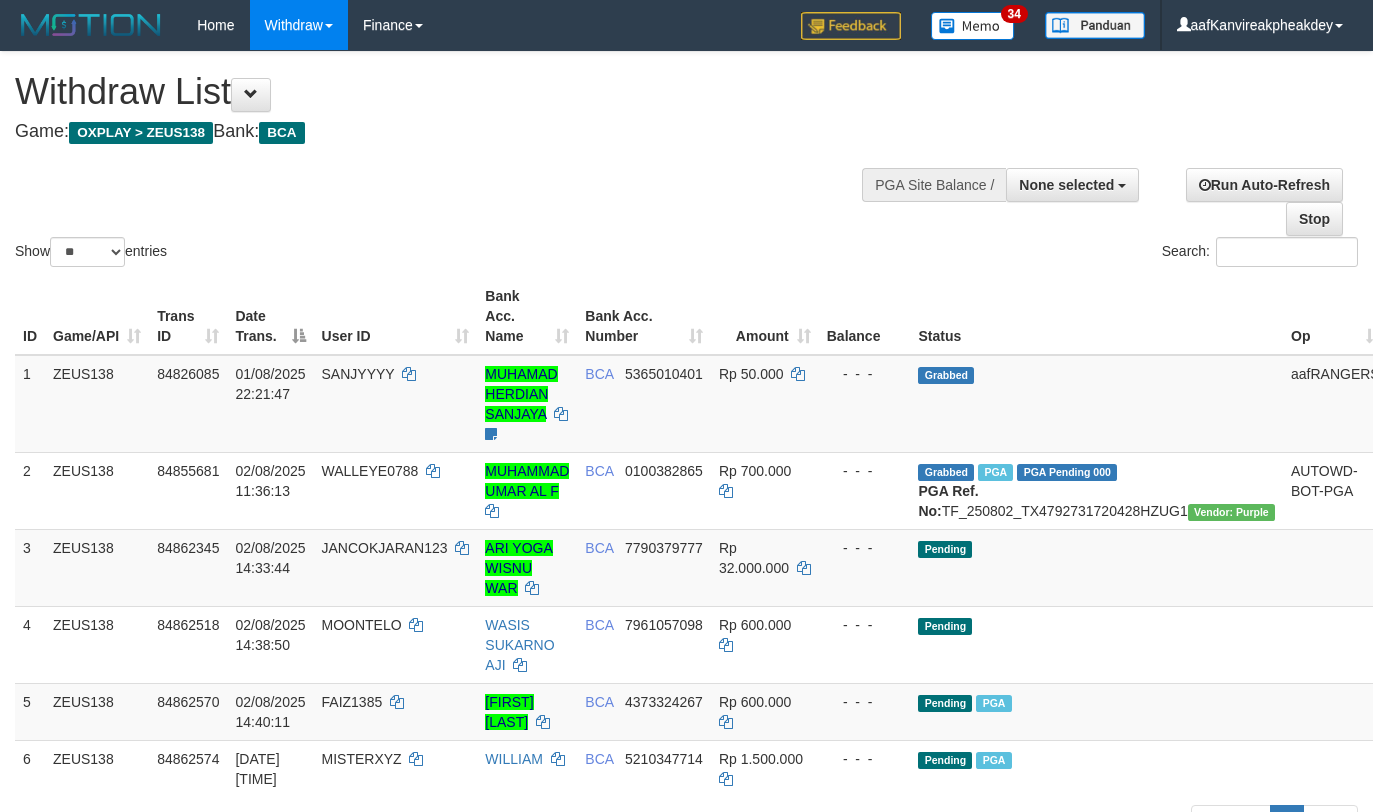 select 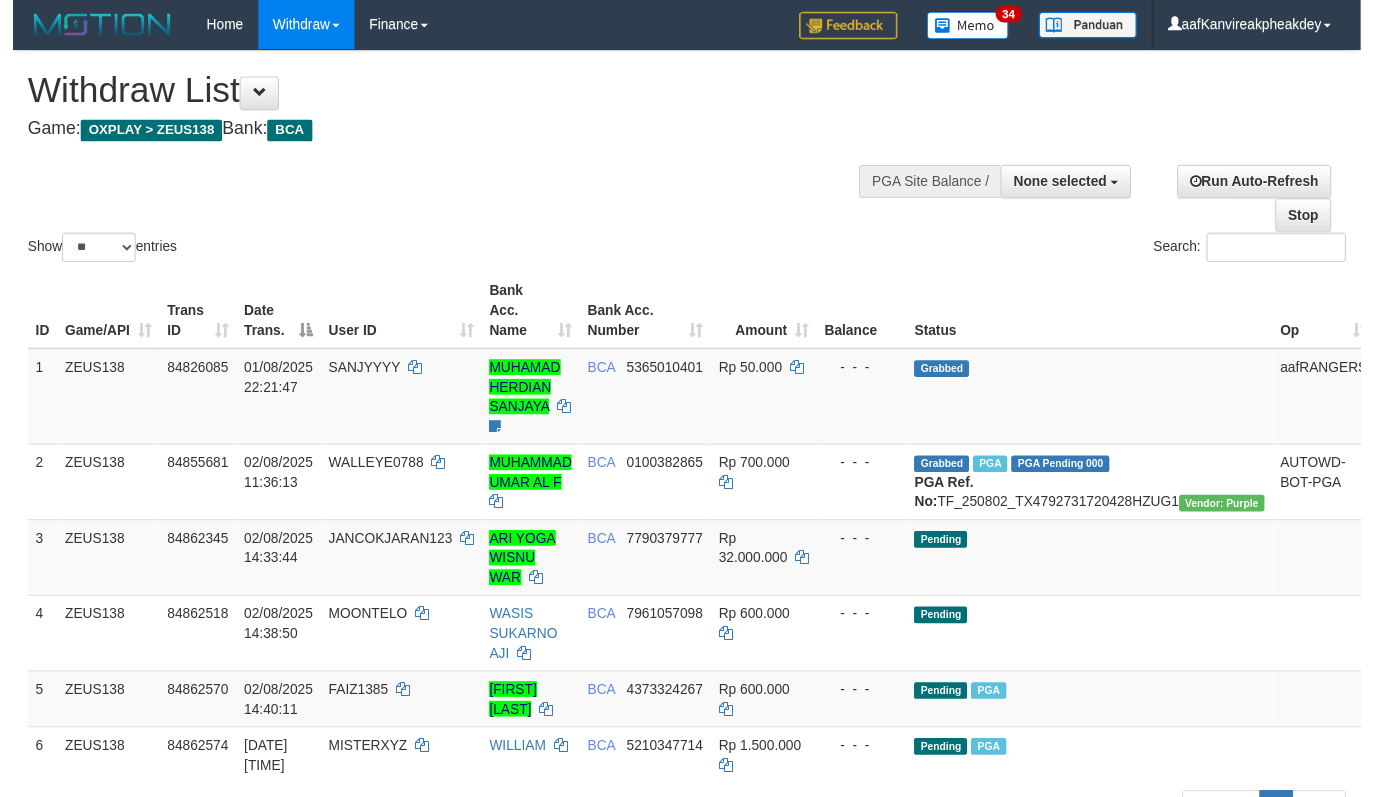 scroll, scrollTop: 65, scrollLeft: 0, axis: vertical 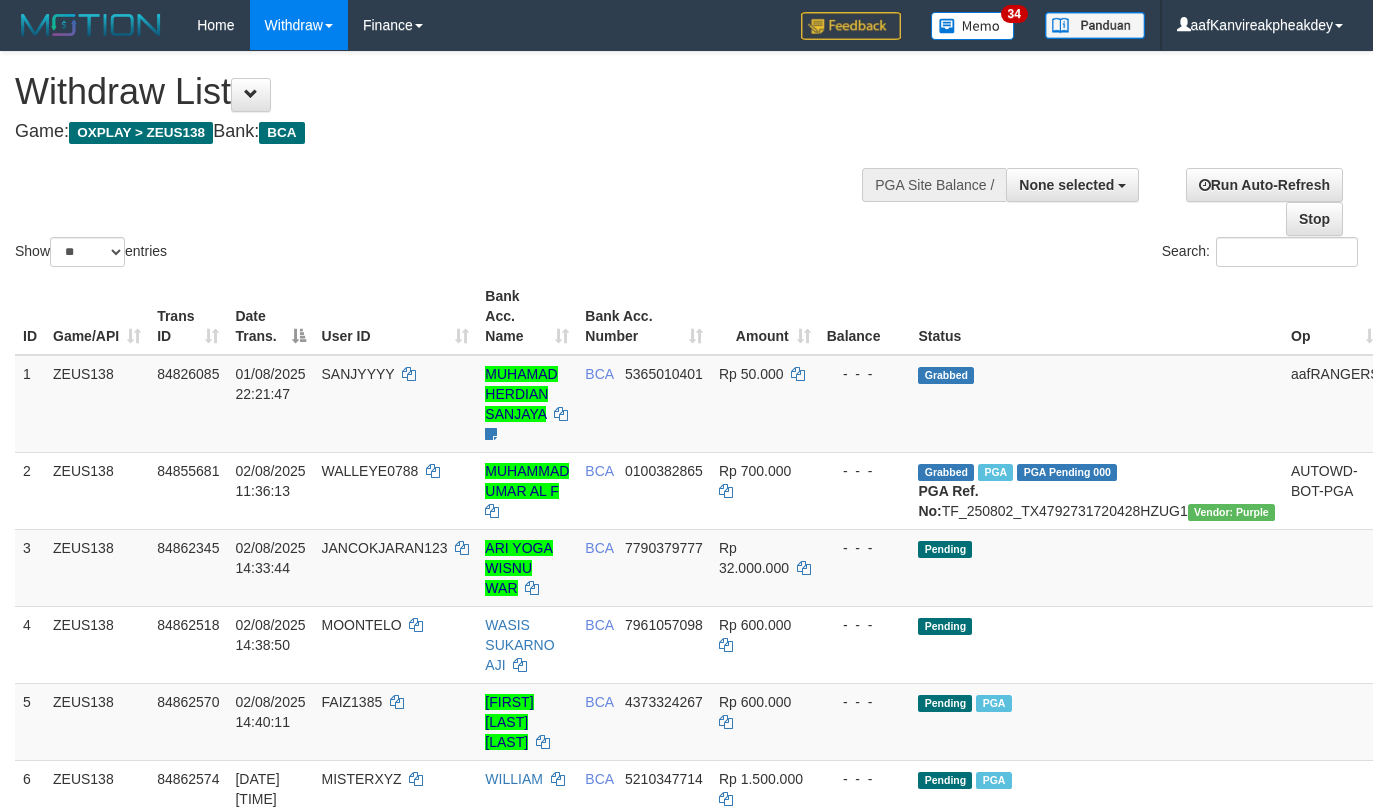 select 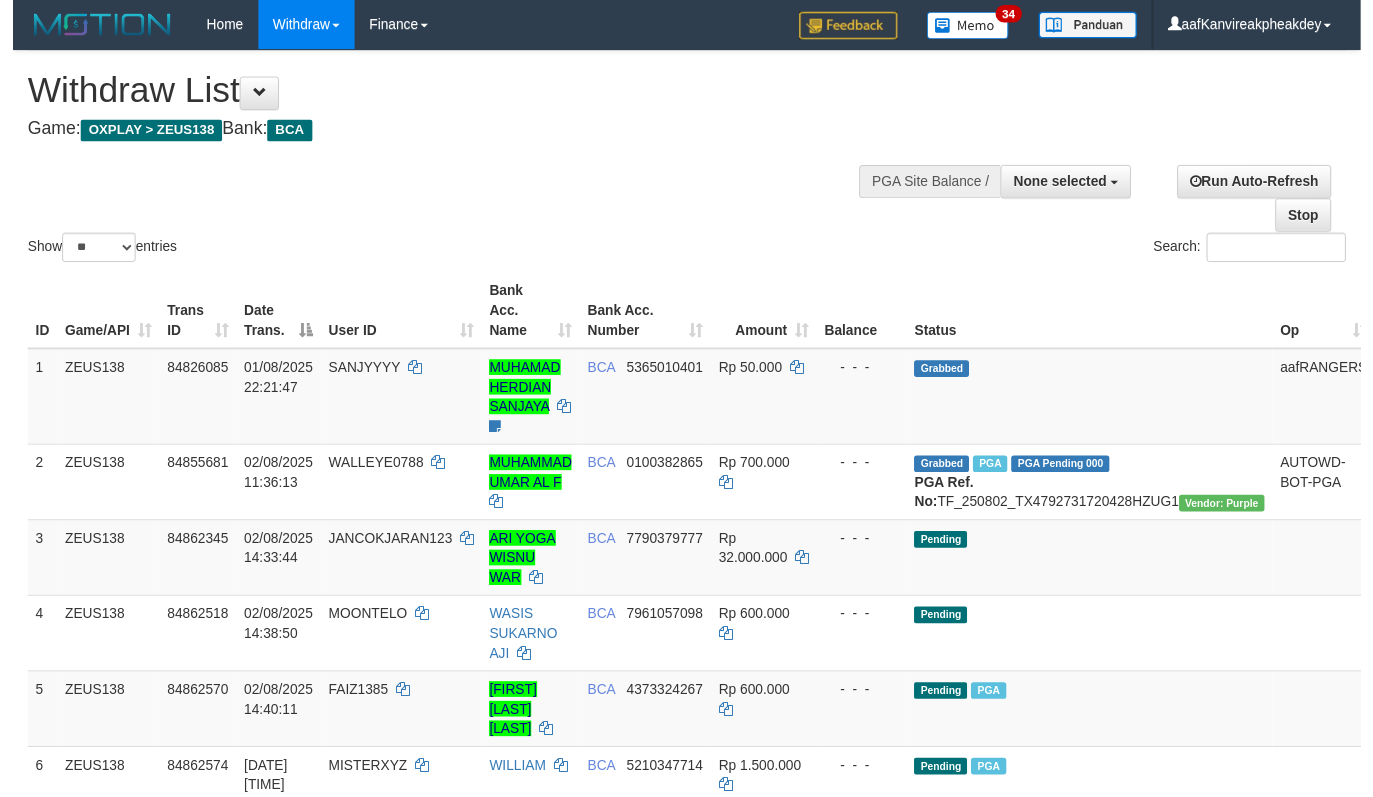 scroll, scrollTop: 65, scrollLeft: 0, axis: vertical 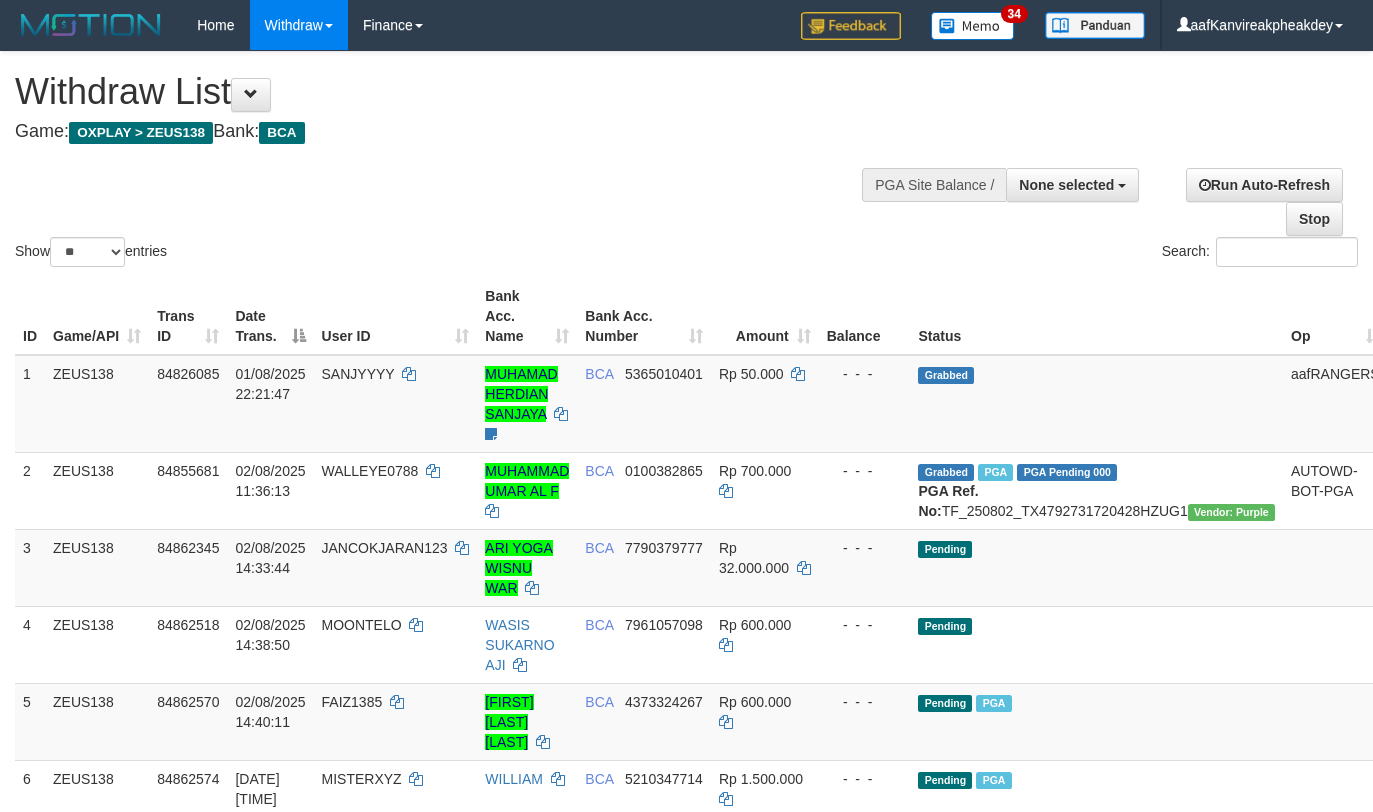 select 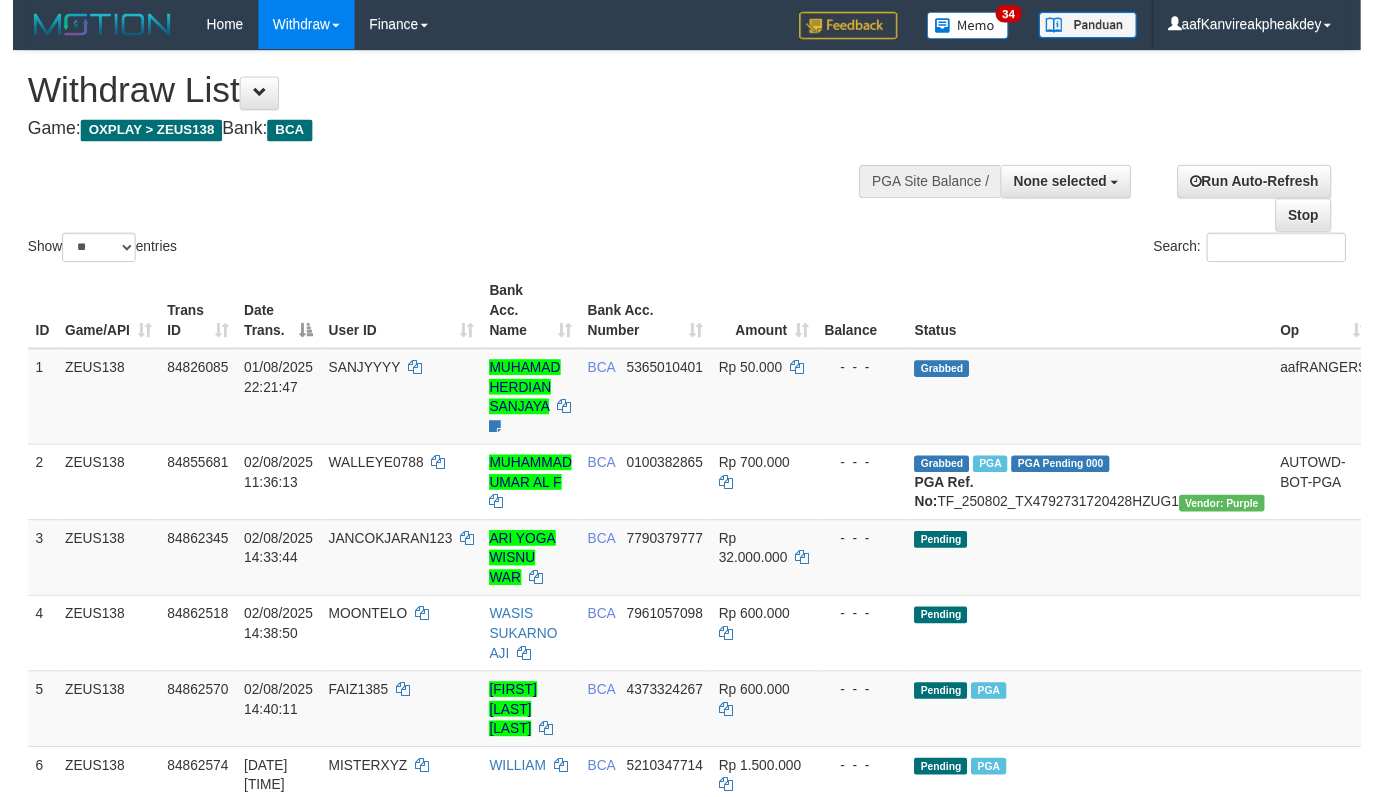 scroll, scrollTop: 65, scrollLeft: 0, axis: vertical 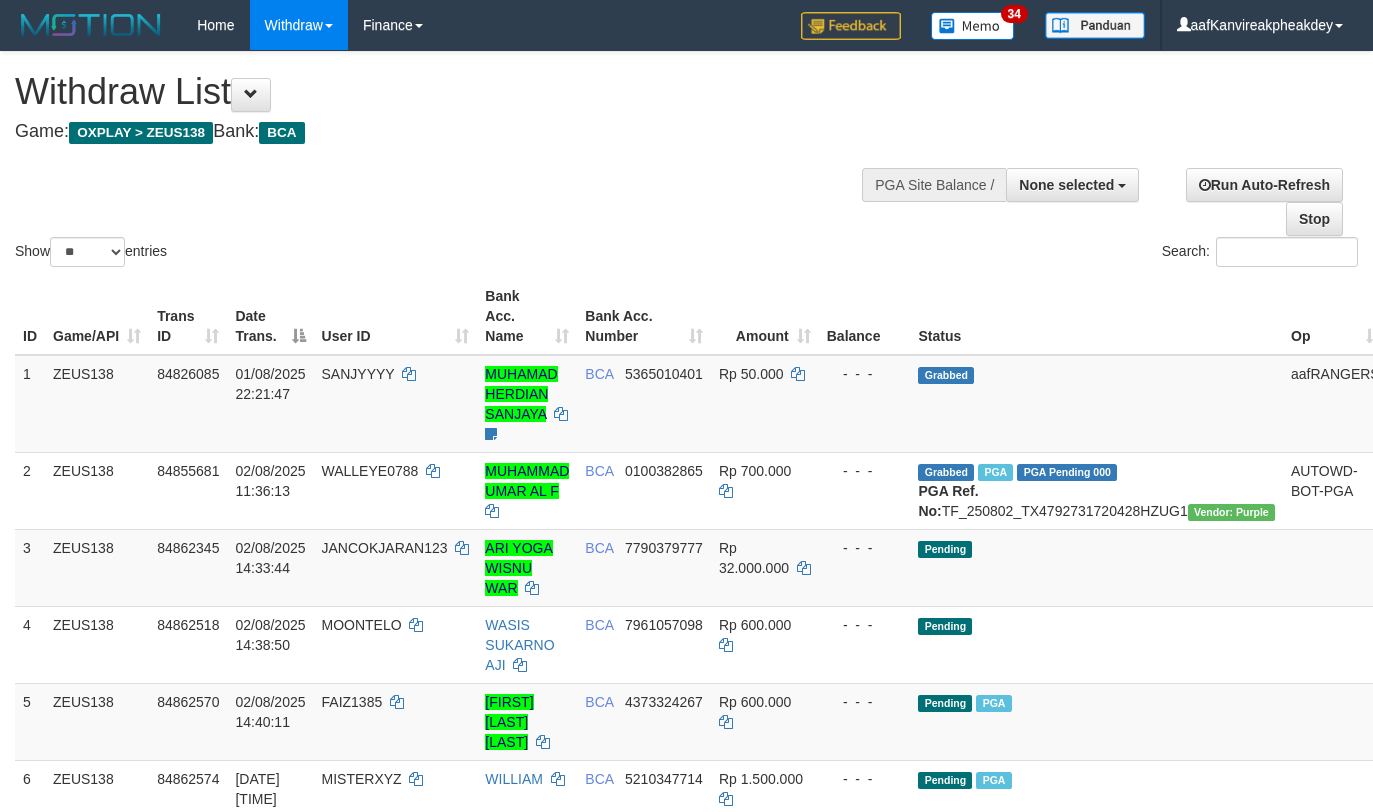 select 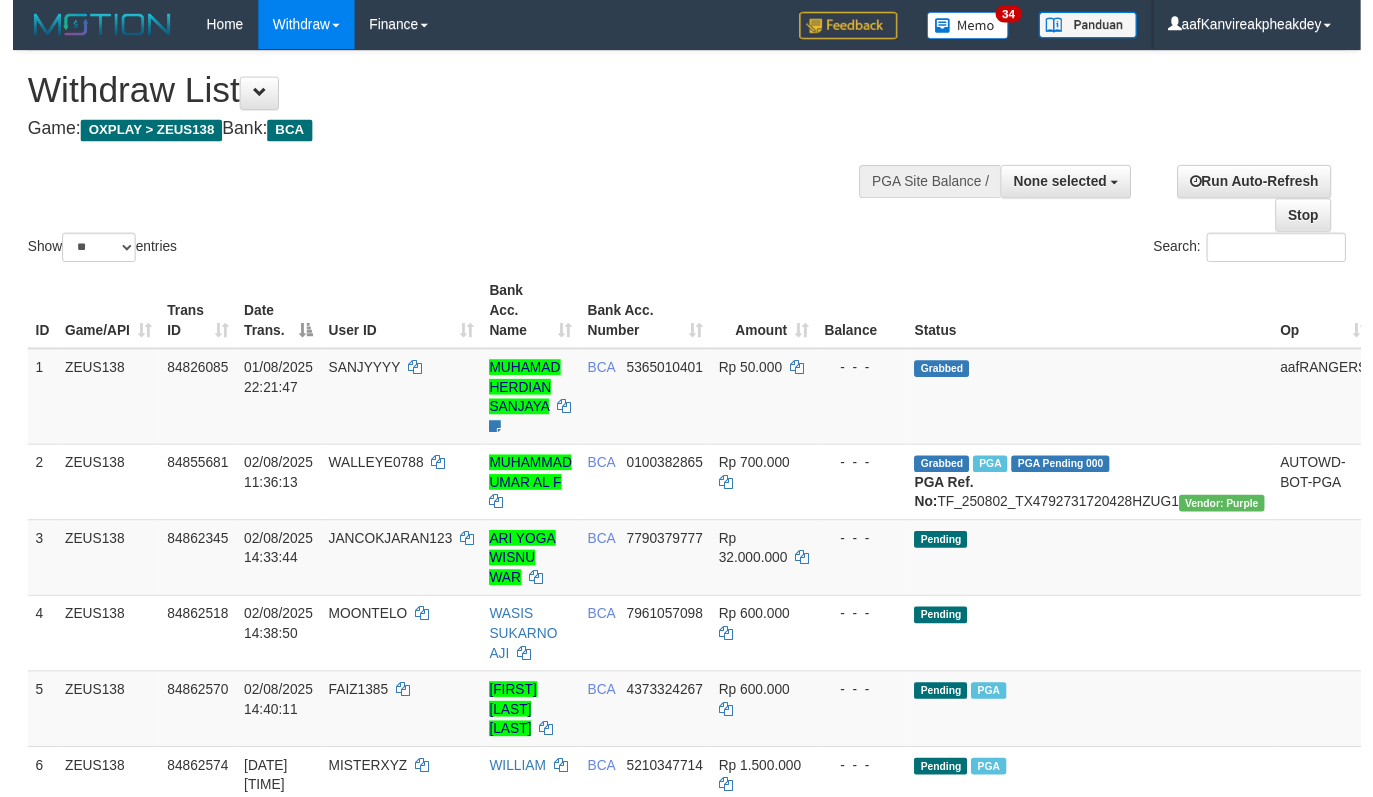 scroll, scrollTop: 65, scrollLeft: 0, axis: vertical 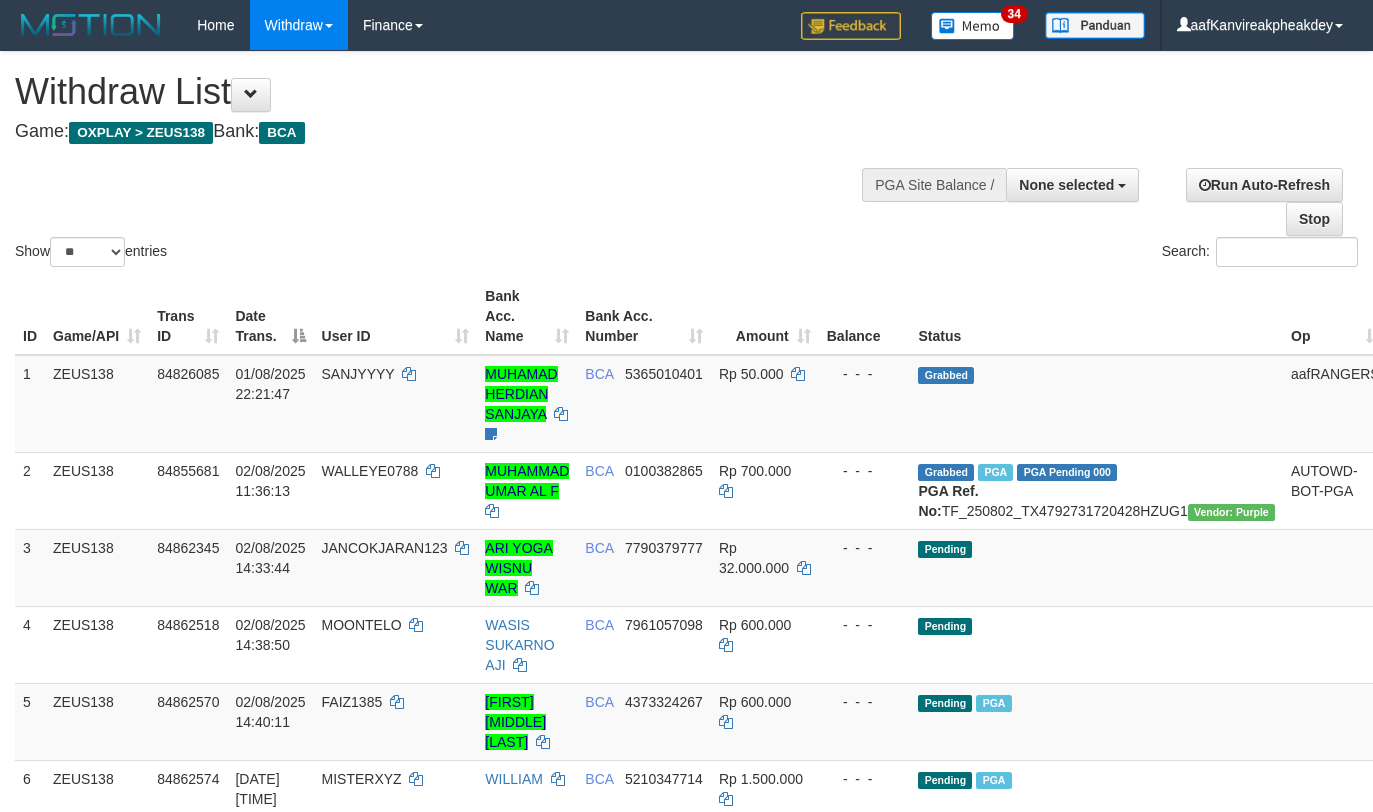 select 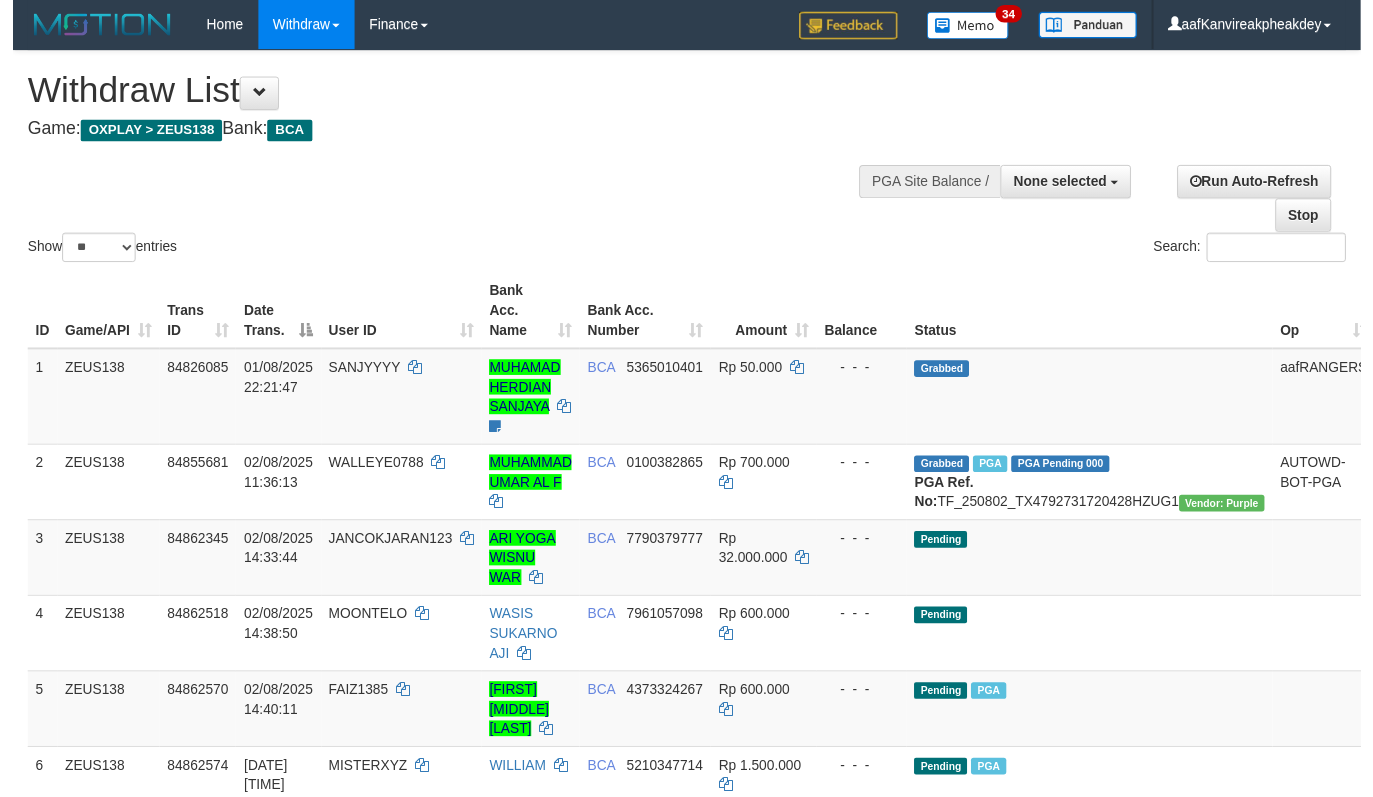 scroll, scrollTop: 65, scrollLeft: 0, axis: vertical 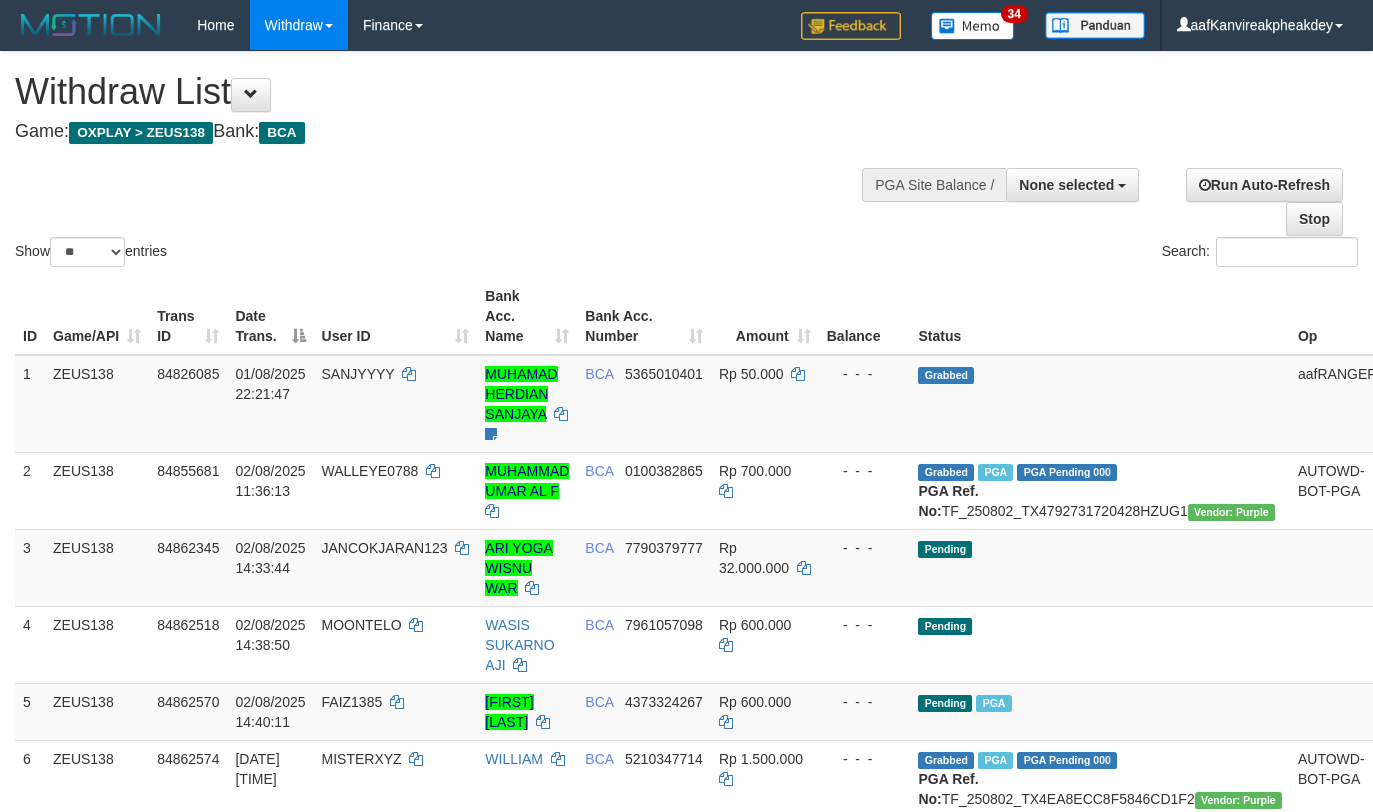 select 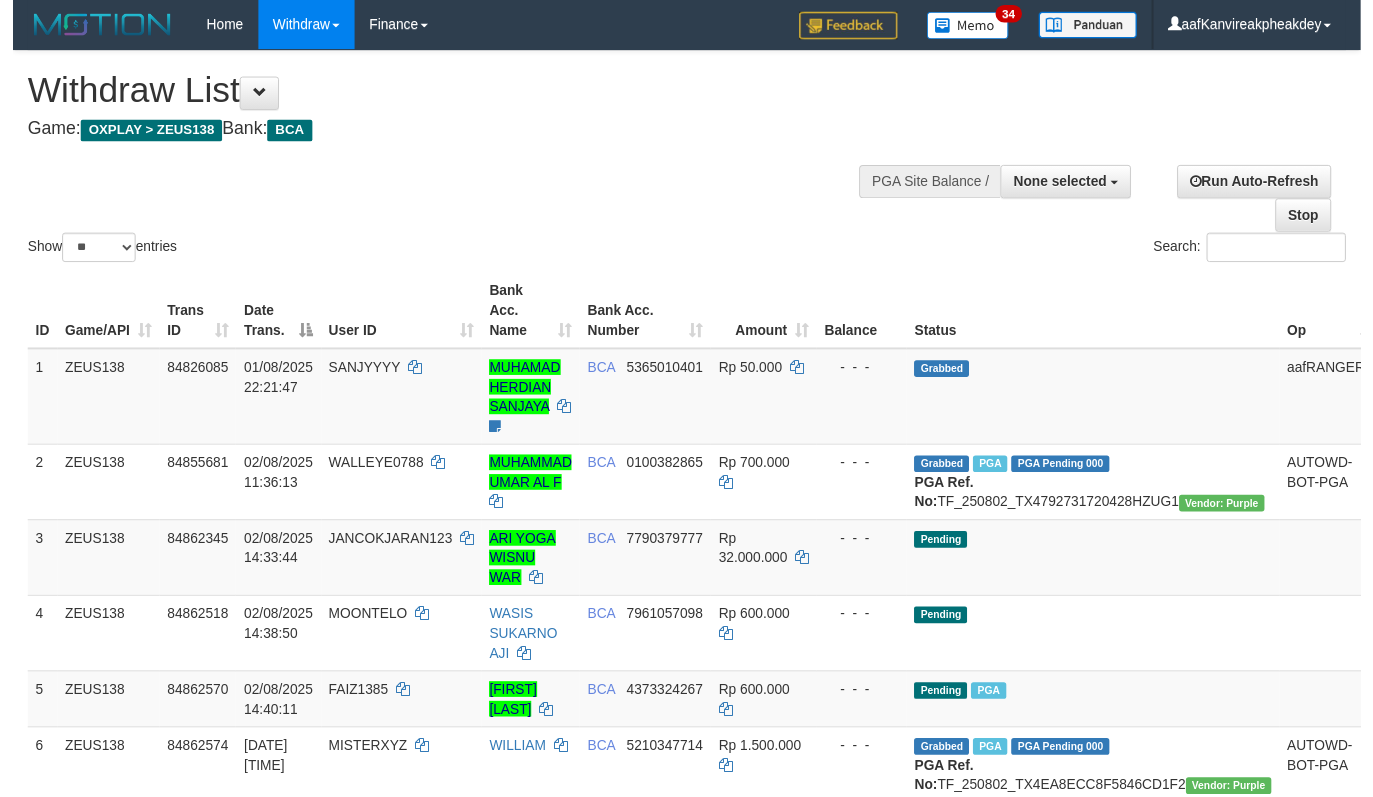 scroll, scrollTop: 65, scrollLeft: 0, axis: vertical 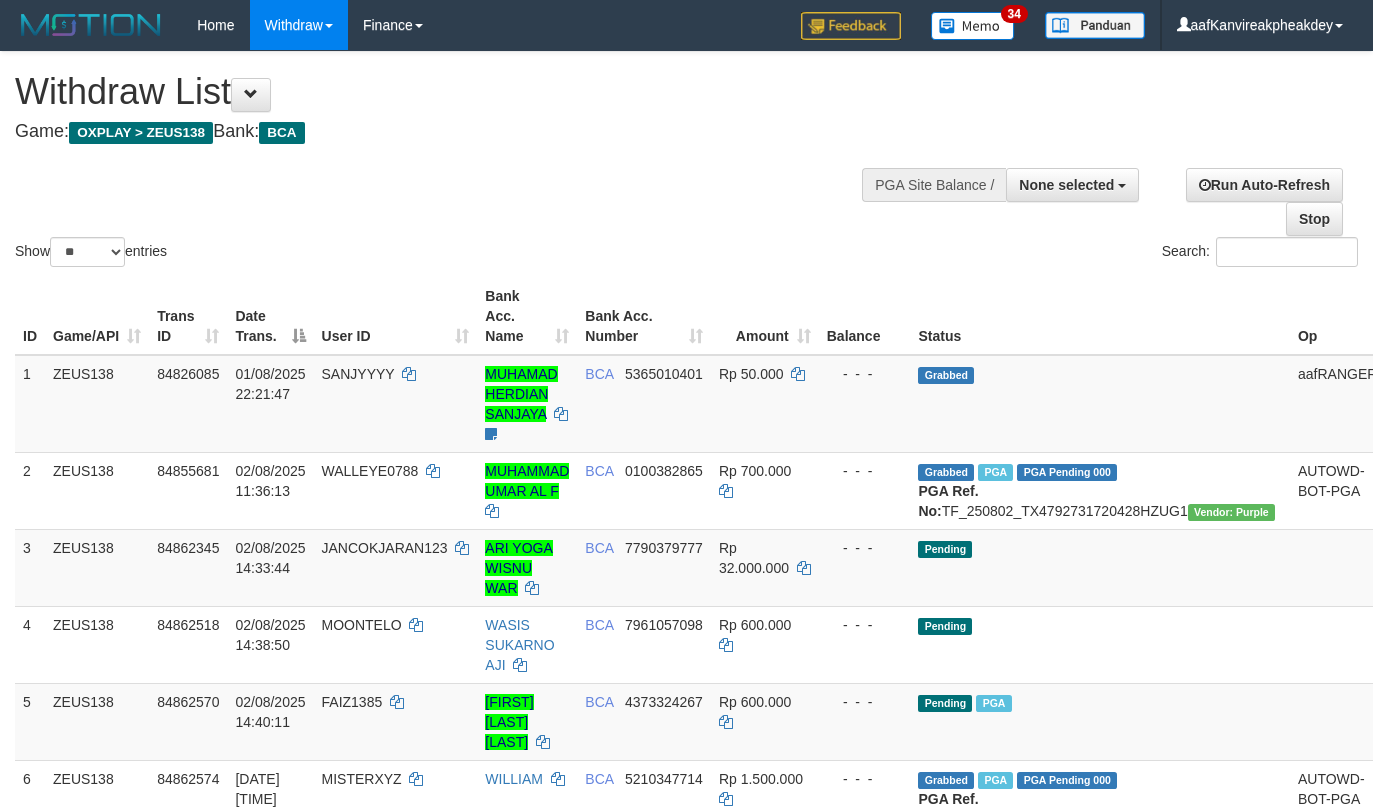 select 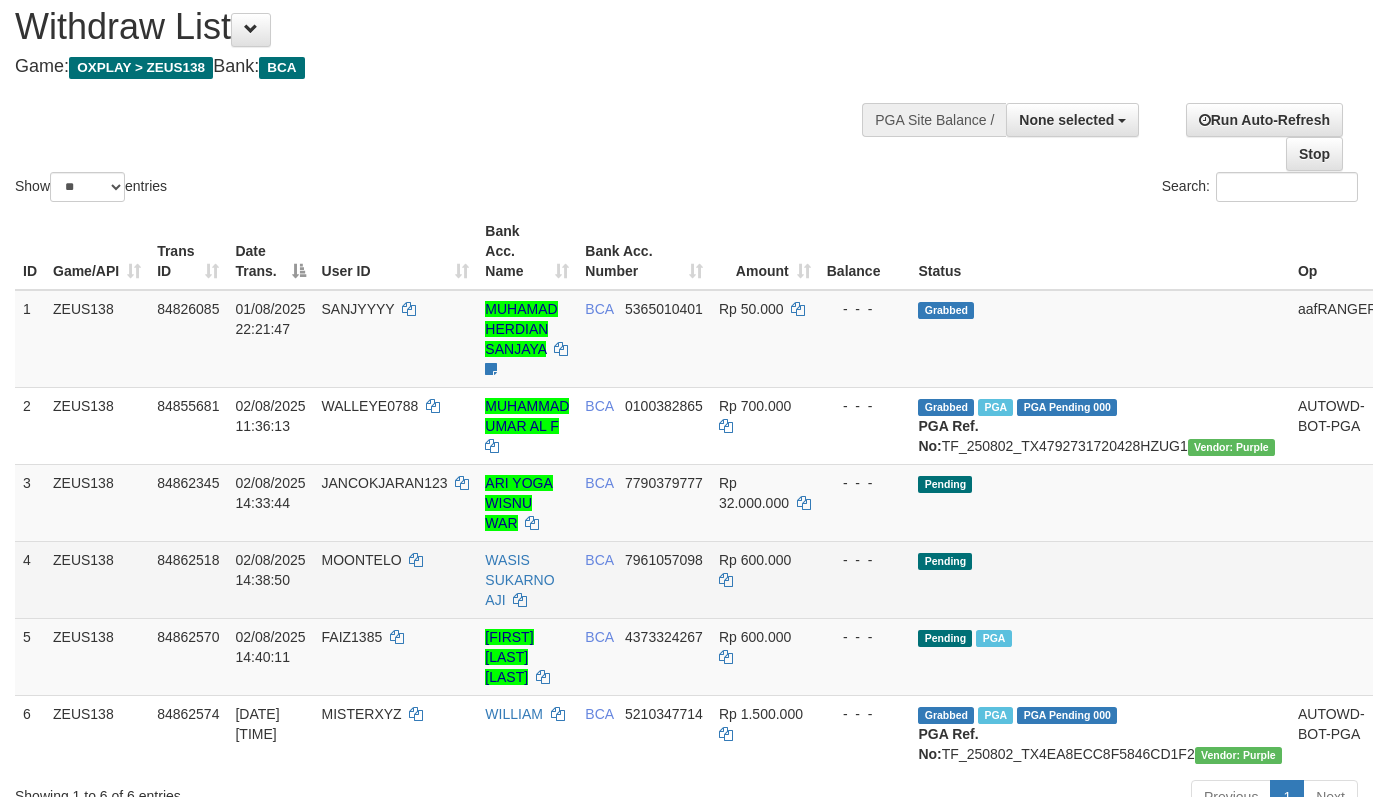 scroll, scrollTop: 156, scrollLeft: 0, axis: vertical 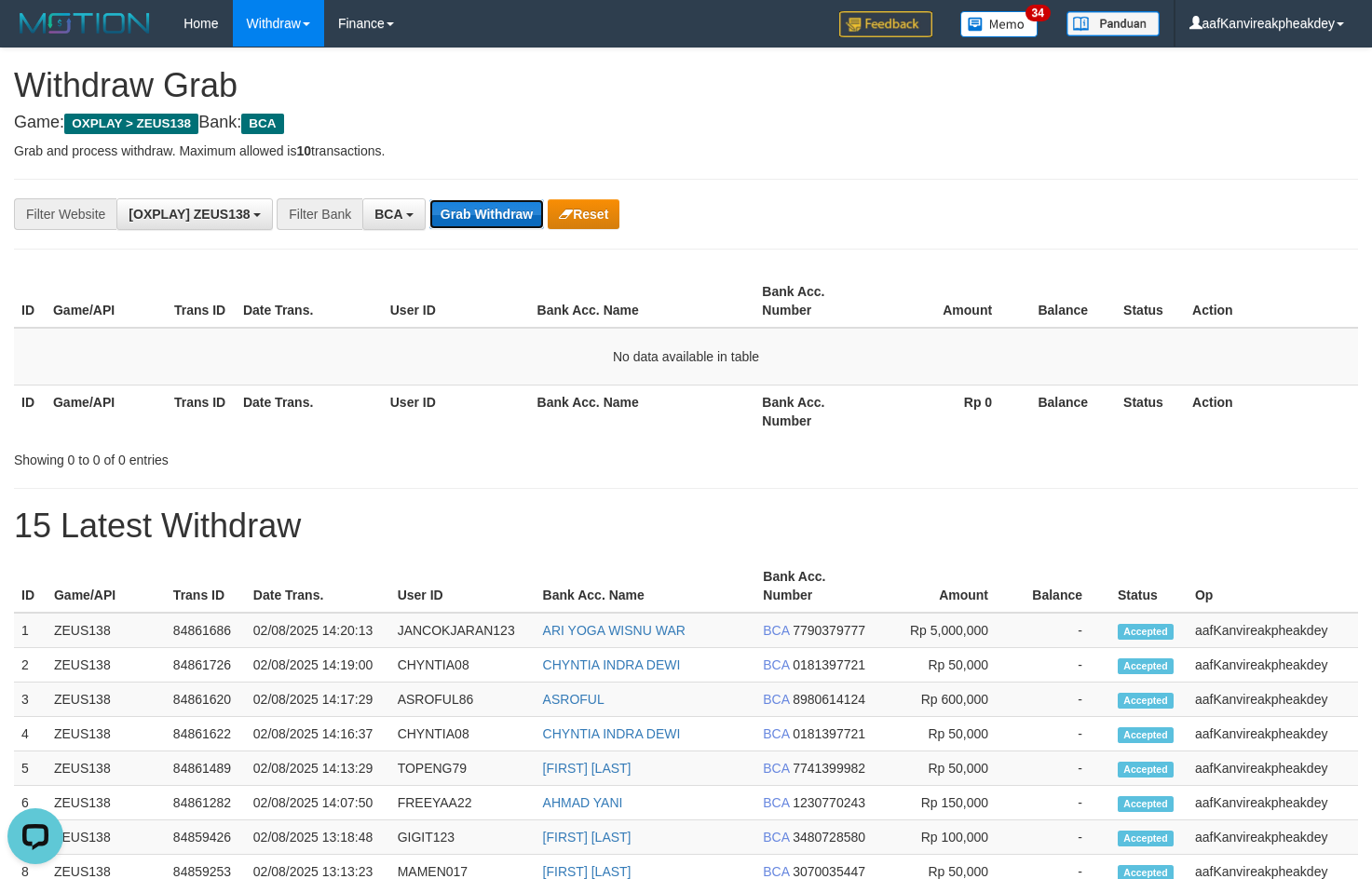 click on "Grab Withdraw" at bounding box center (486, 214) 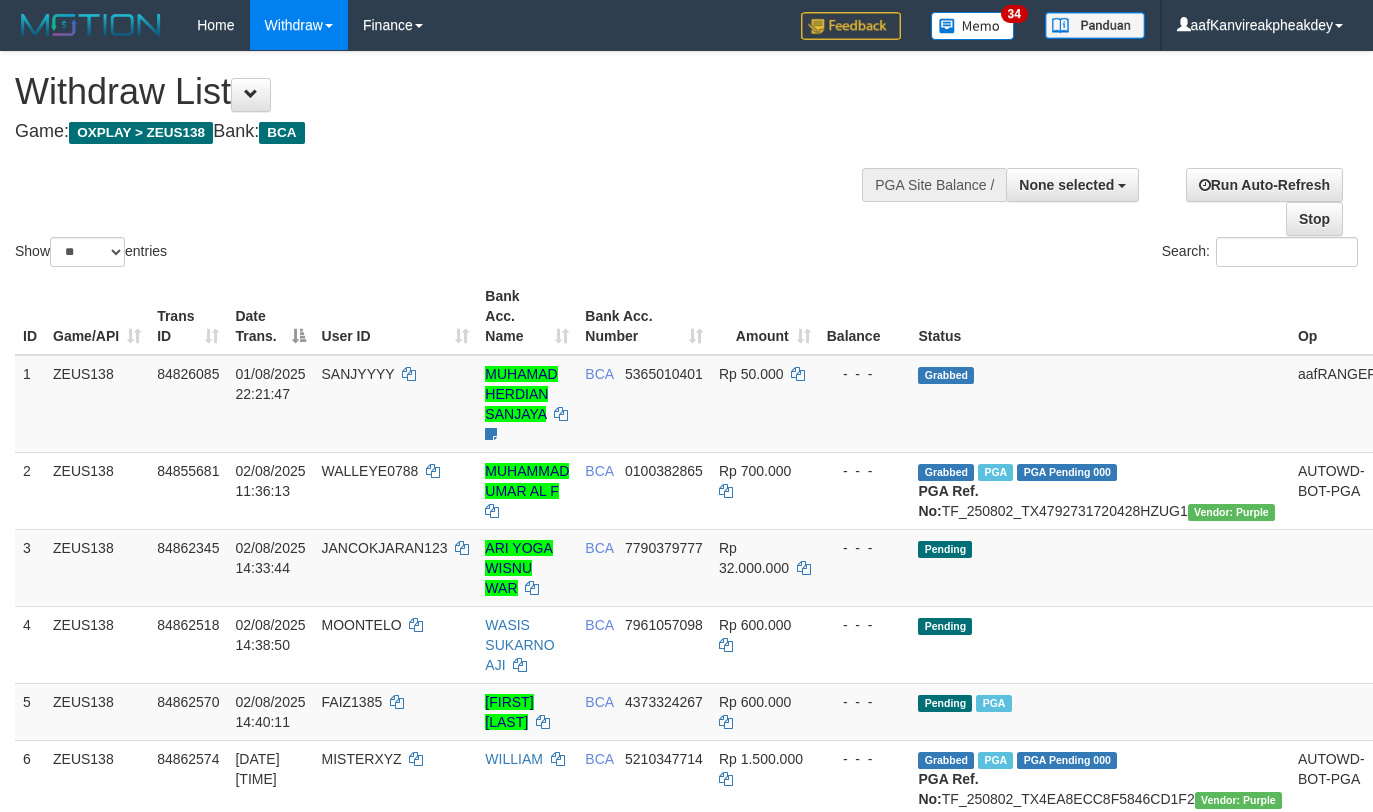 select 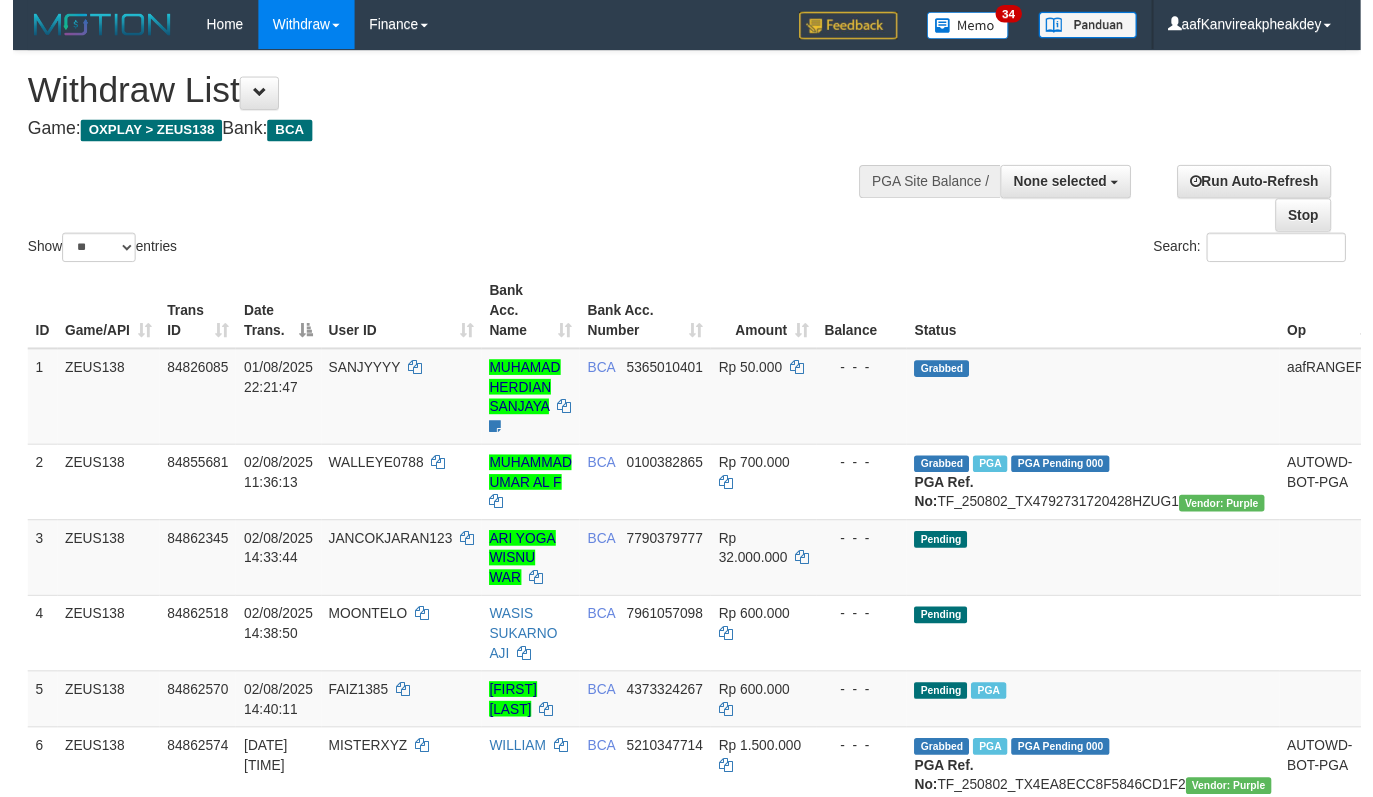 scroll, scrollTop: 309, scrollLeft: 0, axis: vertical 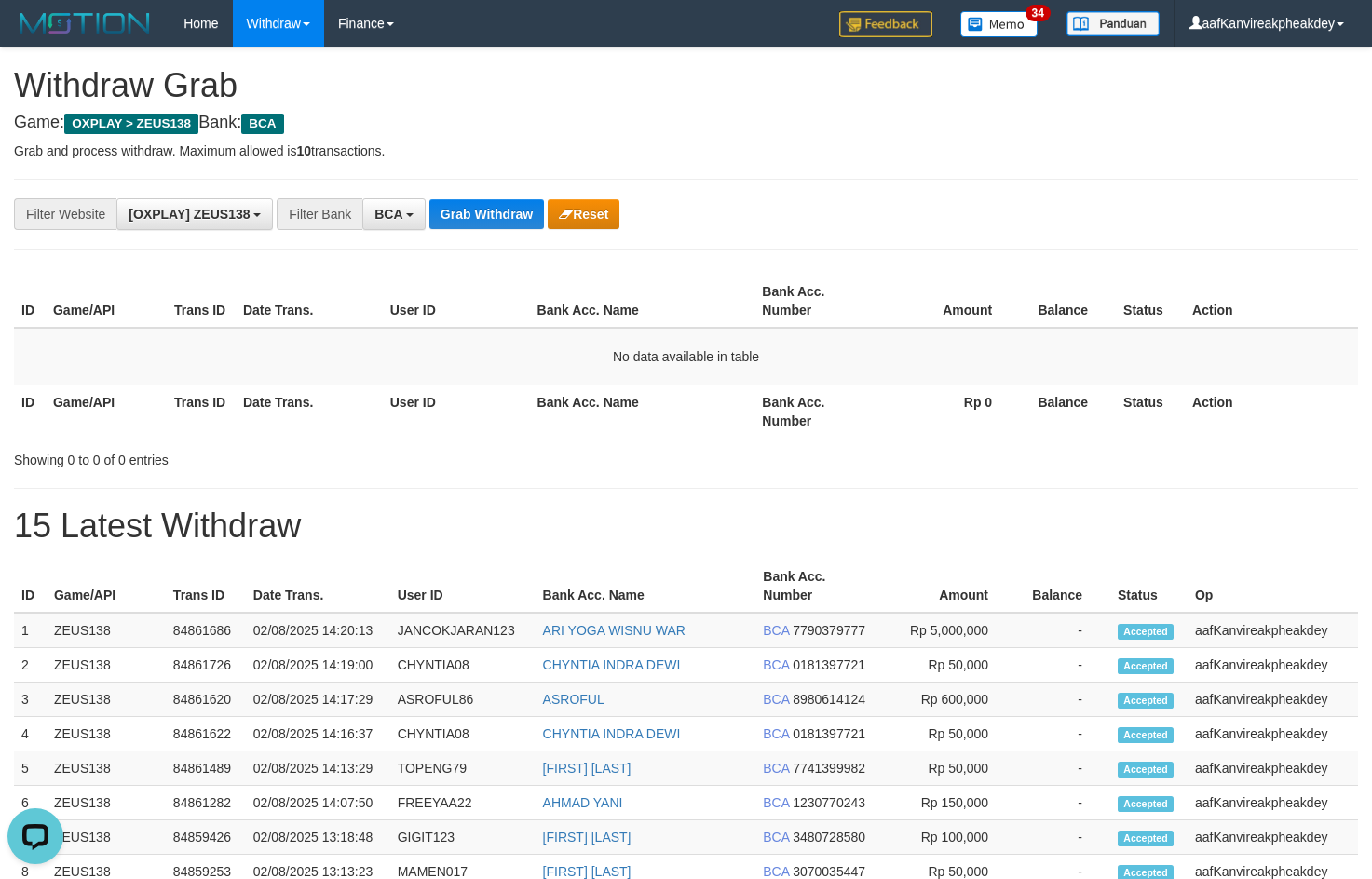 click on "**********" at bounding box center [572, 214] 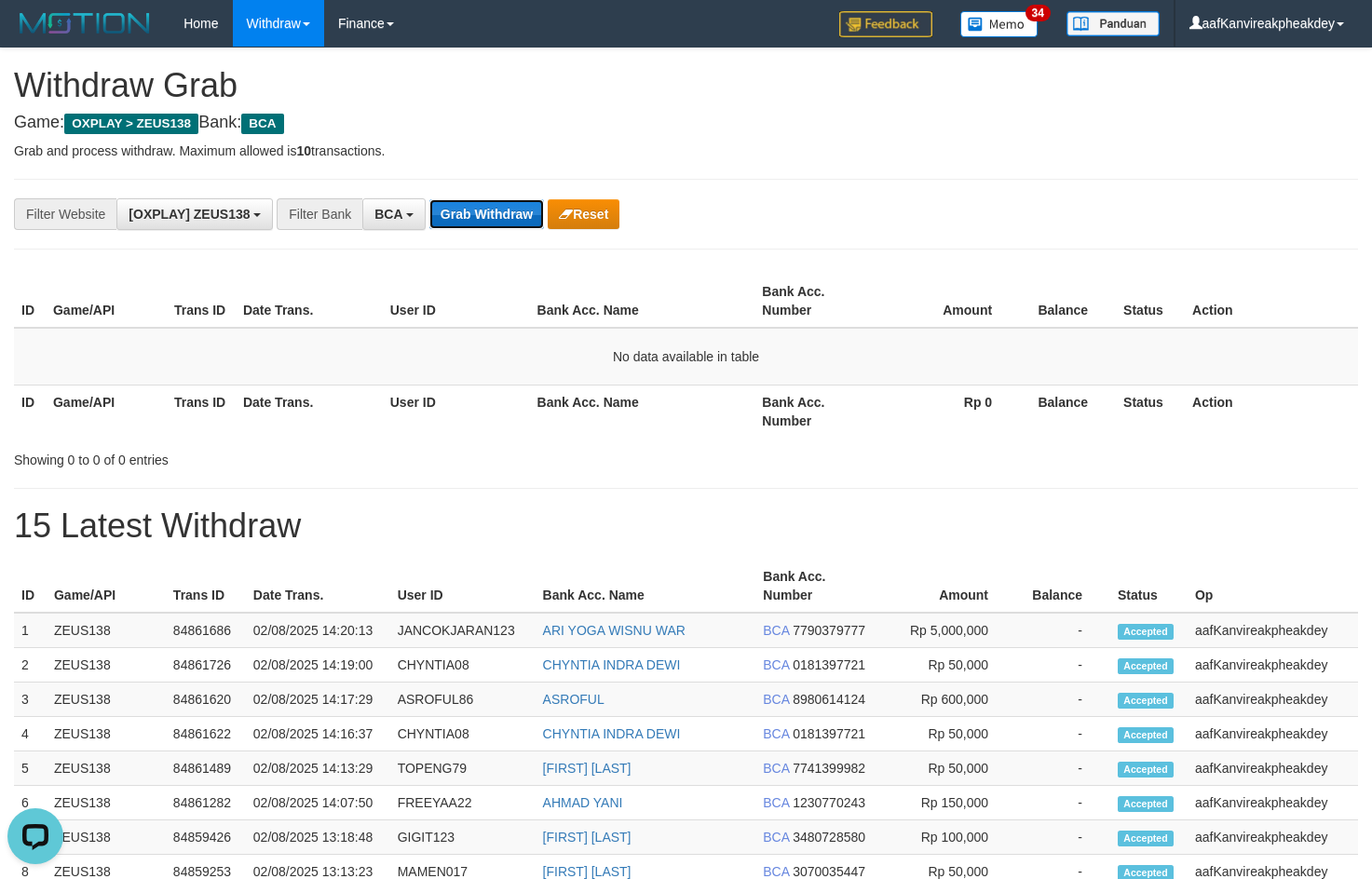 click on "Grab Withdraw" at bounding box center [486, 214] 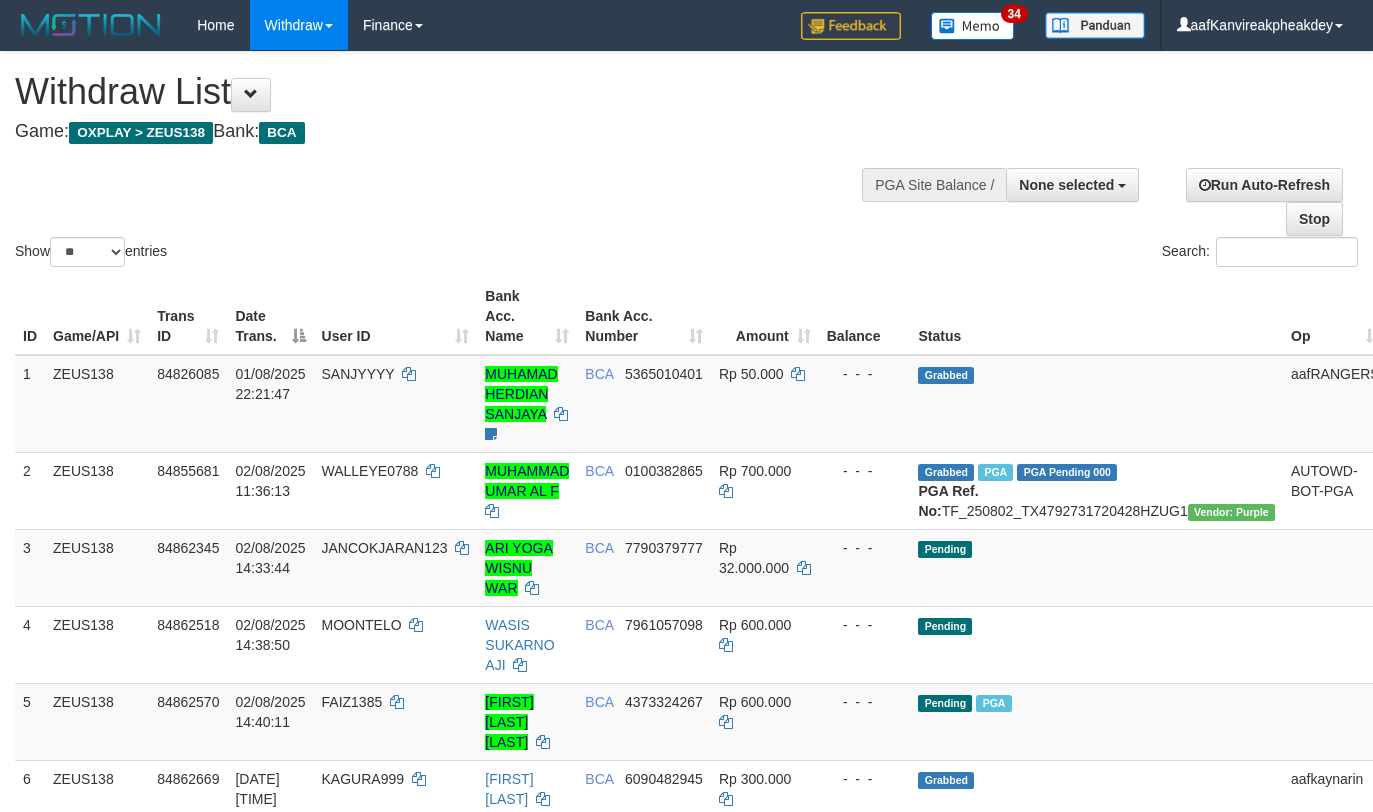 select 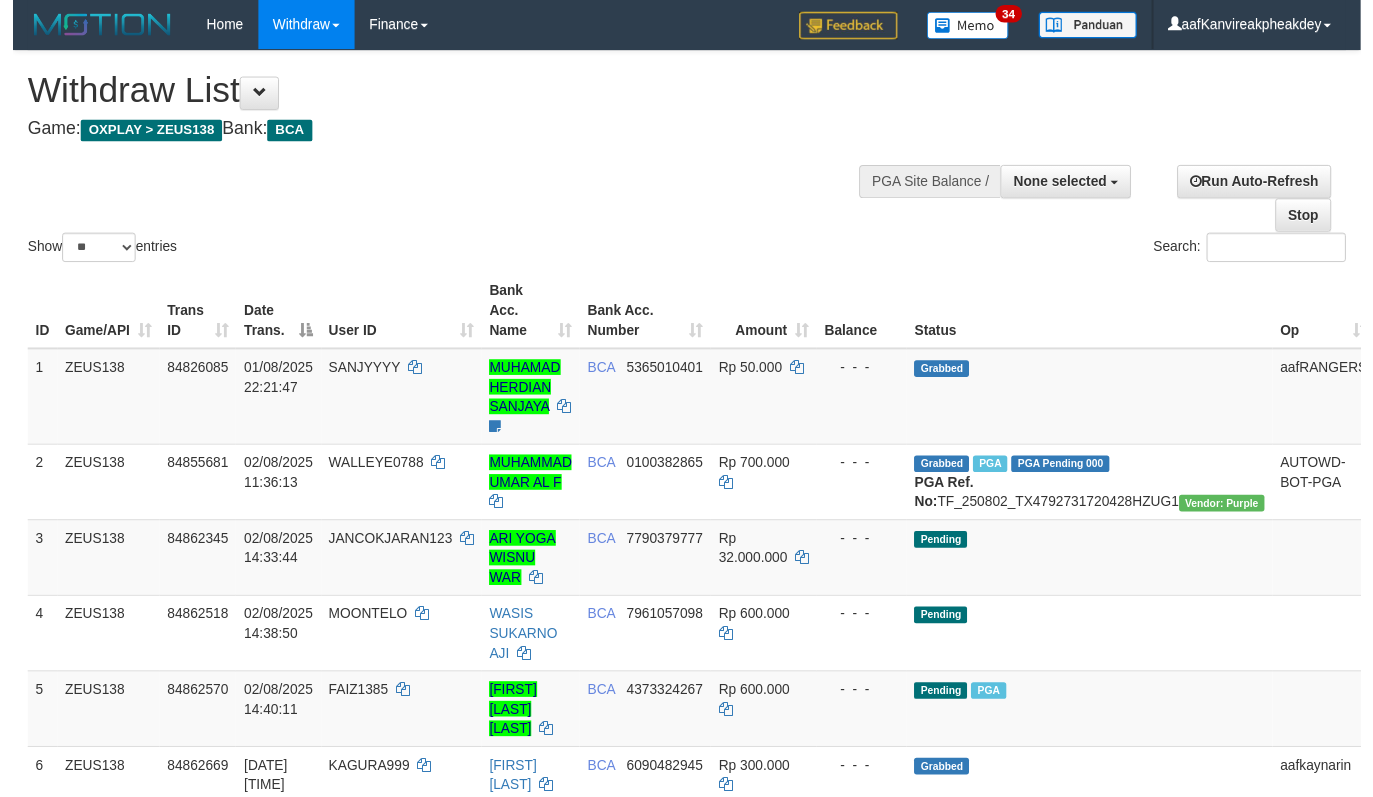 scroll, scrollTop: 309, scrollLeft: 0, axis: vertical 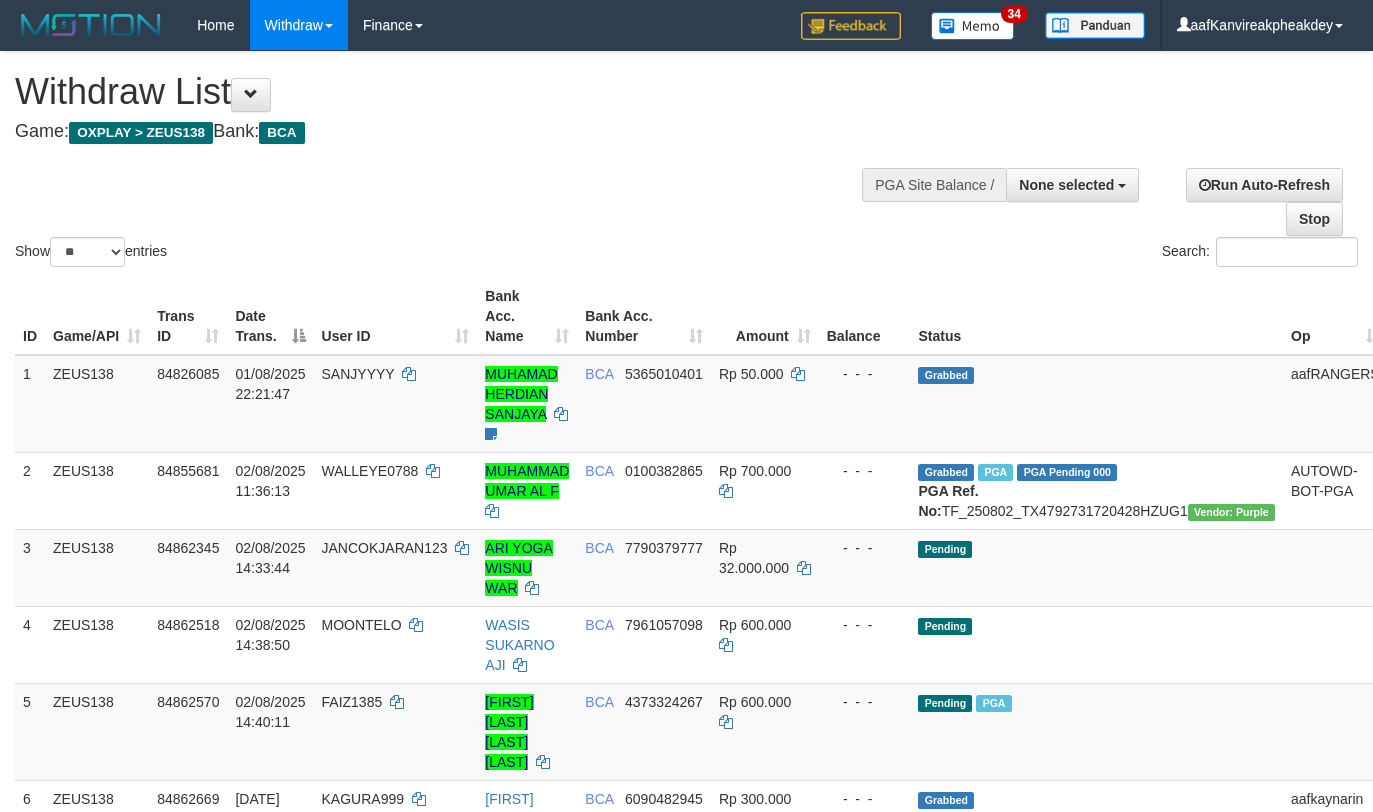 select 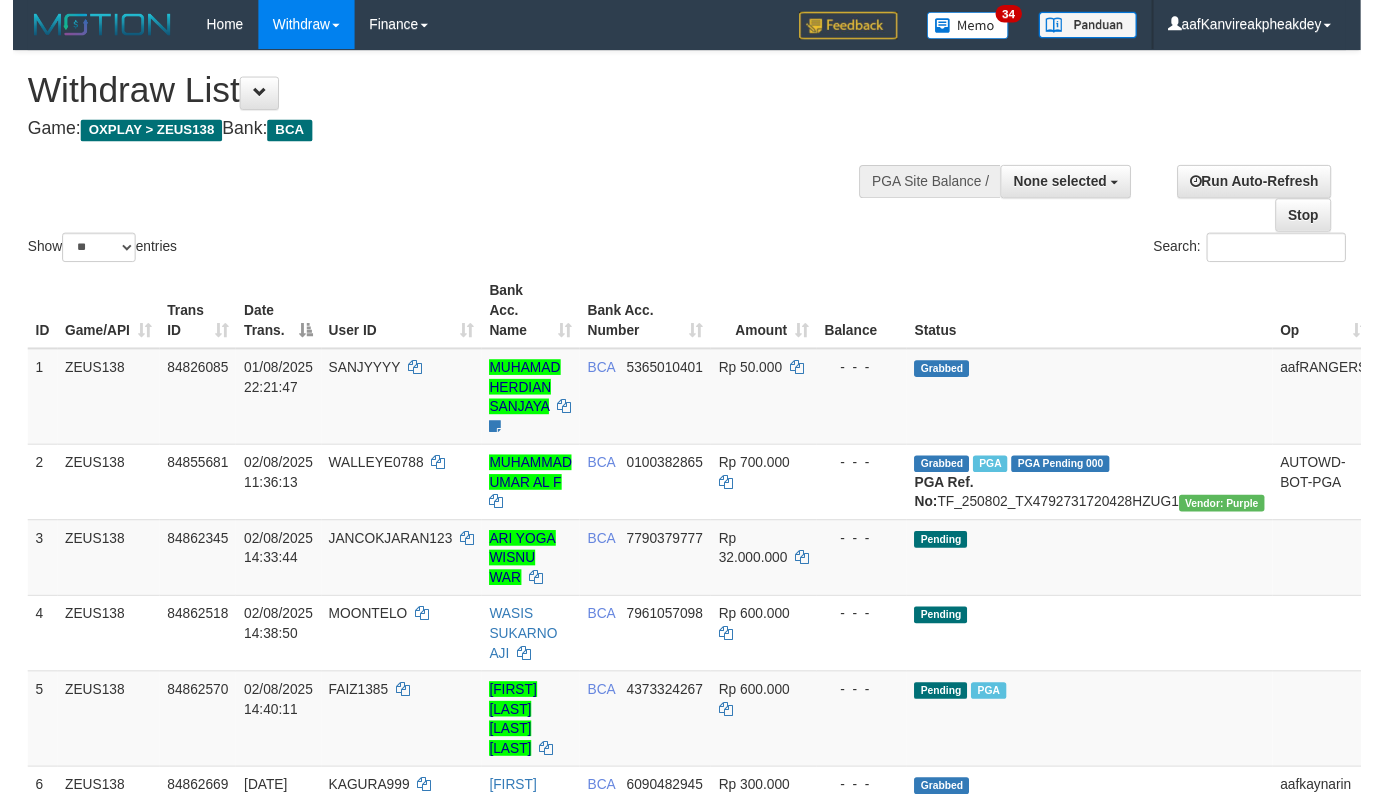 scroll, scrollTop: 358, scrollLeft: 0, axis: vertical 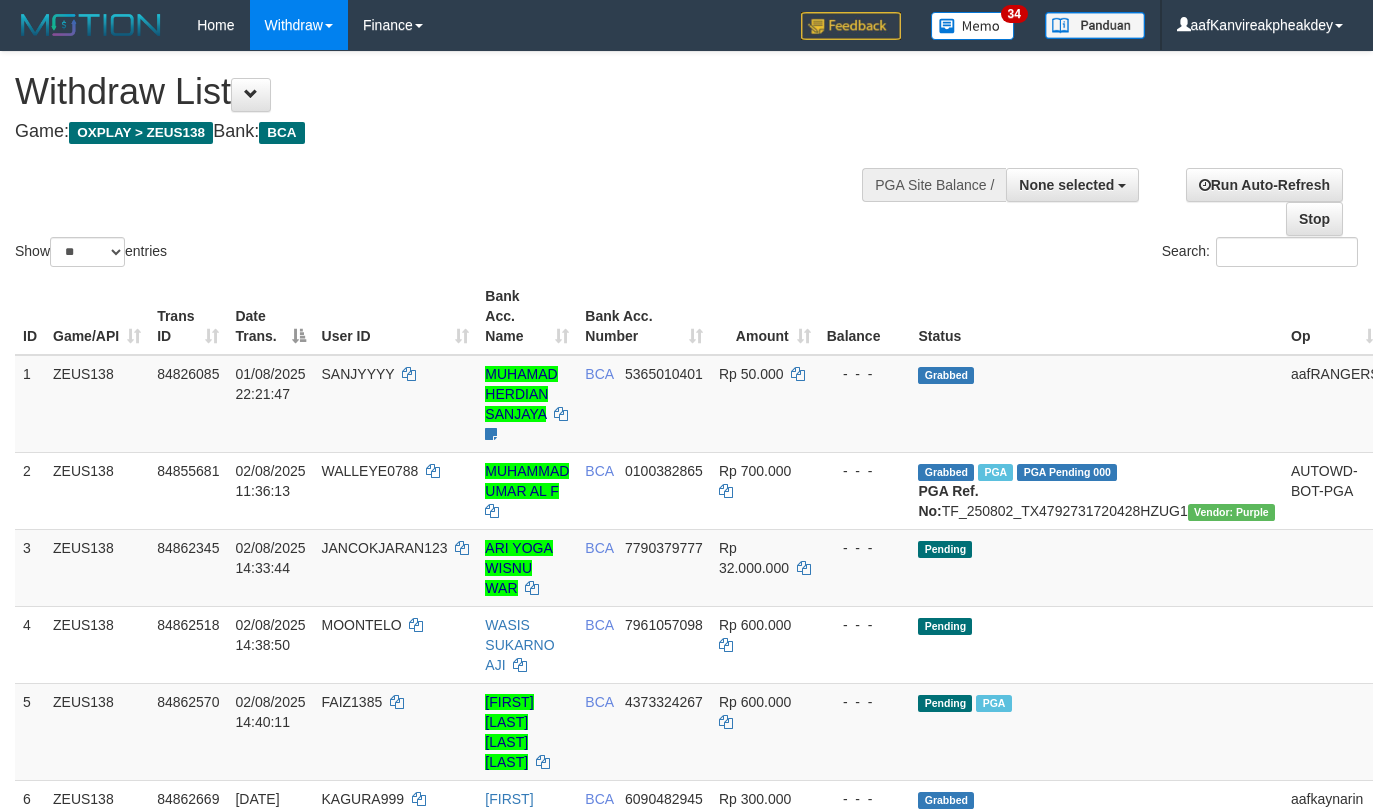 select 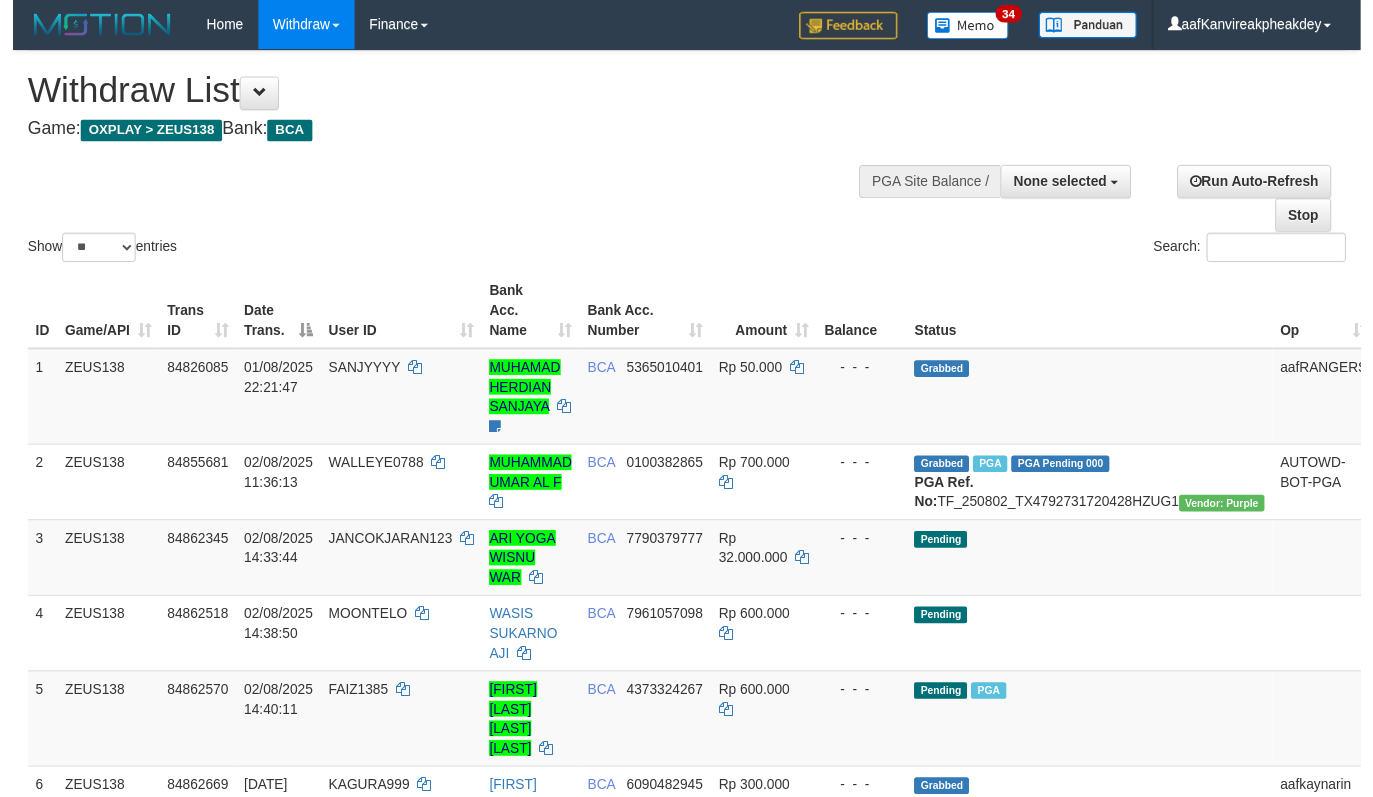 scroll, scrollTop: 358, scrollLeft: 0, axis: vertical 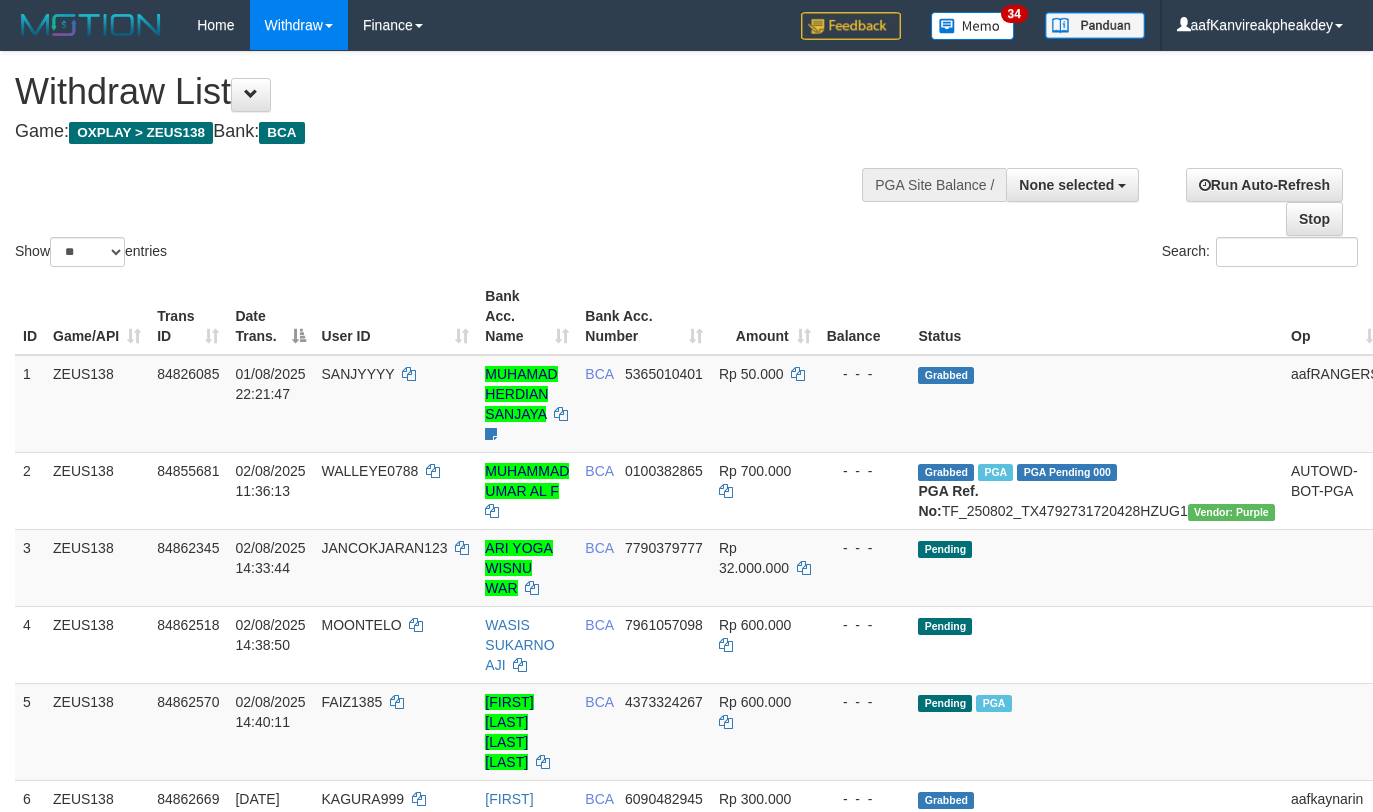 select 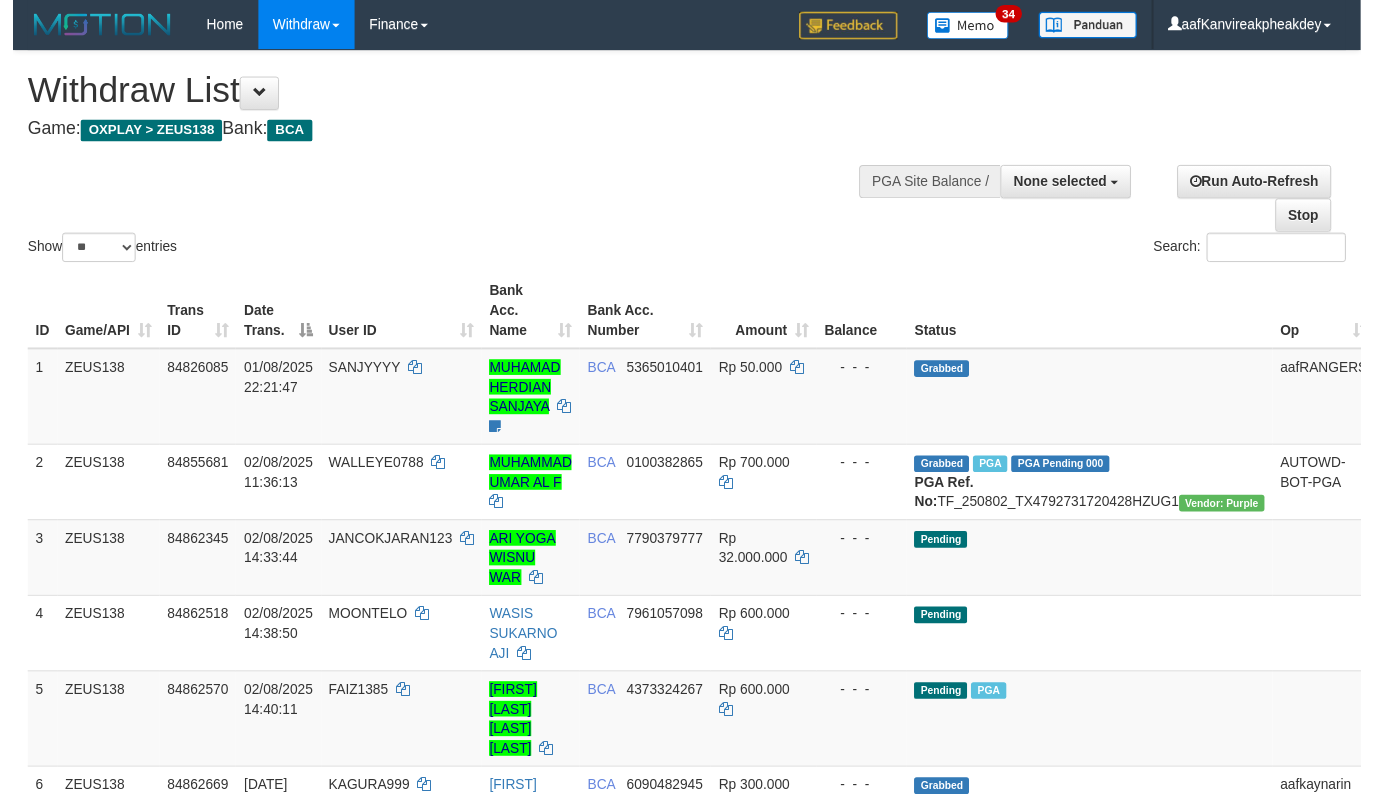 scroll, scrollTop: 358, scrollLeft: 0, axis: vertical 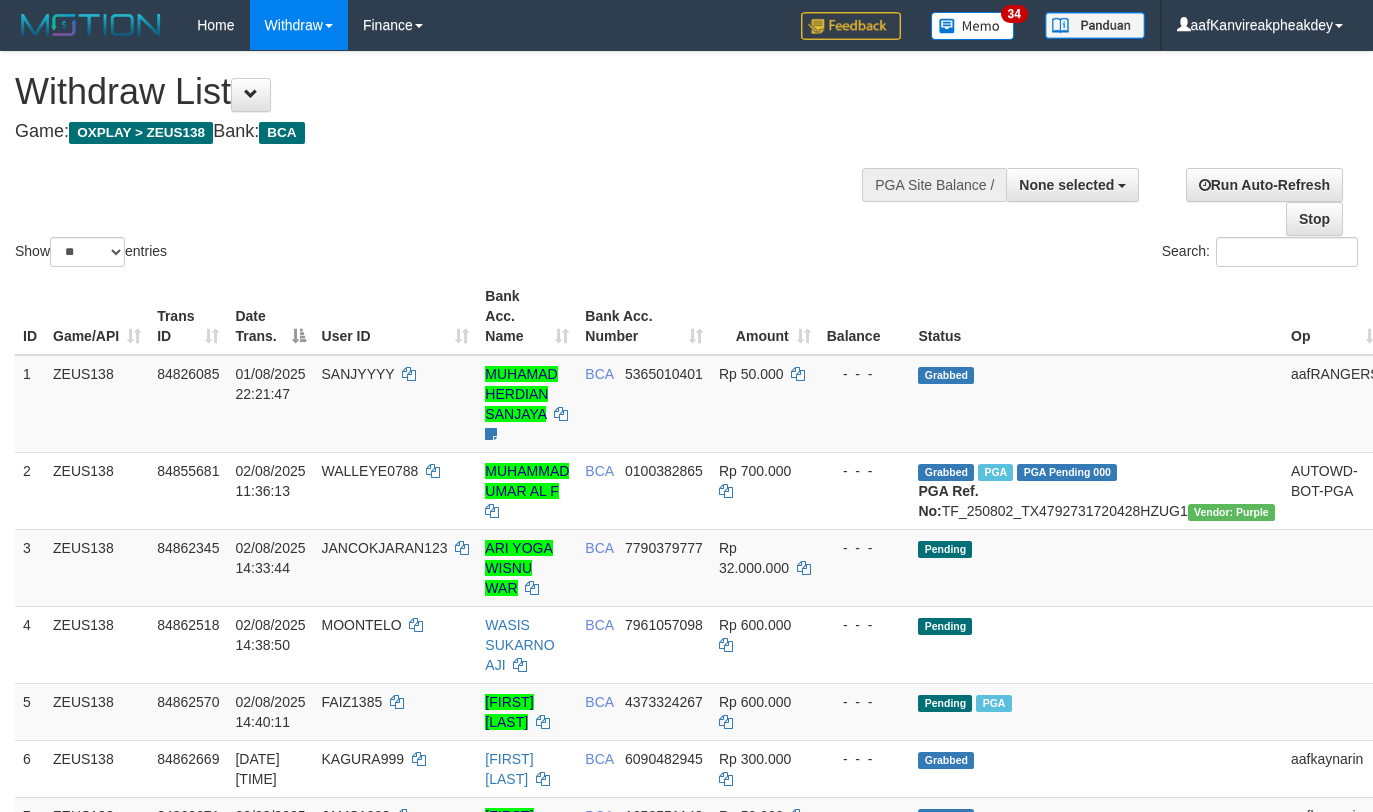 select 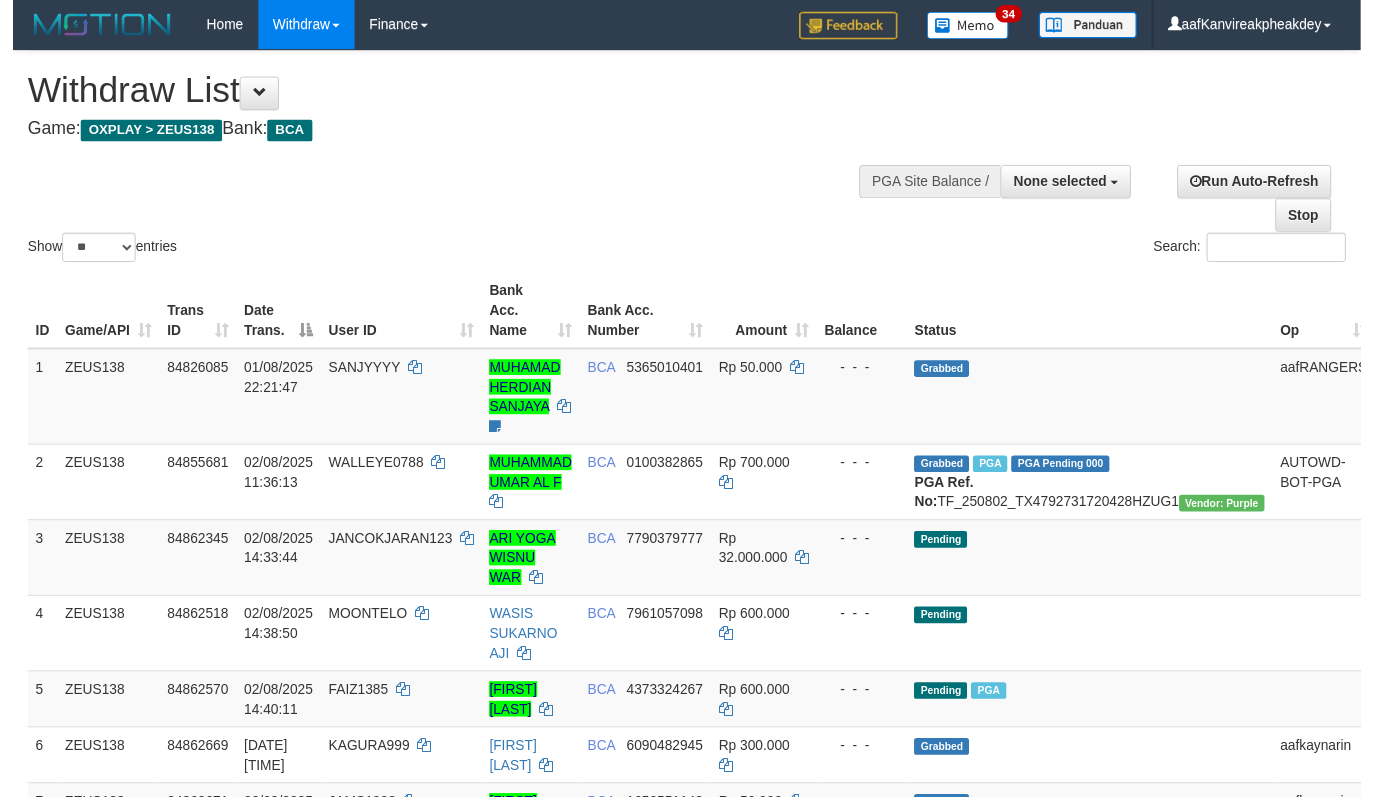 scroll, scrollTop: 358, scrollLeft: 0, axis: vertical 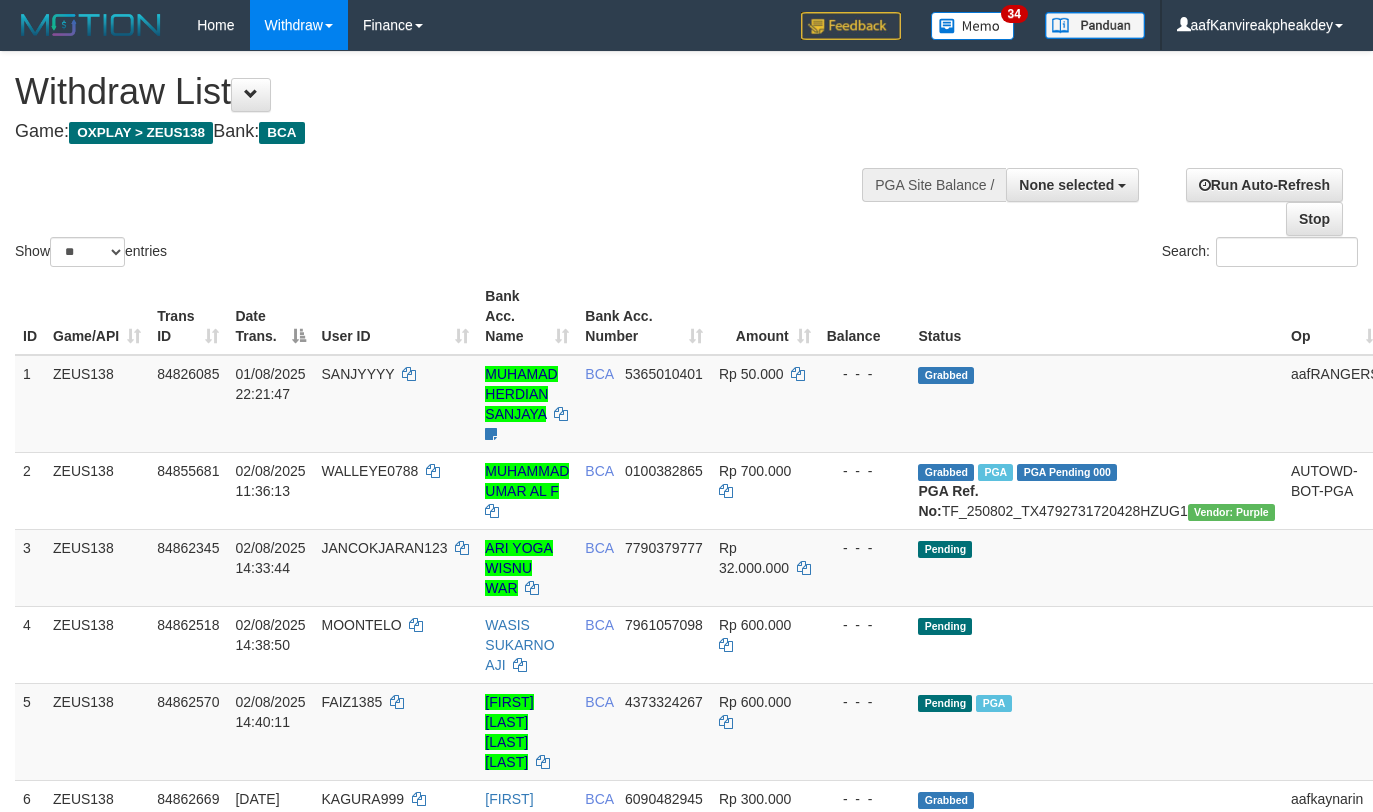 select 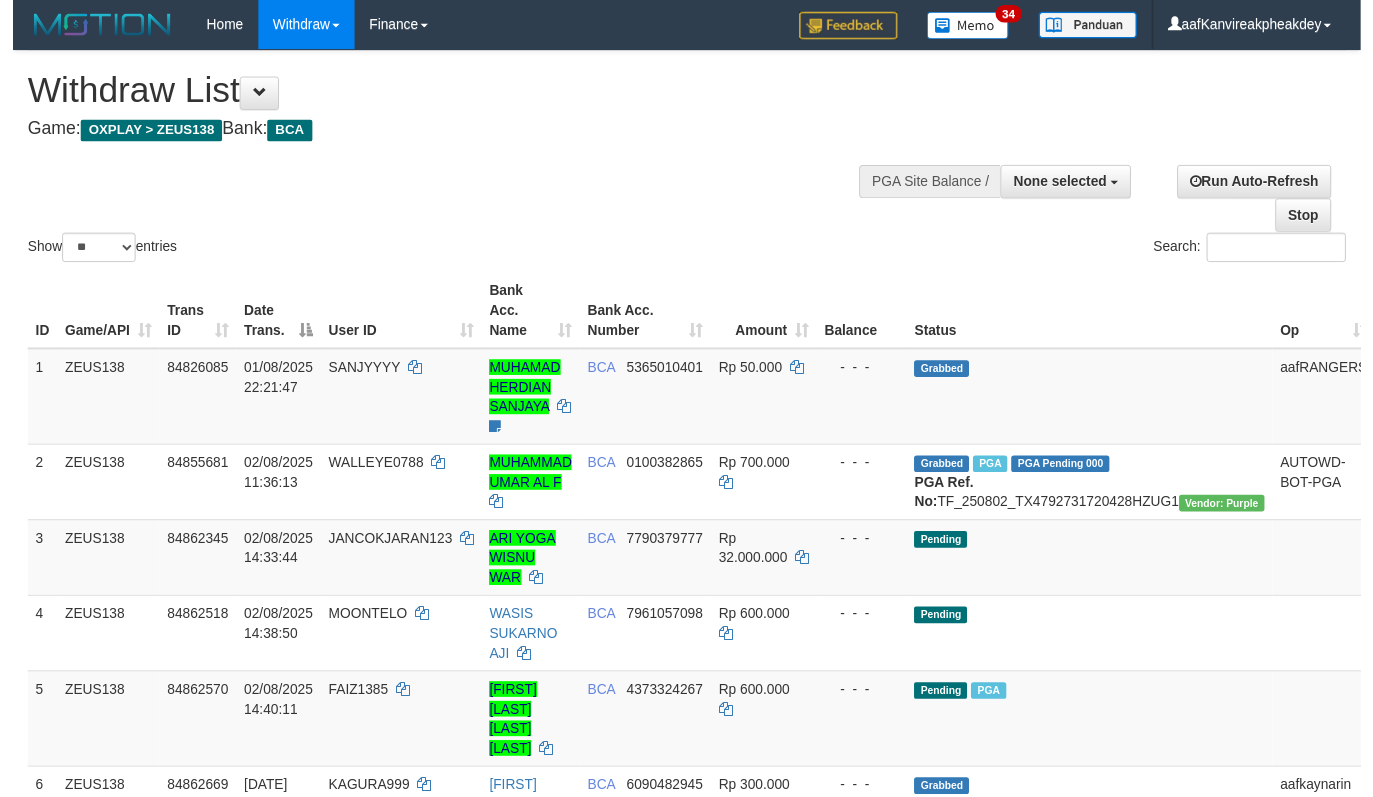 scroll, scrollTop: 358, scrollLeft: 0, axis: vertical 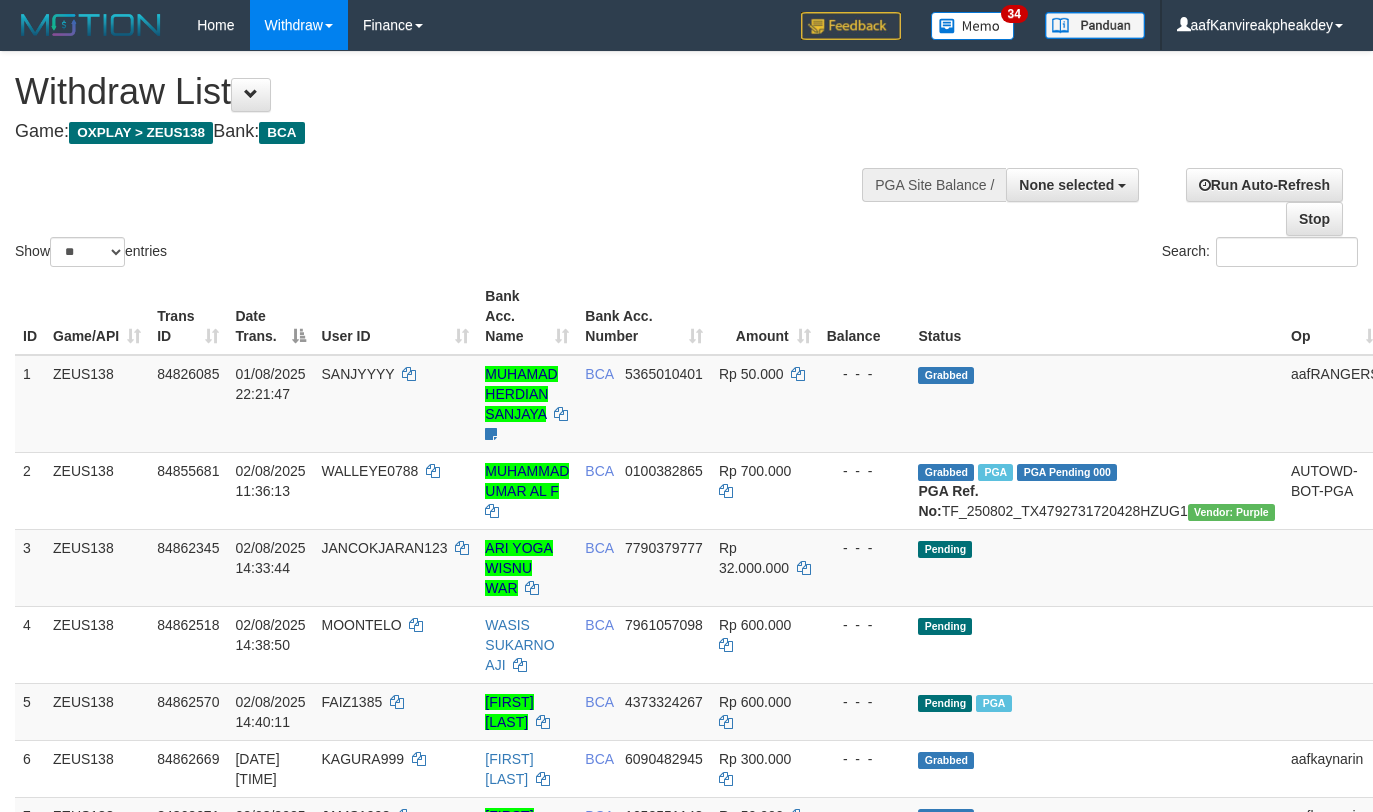 select 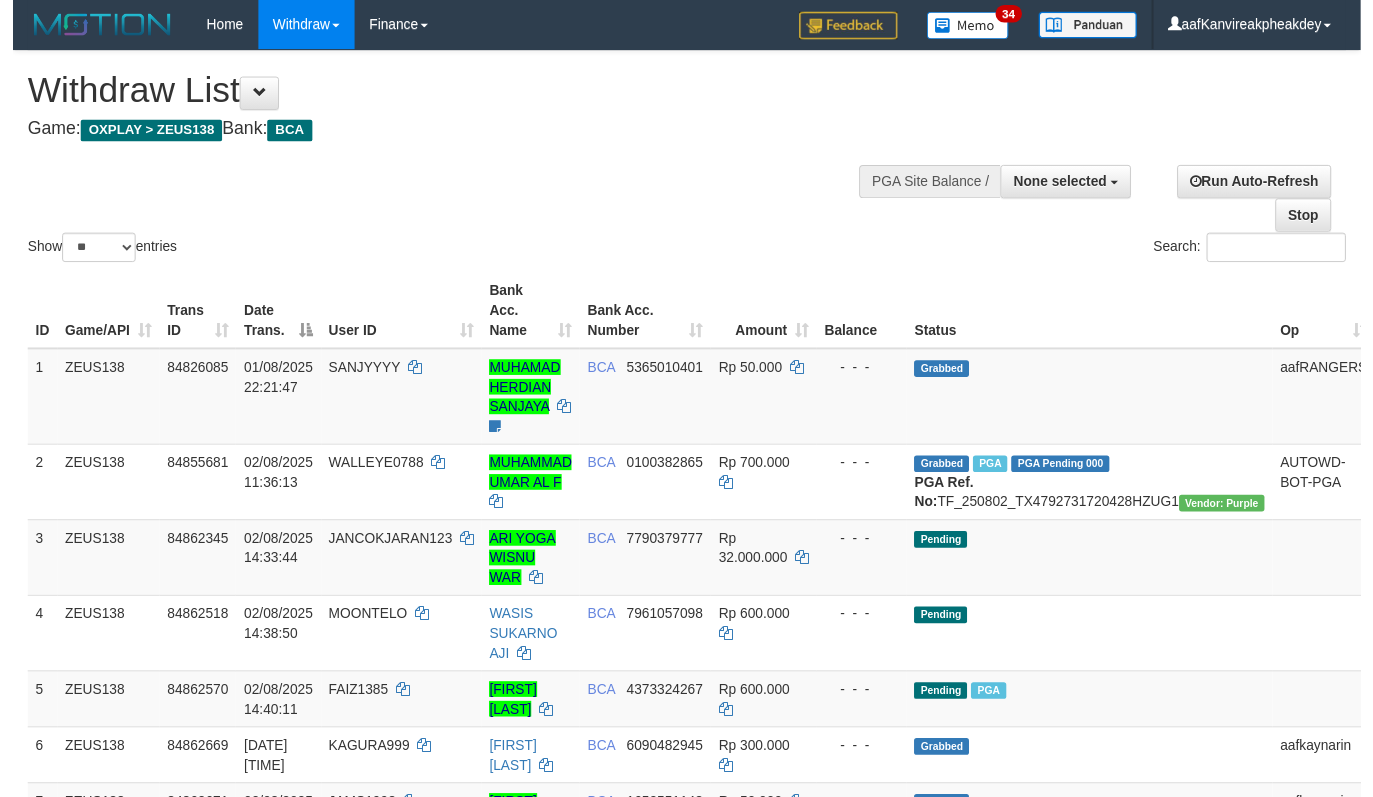 scroll, scrollTop: 358, scrollLeft: 0, axis: vertical 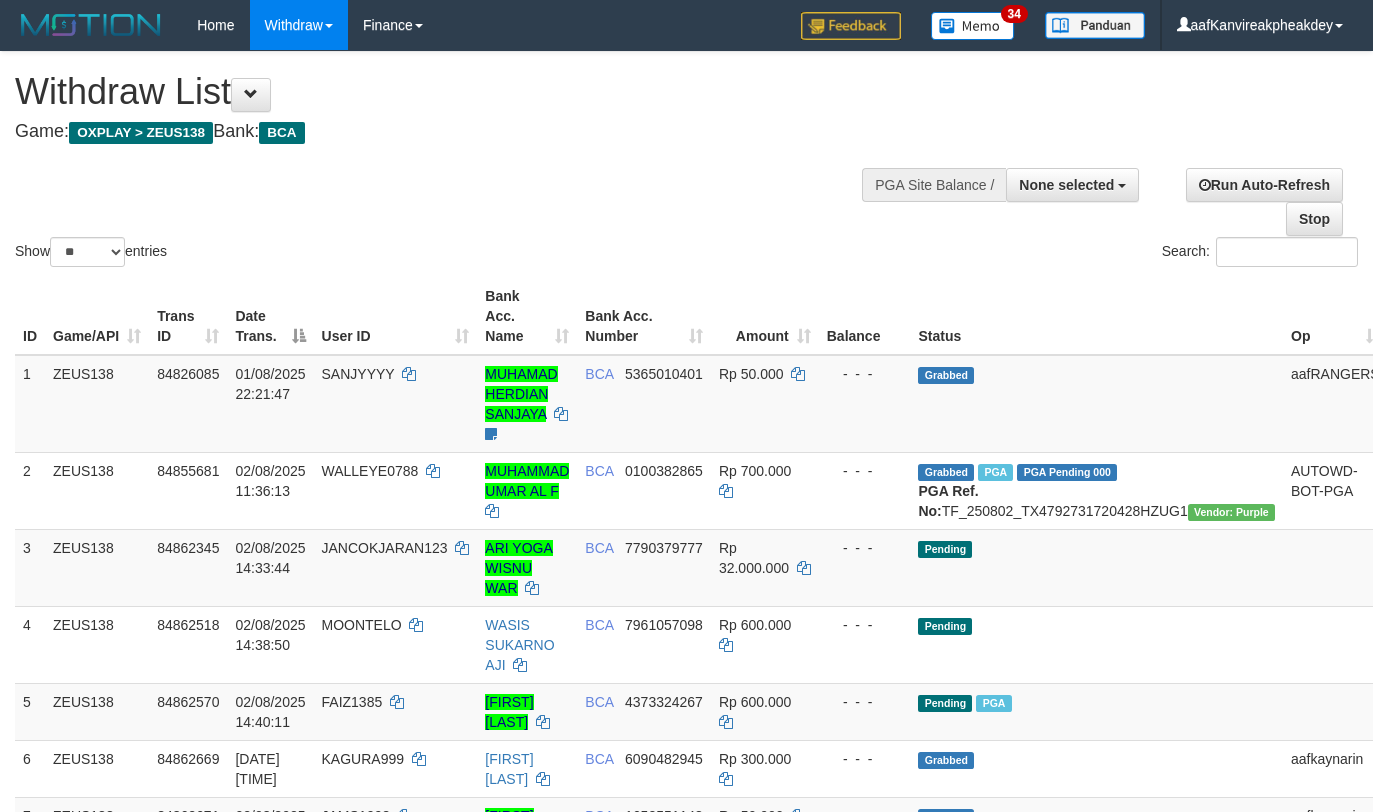 select 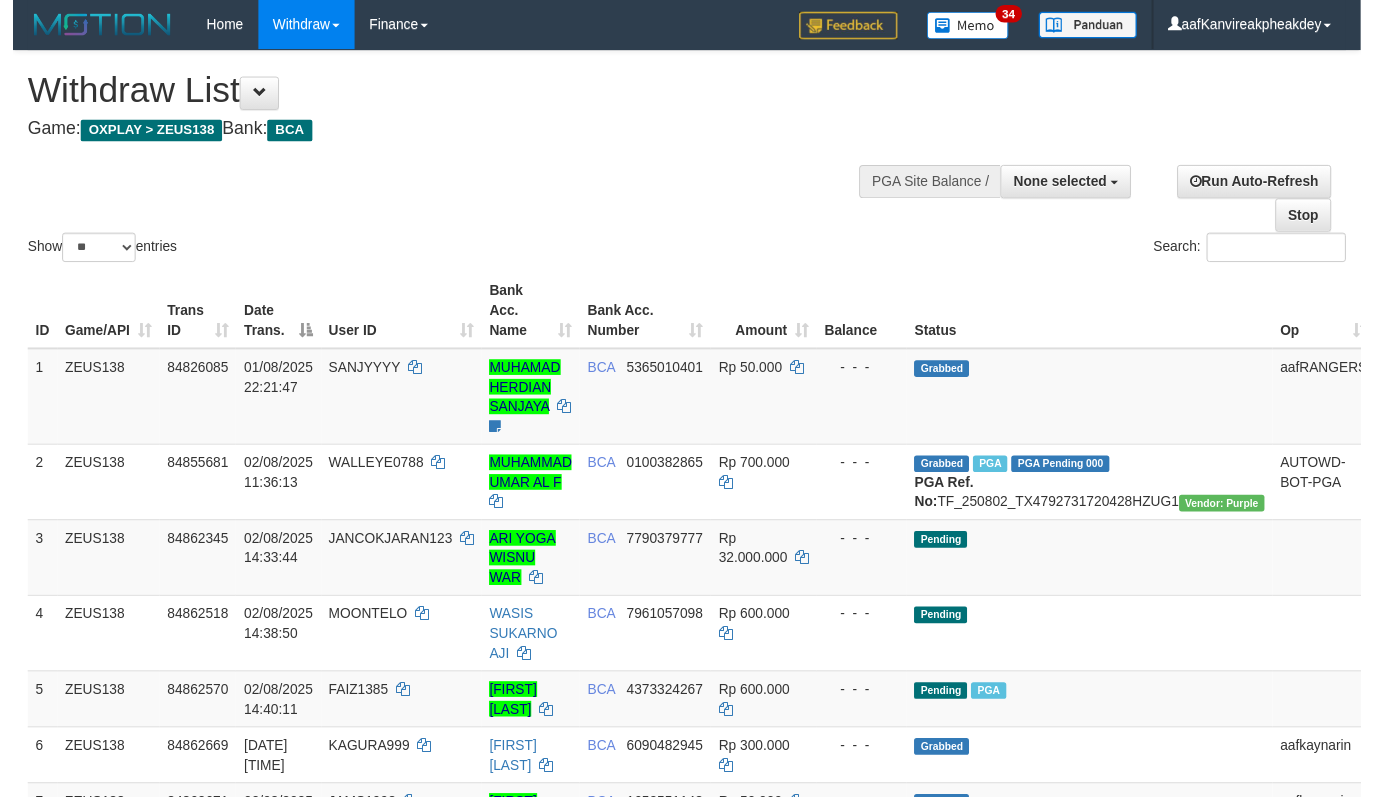 scroll, scrollTop: 358, scrollLeft: 0, axis: vertical 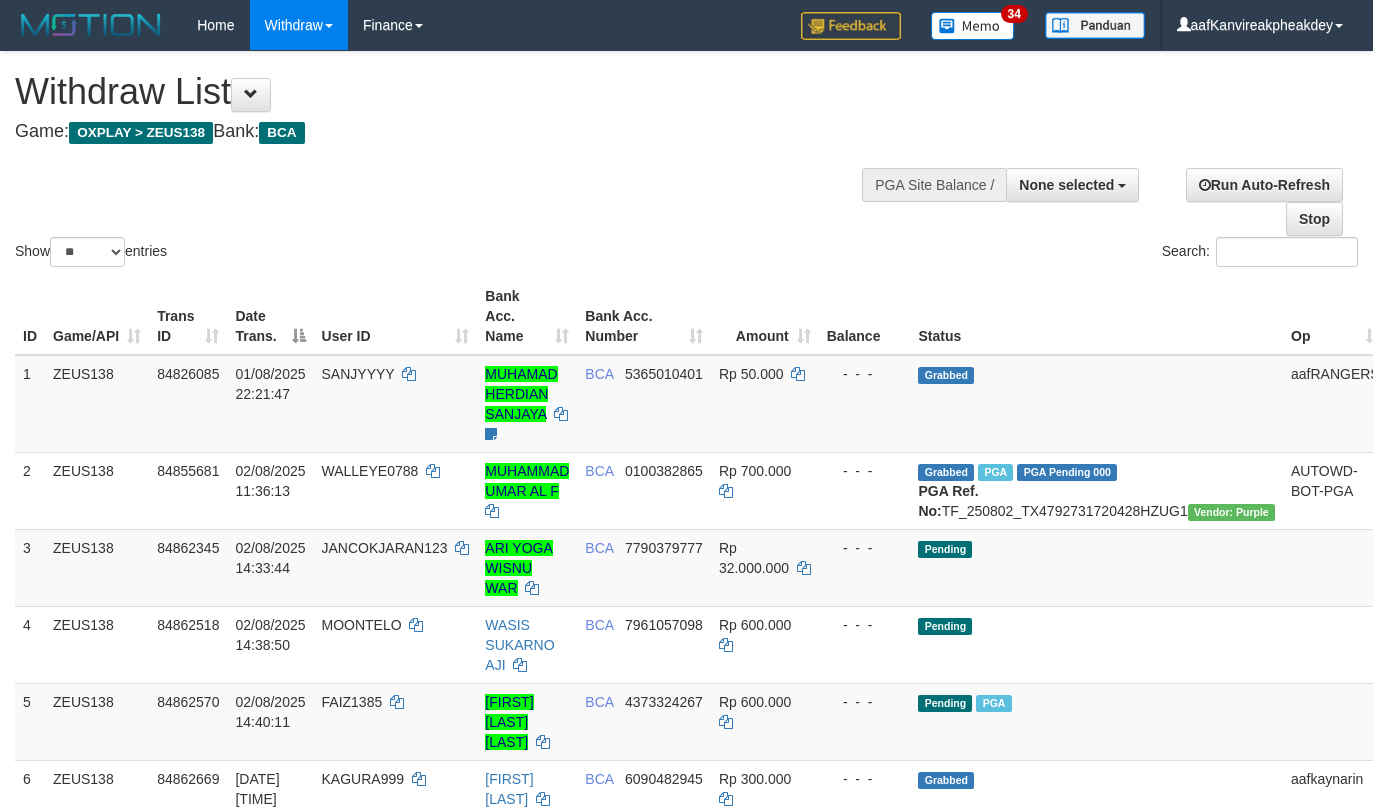 select 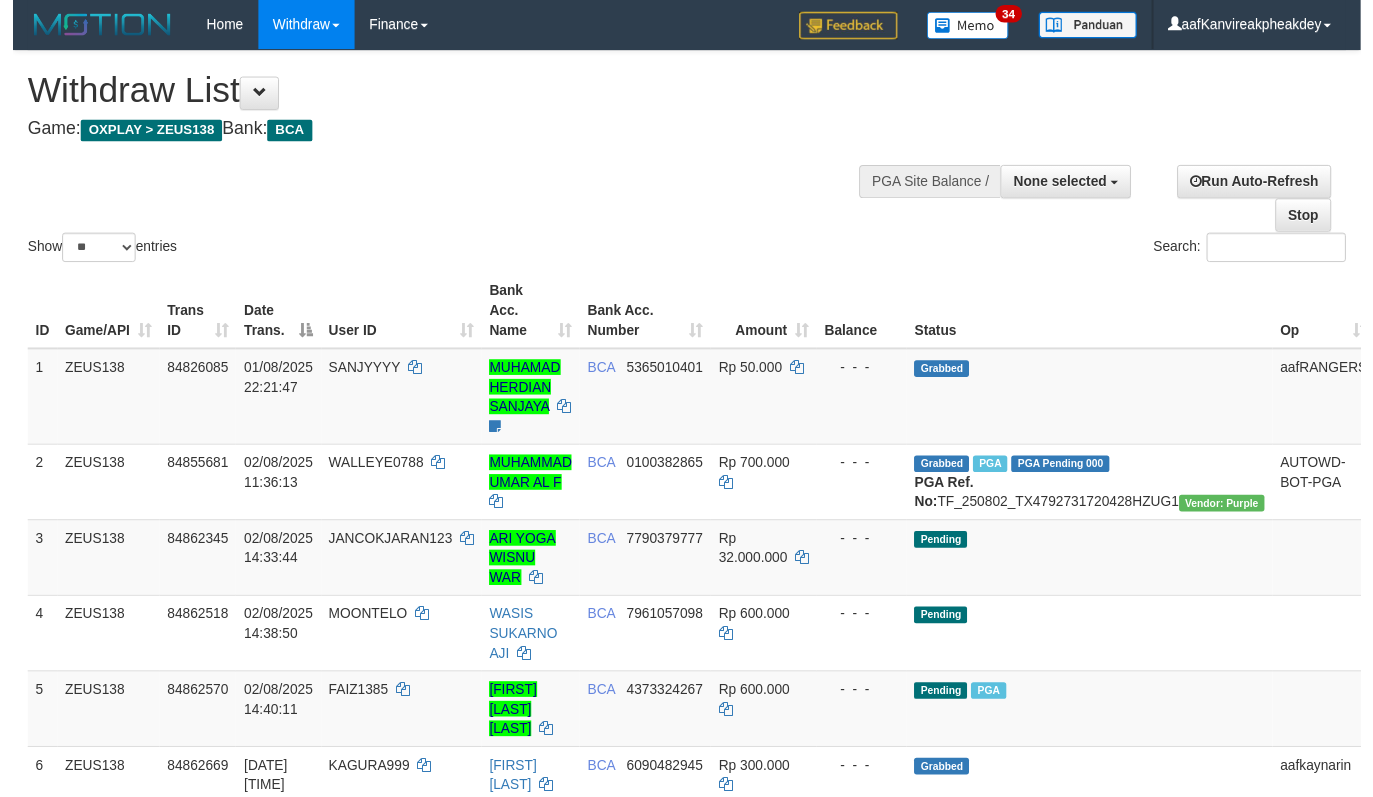 scroll, scrollTop: 358, scrollLeft: 0, axis: vertical 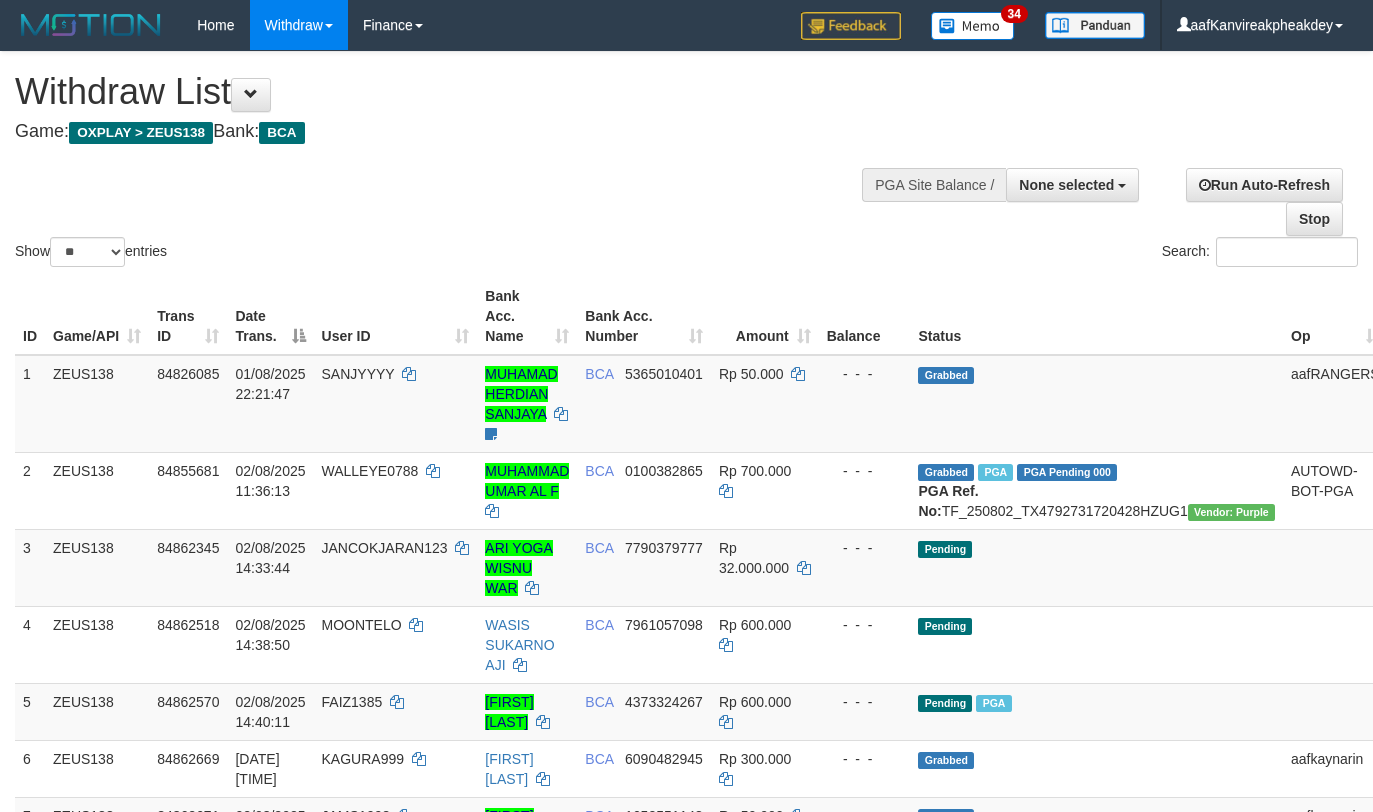 select 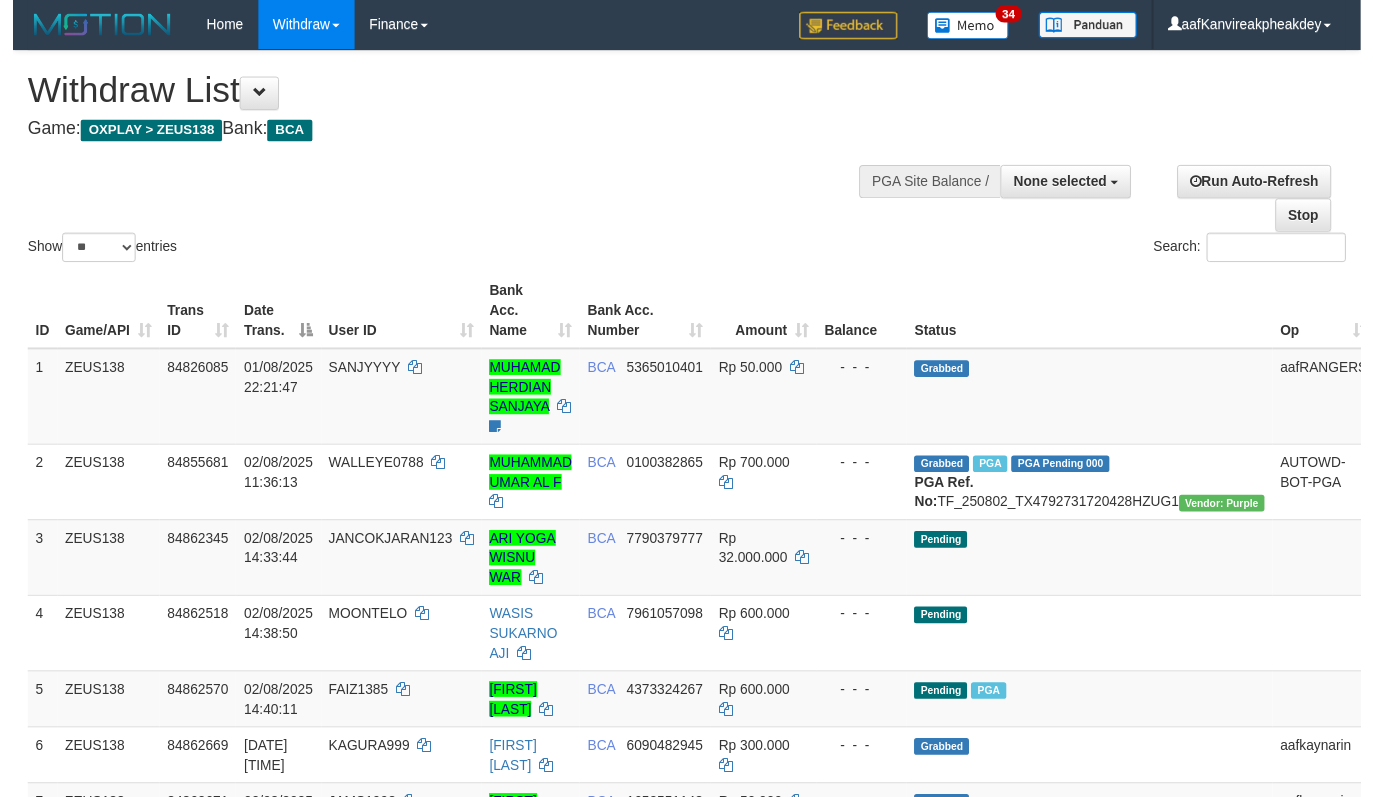 scroll, scrollTop: 358, scrollLeft: 0, axis: vertical 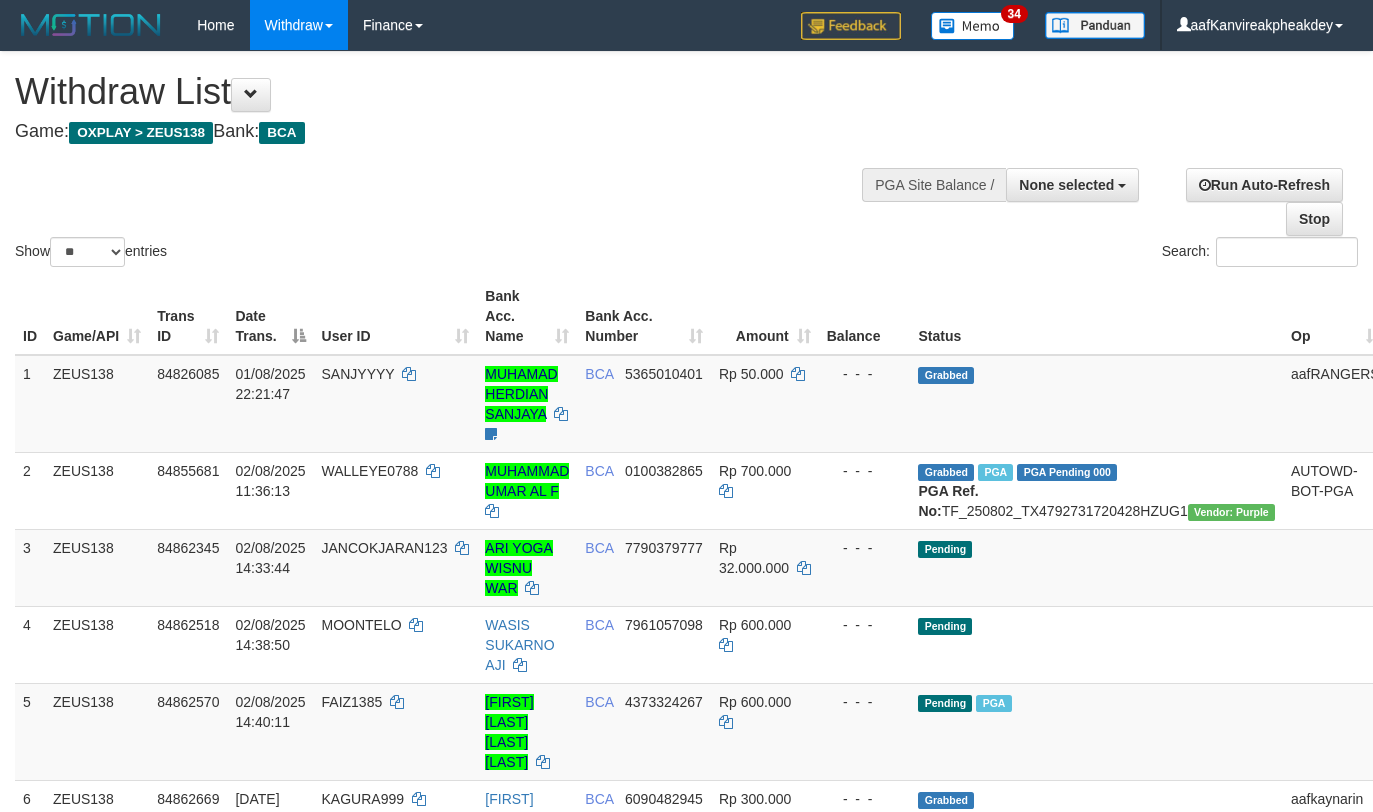 select 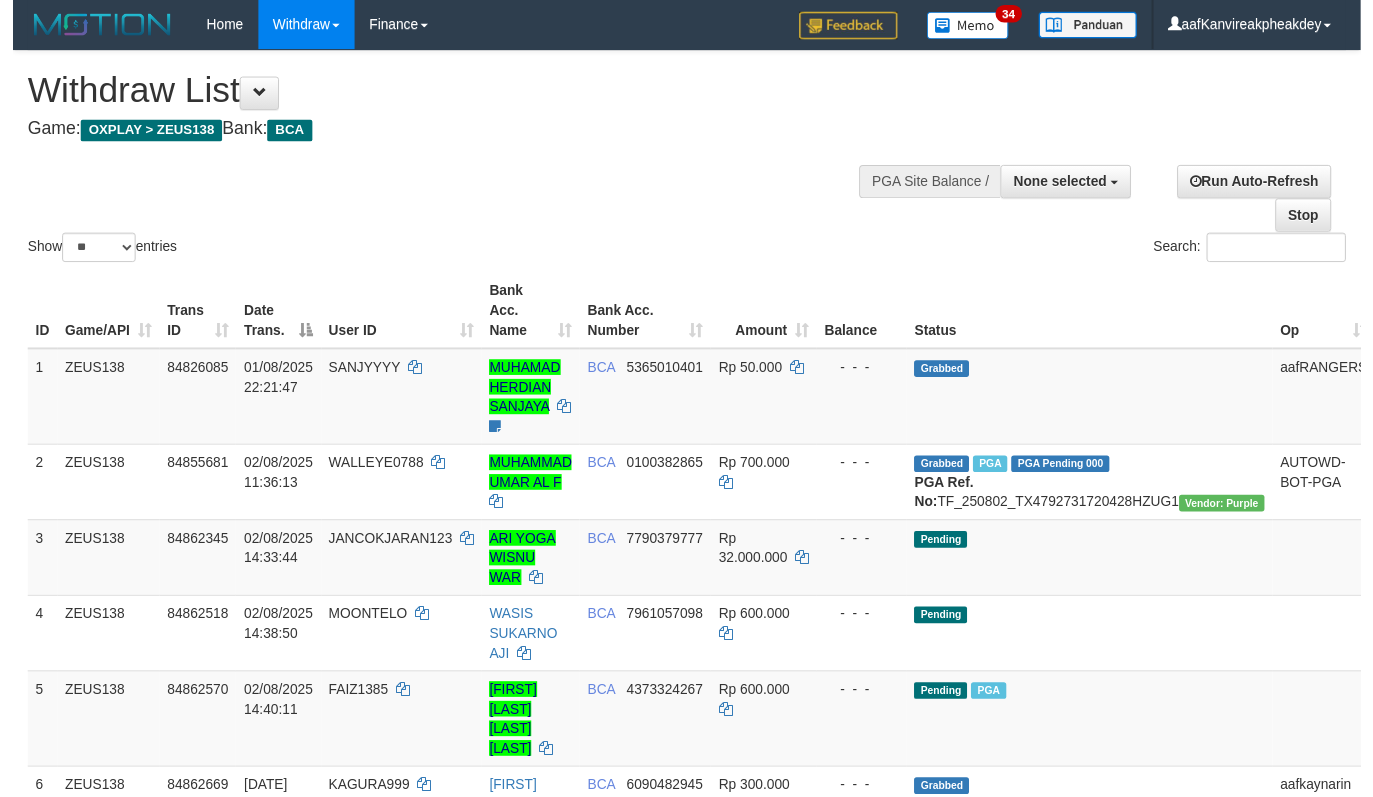 scroll, scrollTop: 358, scrollLeft: 0, axis: vertical 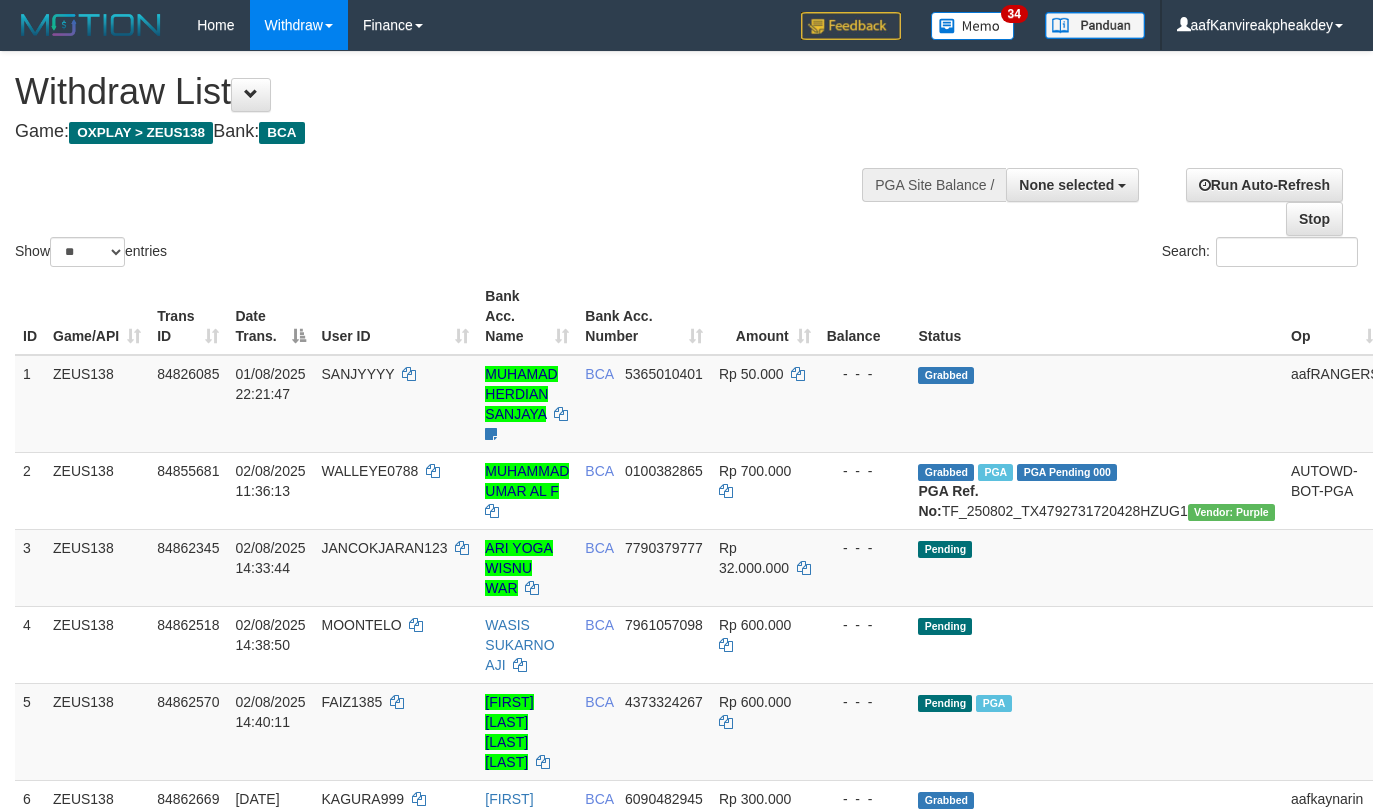 select 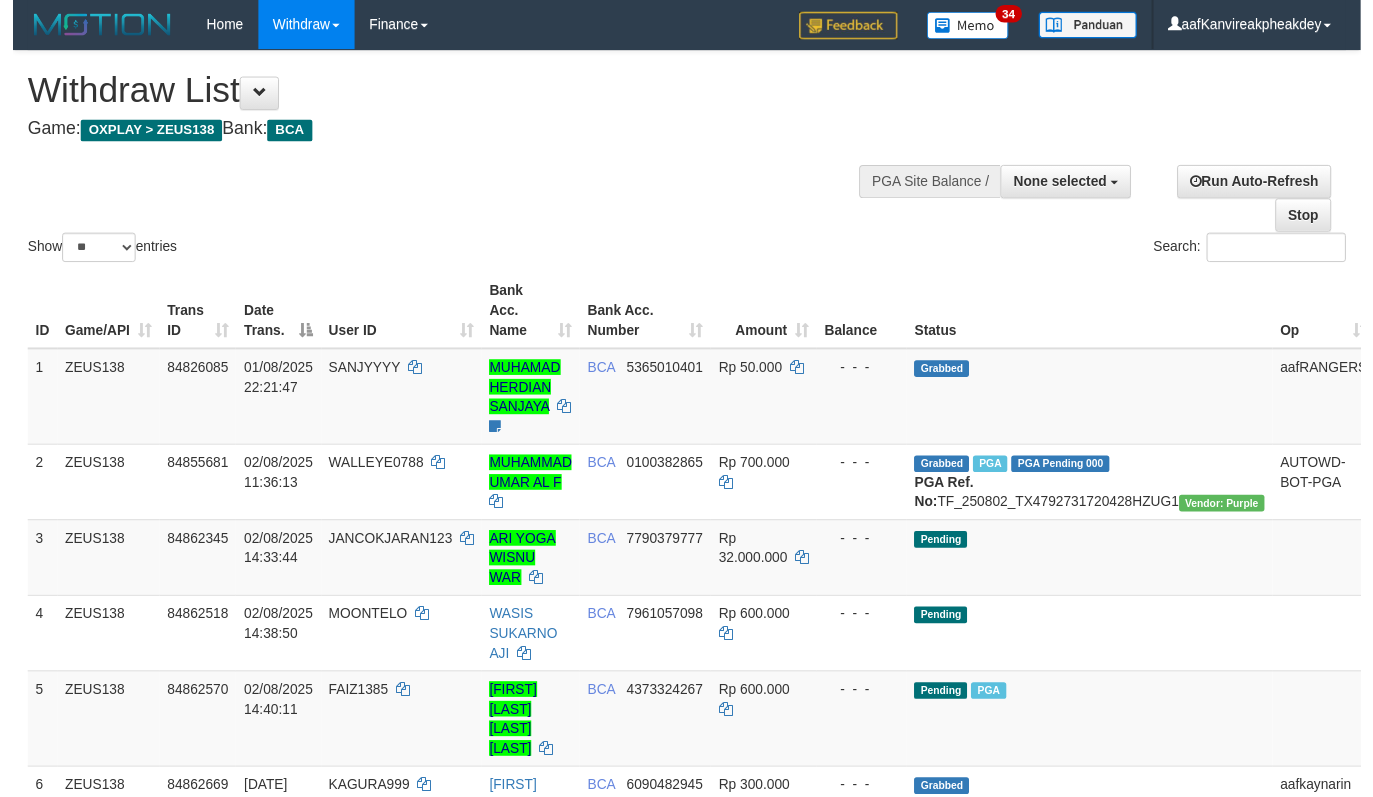 scroll, scrollTop: 358, scrollLeft: 0, axis: vertical 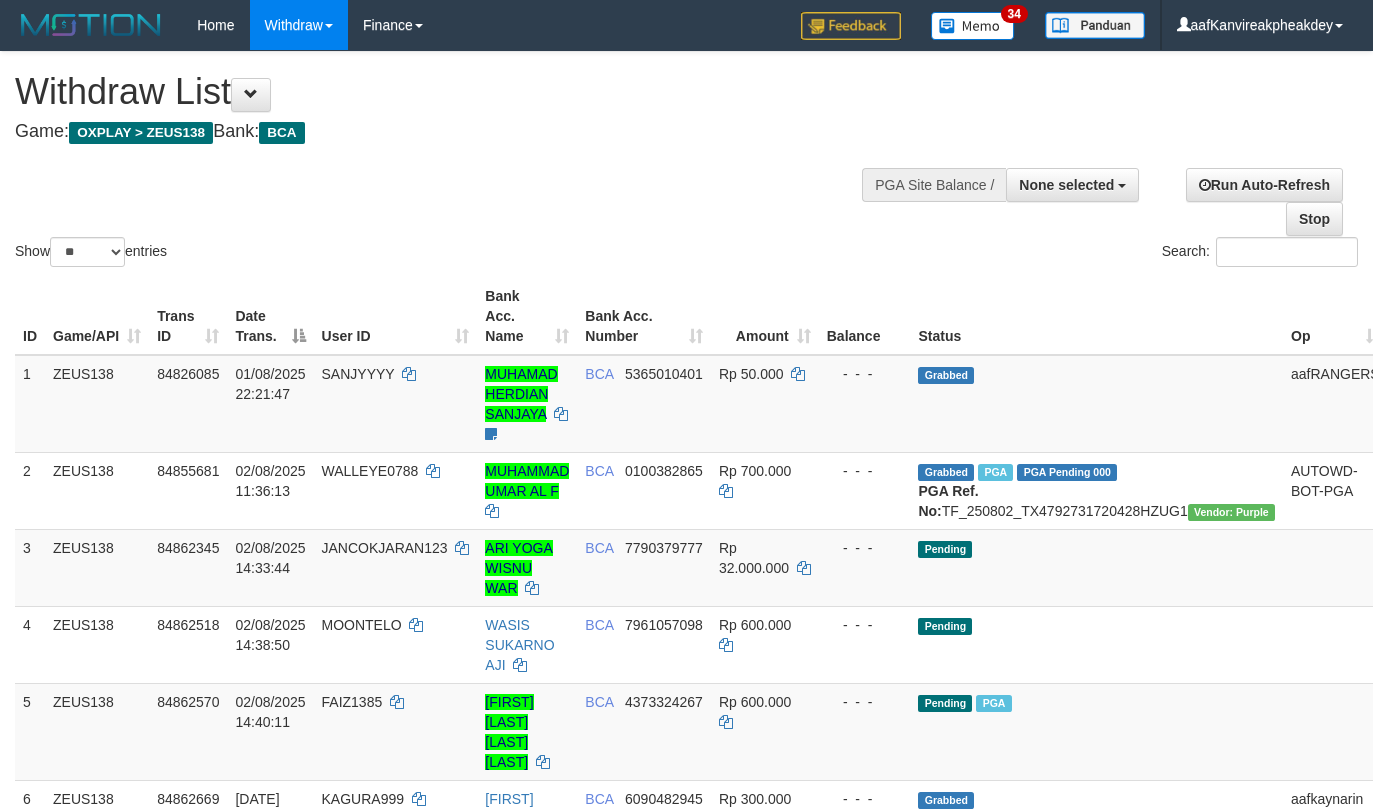 select 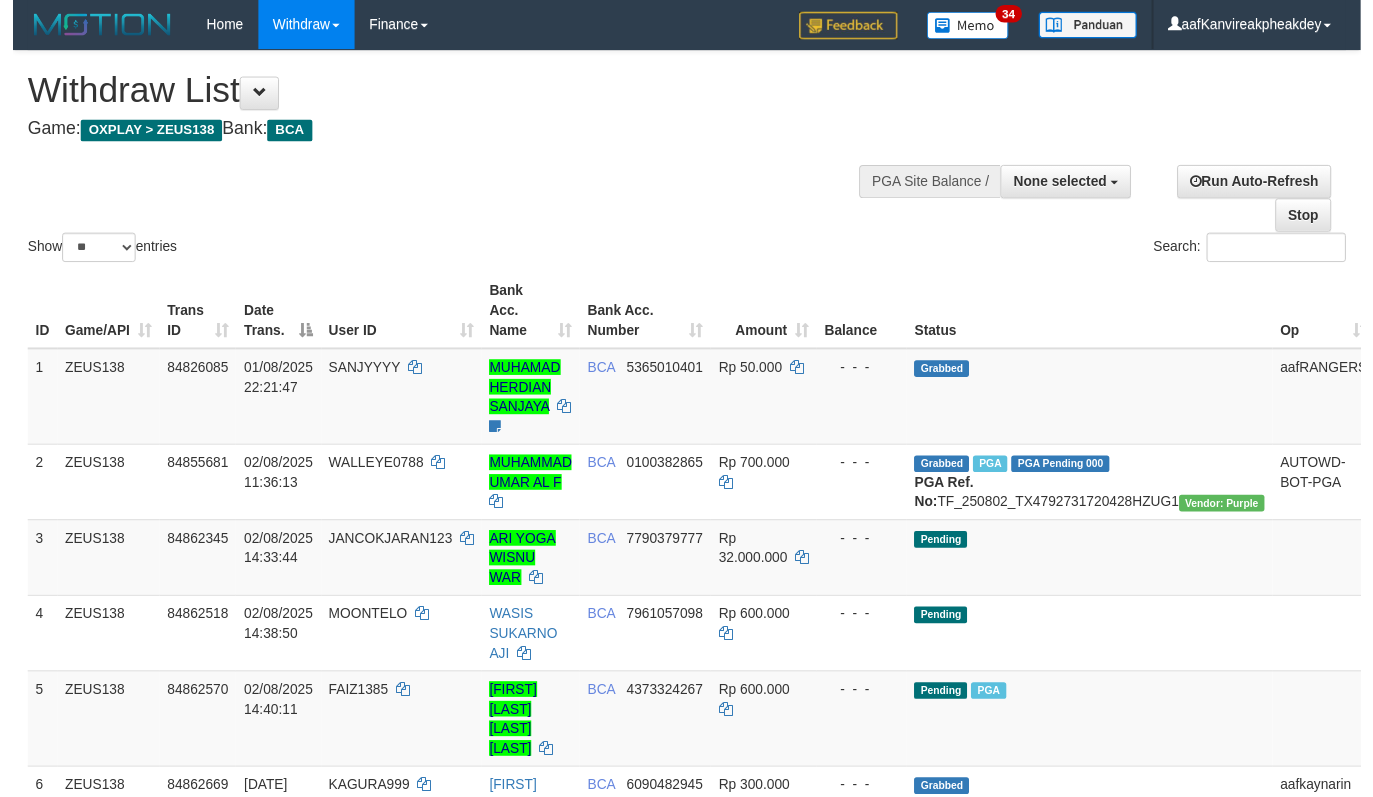 scroll, scrollTop: 358, scrollLeft: 0, axis: vertical 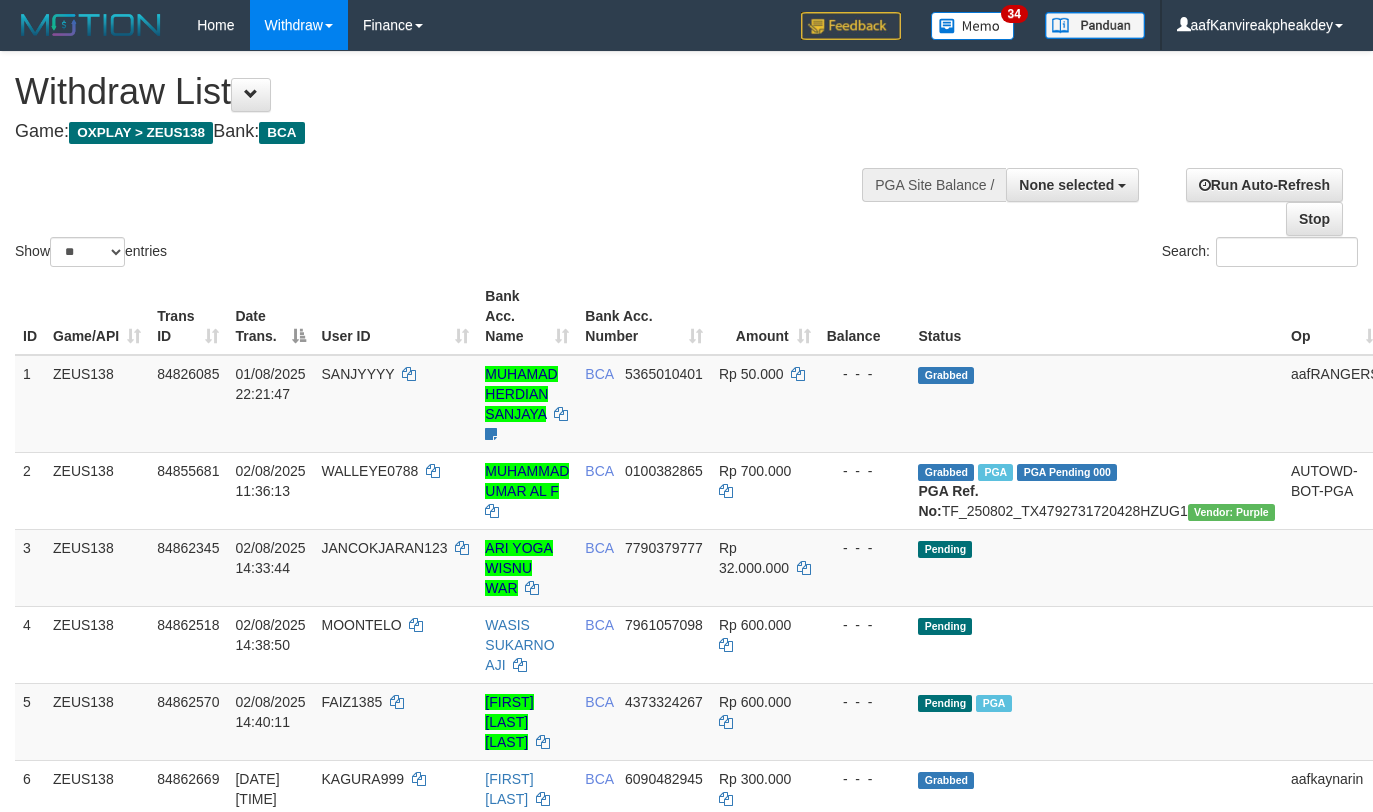select 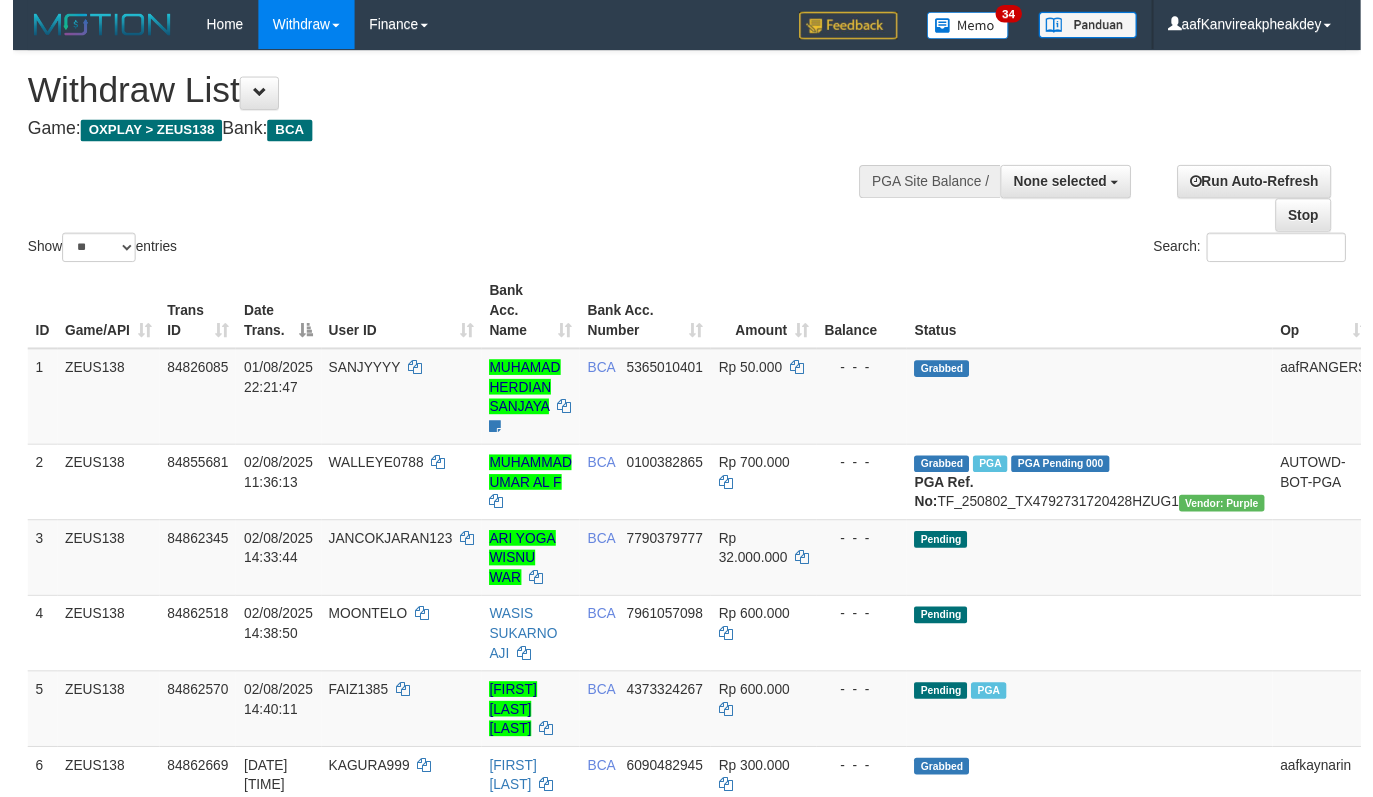 scroll, scrollTop: 358, scrollLeft: 0, axis: vertical 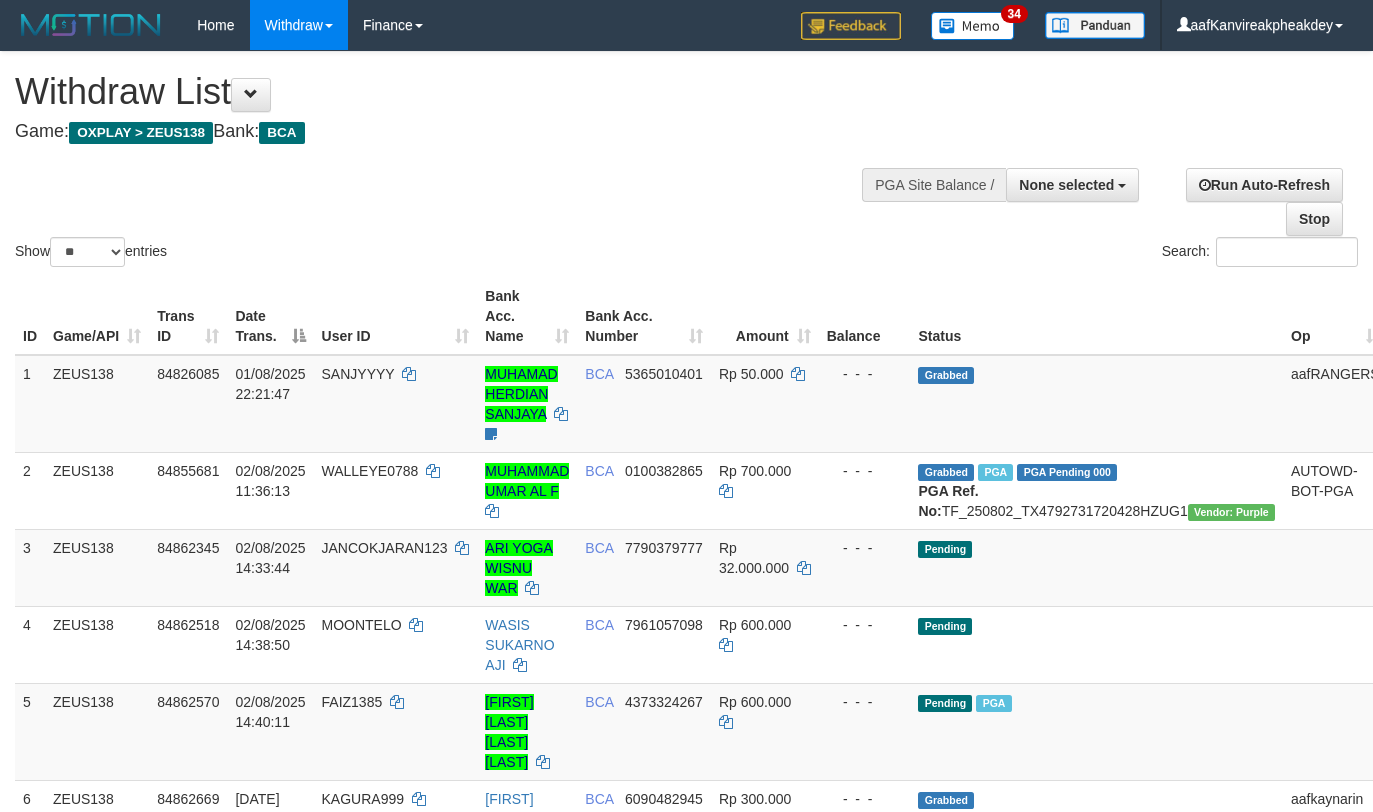 select 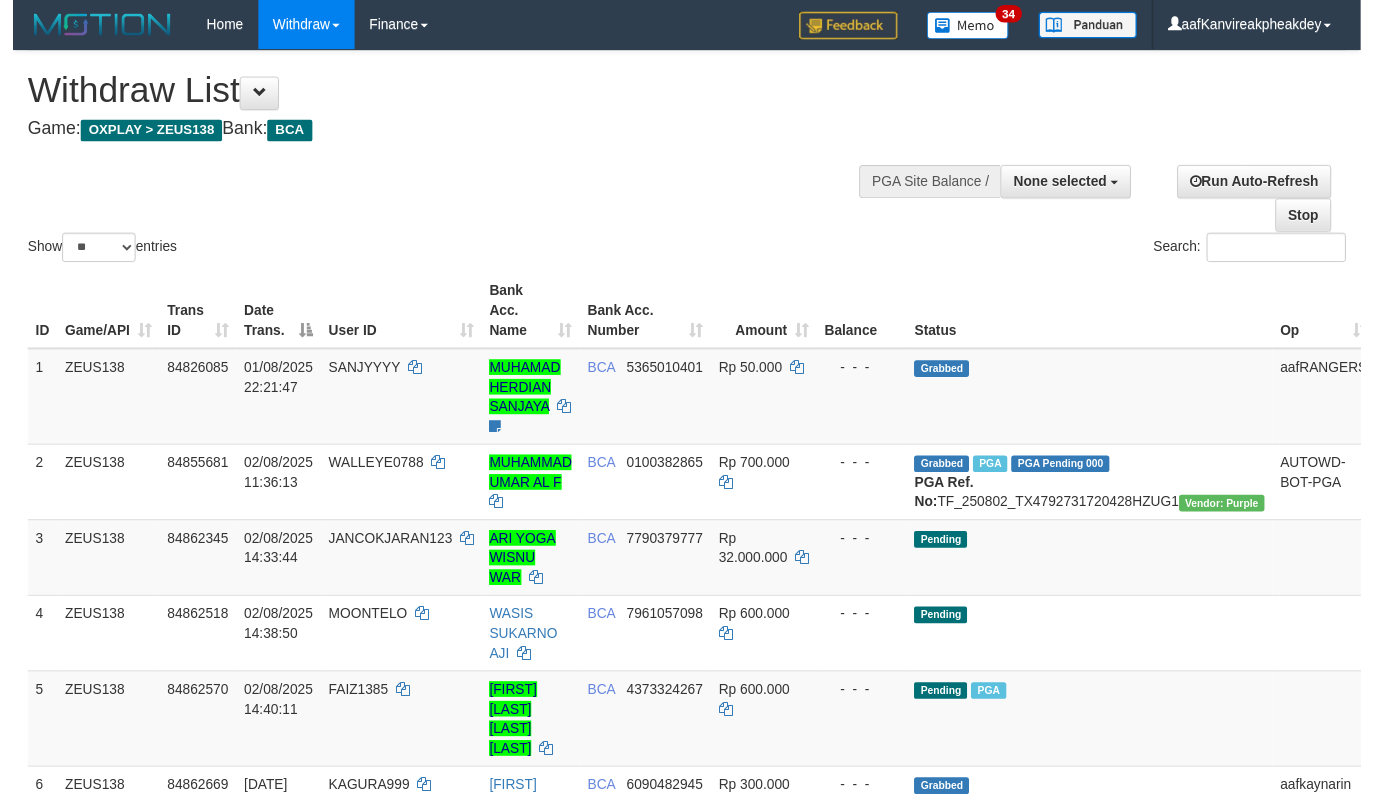 scroll, scrollTop: 358, scrollLeft: 0, axis: vertical 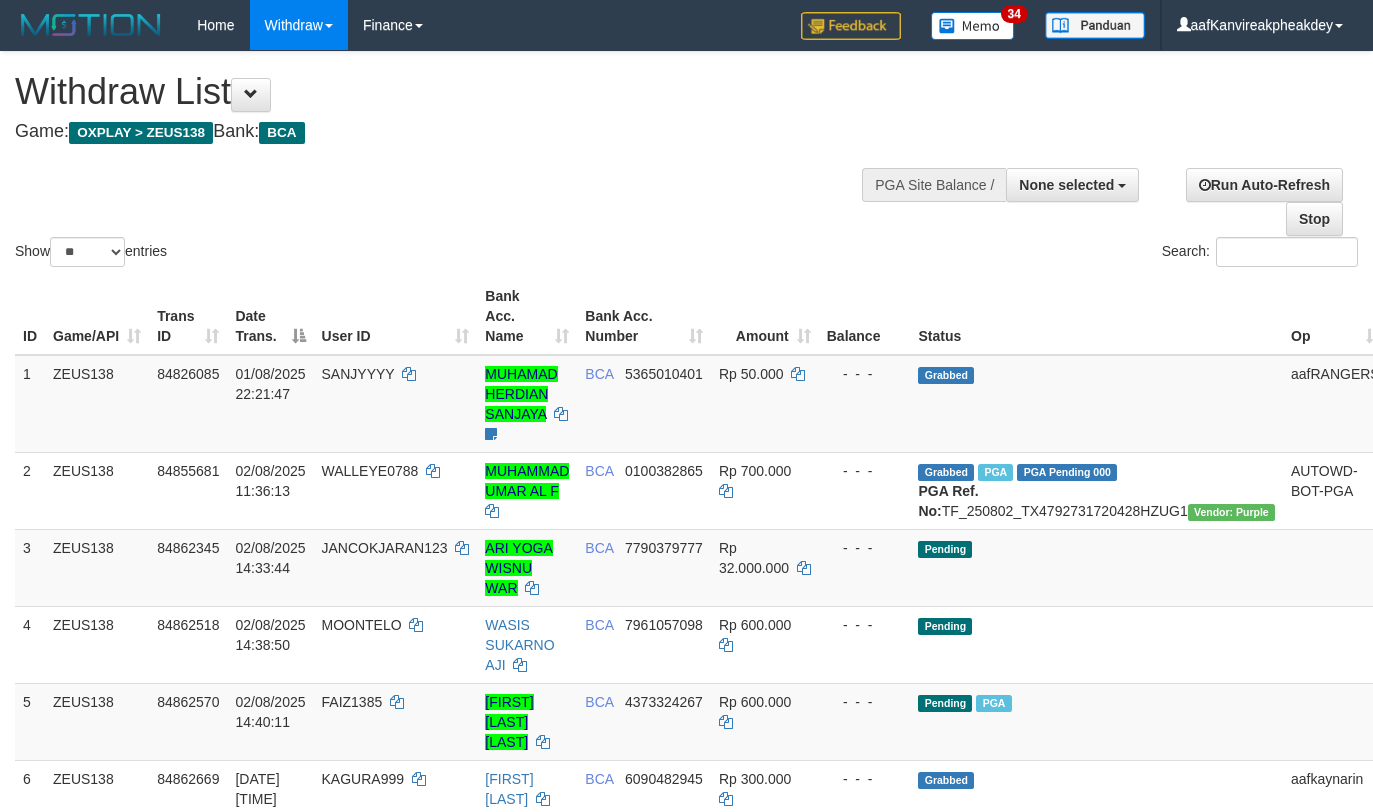 select 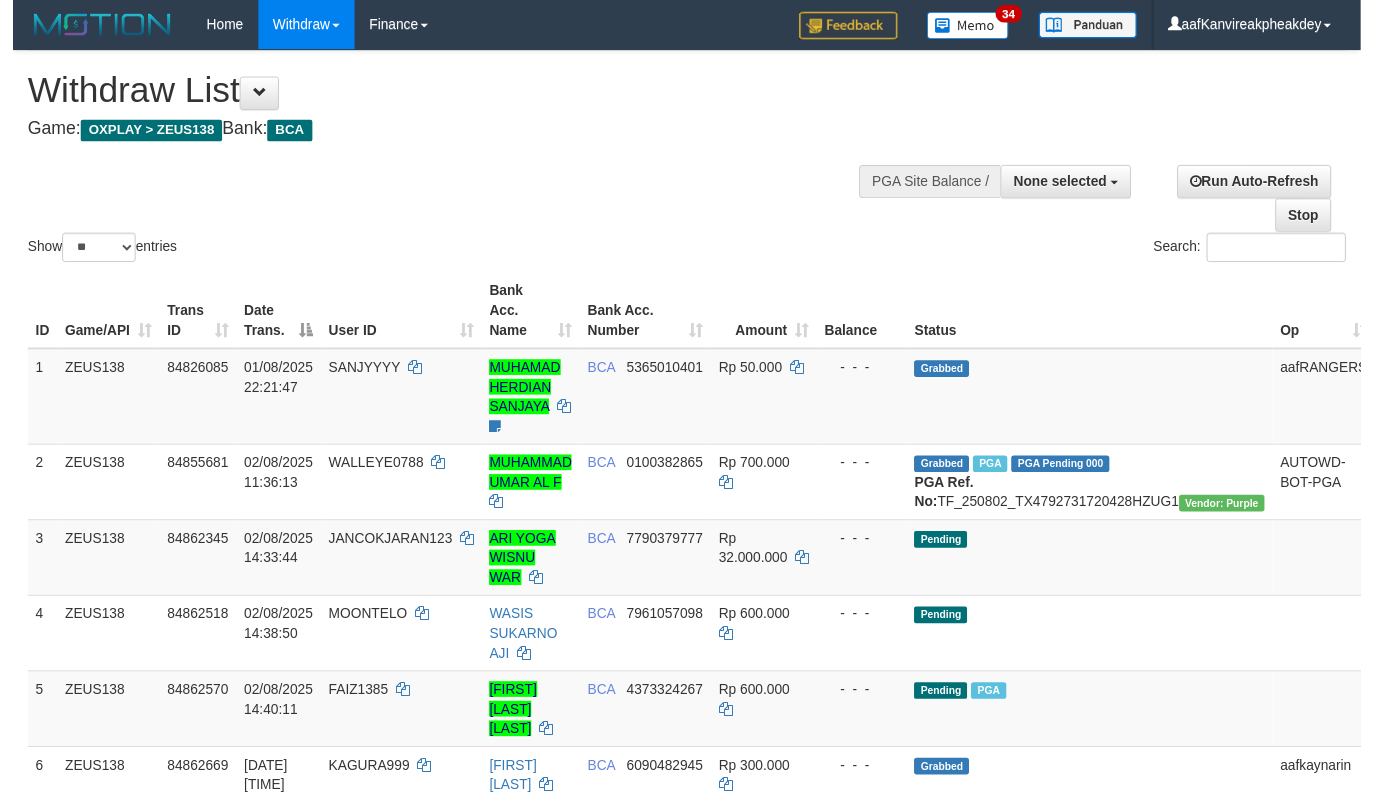 scroll, scrollTop: 358, scrollLeft: 0, axis: vertical 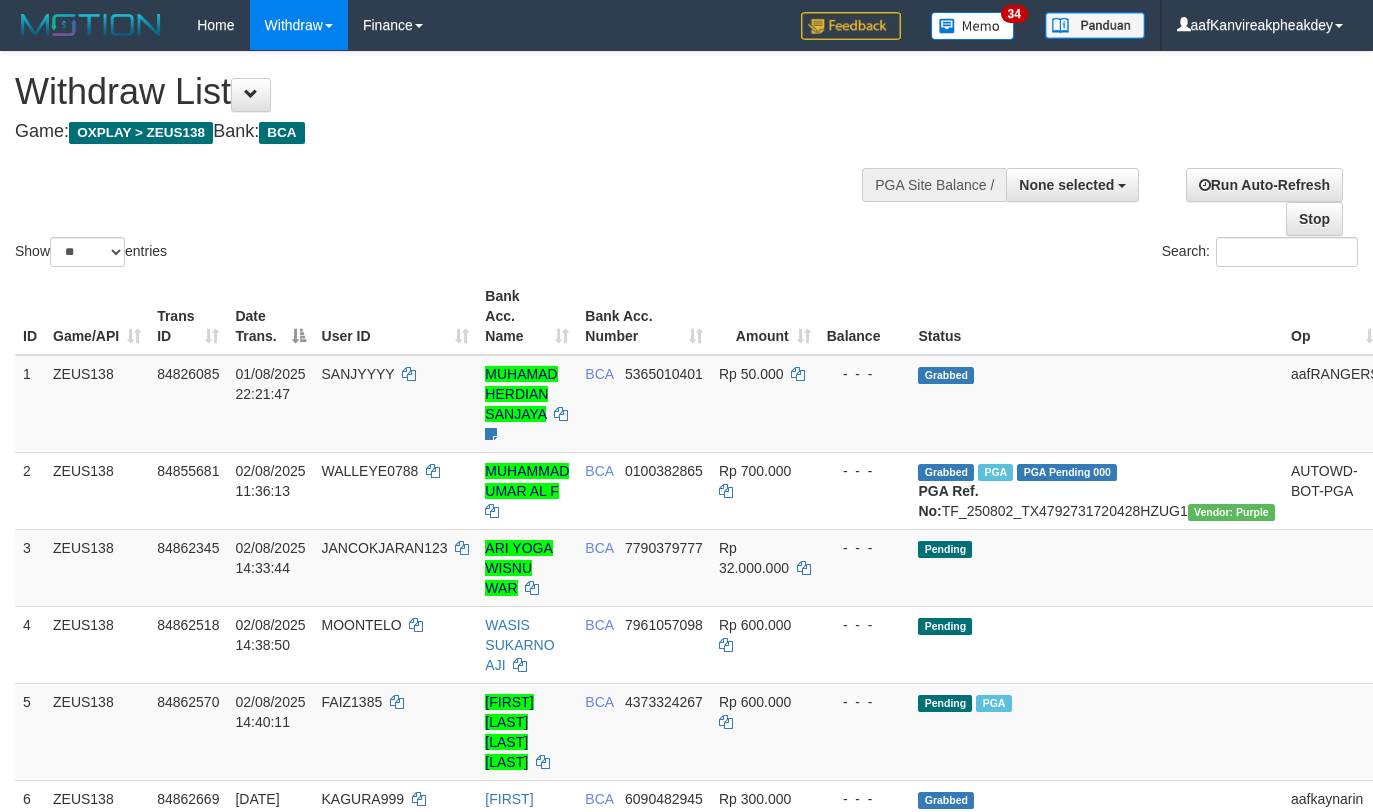 select 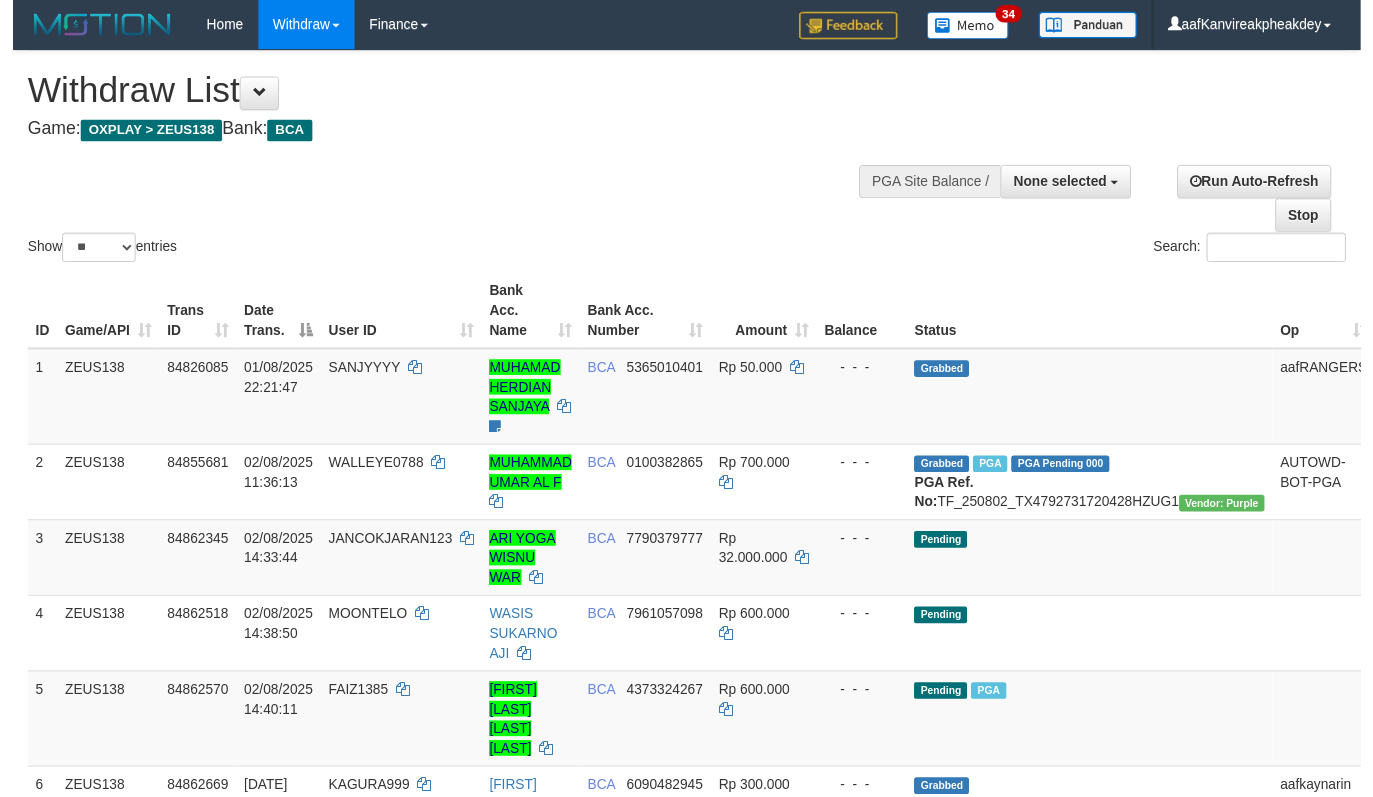 scroll, scrollTop: 358, scrollLeft: 0, axis: vertical 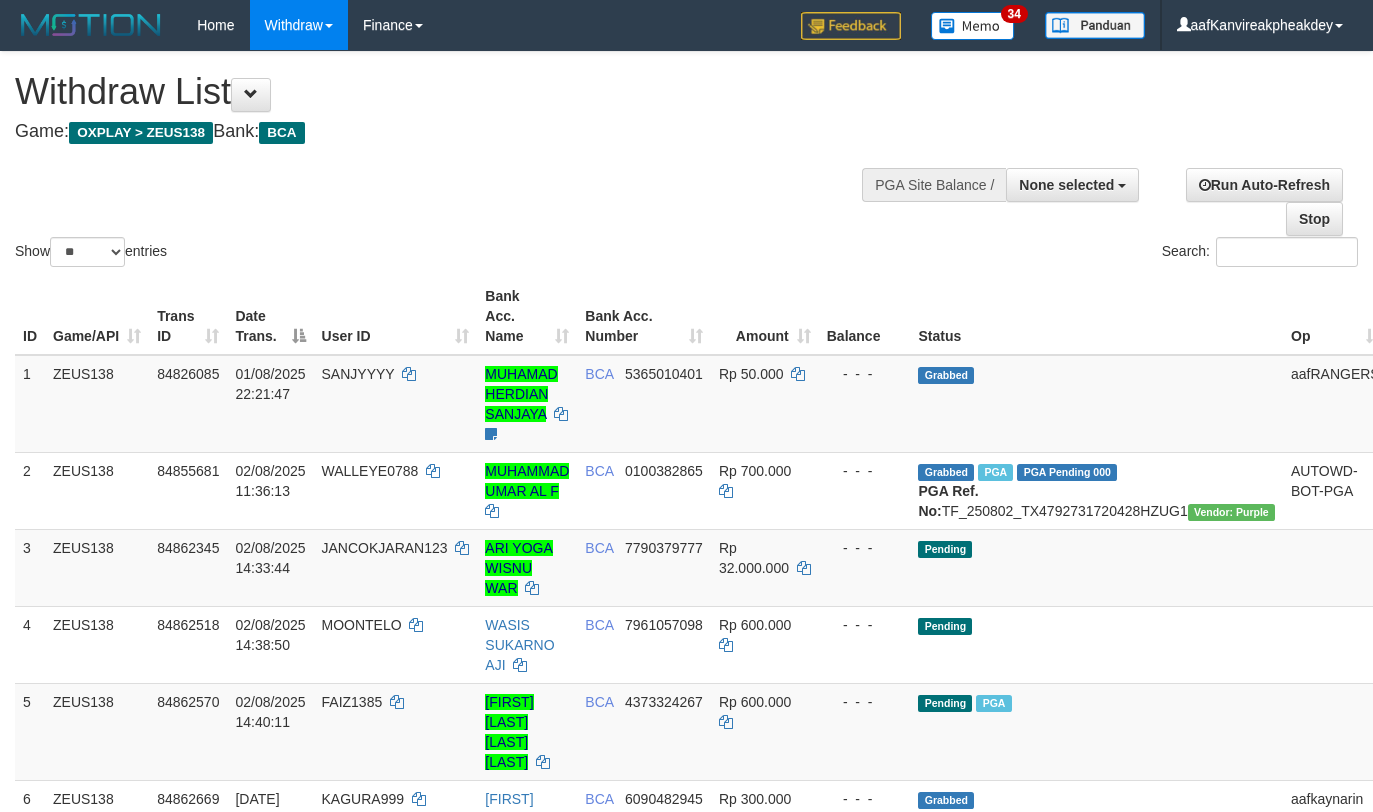 select 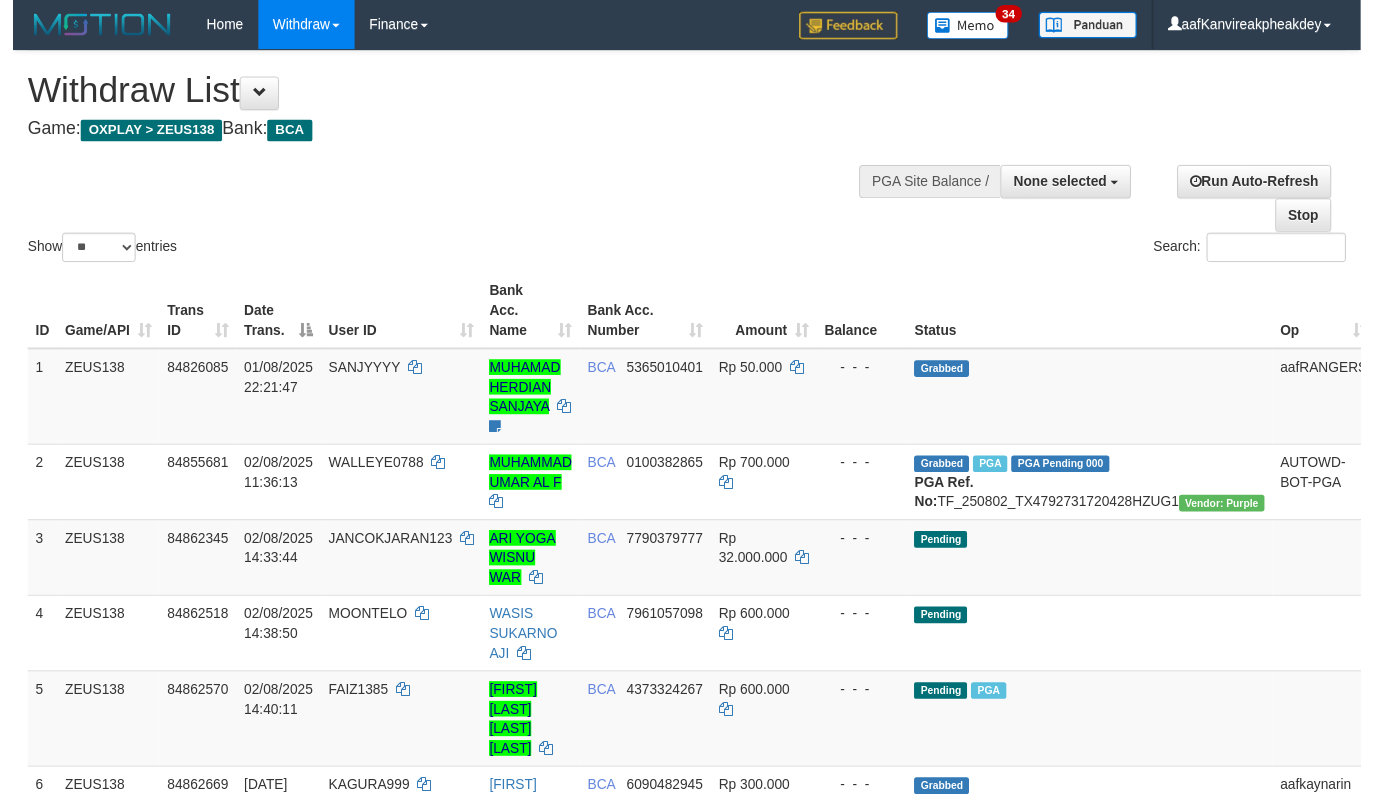 scroll, scrollTop: 358, scrollLeft: 0, axis: vertical 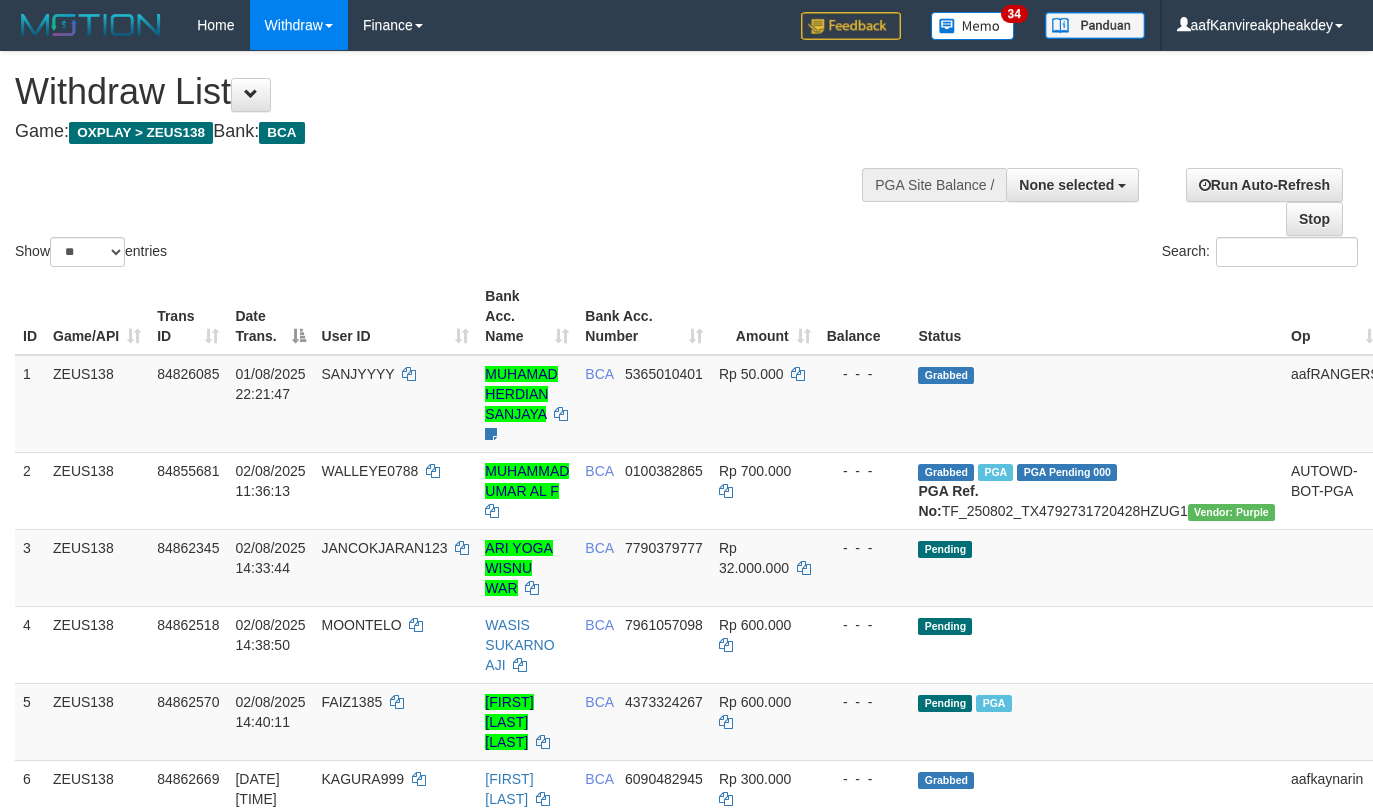 select 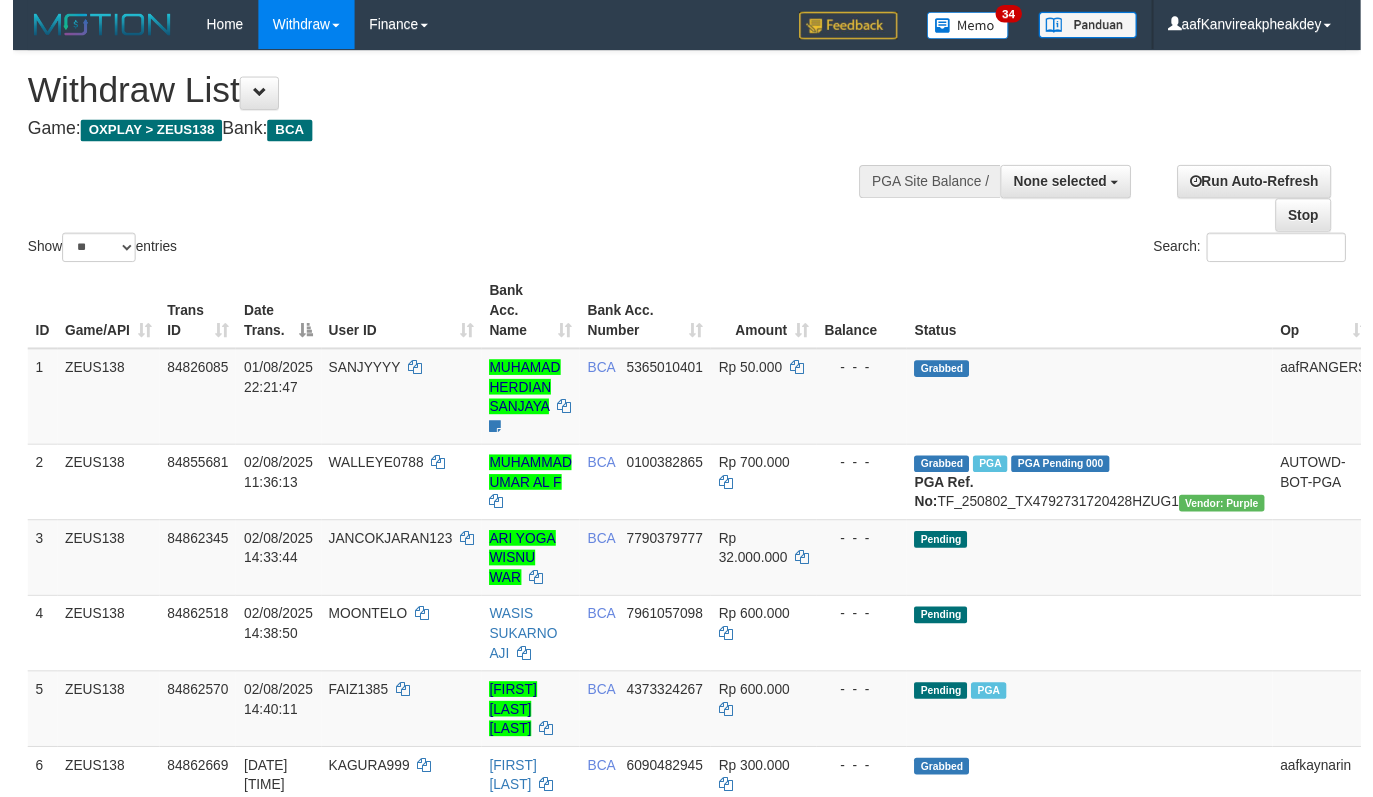 scroll, scrollTop: 358, scrollLeft: 0, axis: vertical 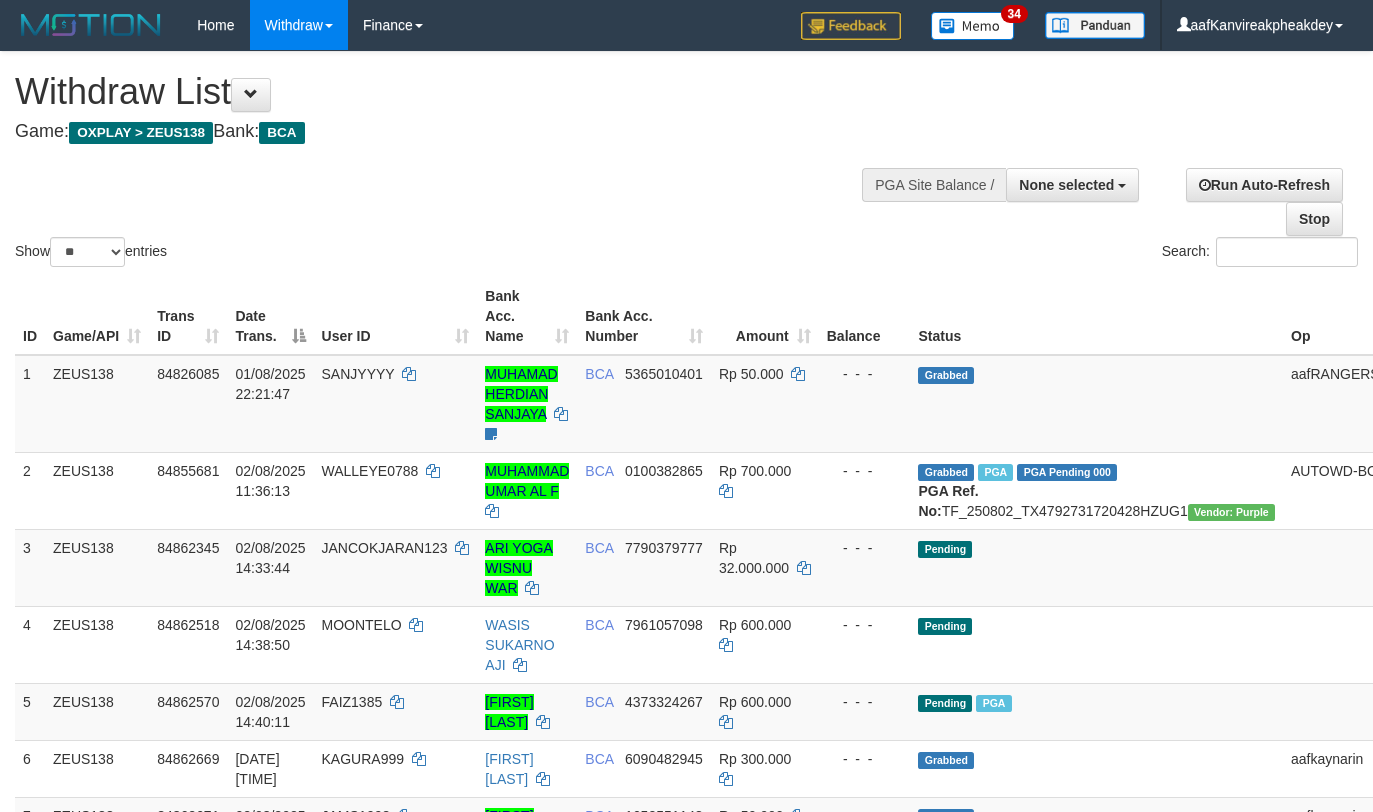select 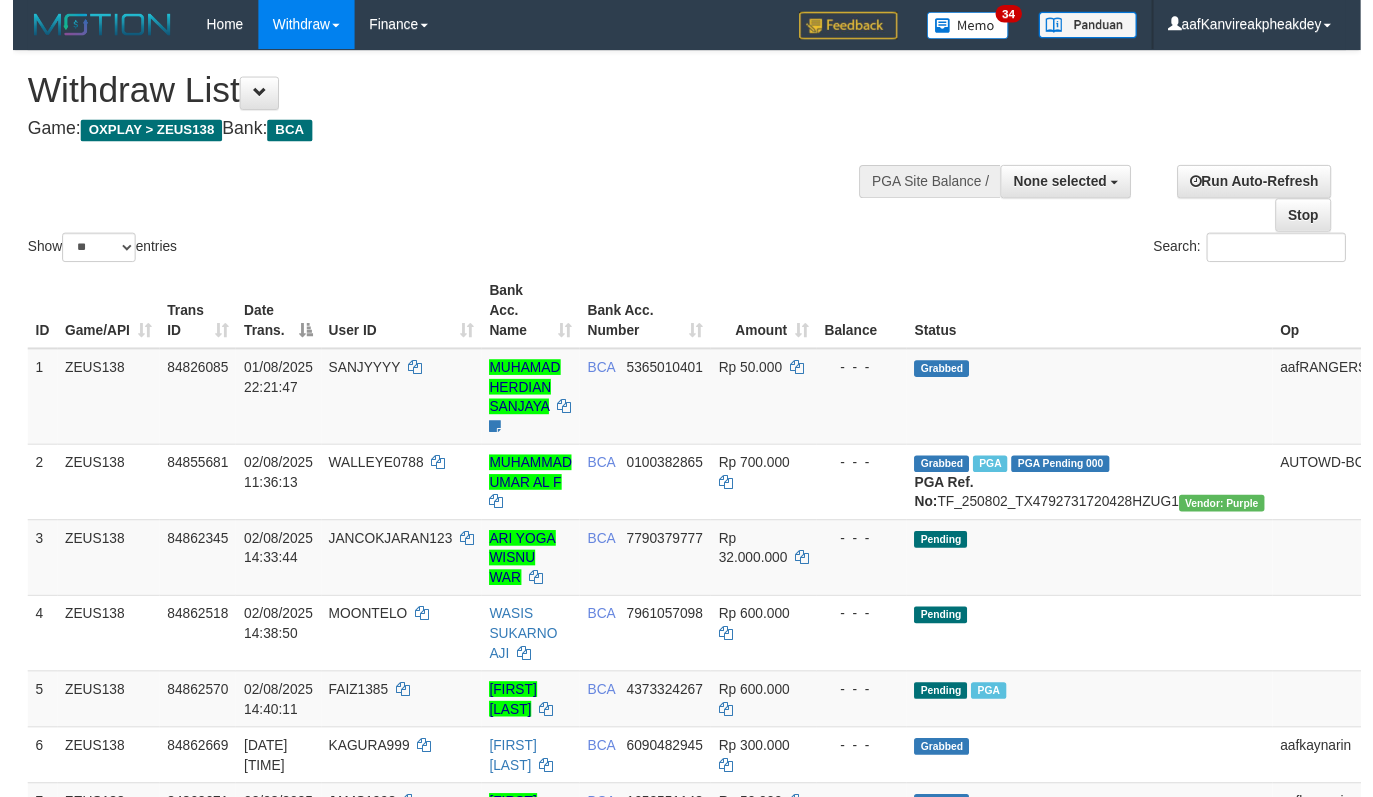 scroll, scrollTop: 358, scrollLeft: 0, axis: vertical 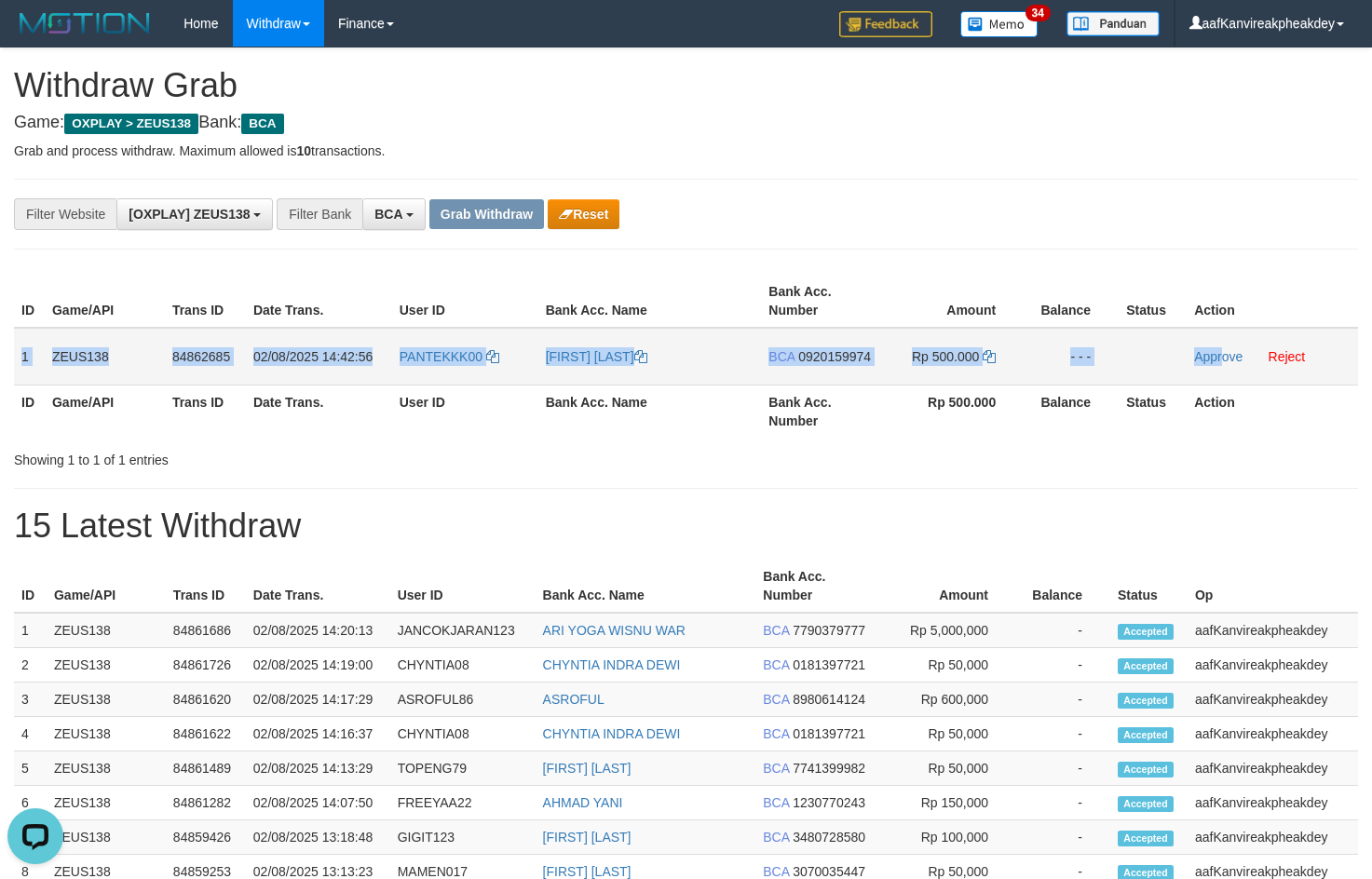copy on "1
ZEUS138
84862685
[DATE] [TIME]
PANTEKKK00
[FIRST] [LAST]
BCA
0920159974
Rp 500.000
- - -
Appr" 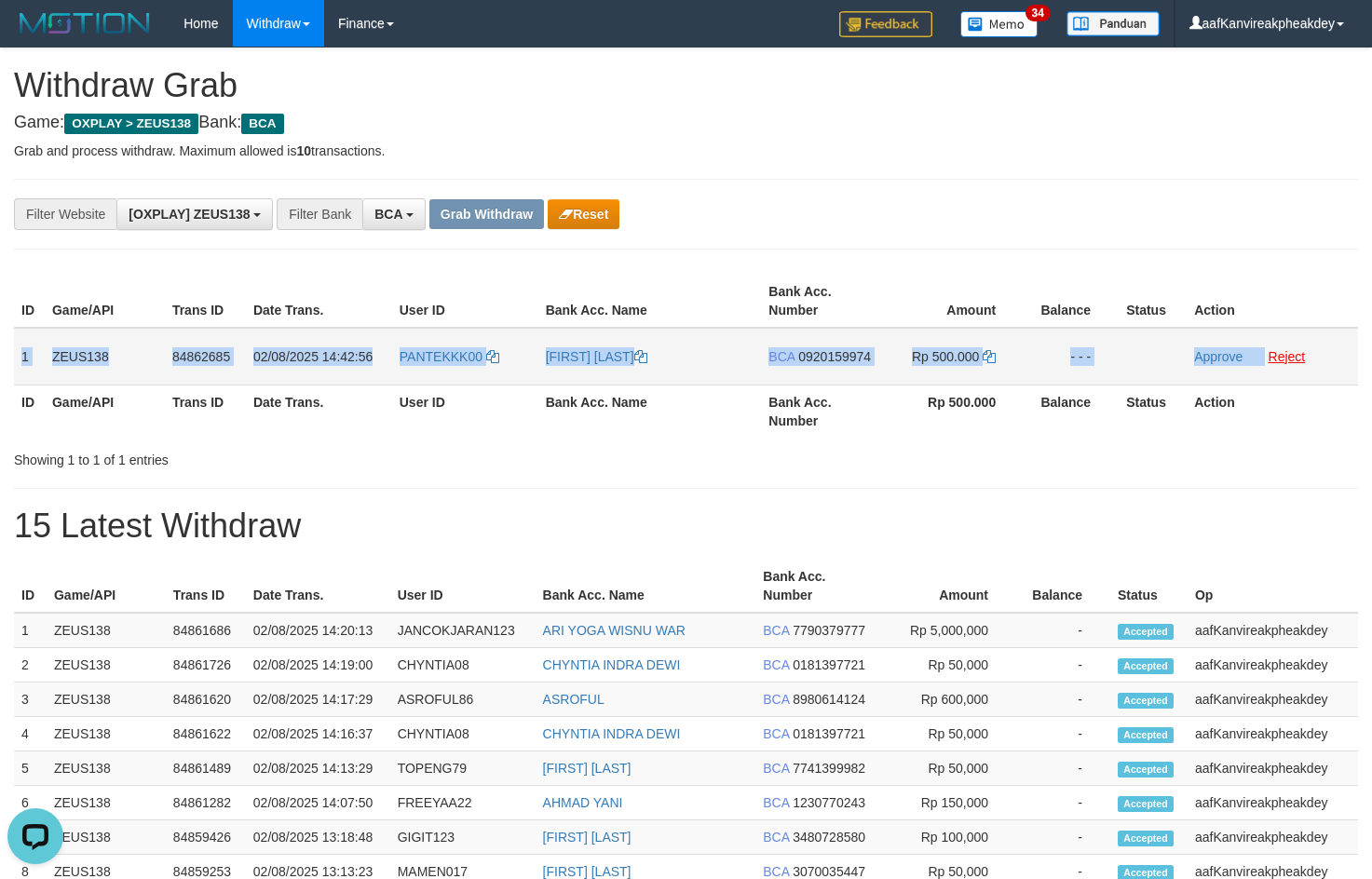 copy on "1
ZEUS138
84862685
[DATE] [TIME]
PANTEKKK00
[FIRST] [LAST]
BCA
0920159974
Rp 500.000
- - -
Approve" 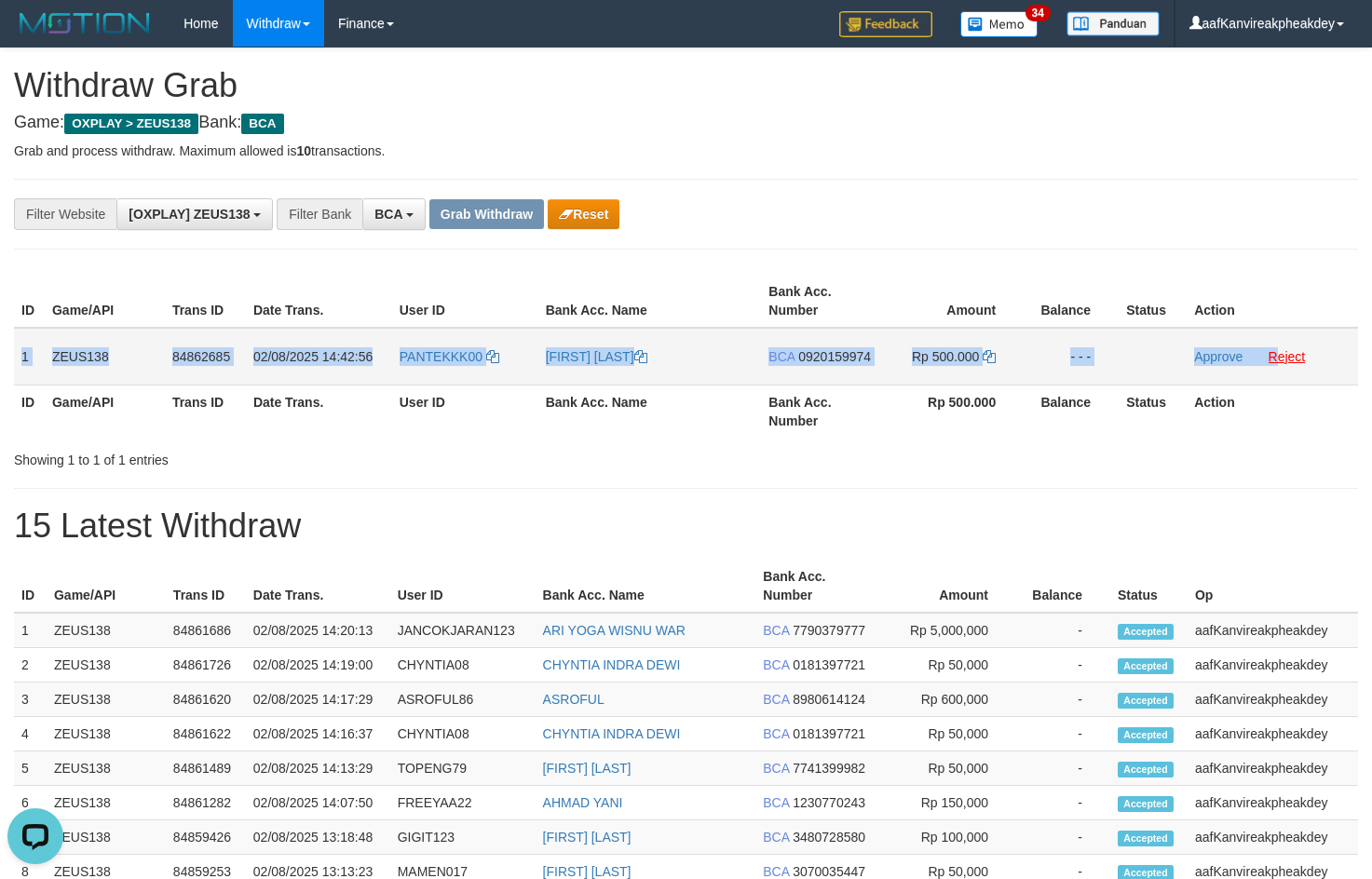 drag, startPoint x: 19, startPoint y: 348, endPoint x: 1291, endPoint y: 359, distance: 1272.0476 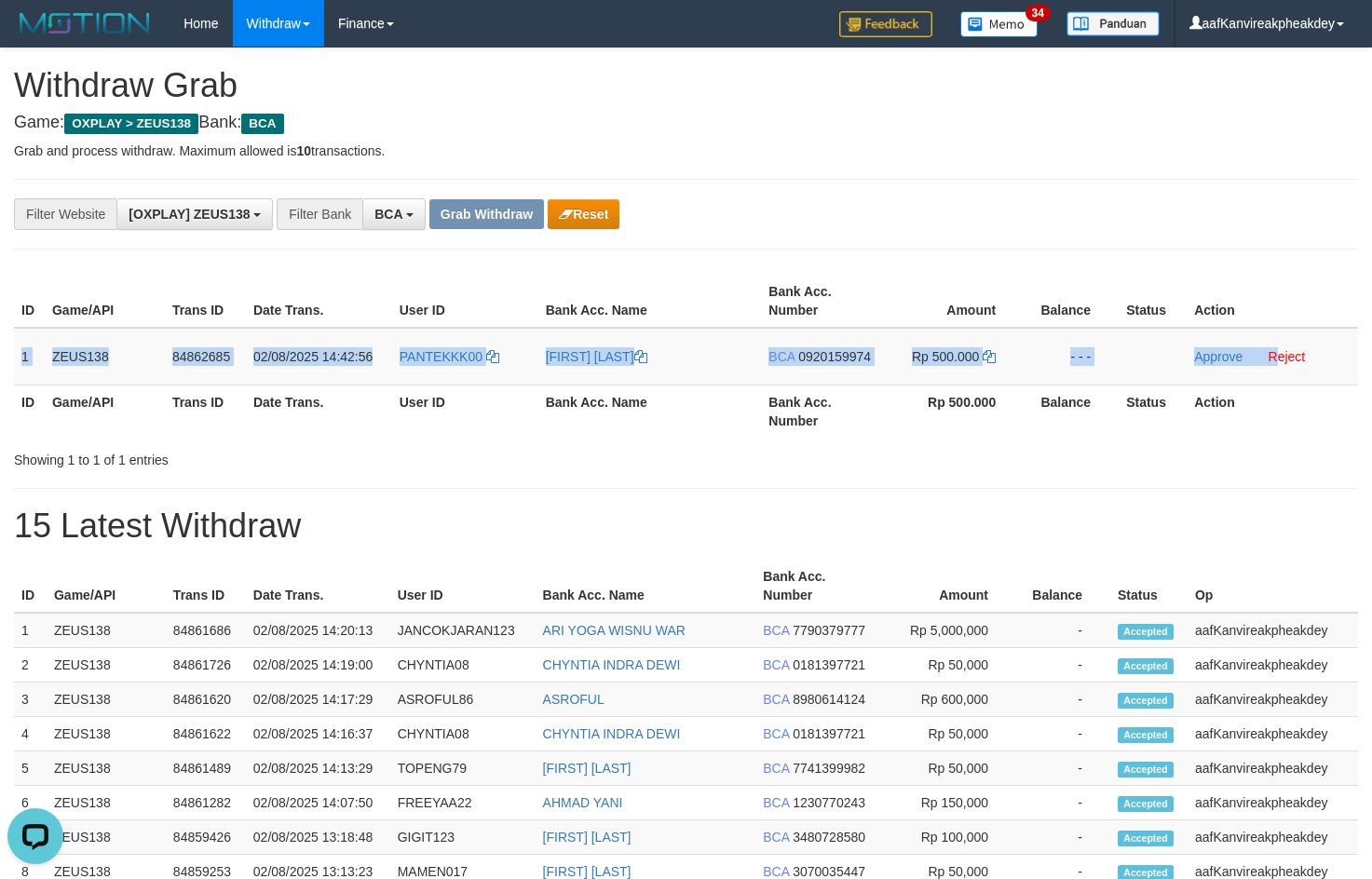 copy on "1
ZEUS138
84862685
[DATE] [TIME]
PANTEKKK00
[FIRST] [LAST]
BCA
0920159974
Rp 500.000
- - -
Approve
R" 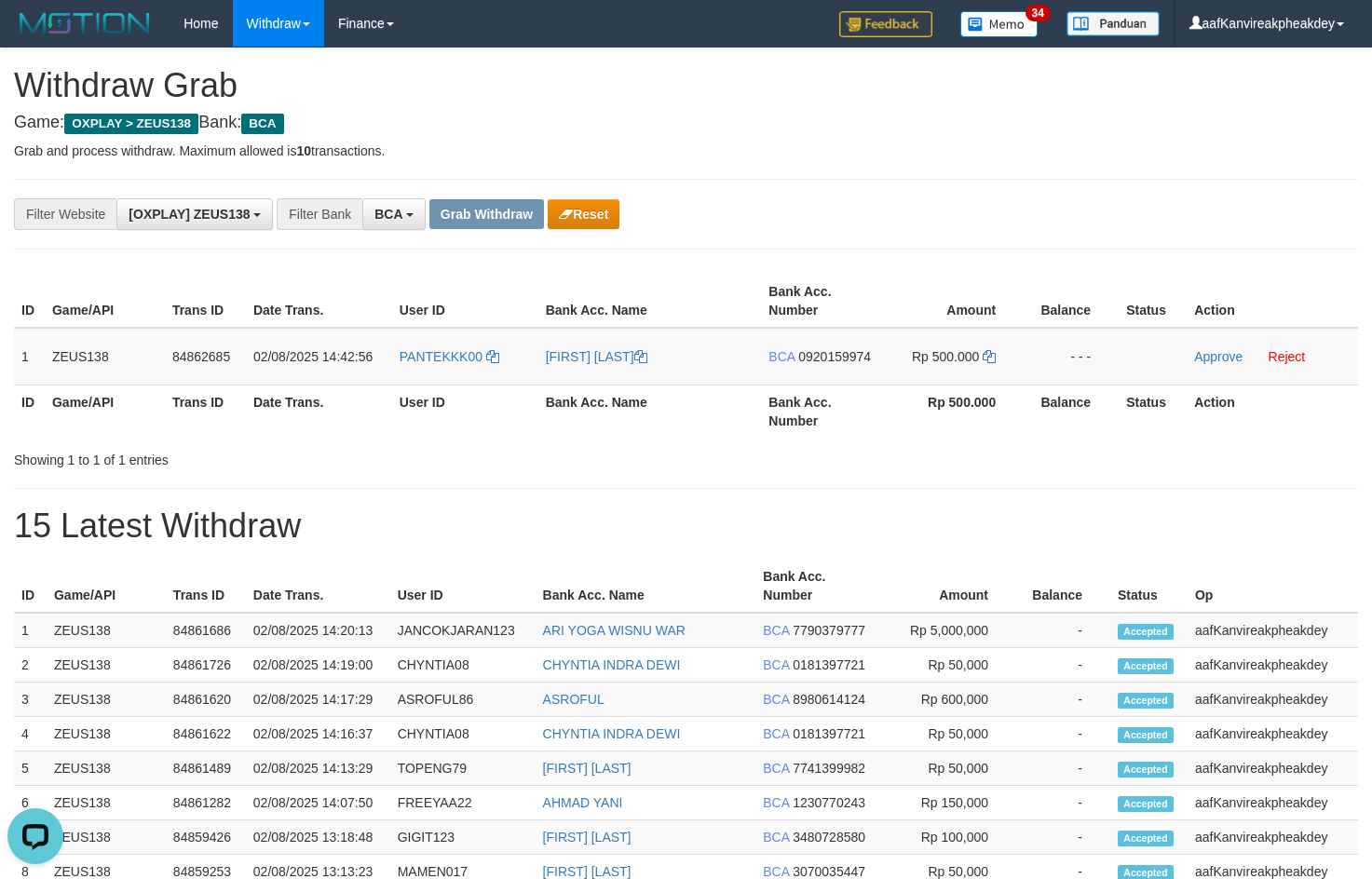 drag, startPoint x: 1011, startPoint y: 223, endPoint x: 1385, endPoint y: 306, distance: 383.0992 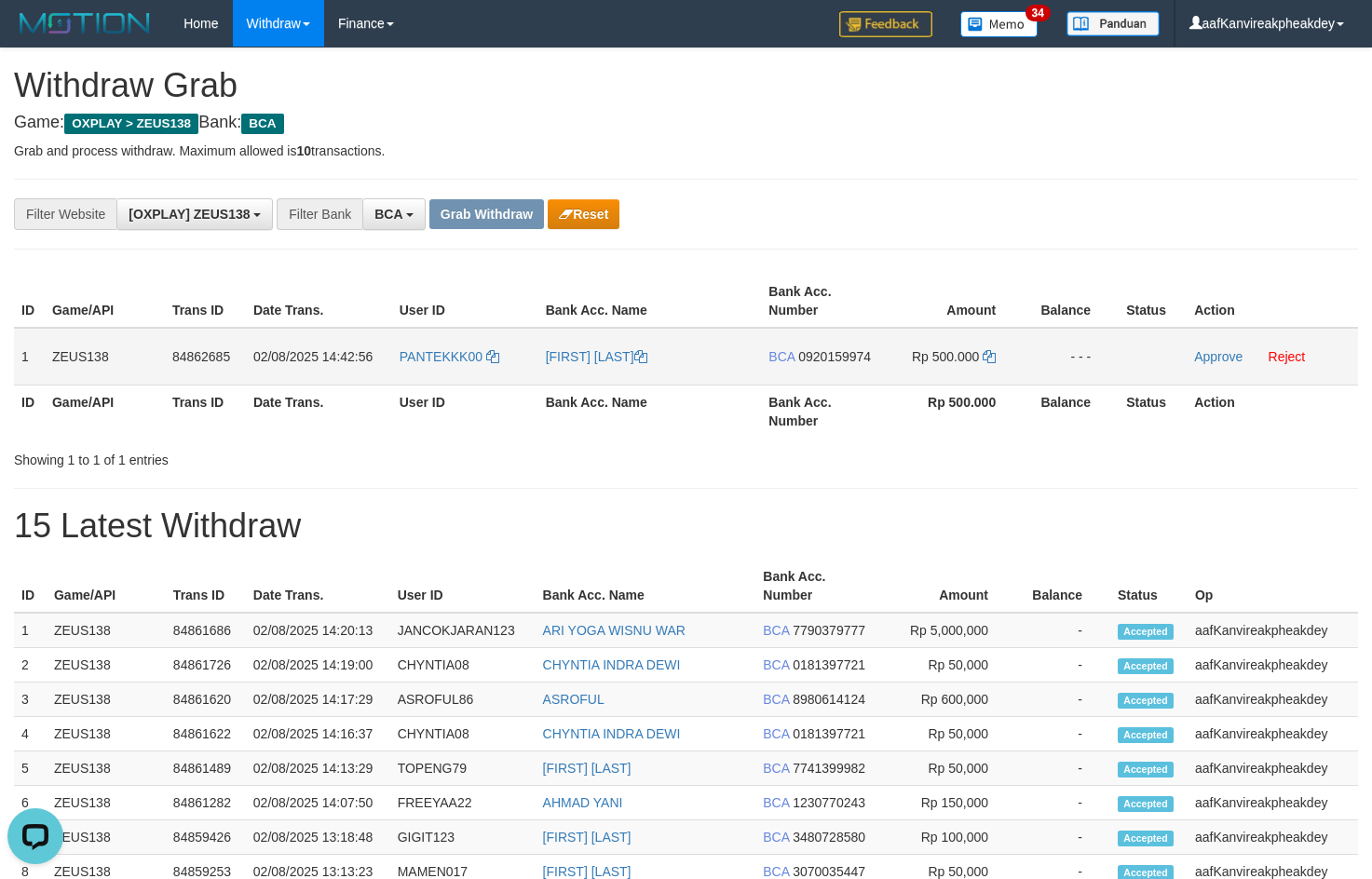 click on "0920159974" at bounding box center (835, 357) 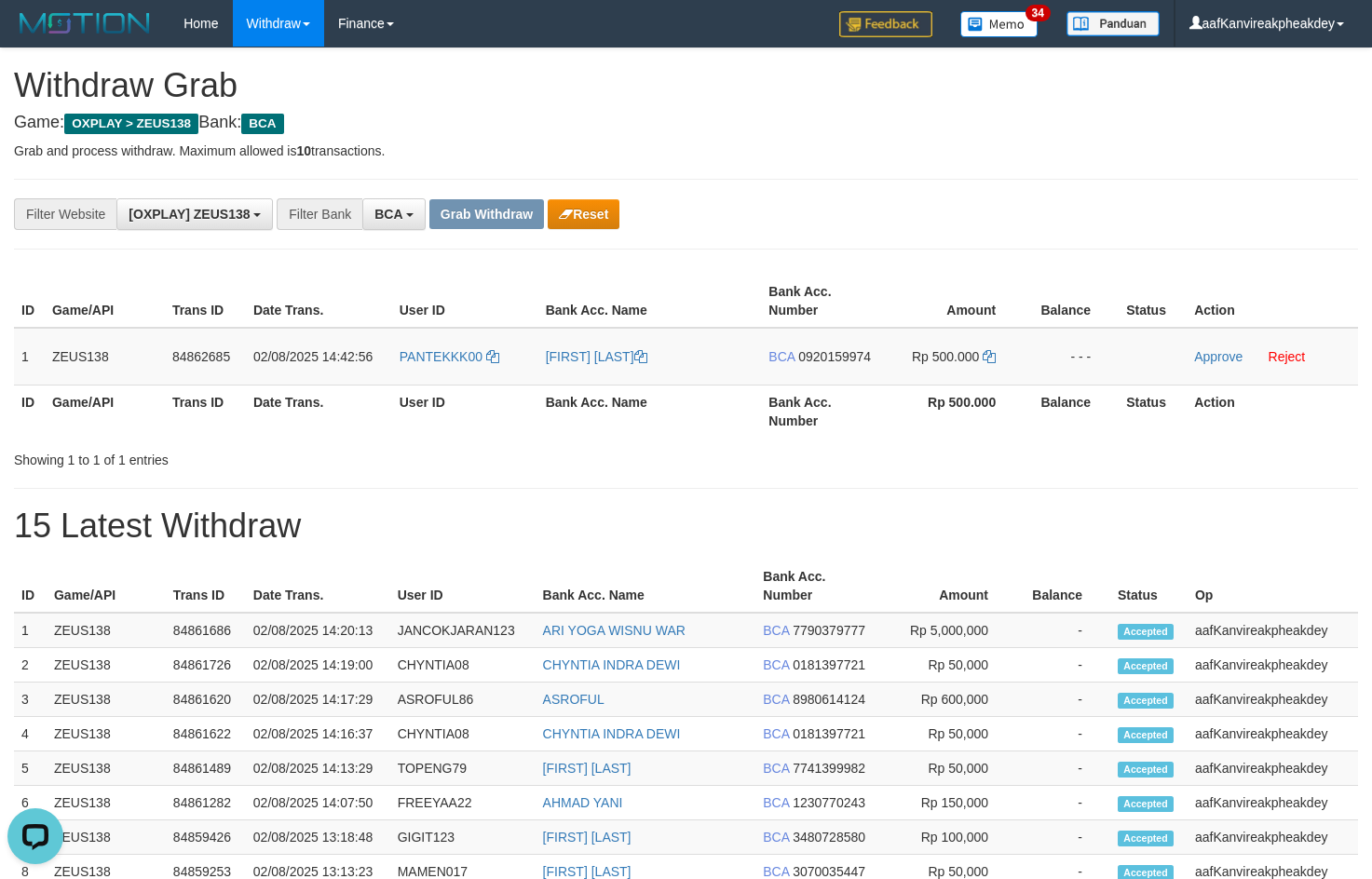 drag, startPoint x: 831, startPoint y: 357, endPoint x: 1383, endPoint y: 189, distance: 576.99913 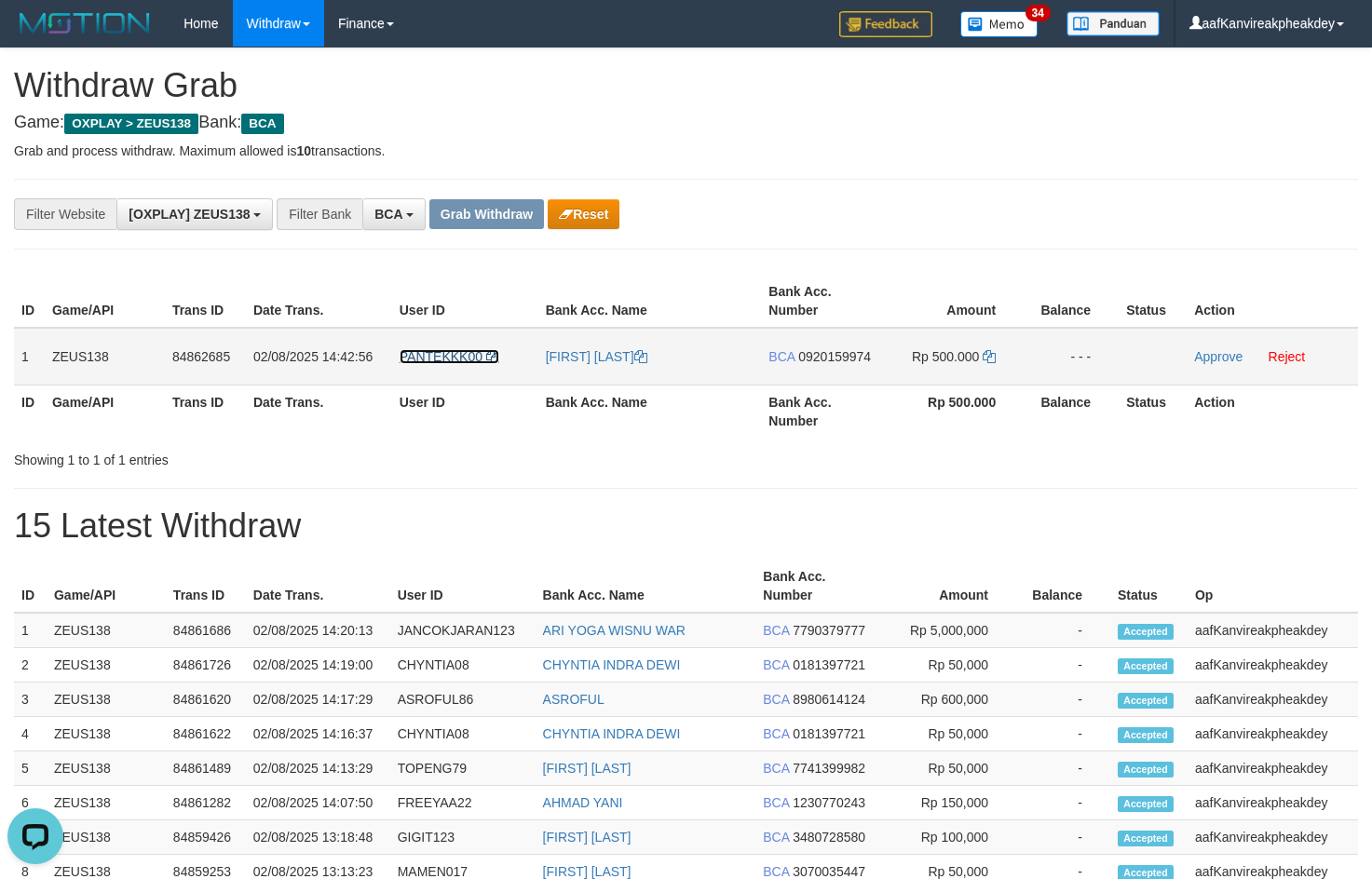 click on "PANTEKKK00" at bounding box center [441, 357] 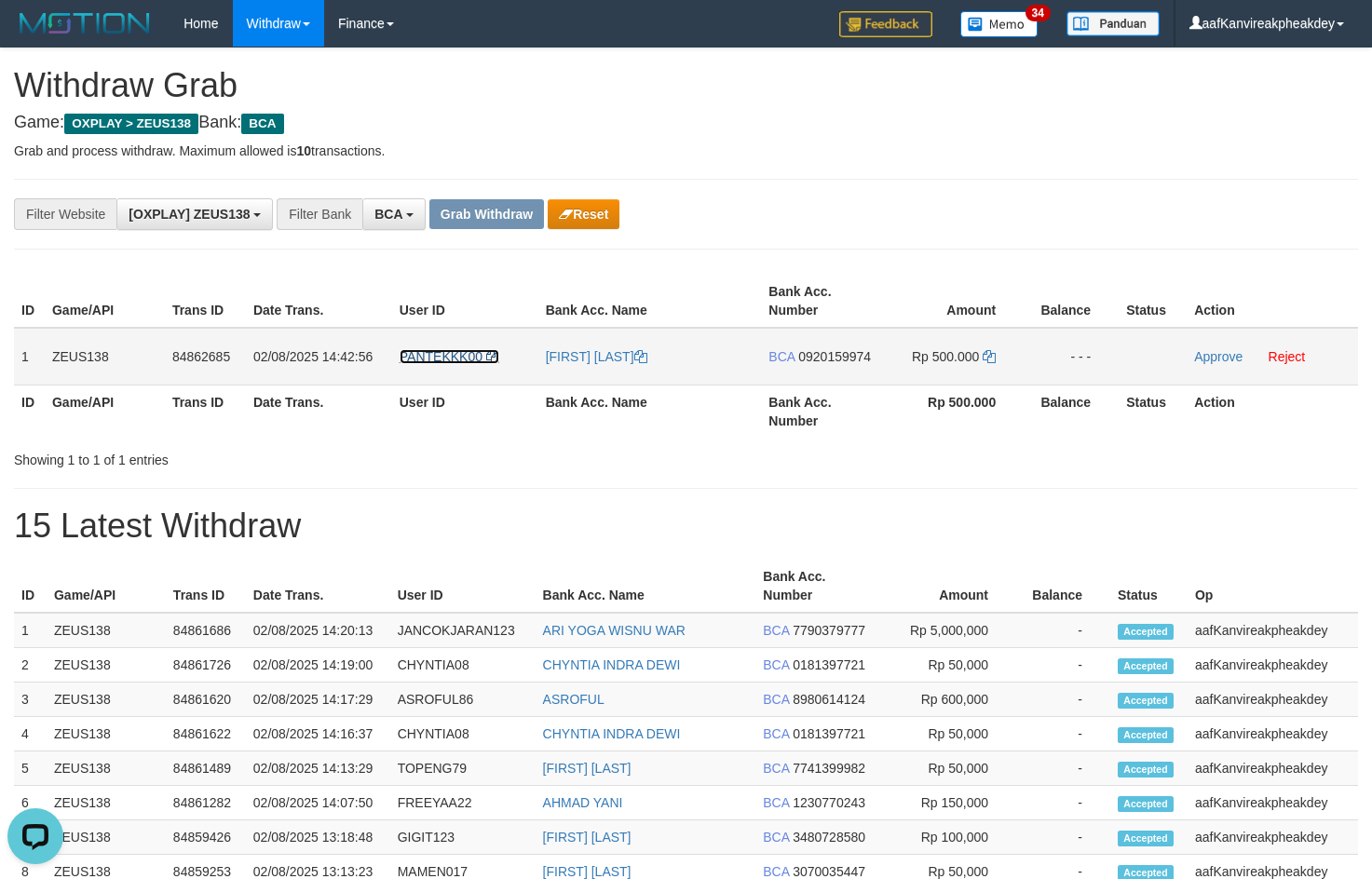 click on "PANTEKKK00" at bounding box center (441, 357) 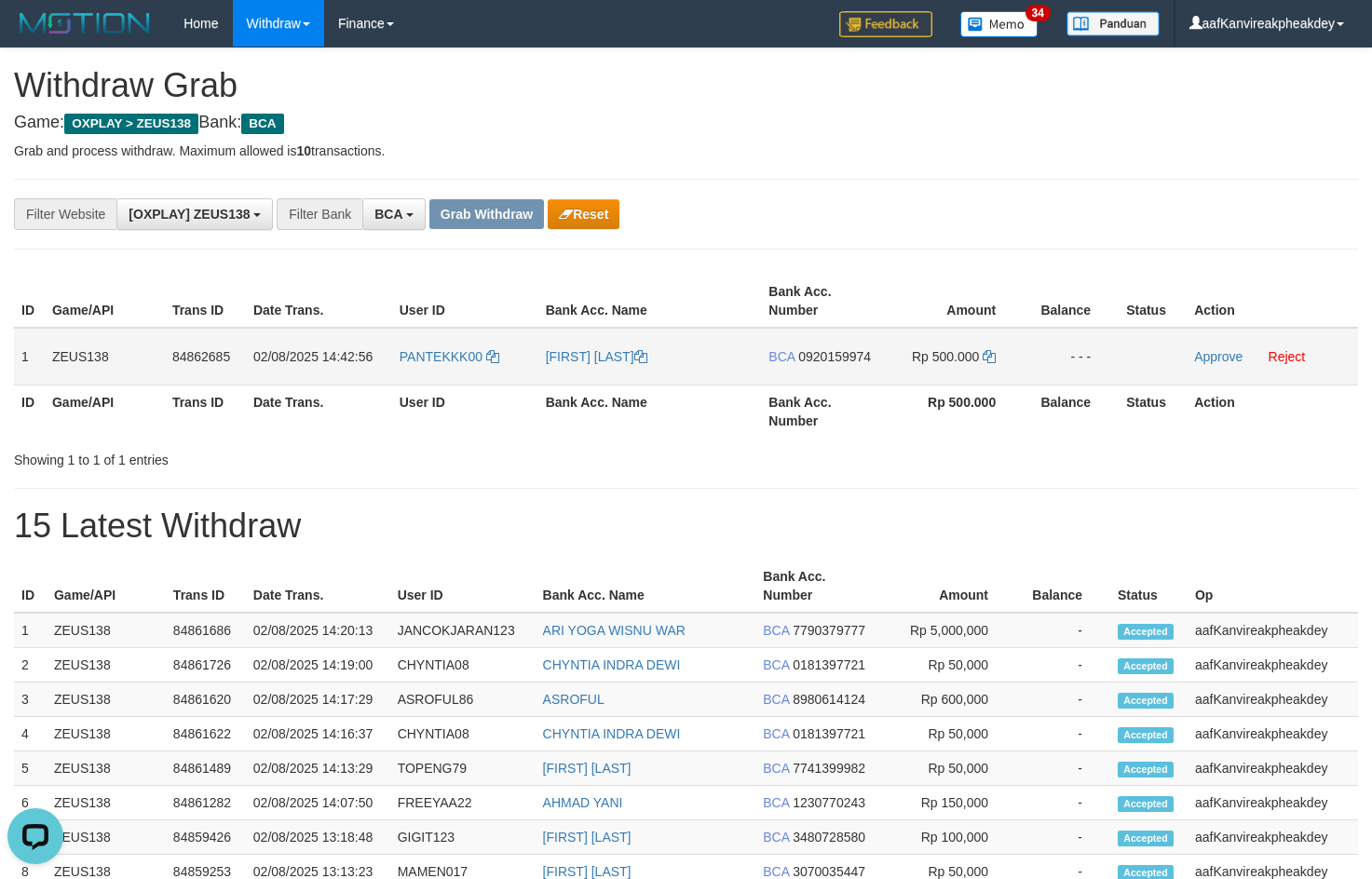 click on "PANTEKKK00" at bounding box center [465, 357] 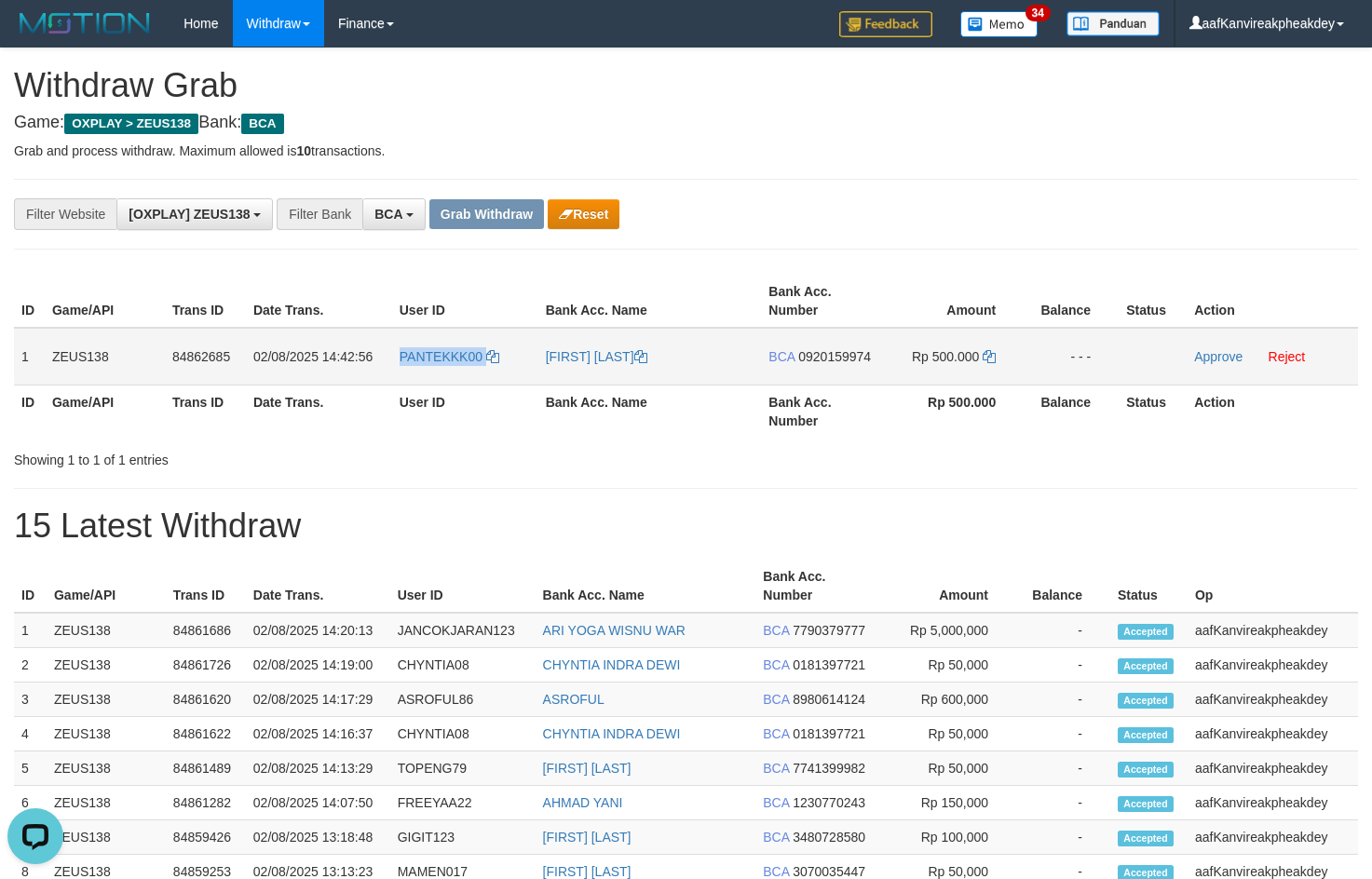click on "PANTEKKK00" at bounding box center [465, 357] 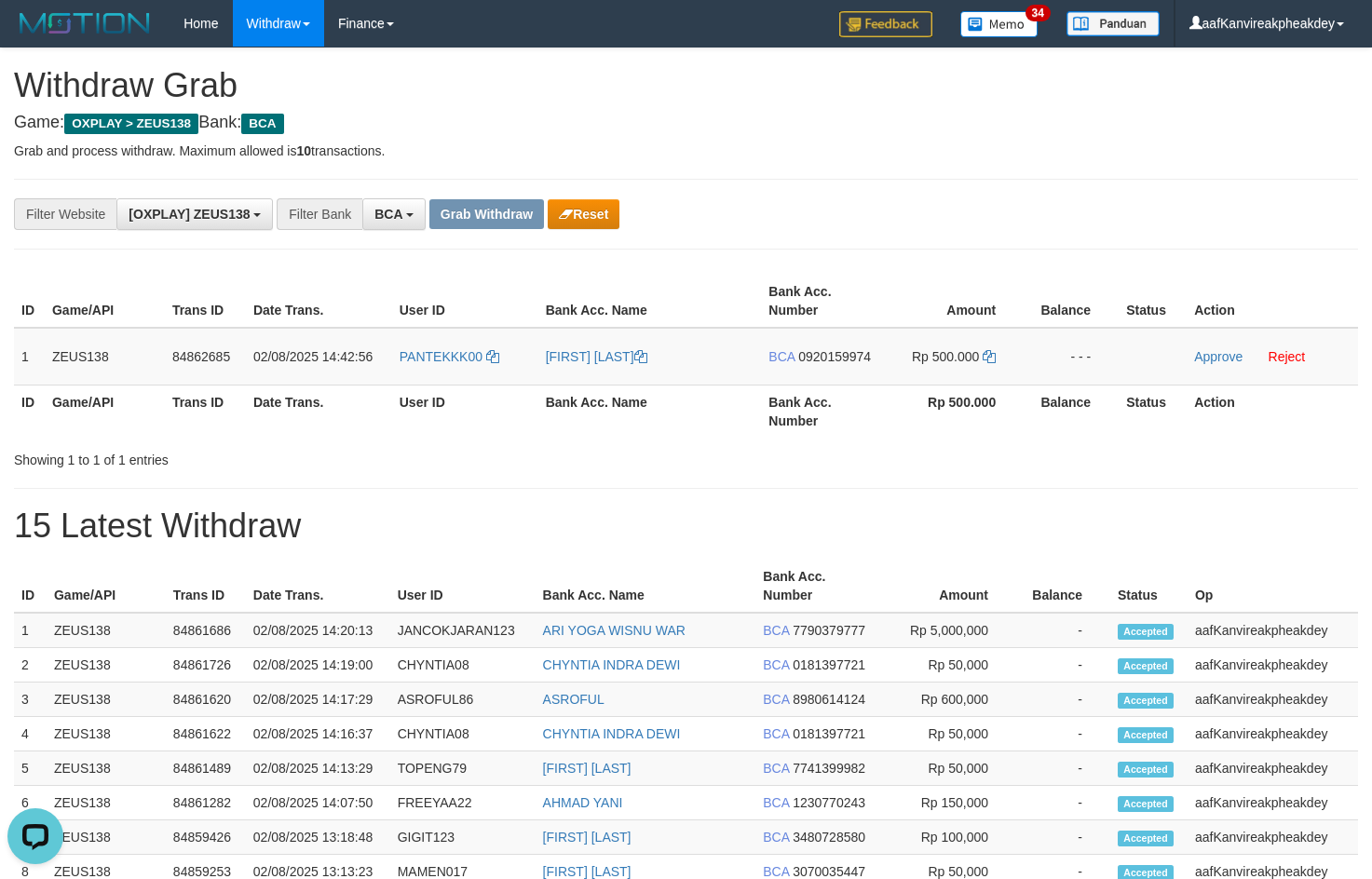 drag, startPoint x: 978, startPoint y: 148, endPoint x: 1382, endPoint y: 287, distance: 427.2435 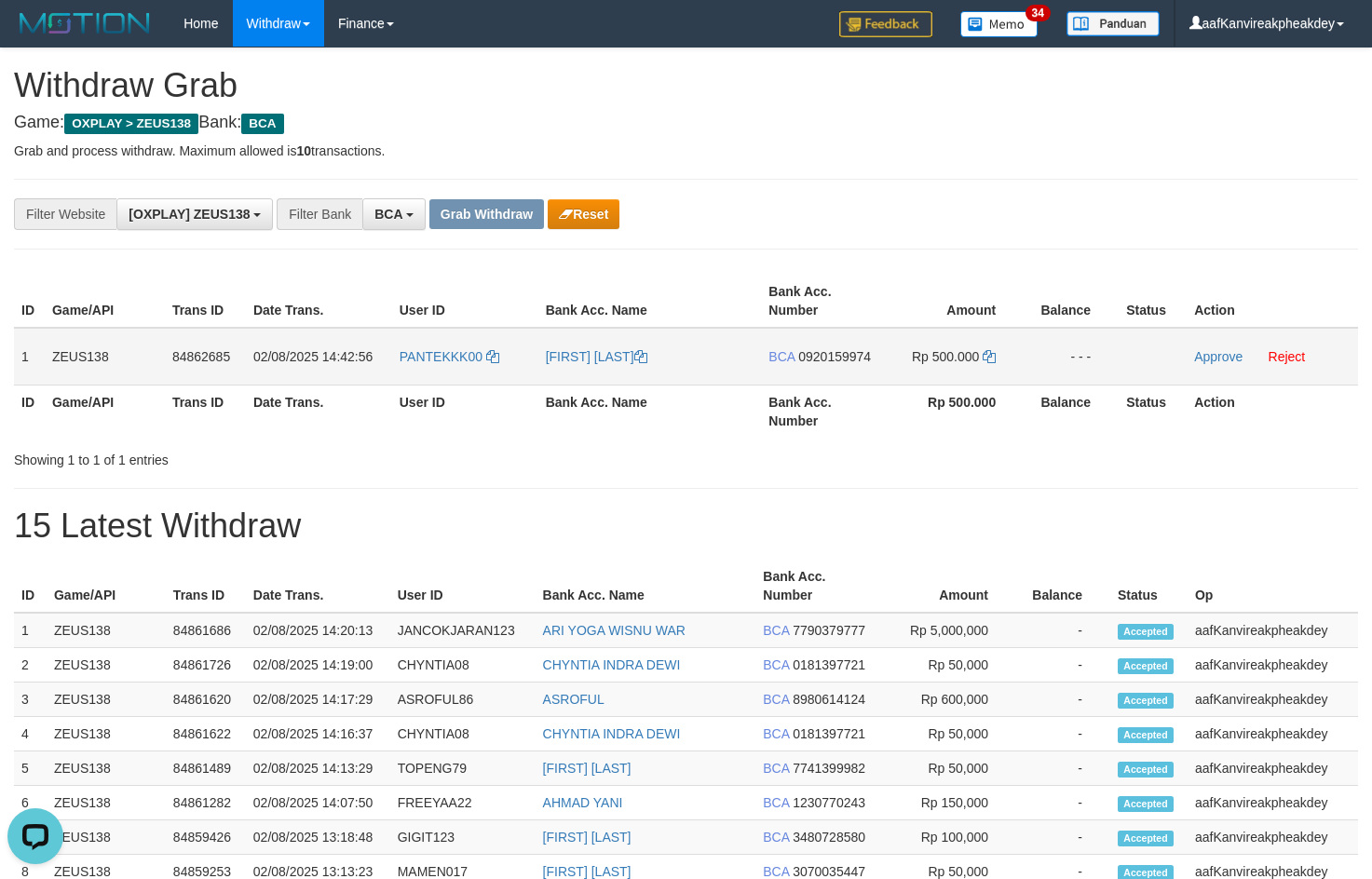 click on "0920159974" at bounding box center (835, 357) 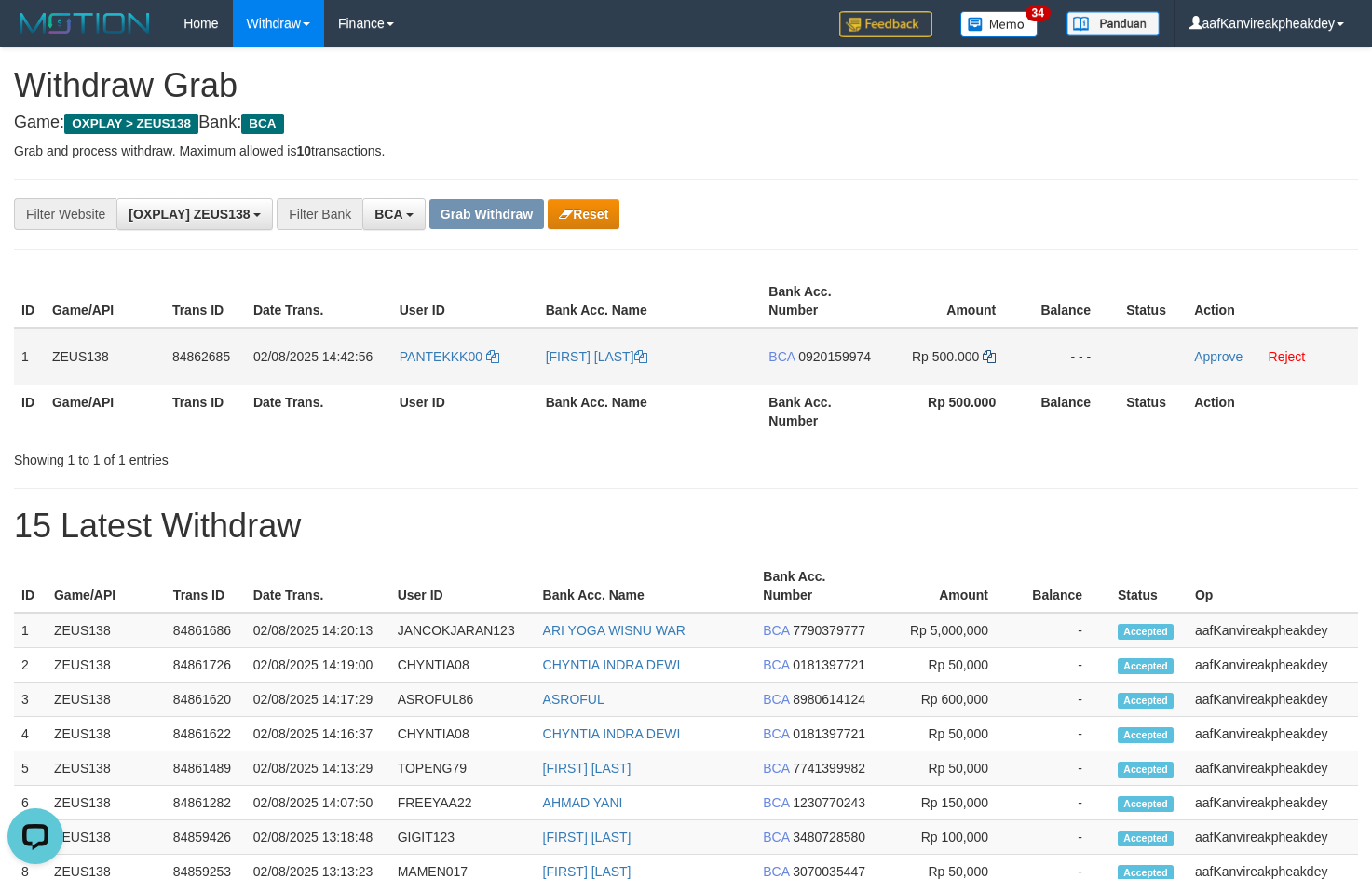 click on "Rp 500.000" at bounding box center (952, 357) 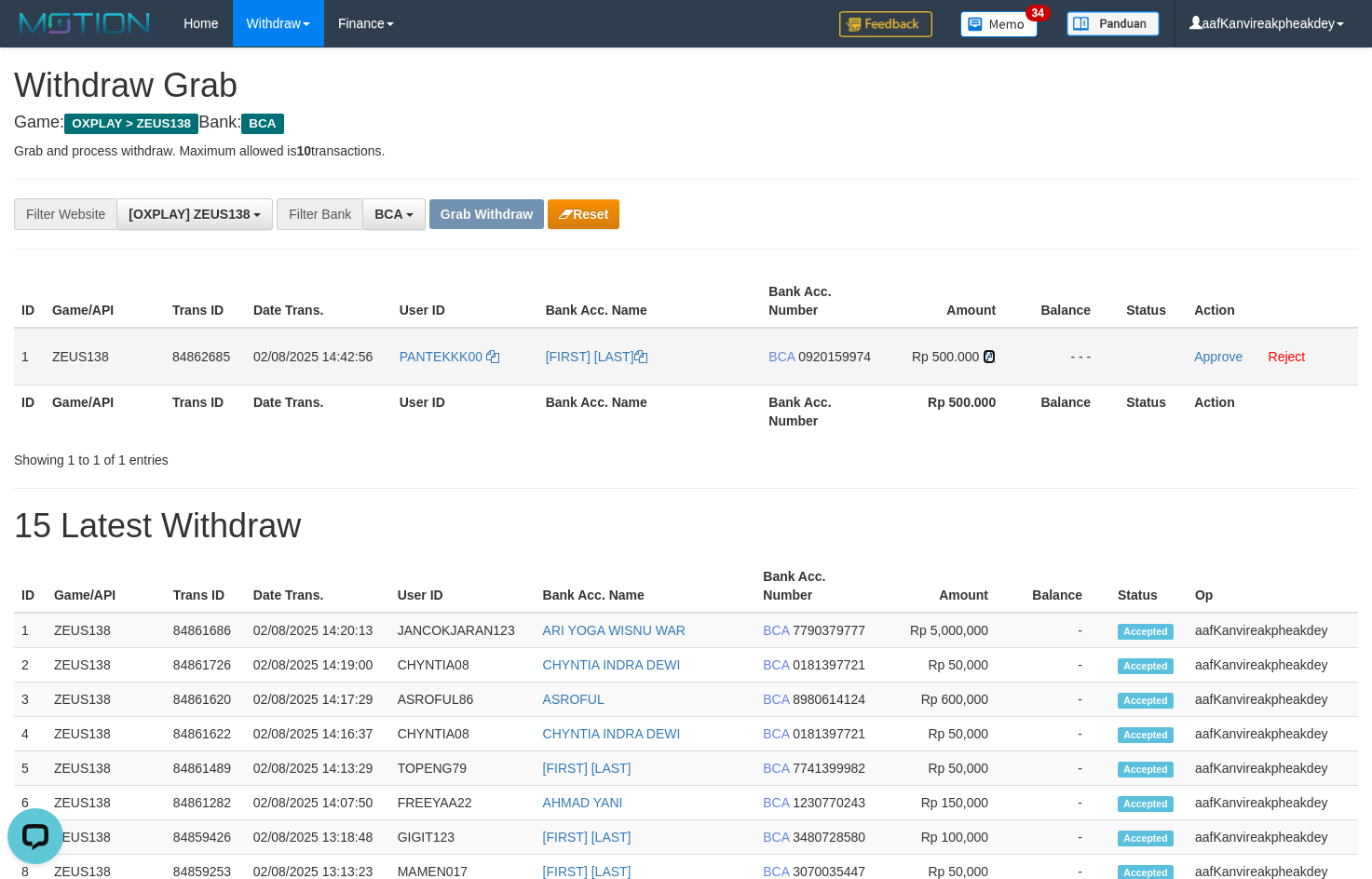 click at bounding box center (989, 357) 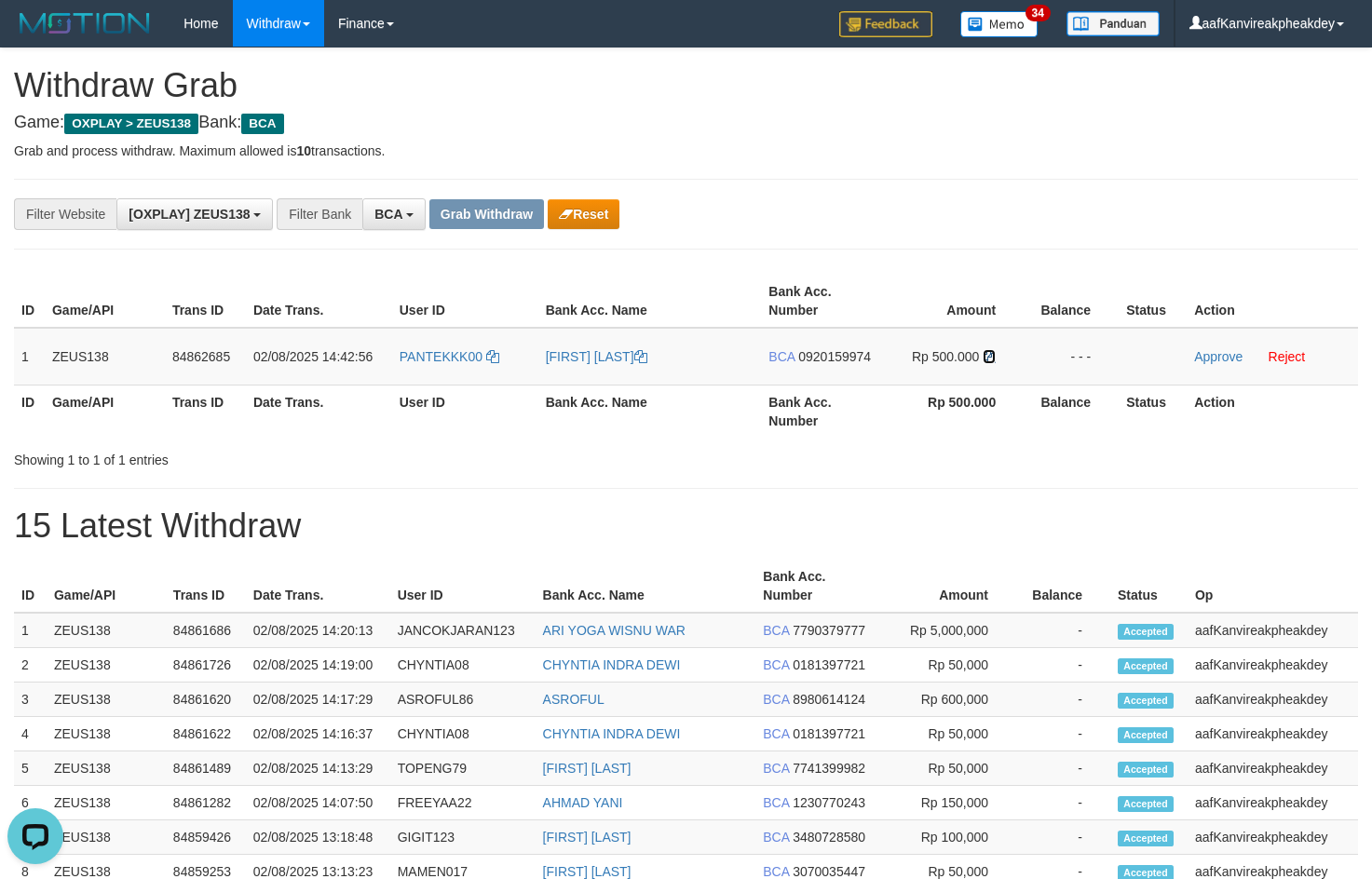 drag, startPoint x: 988, startPoint y: 358, endPoint x: 1379, endPoint y: 348, distance: 391.12786 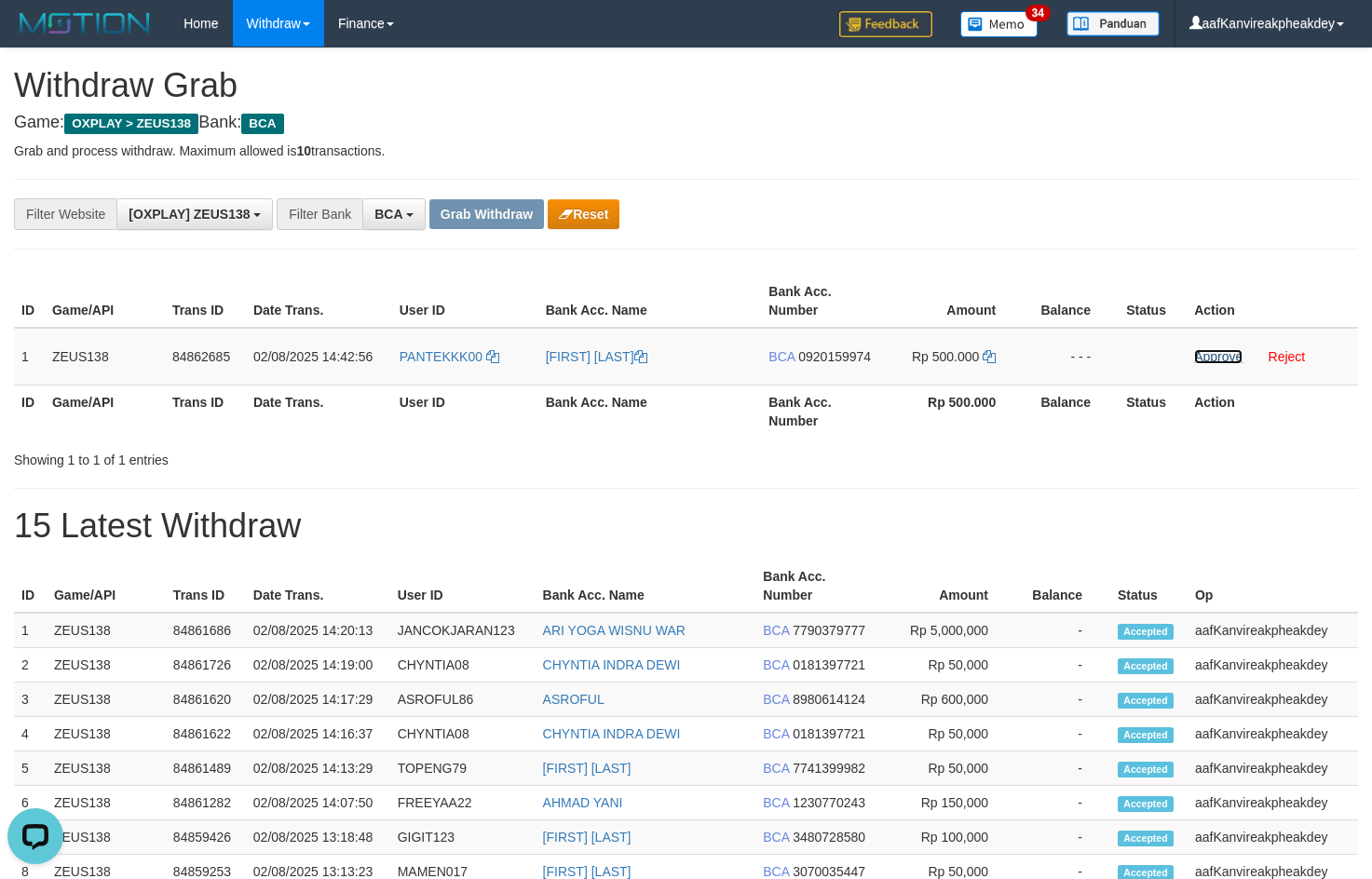 drag, startPoint x: 1209, startPoint y: 359, endPoint x: 1114, endPoint y: 391, distance: 100.2447 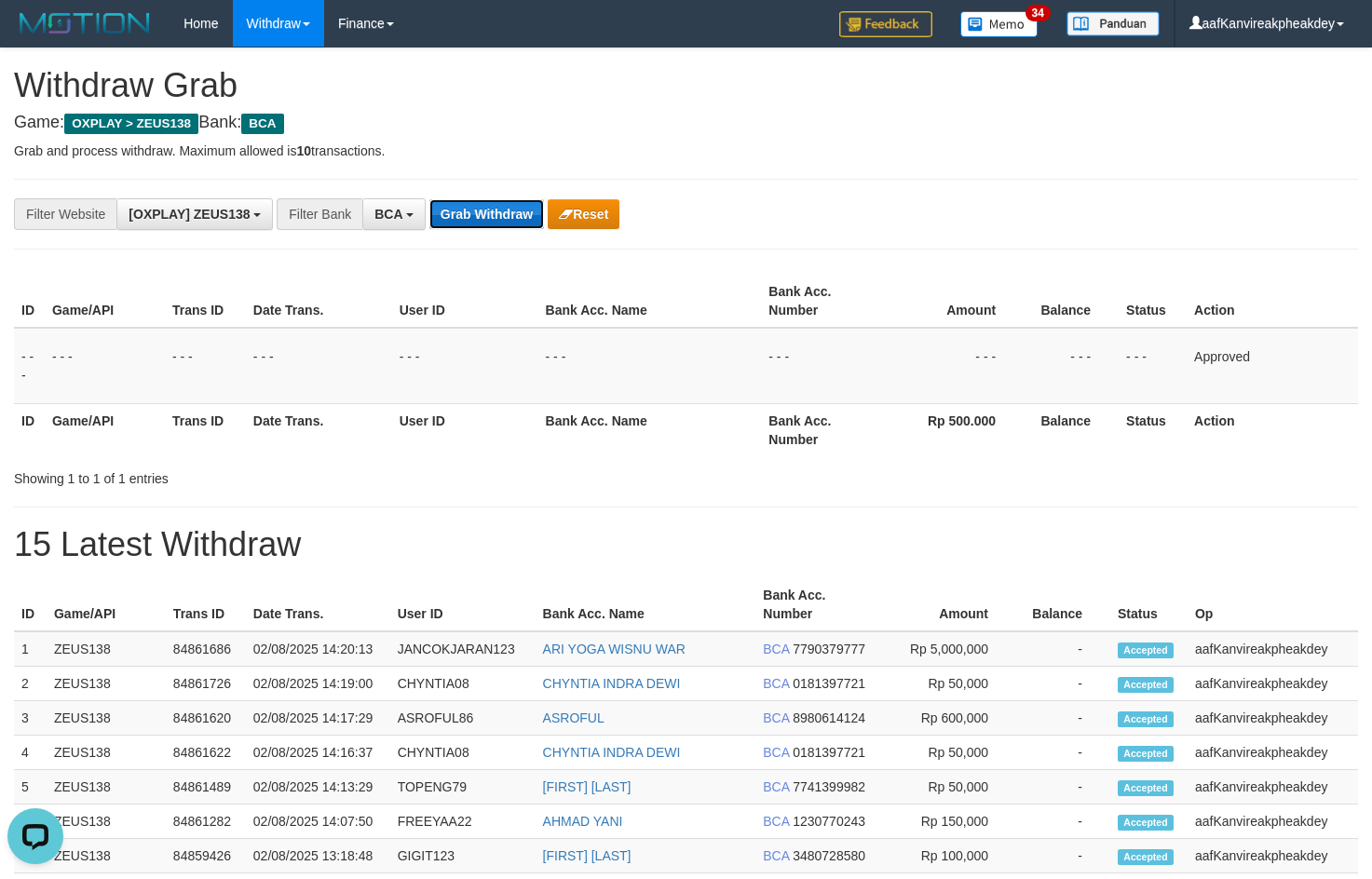 click on "Grab Withdraw" at bounding box center [486, 214] 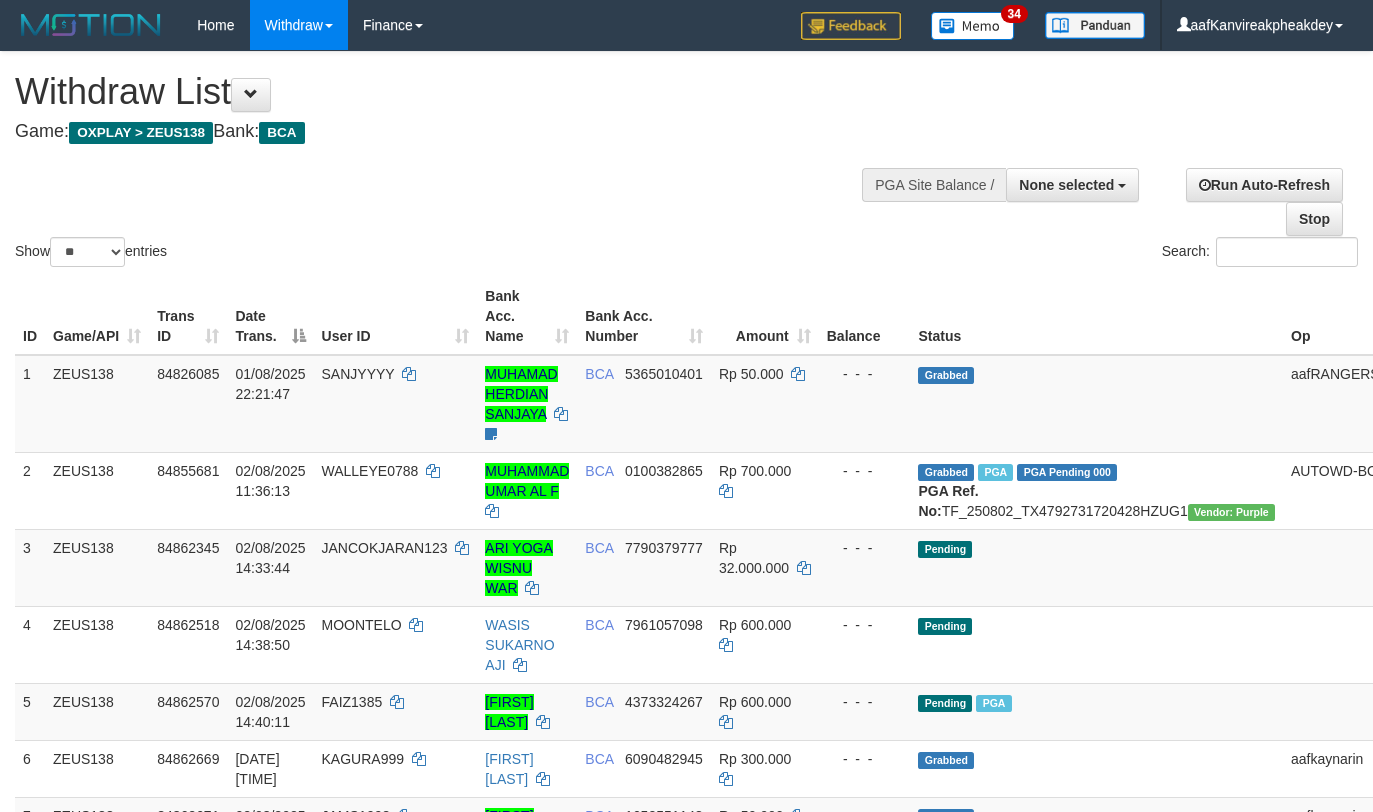 select 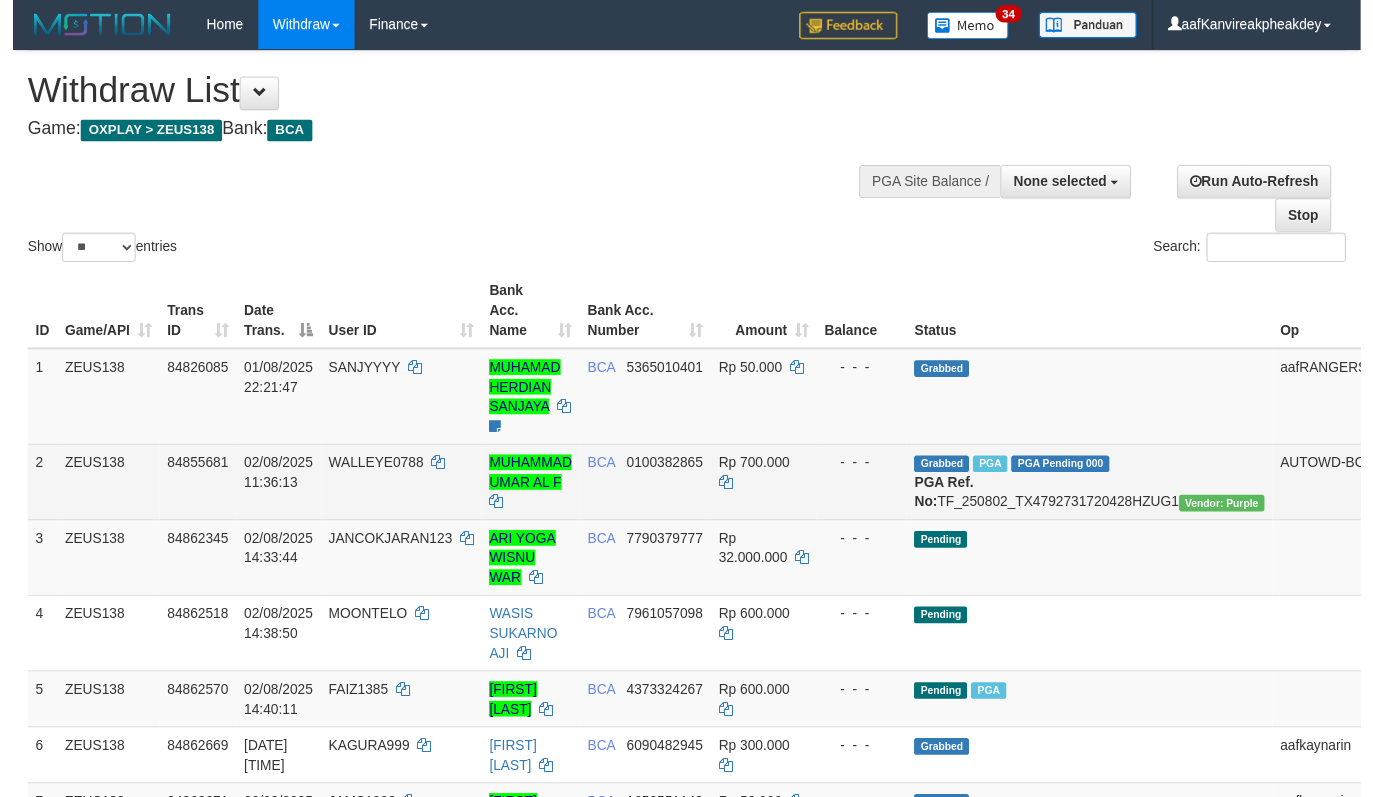scroll, scrollTop: 358, scrollLeft: 0, axis: vertical 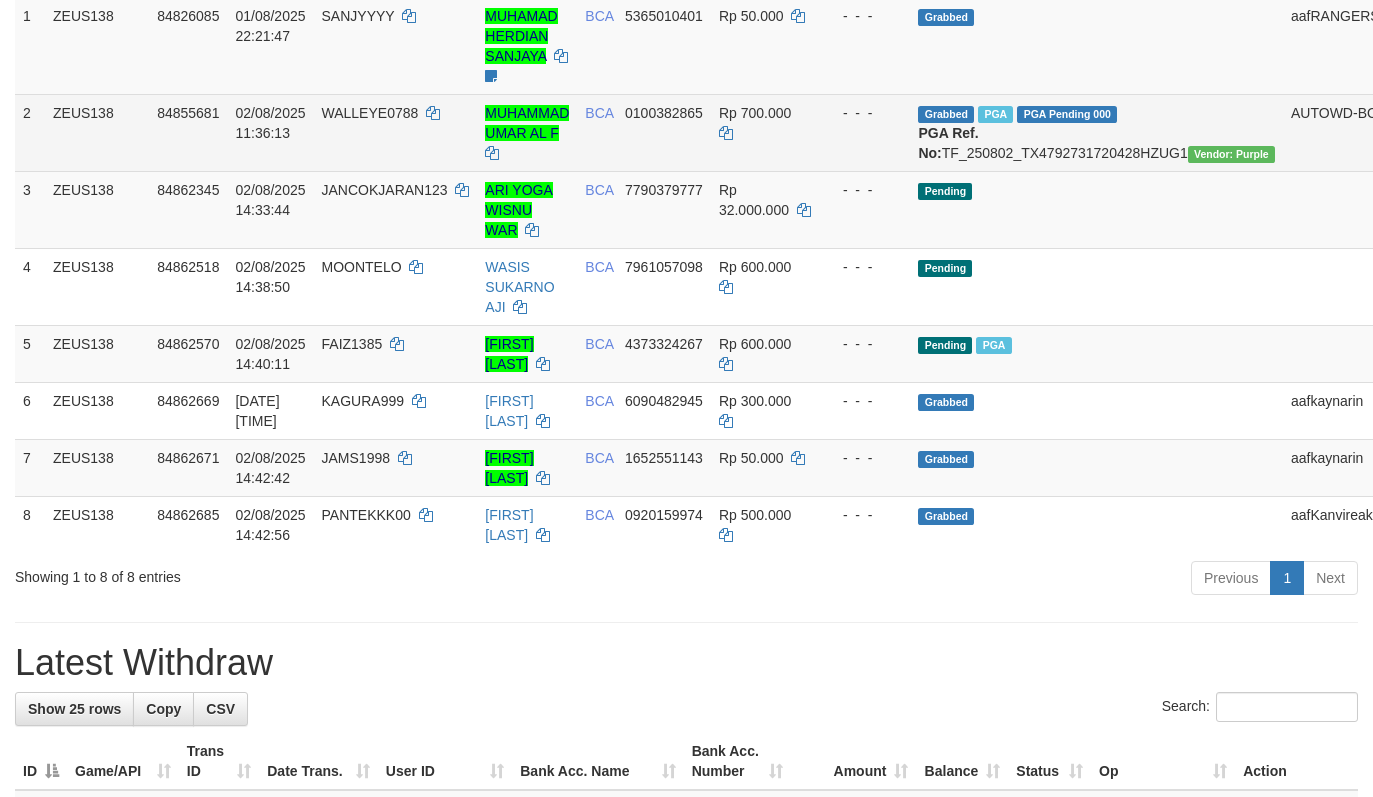 click on "Rp 700.000" at bounding box center [765, 132] 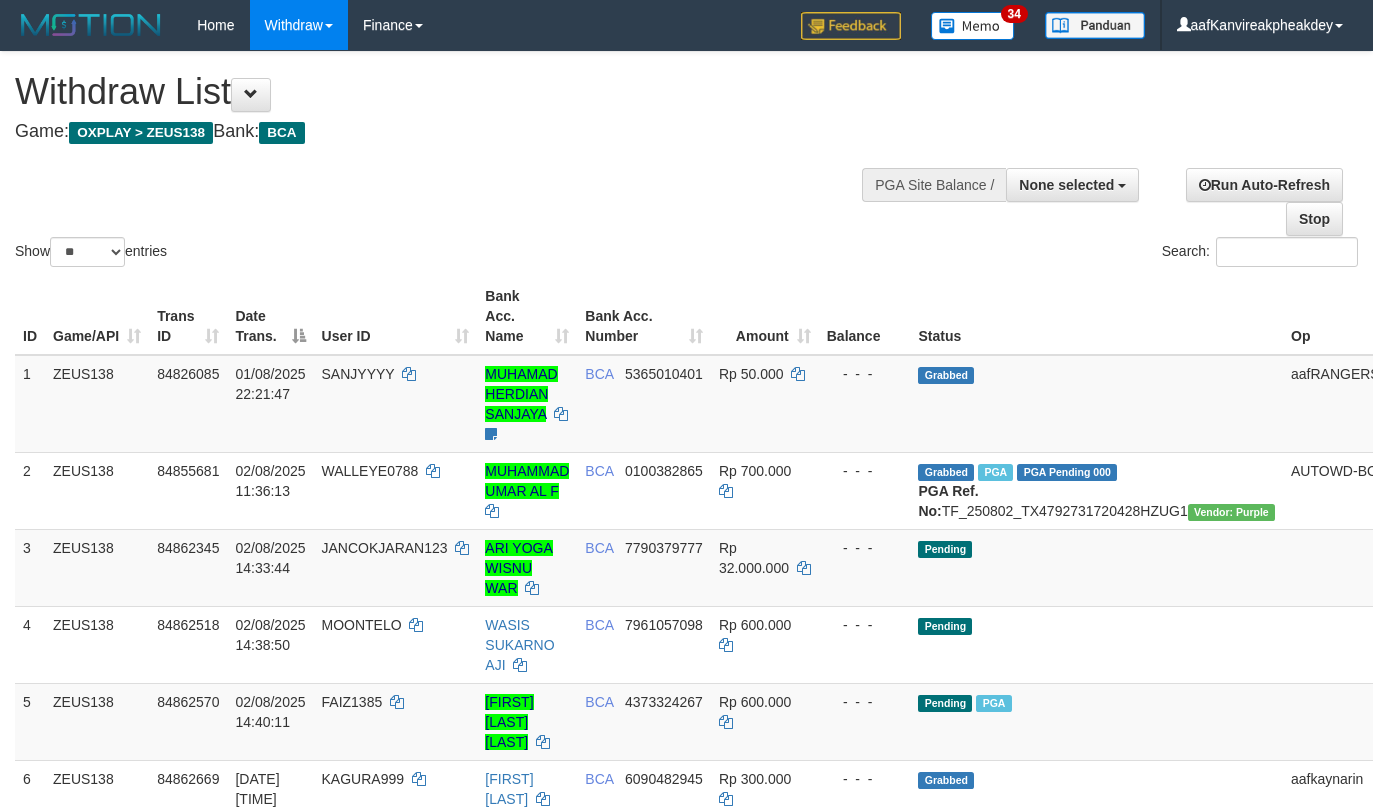 select 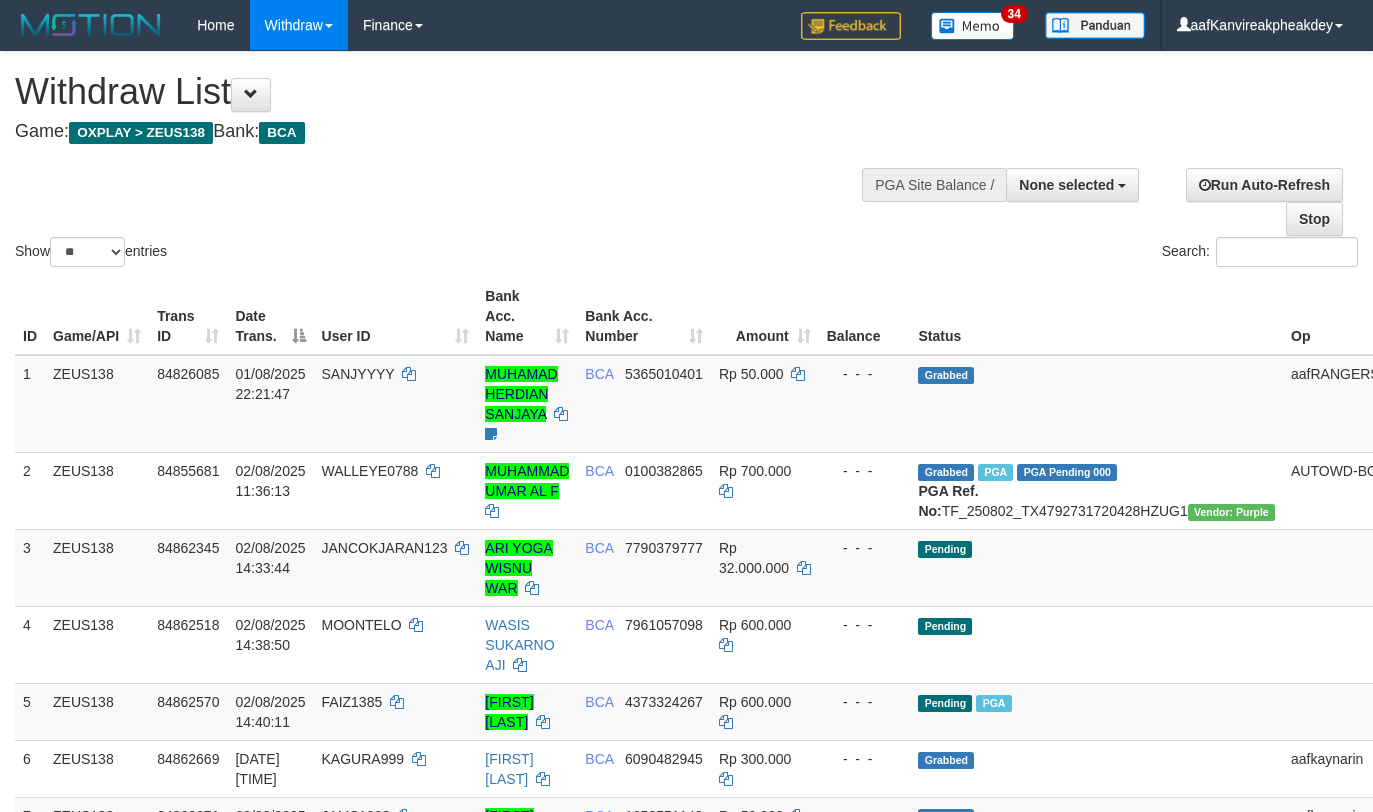 select 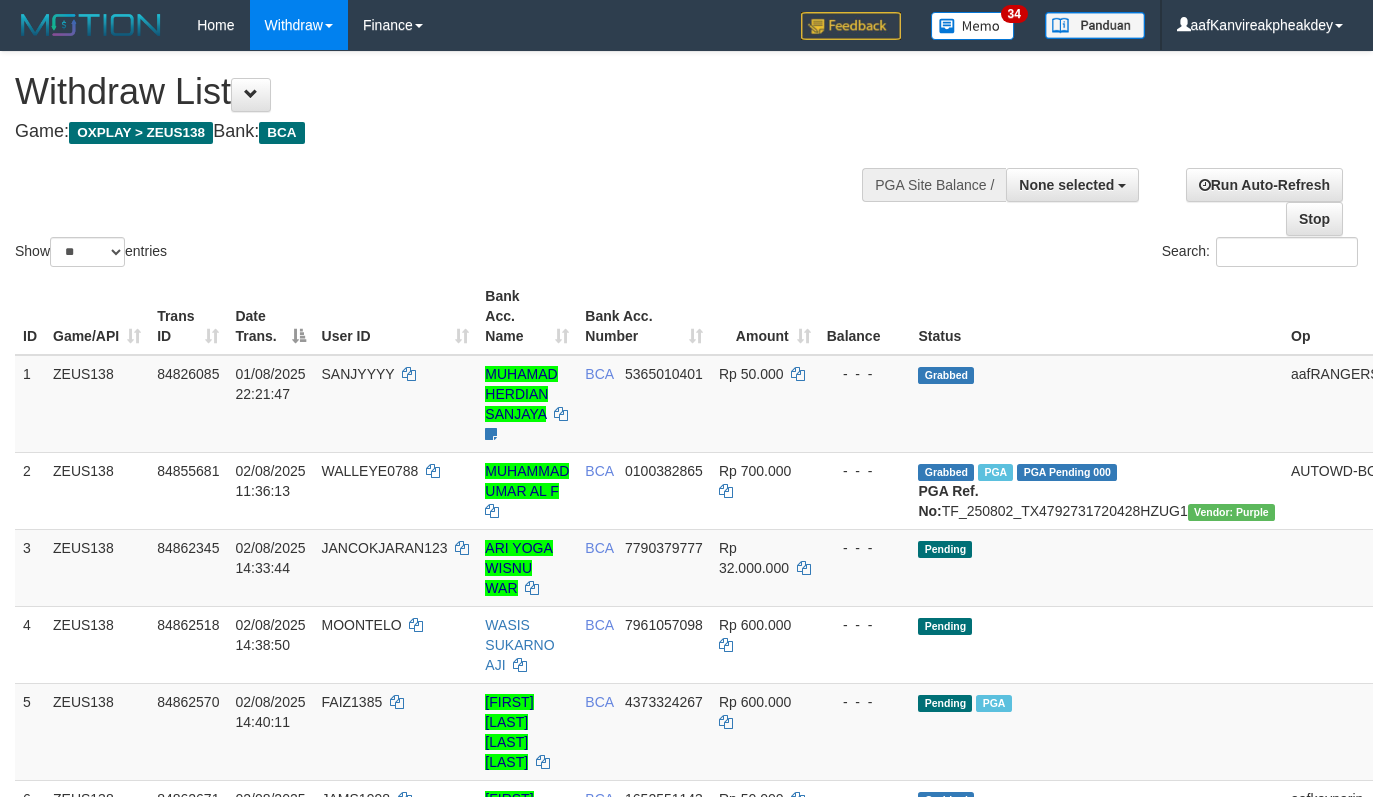 select 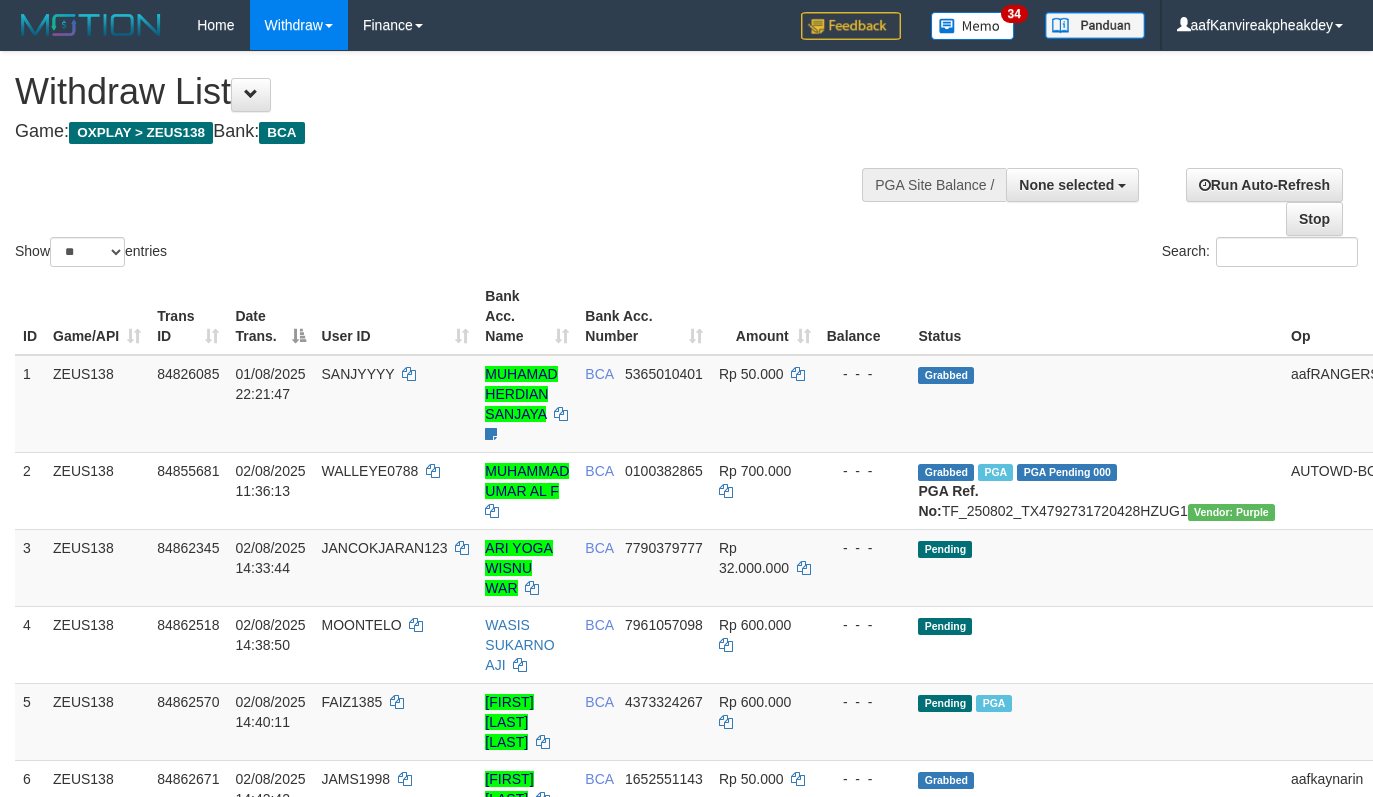 select 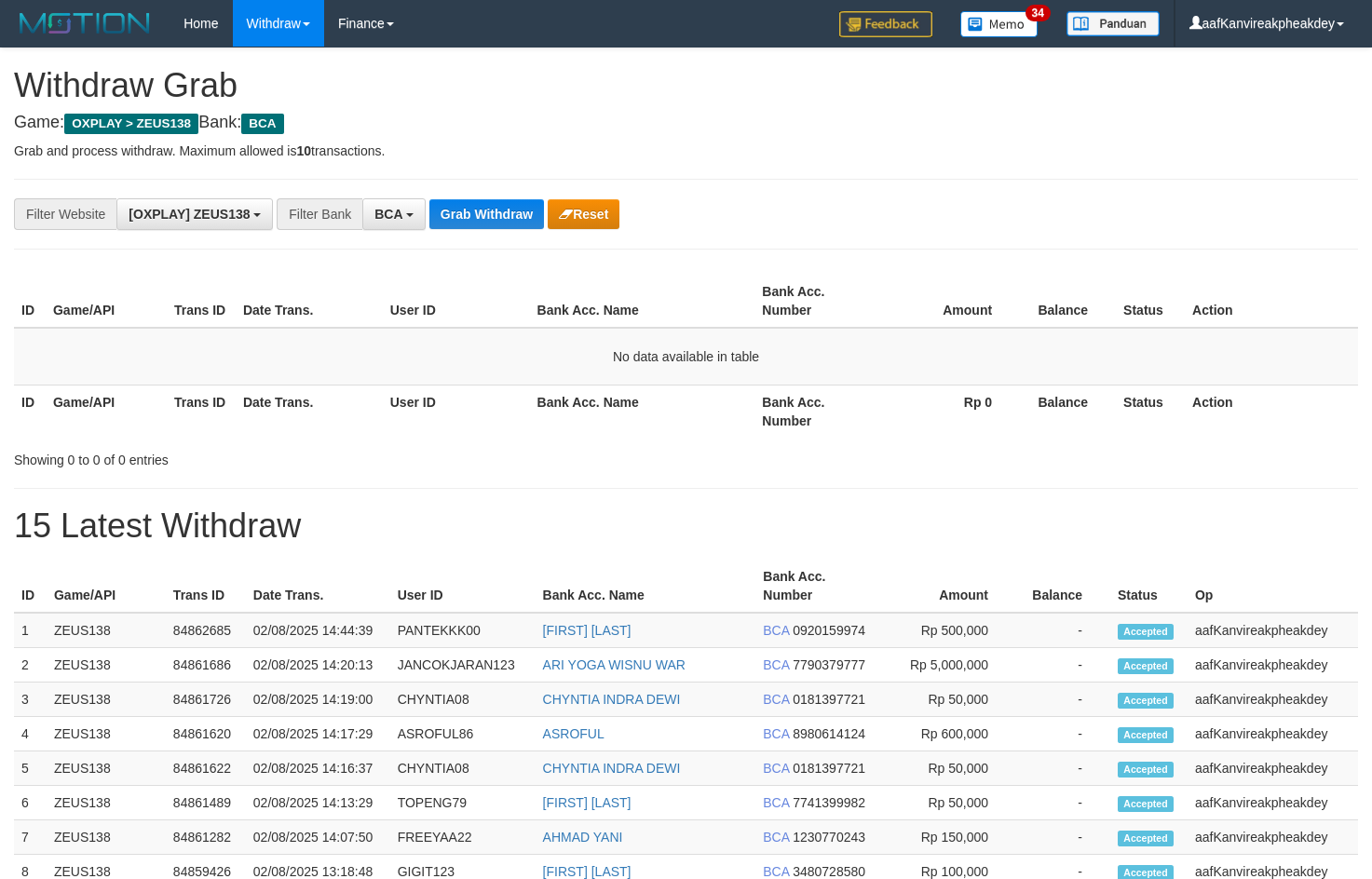 scroll, scrollTop: 0, scrollLeft: 0, axis: both 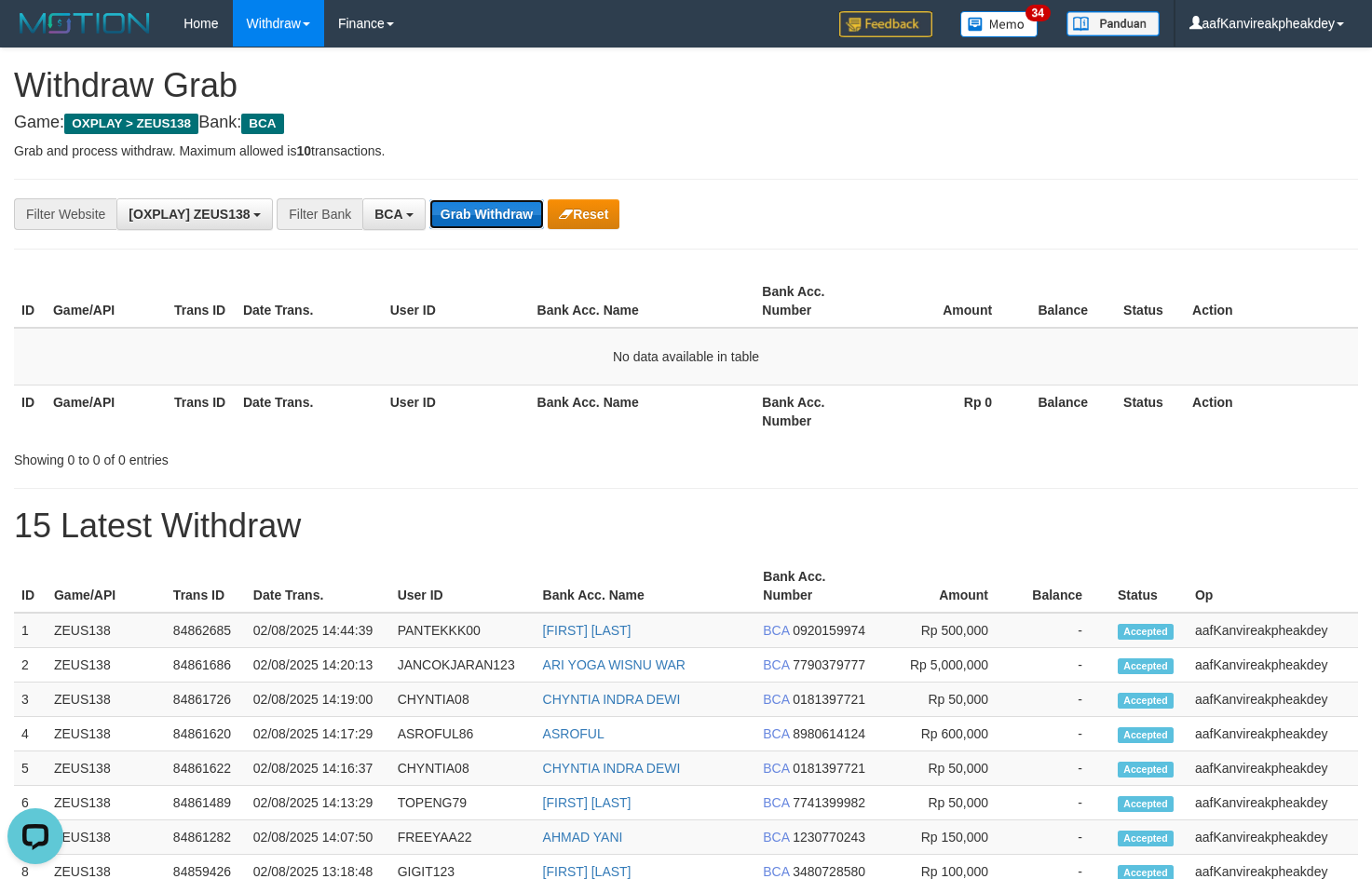 click on "Grab Withdraw" at bounding box center [486, 214] 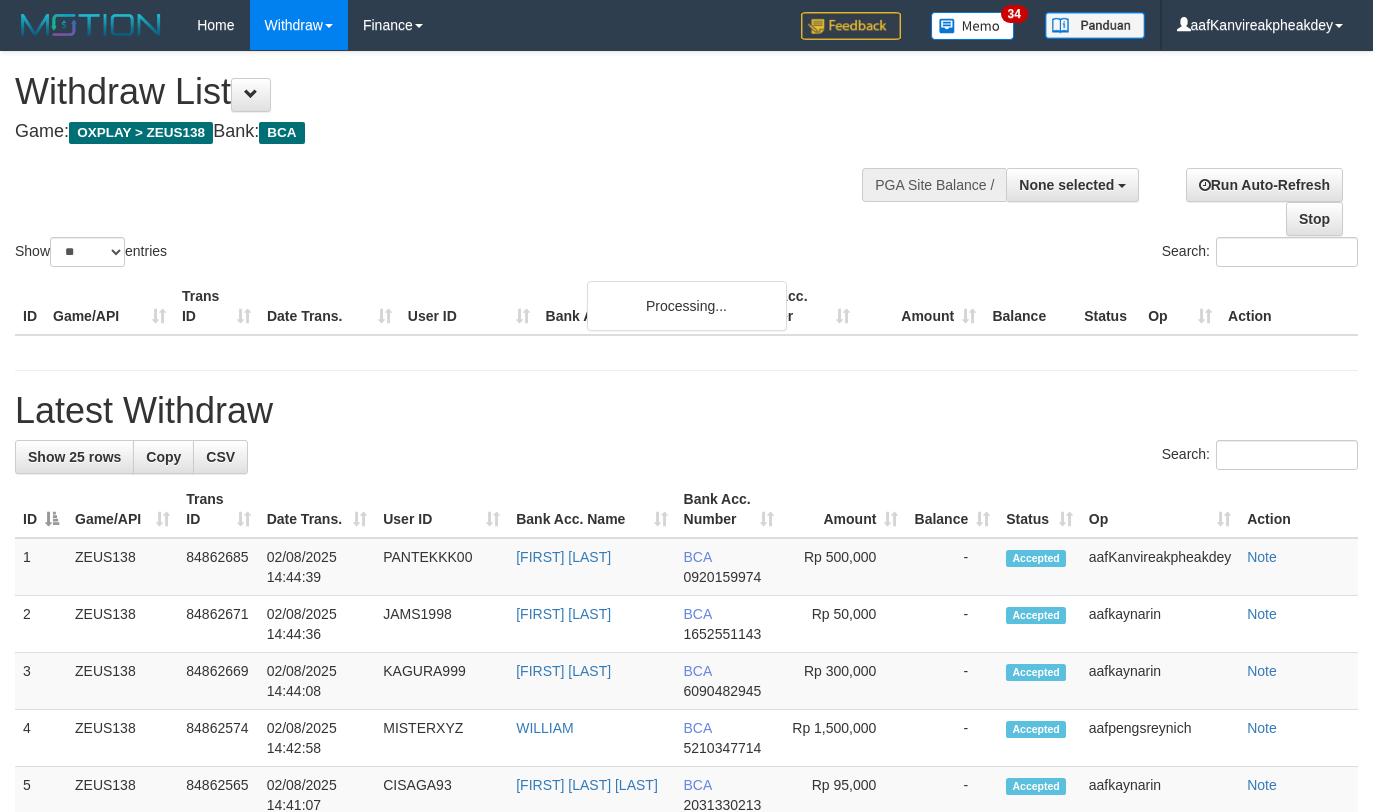 select 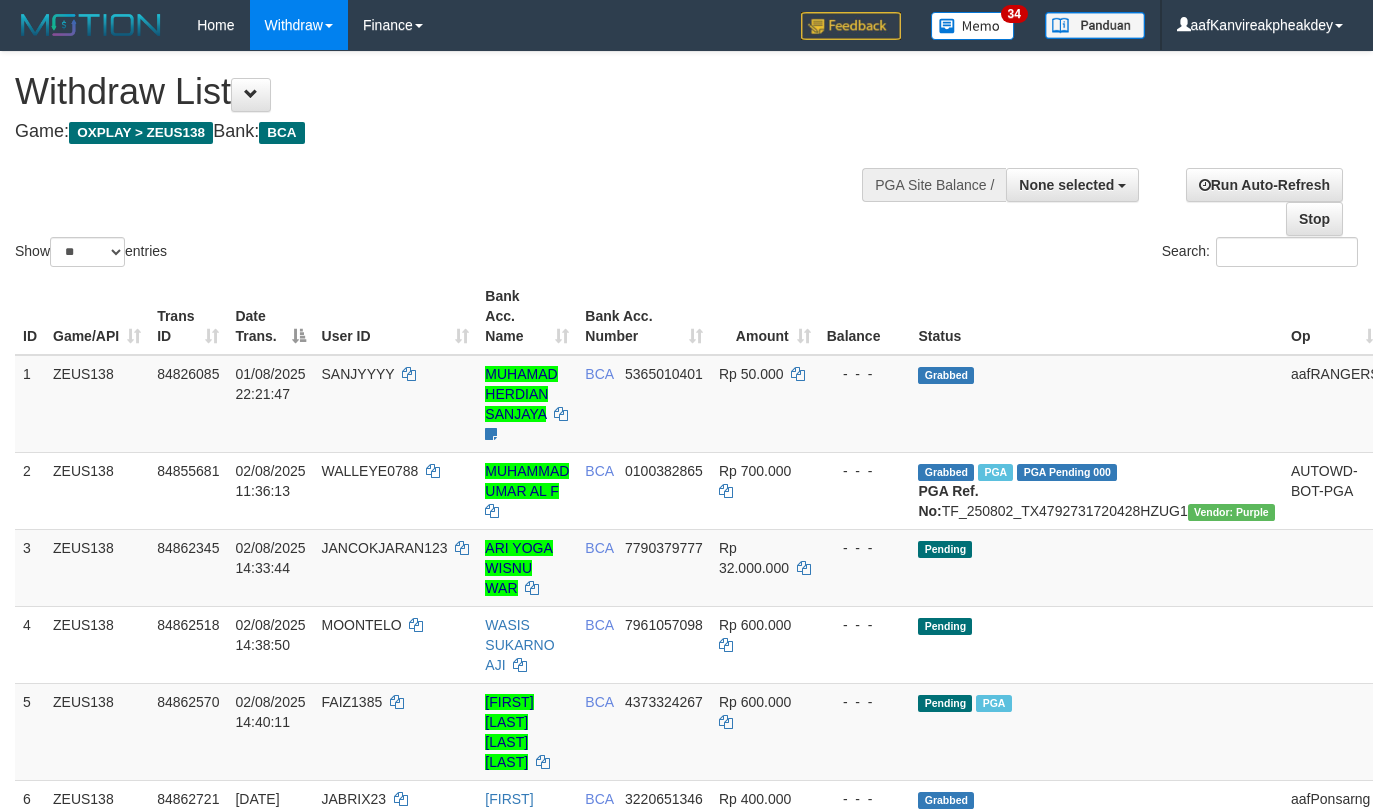 select 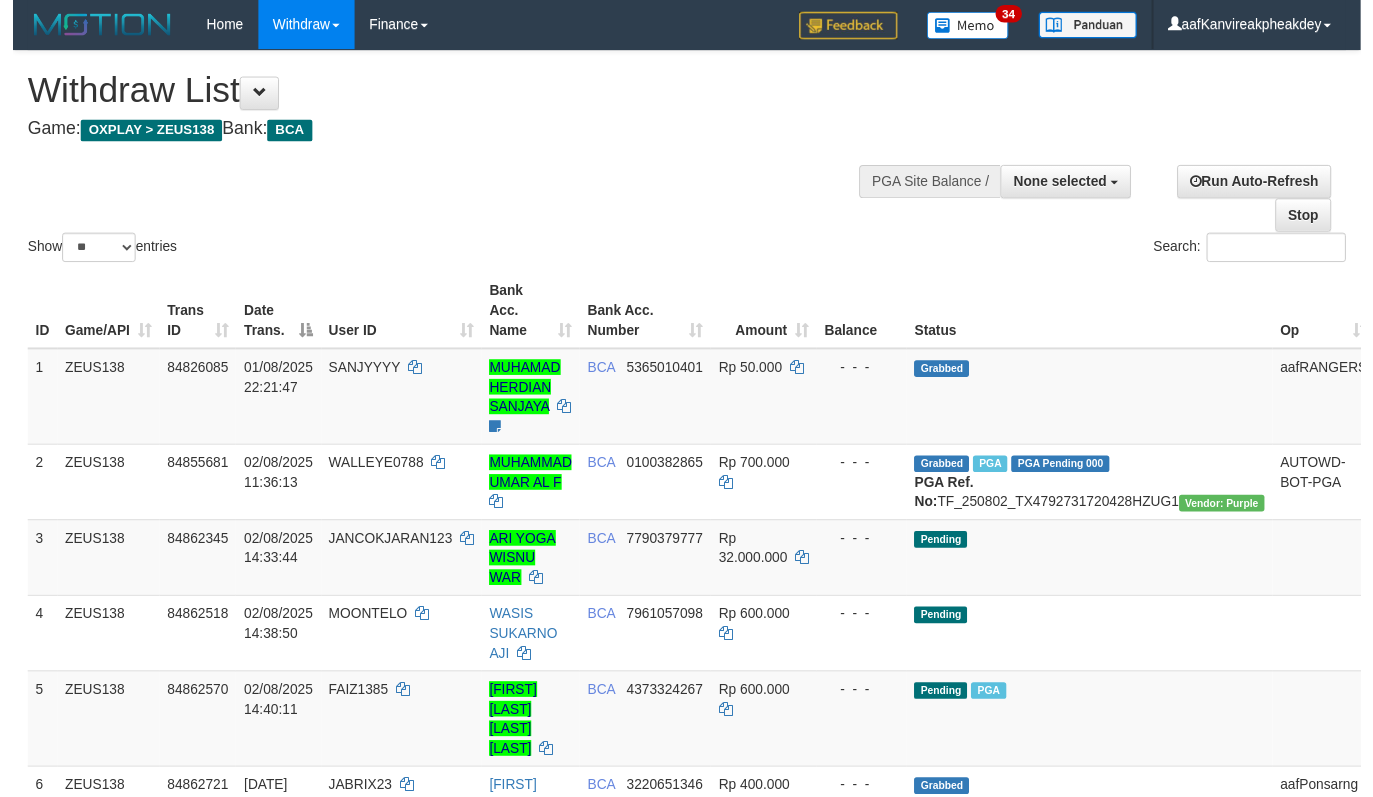 scroll, scrollTop: 133, scrollLeft: 0, axis: vertical 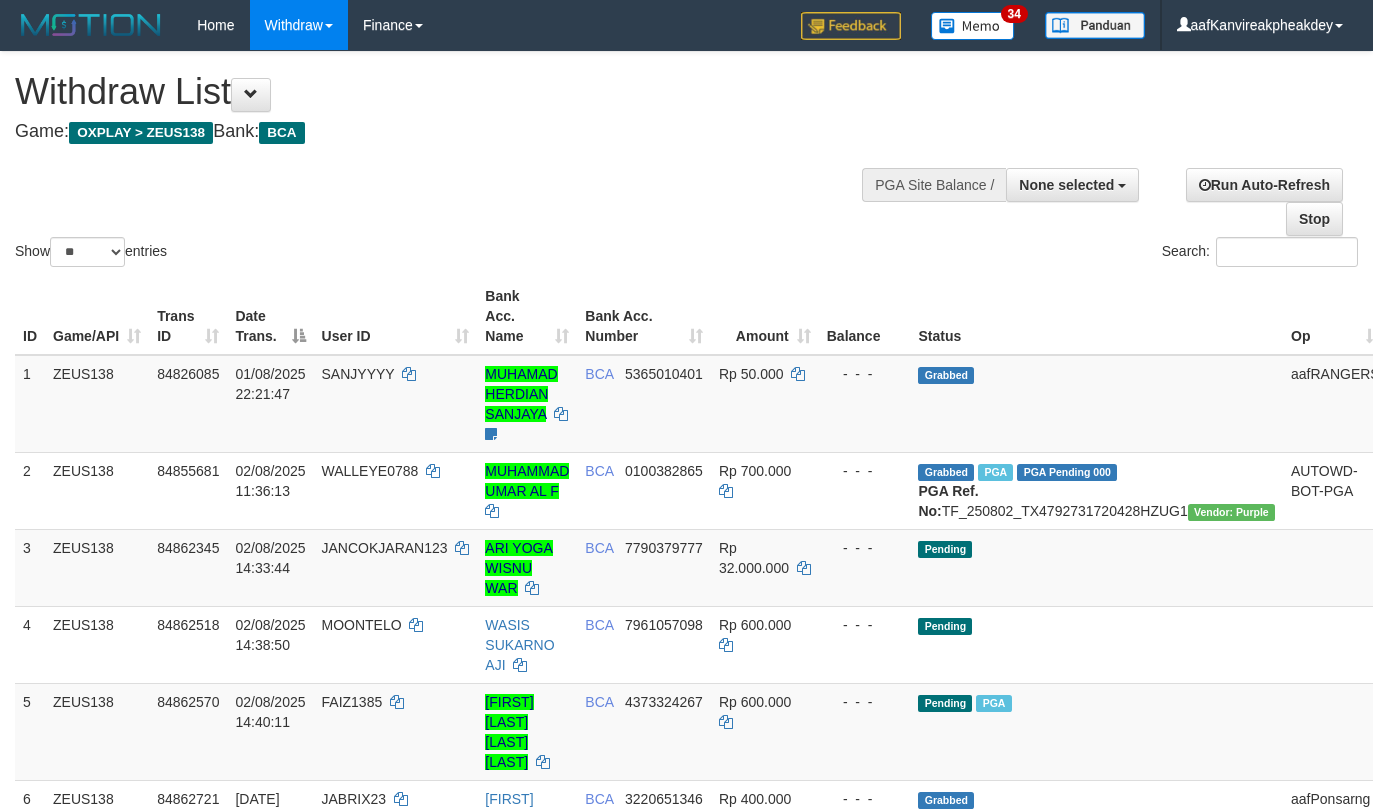 select 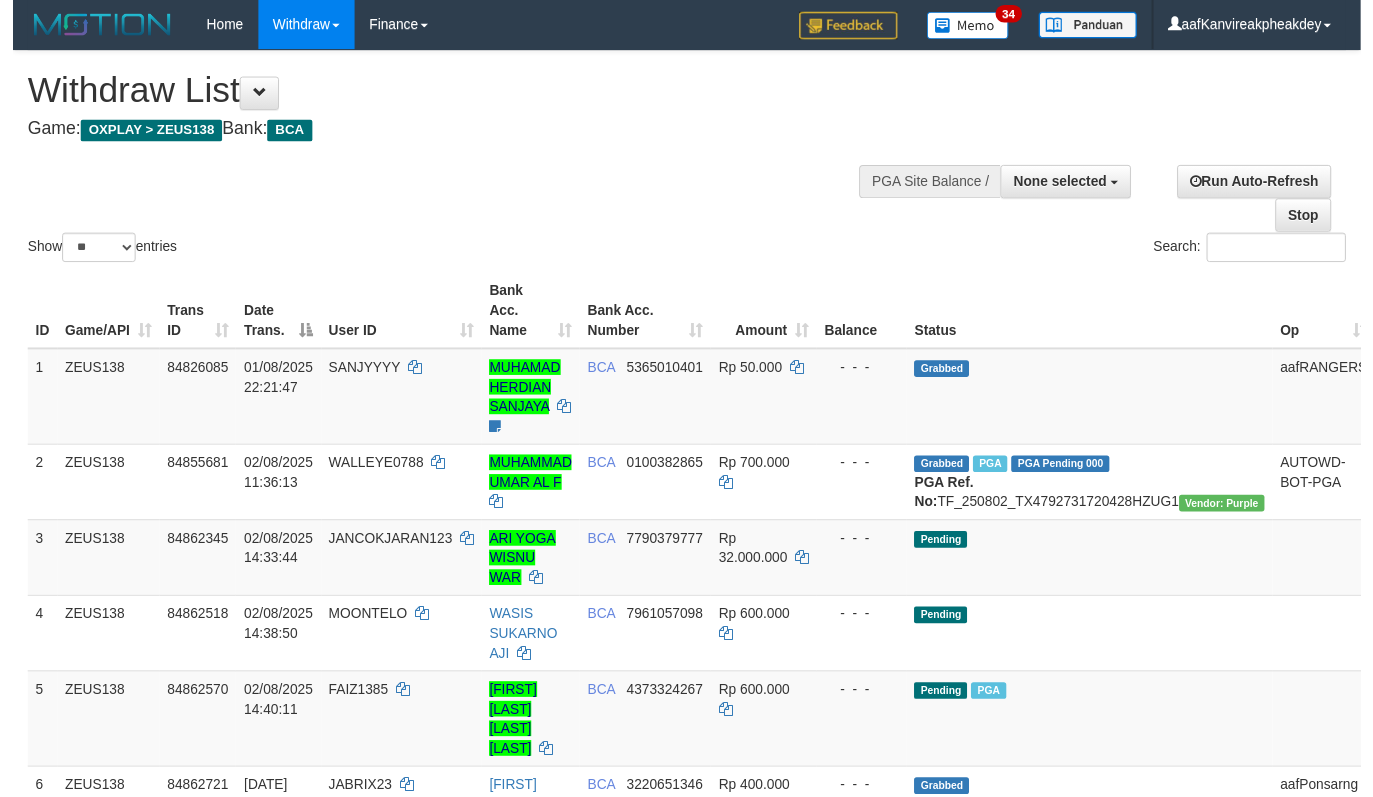 scroll, scrollTop: 134, scrollLeft: 0, axis: vertical 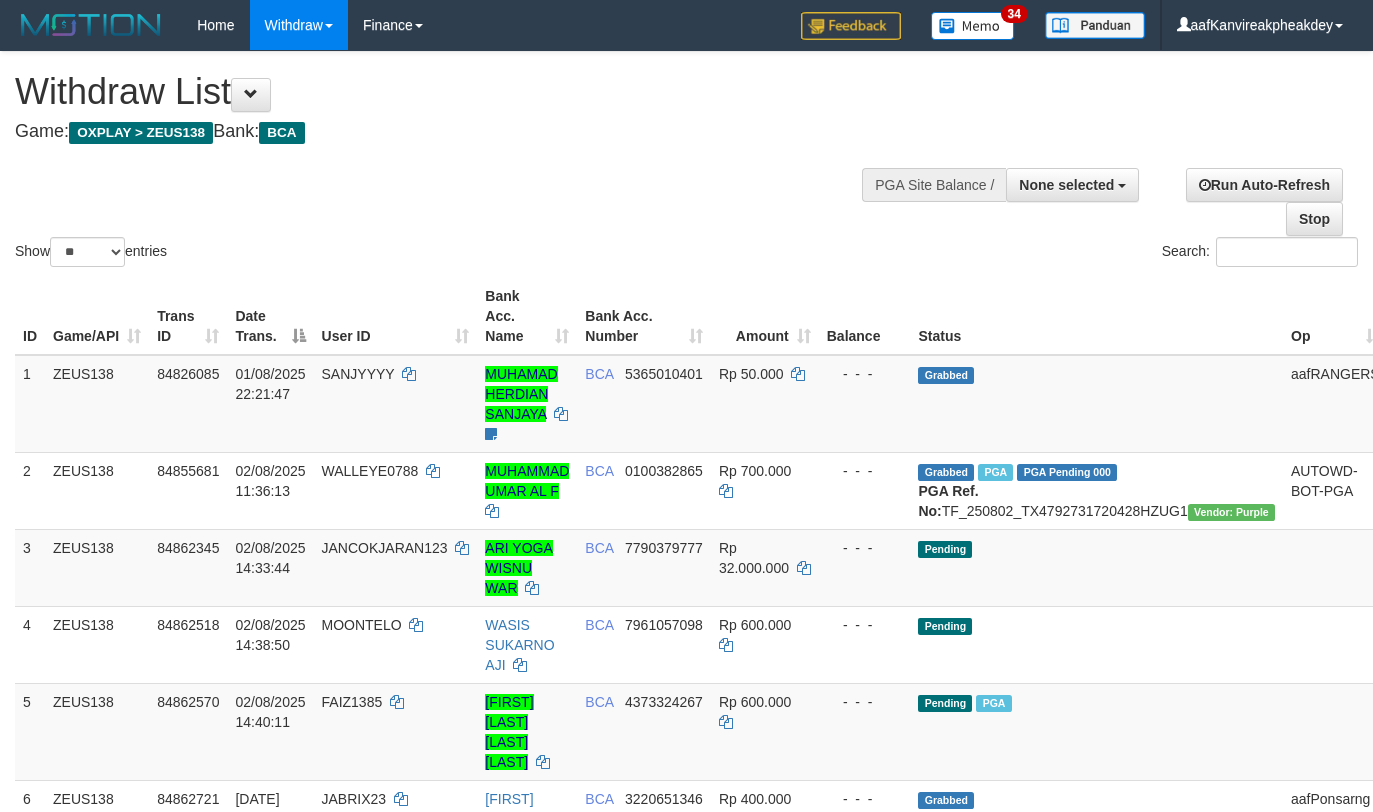 select 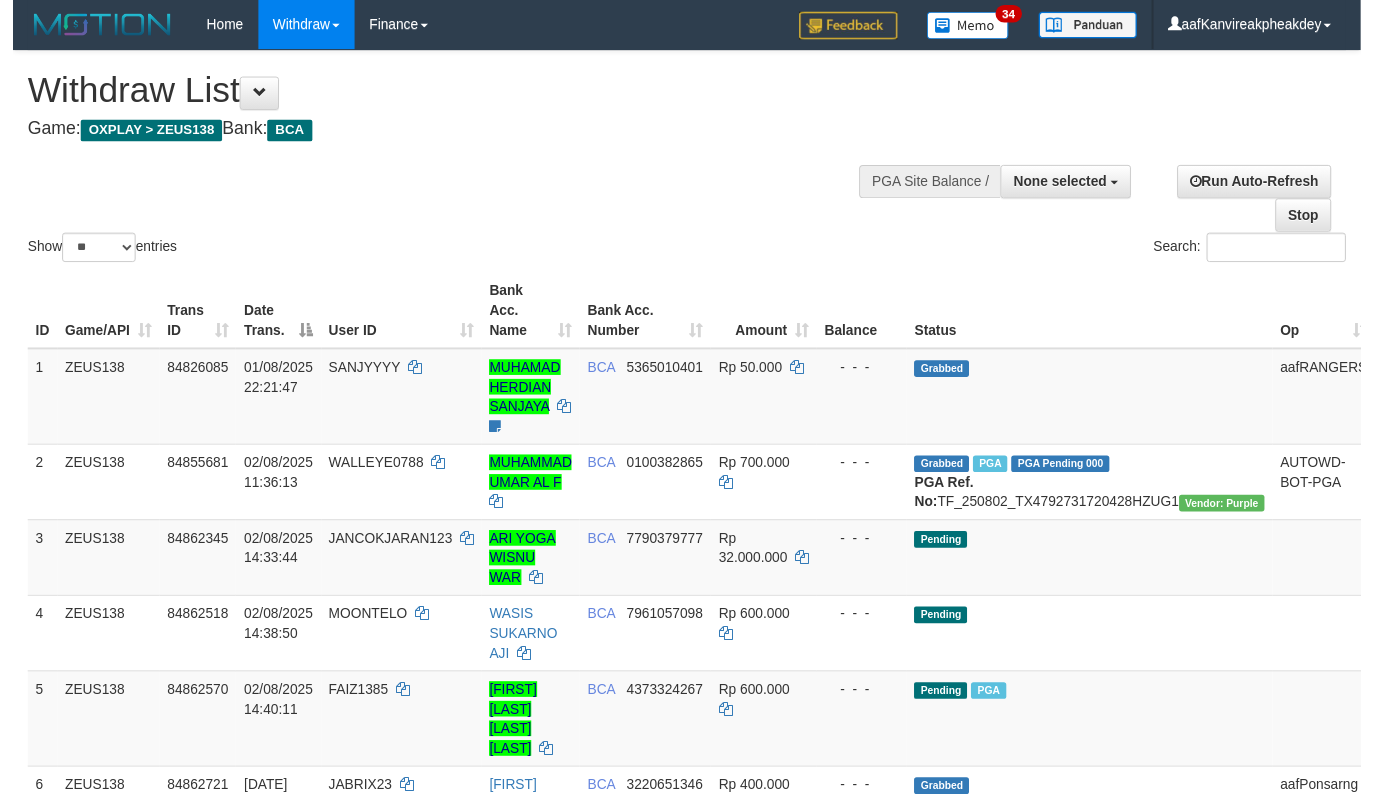 scroll, scrollTop: 134, scrollLeft: 0, axis: vertical 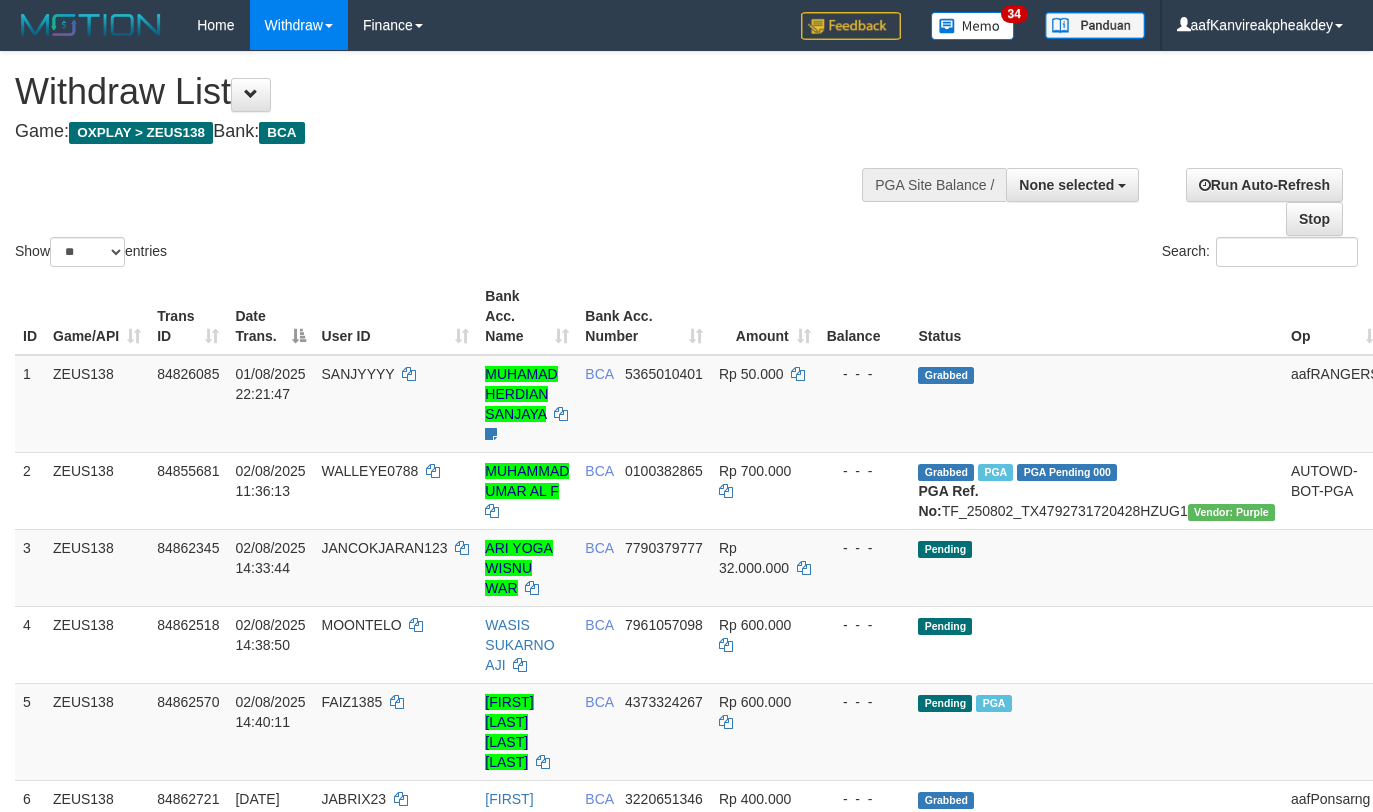 select 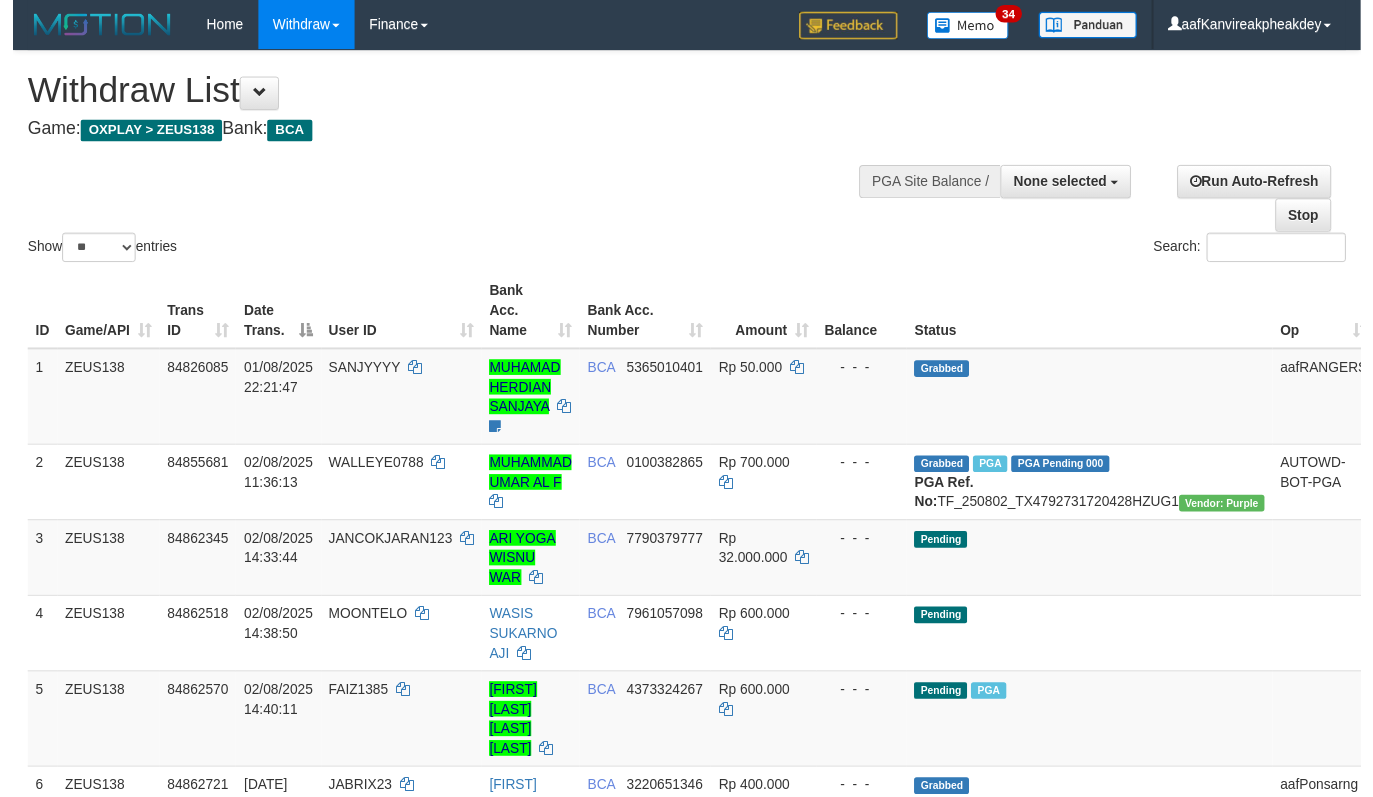 scroll, scrollTop: 134, scrollLeft: 0, axis: vertical 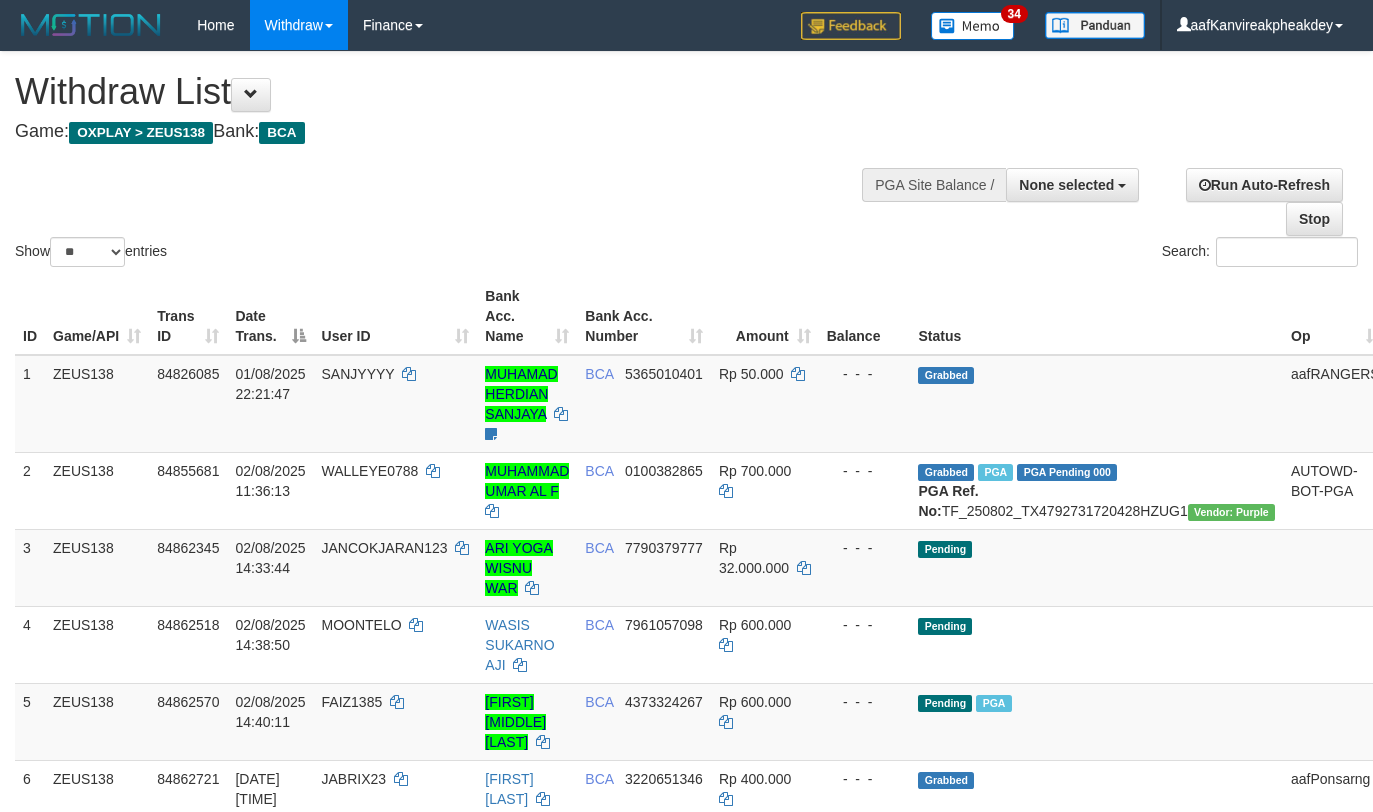 select 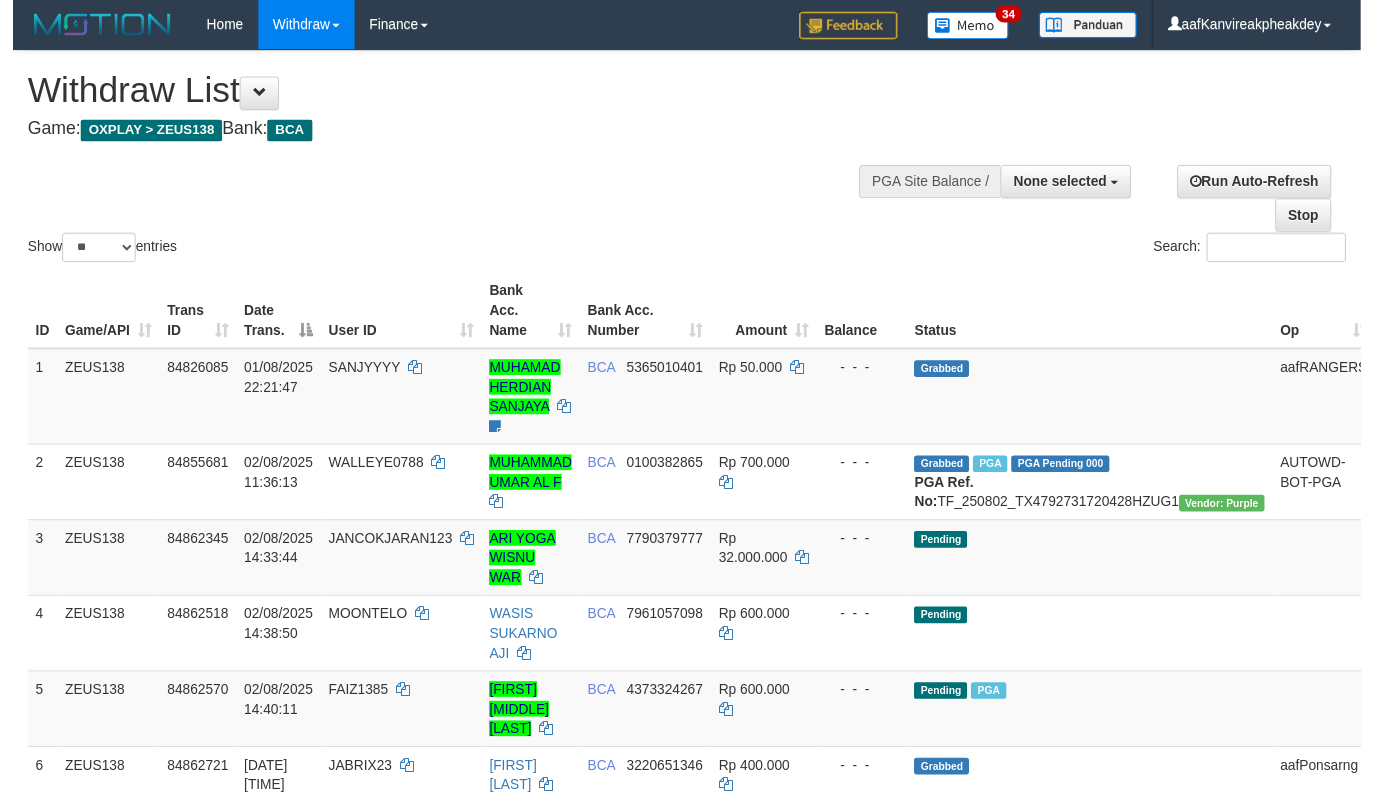 scroll, scrollTop: 134, scrollLeft: 0, axis: vertical 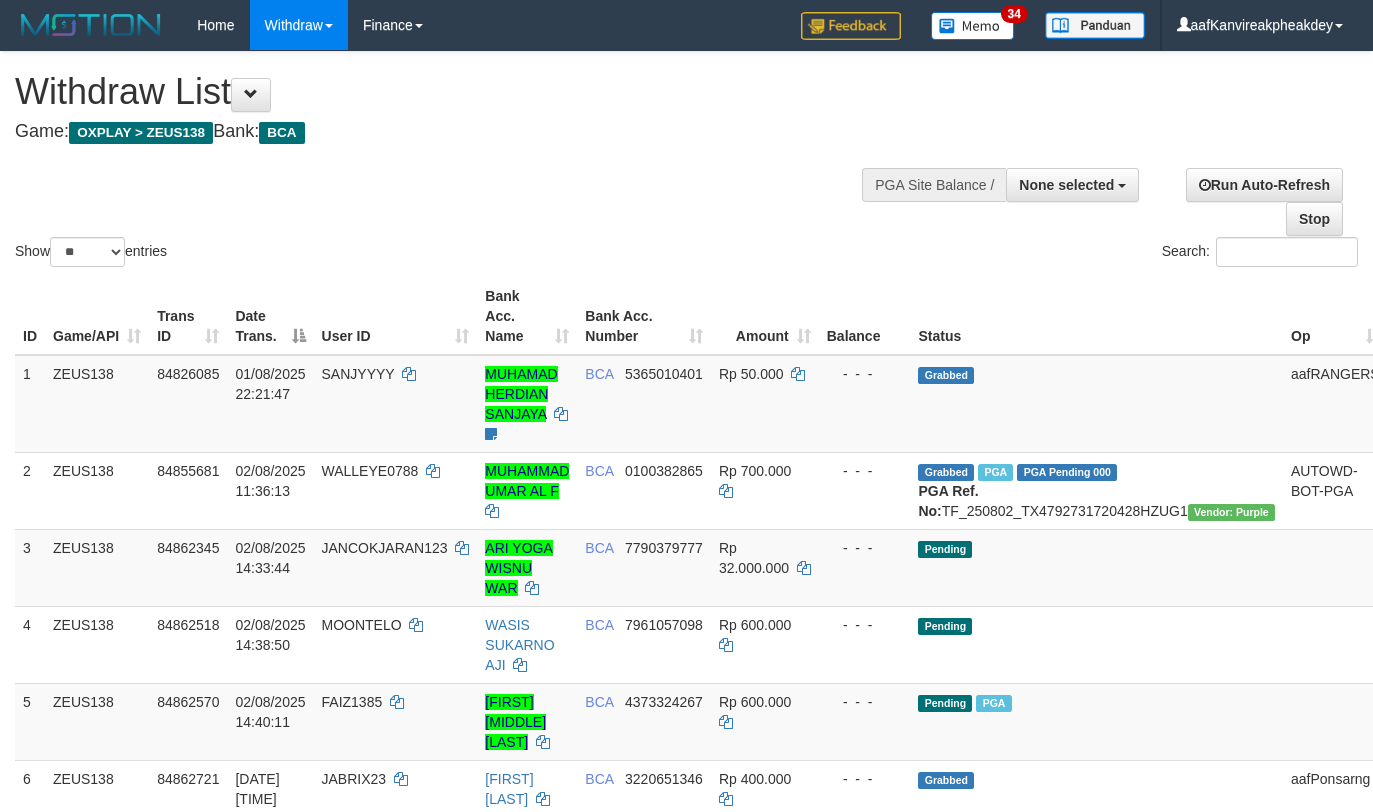 select 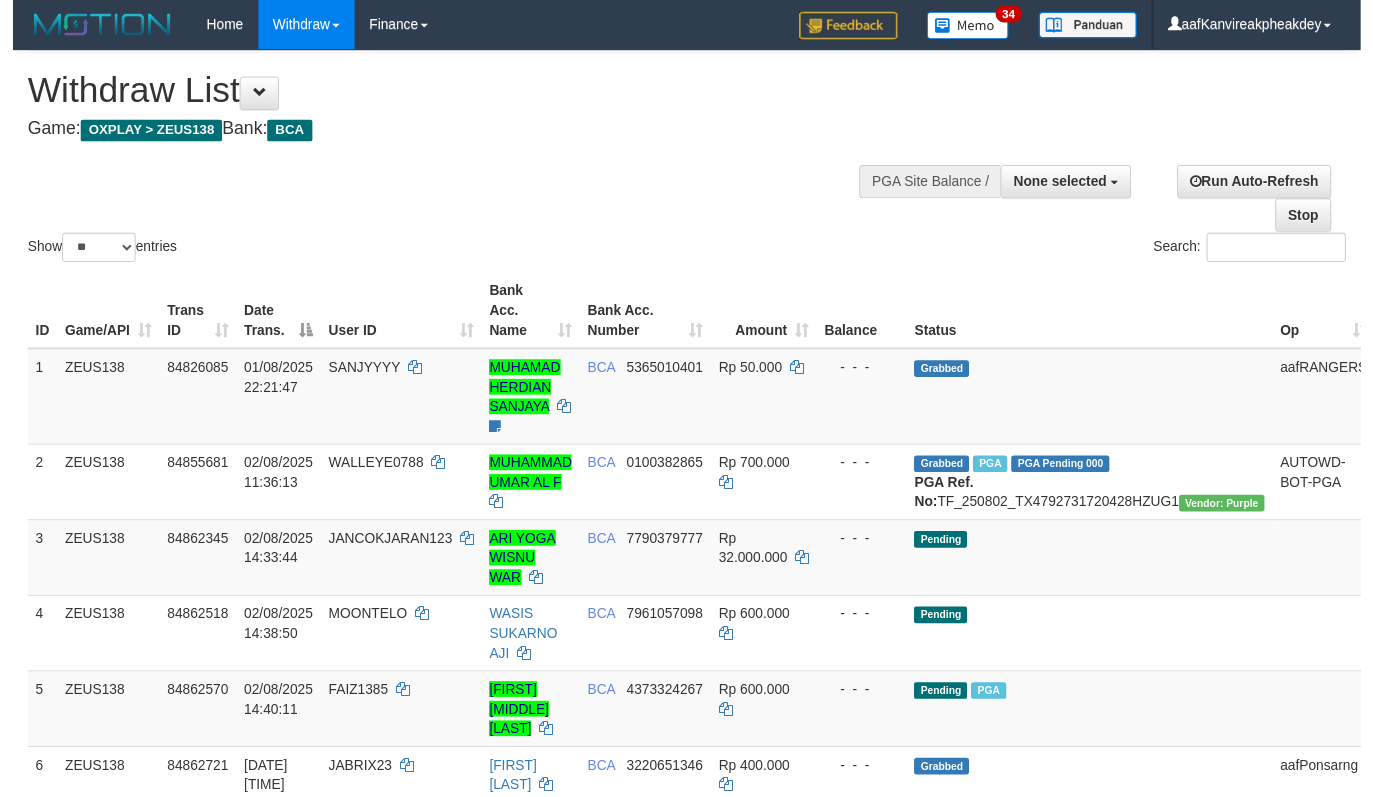 scroll, scrollTop: 134, scrollLeft: 0, axis: vertical 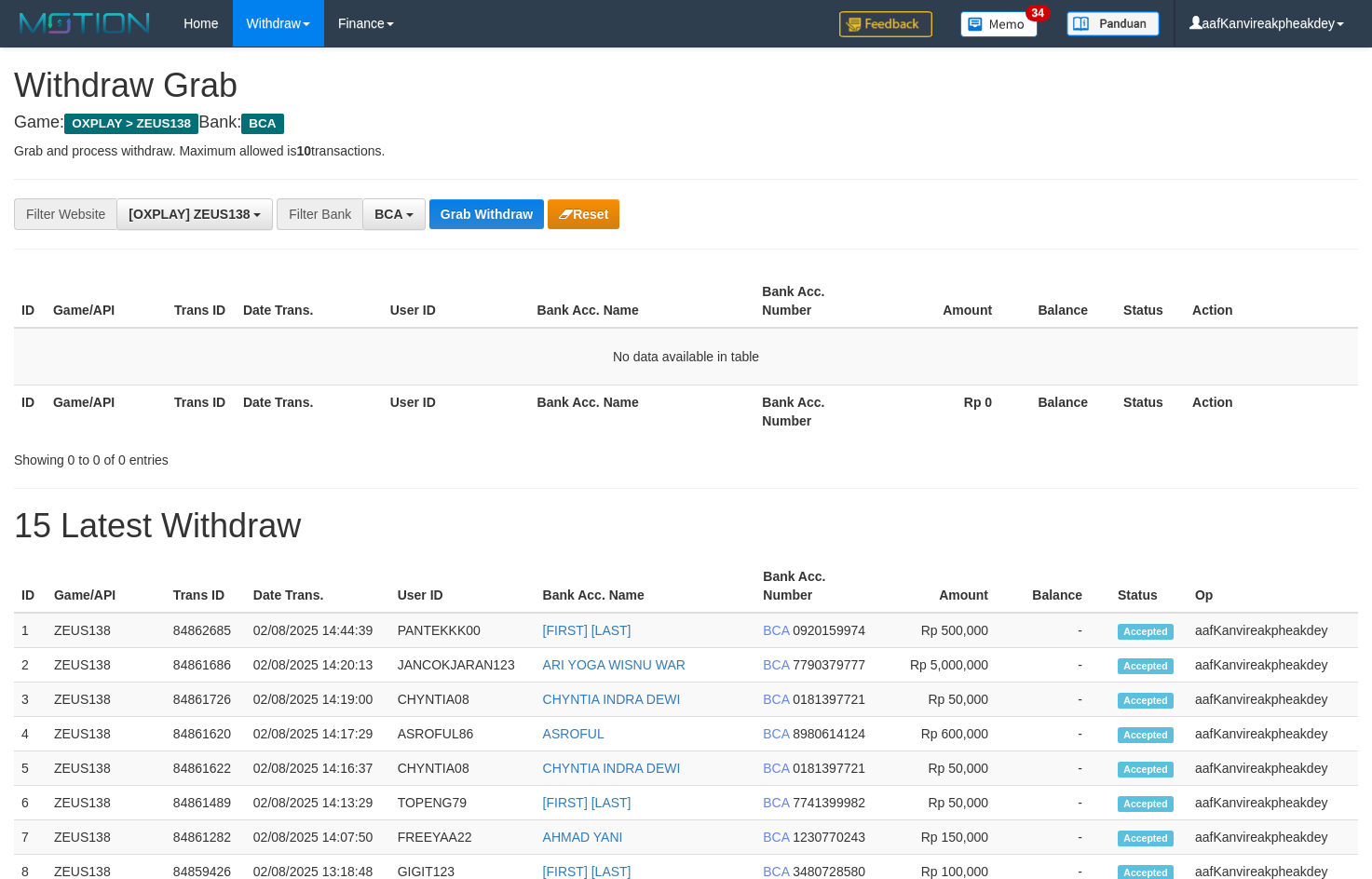 click on "**********" at bounding box center (686, 804) 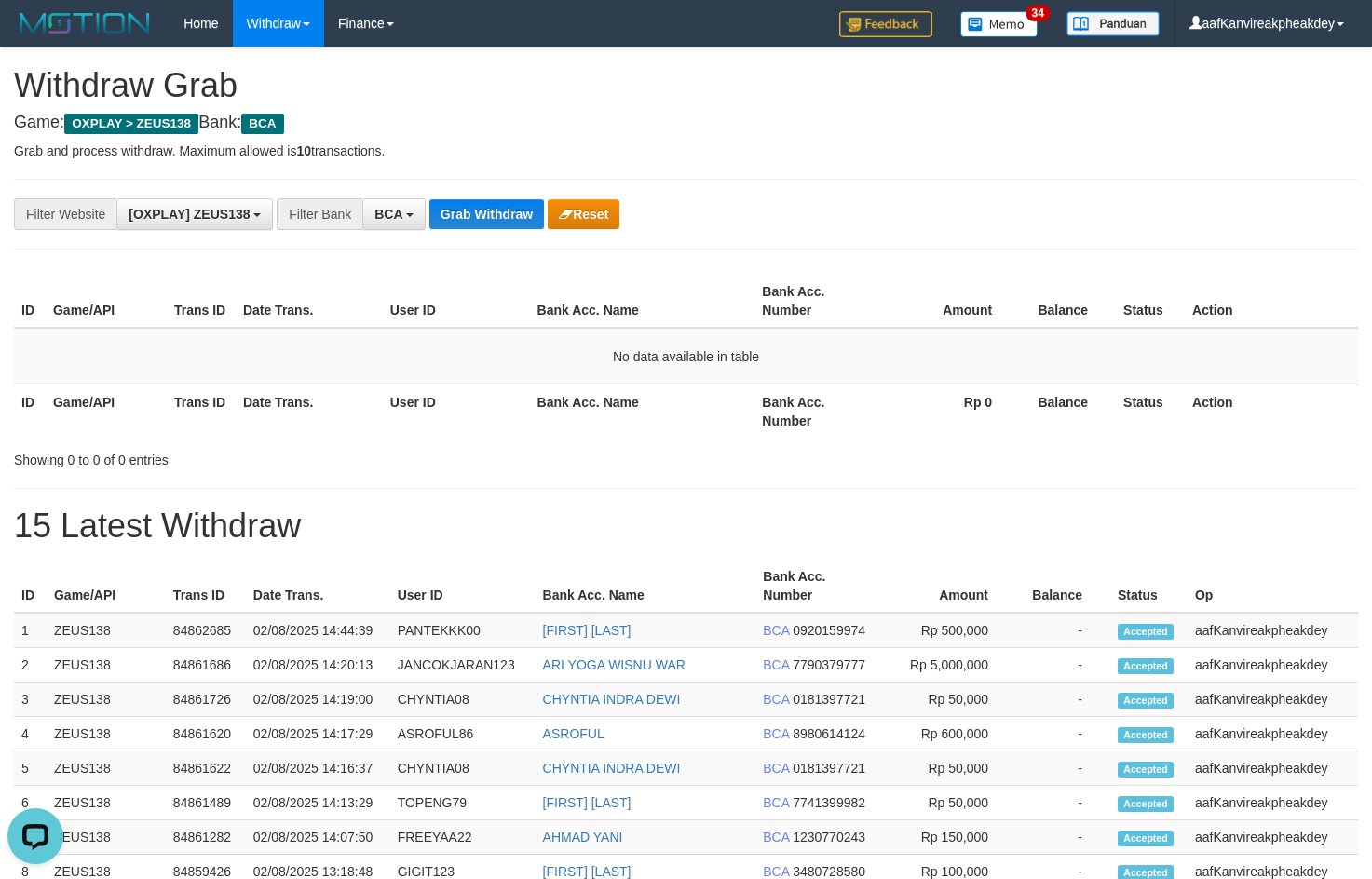 scroll, scrollTop: 0, scrollLeft: 0, axis: both 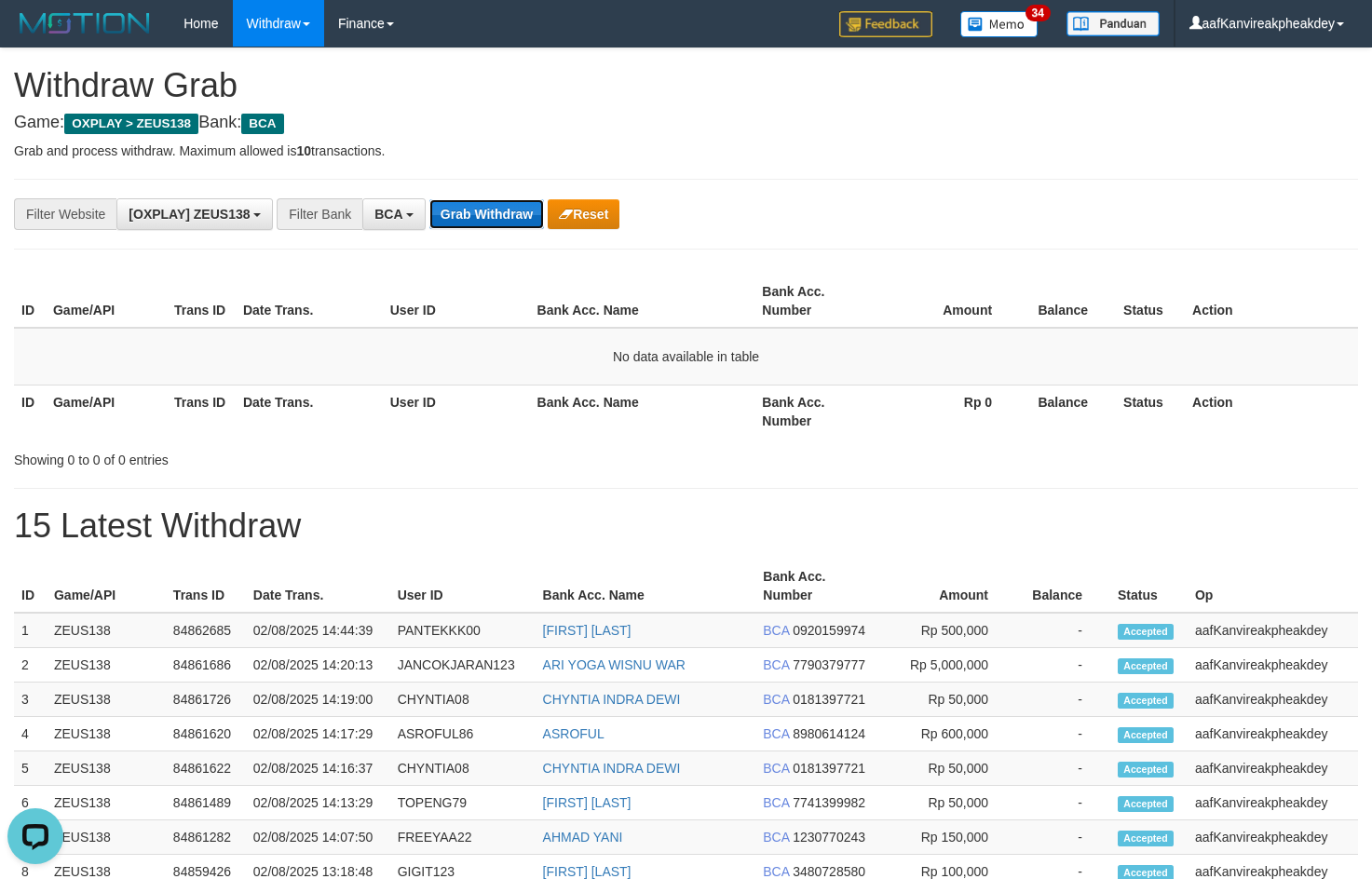 click on "Grab Withdraw" at bounding box center (486, 214) 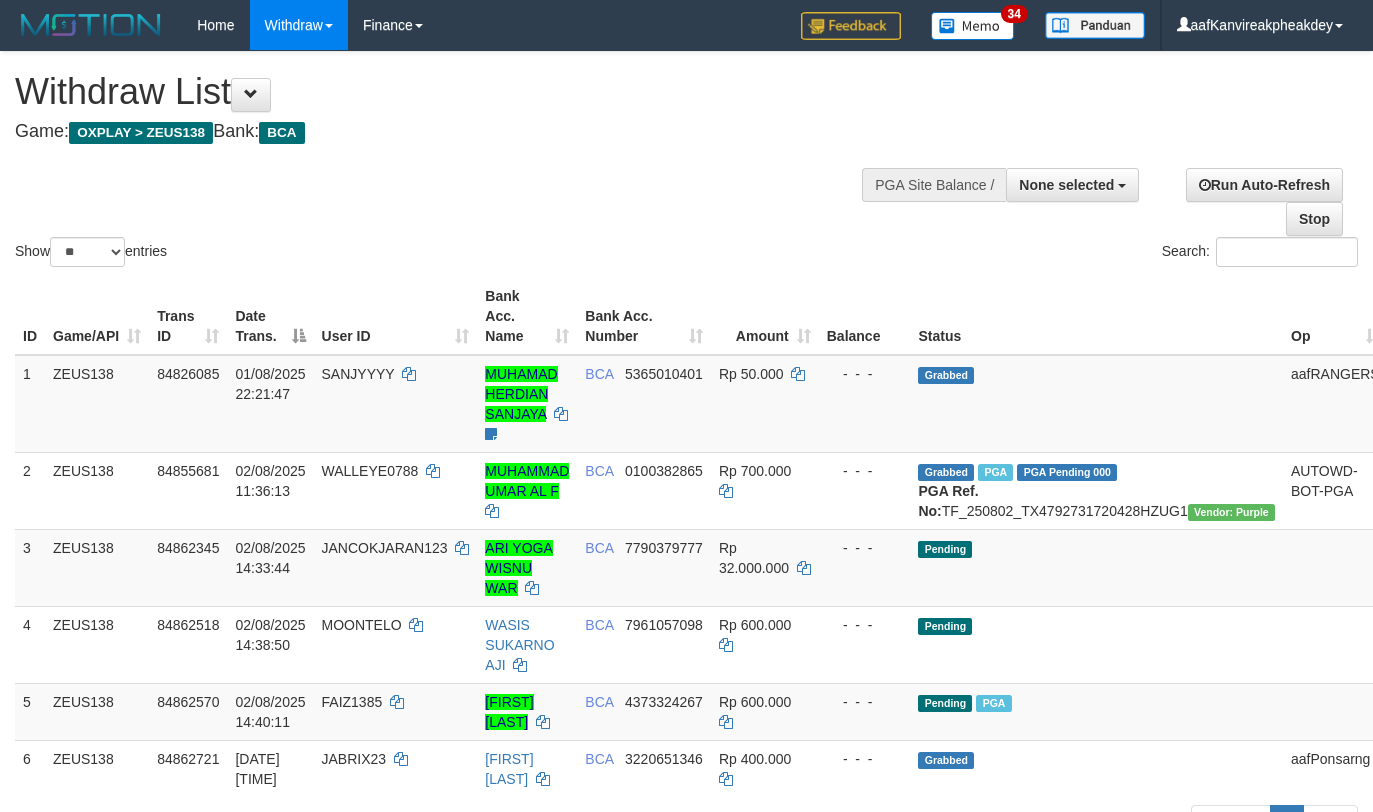 select 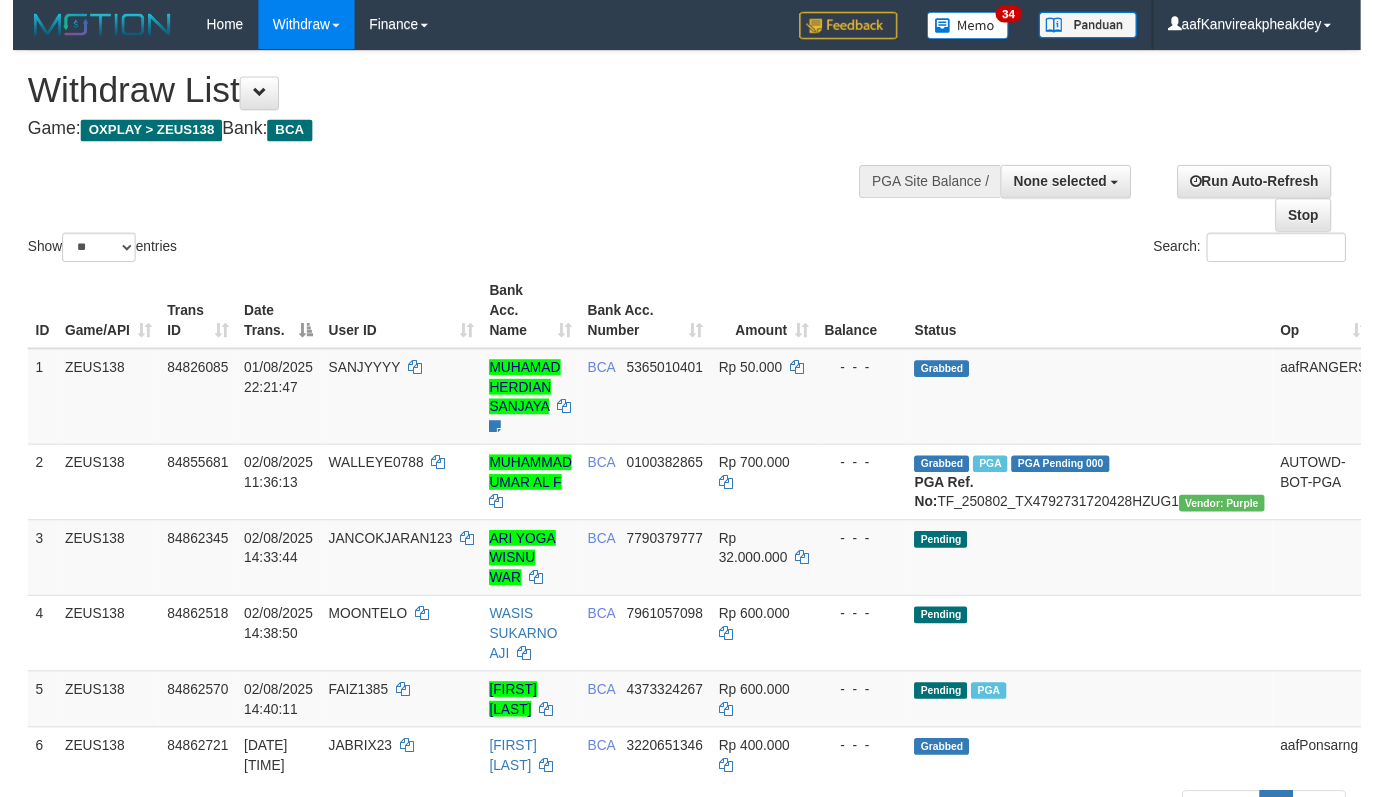 scroll, scrollTop: 134, scrollLeft: 0, axis: vertical 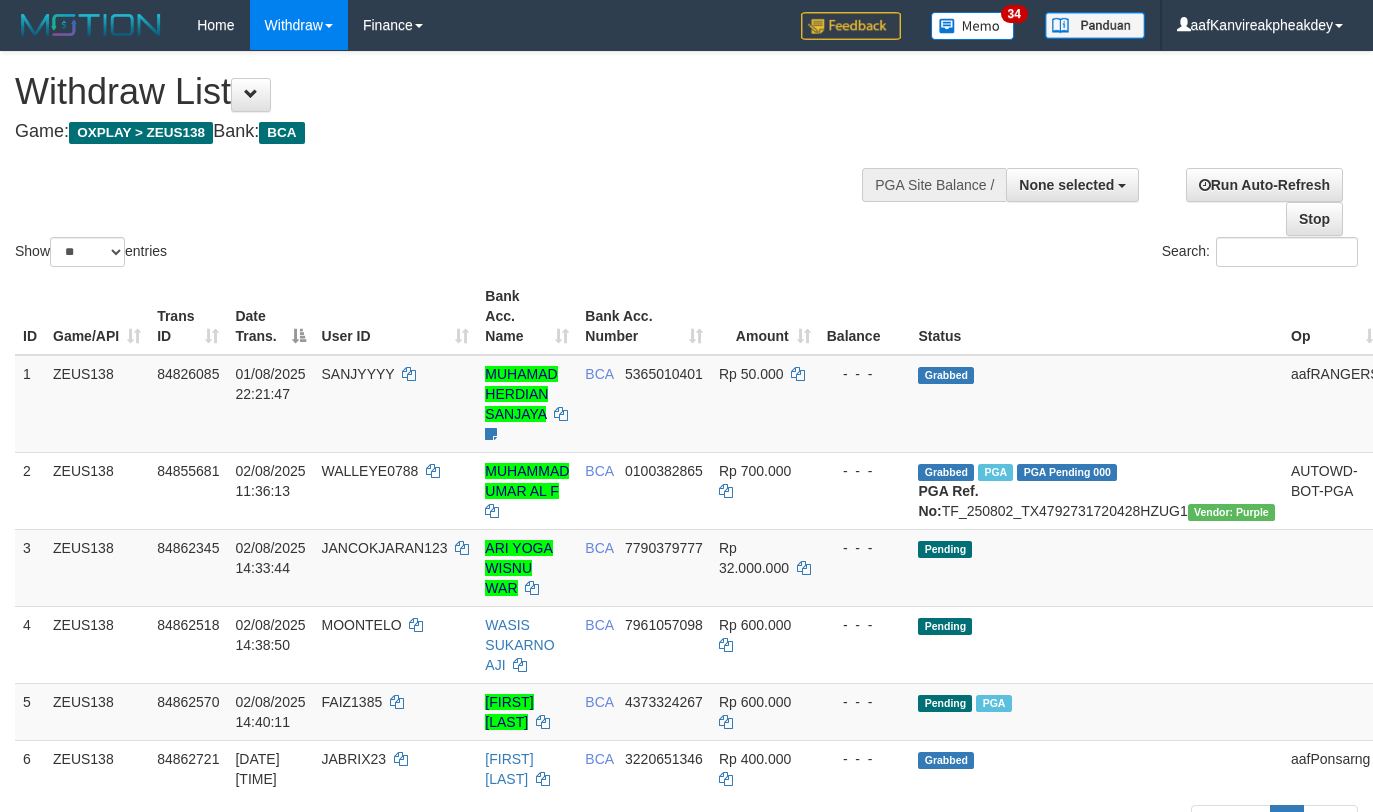 select 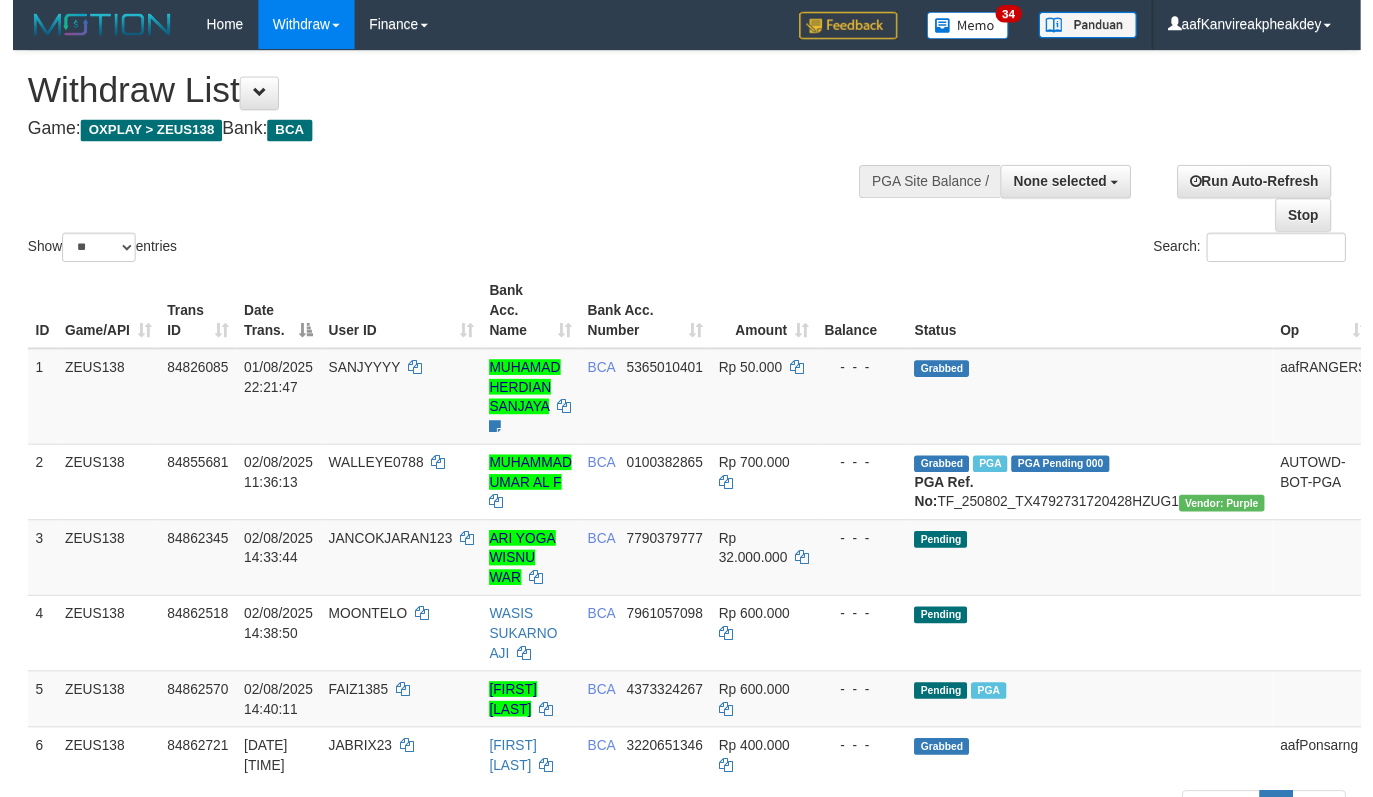 scroll, scrollTop: 135, scrollLeft: 0, axis: vertical 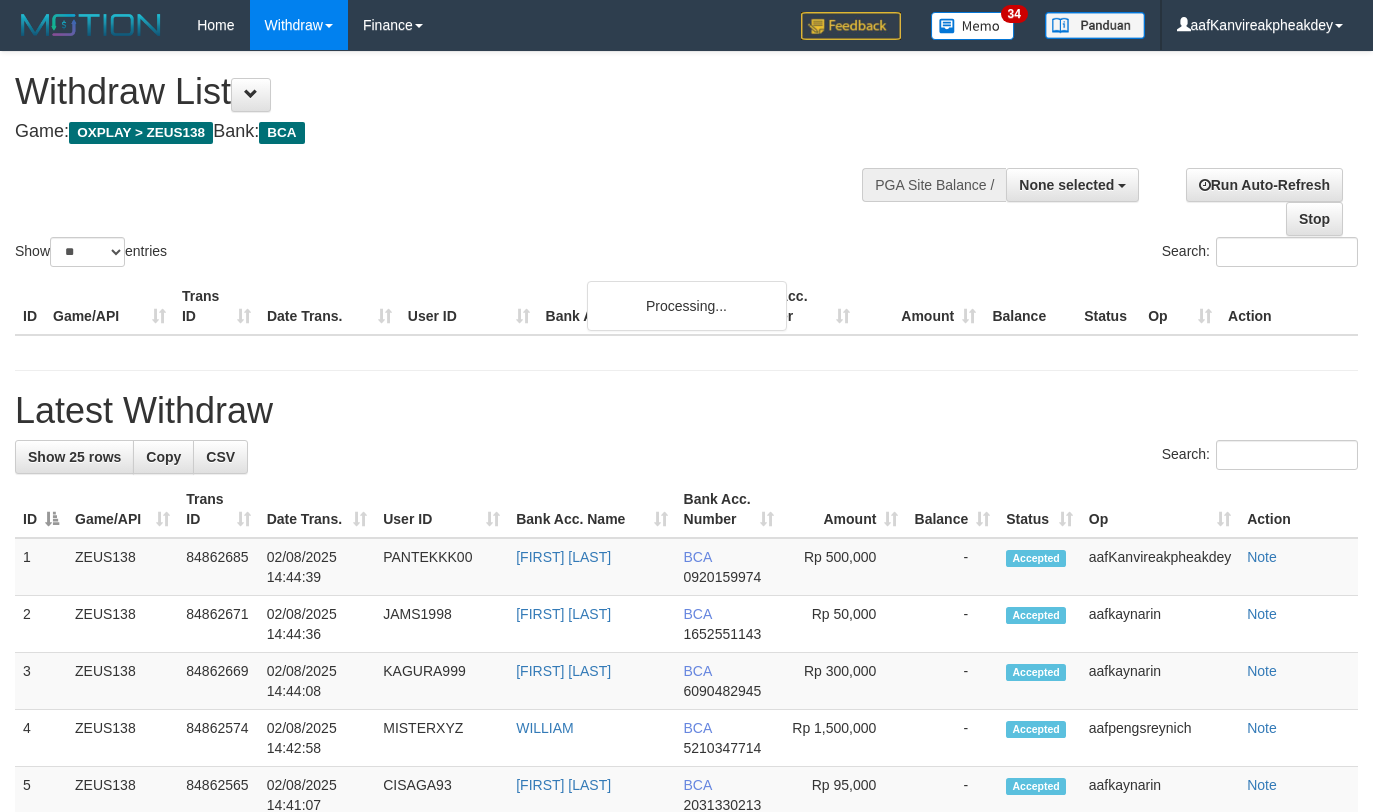 select 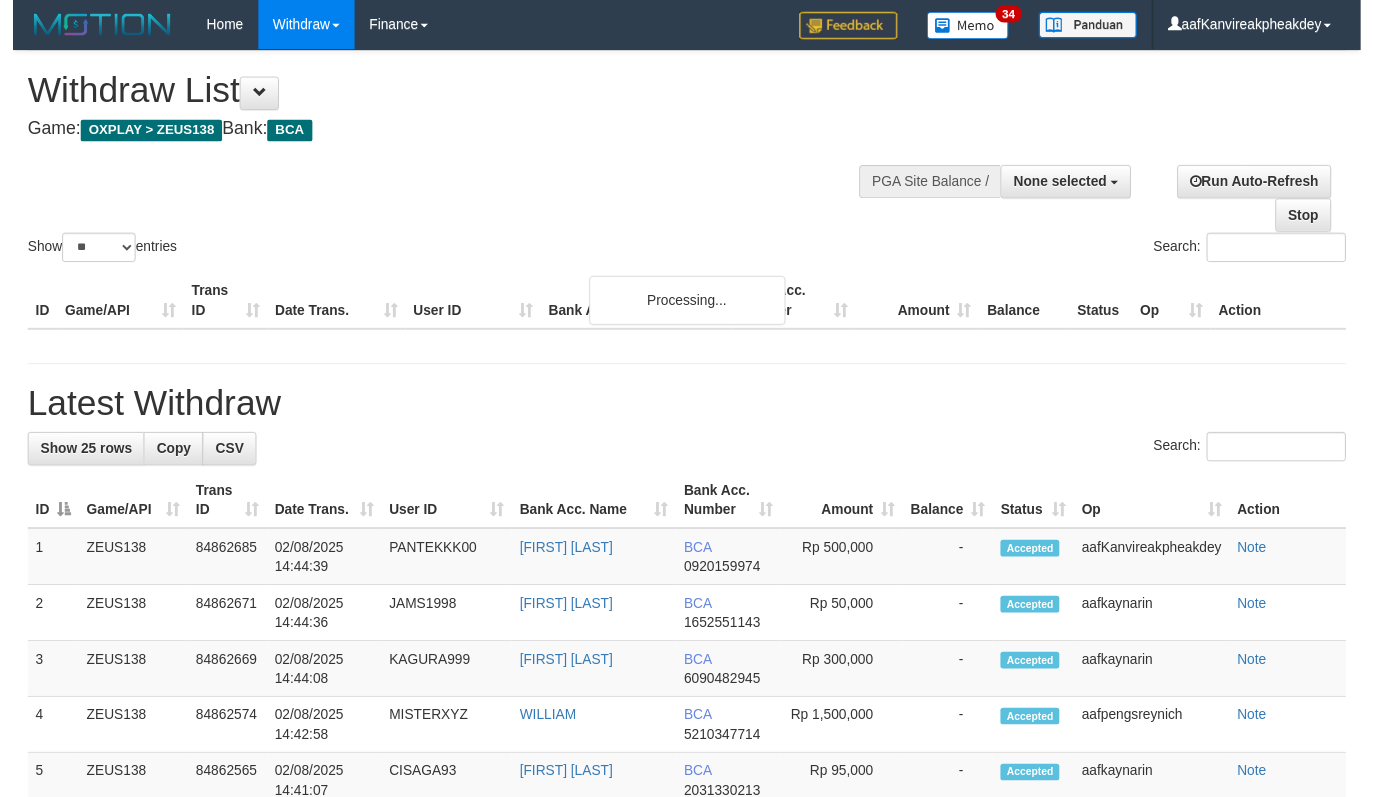 scroll, scrollTop: 0, scrollLeft: 0, axis: both 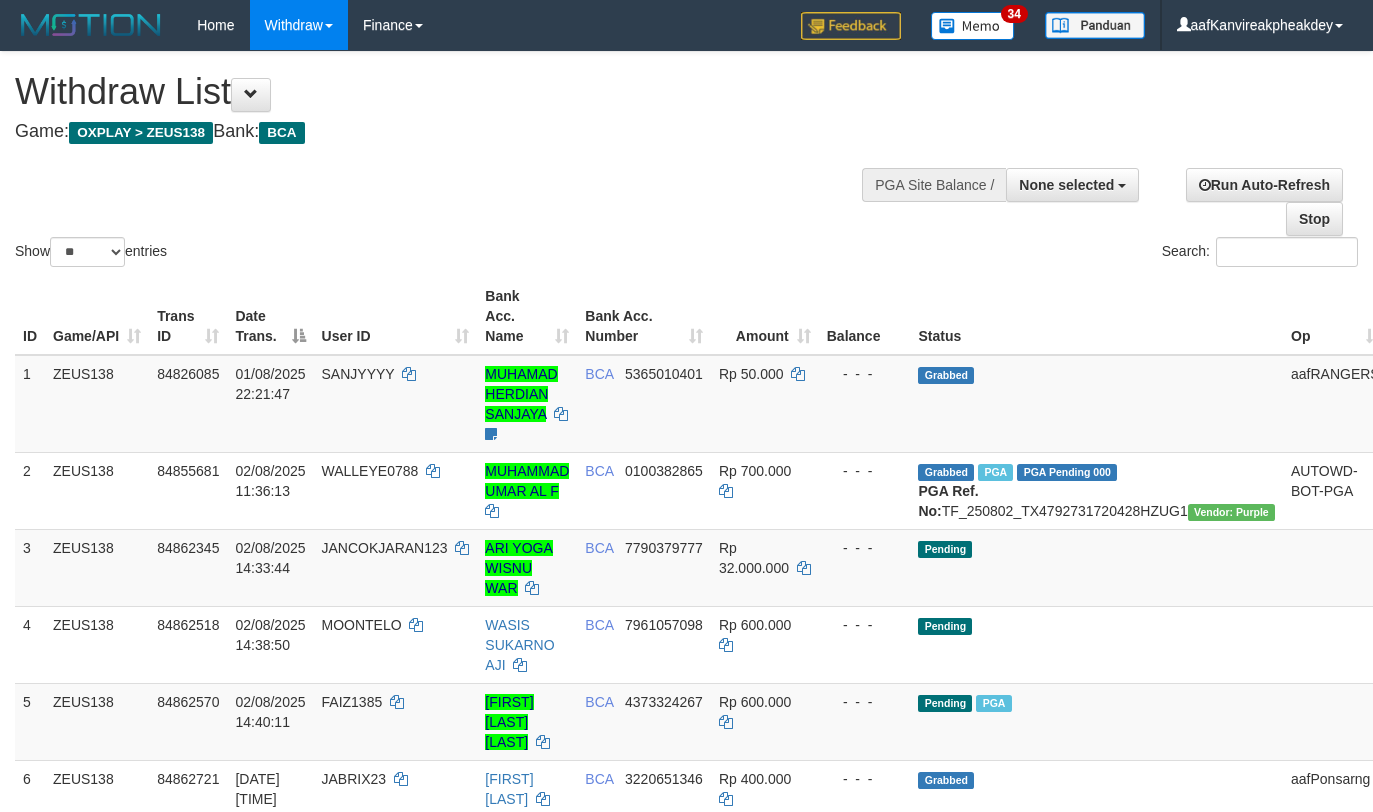 select 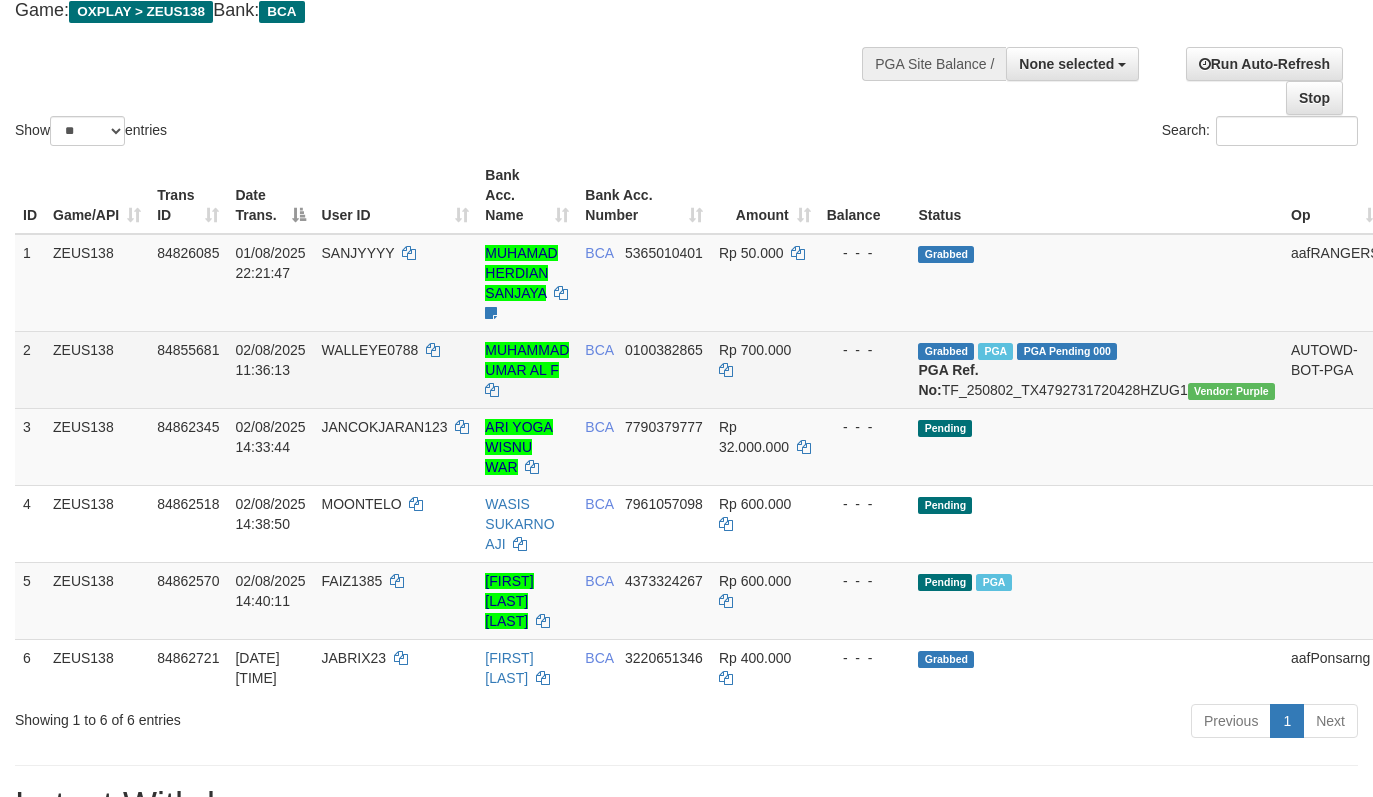 scroll, scrollTop: 133, scrollLeft: 0, axis: vertical 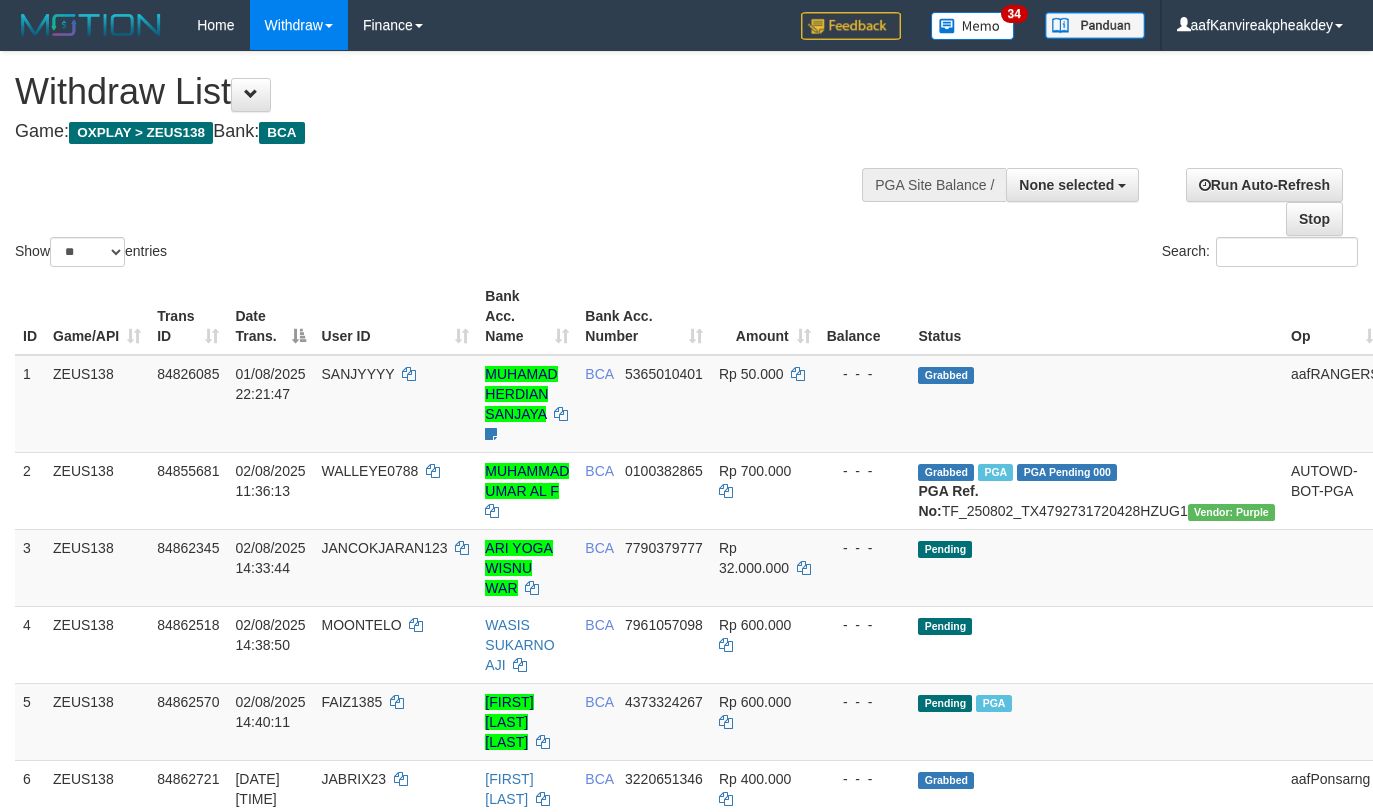 select 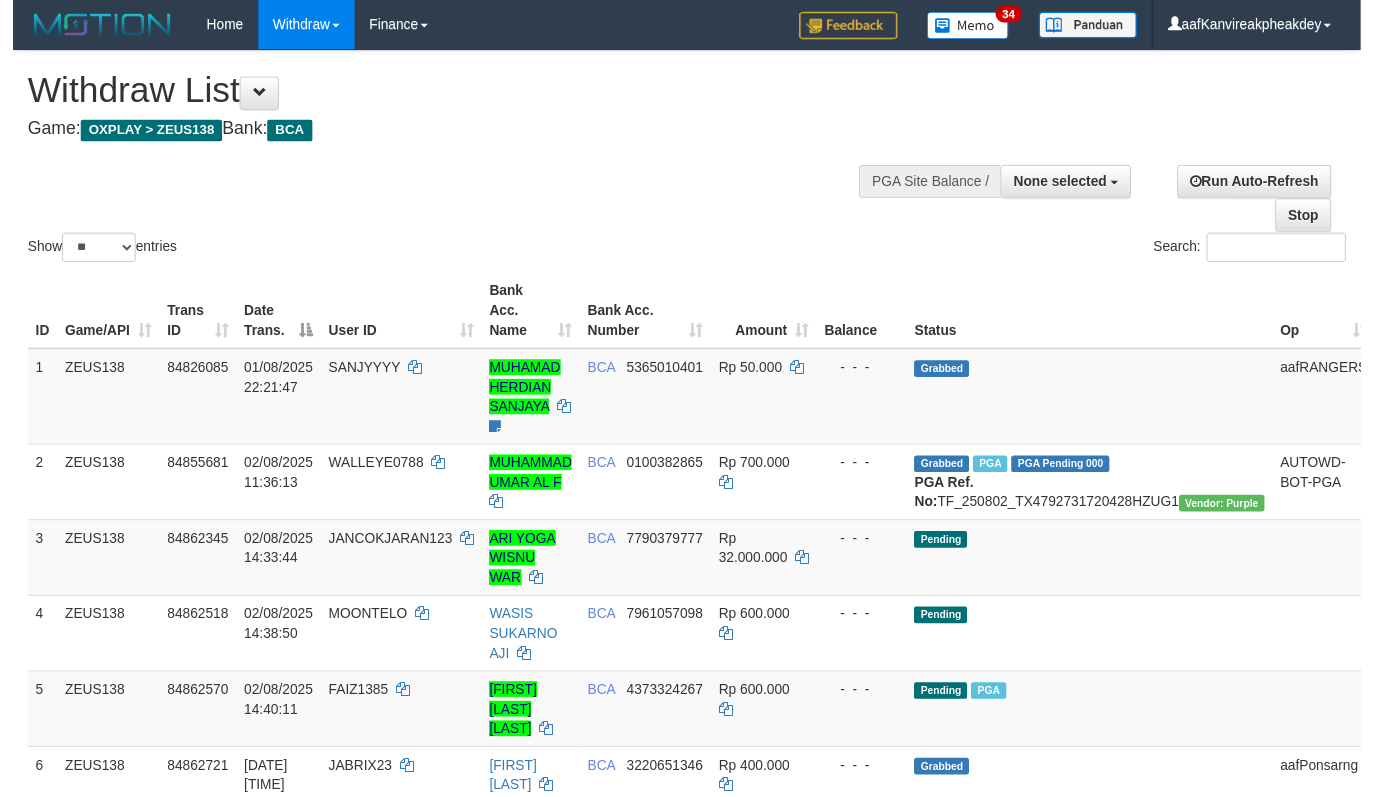 scroll, scrollTop: 134, scrollLeft: 0, axis: vertical 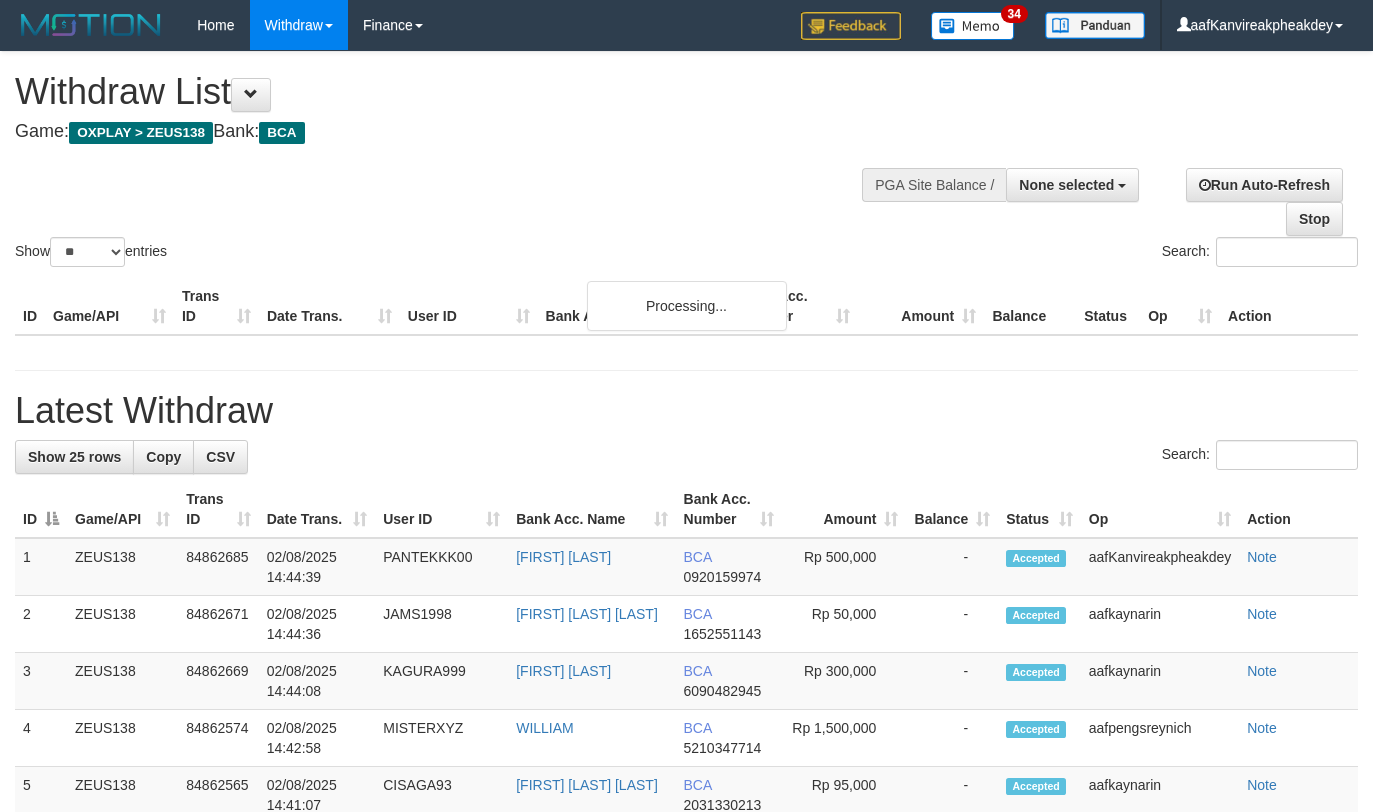 select 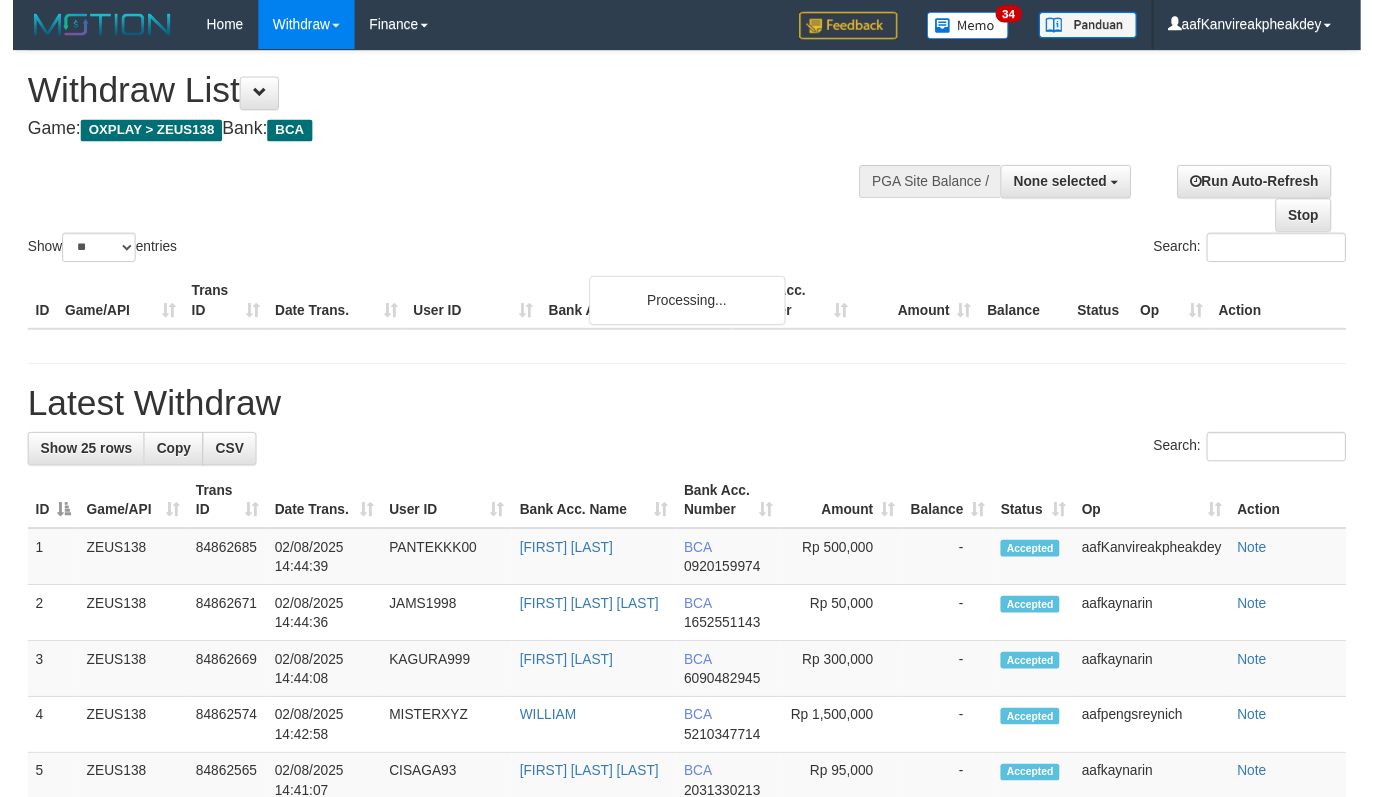 scroll, scrollTop: 134, scrollLeft: 0, axis: vertical 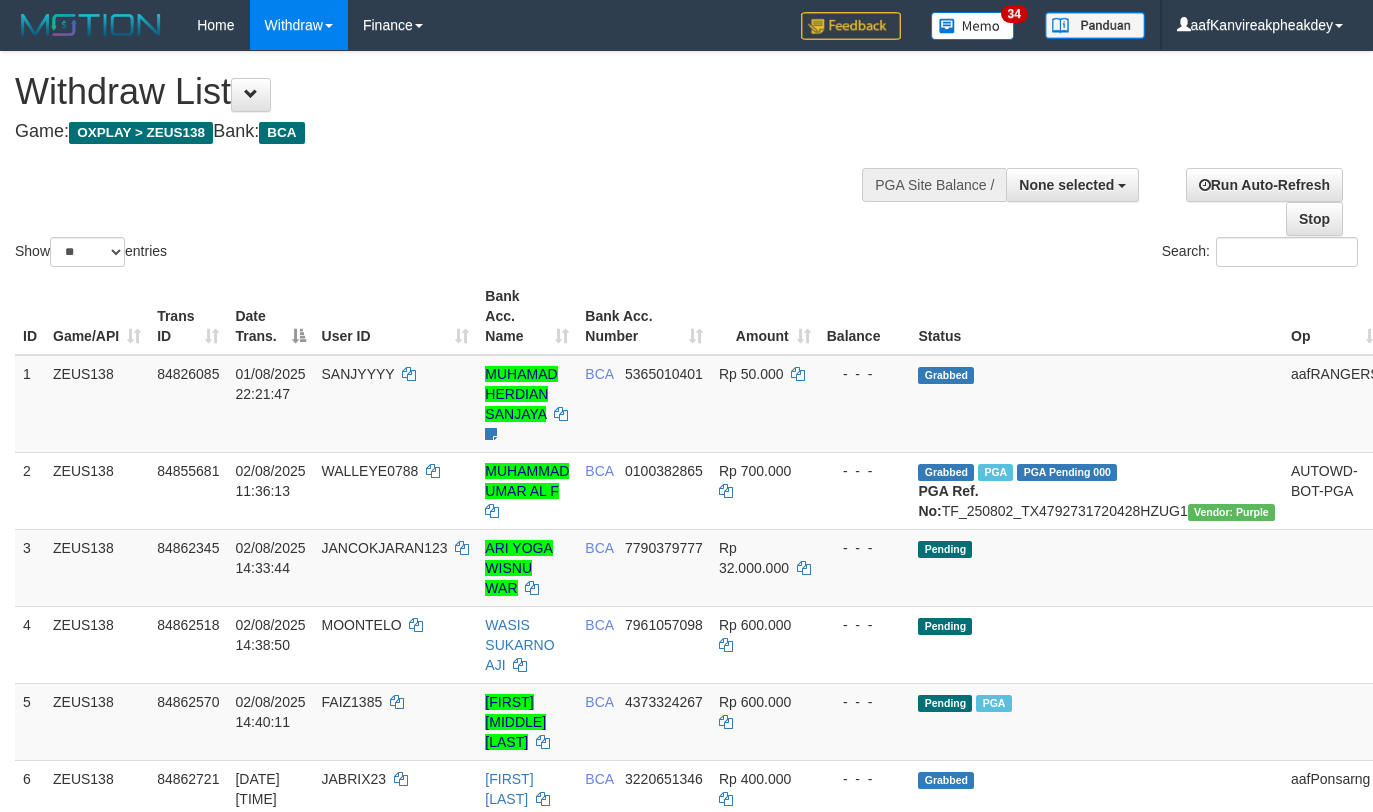 select 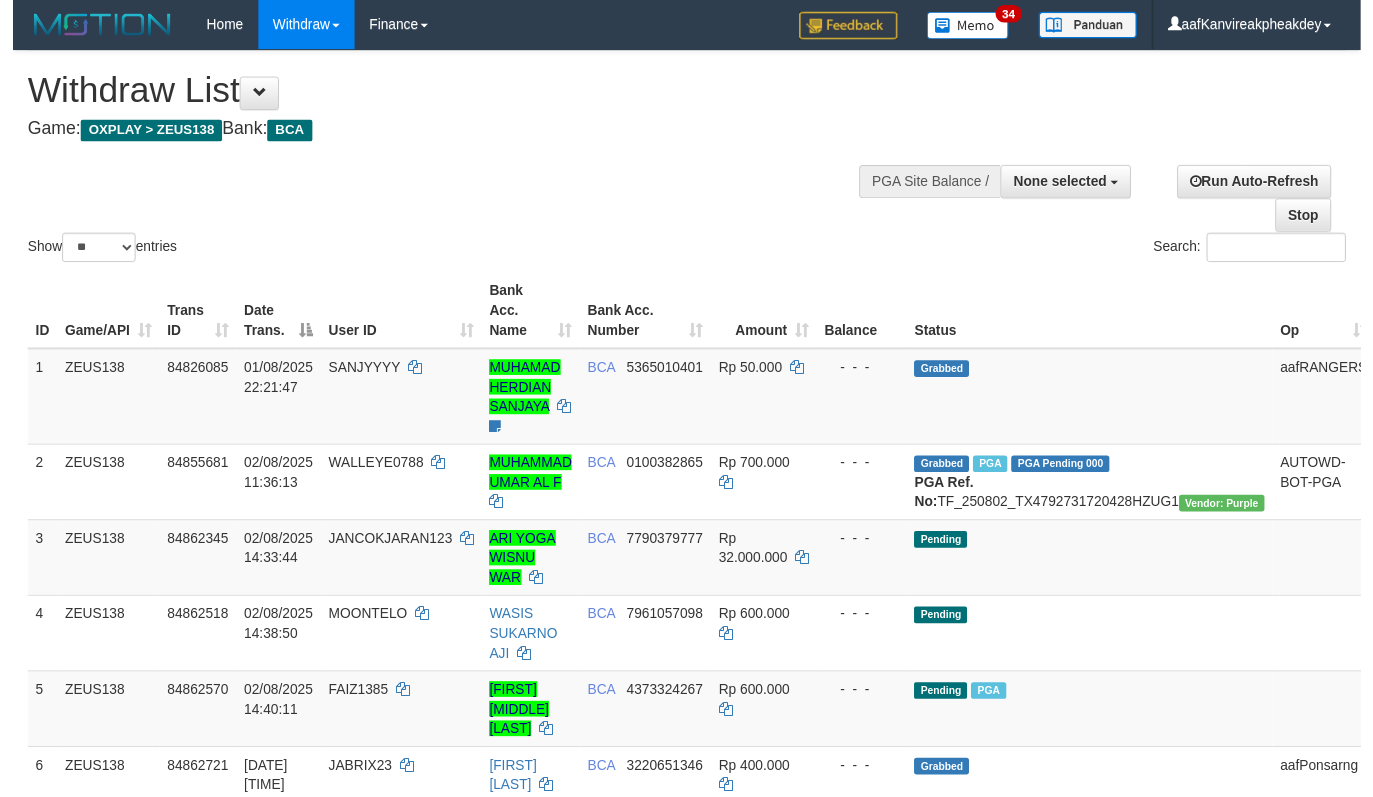 scroll, scrollTop: 134, scrollLeft: 0, axis: vertical 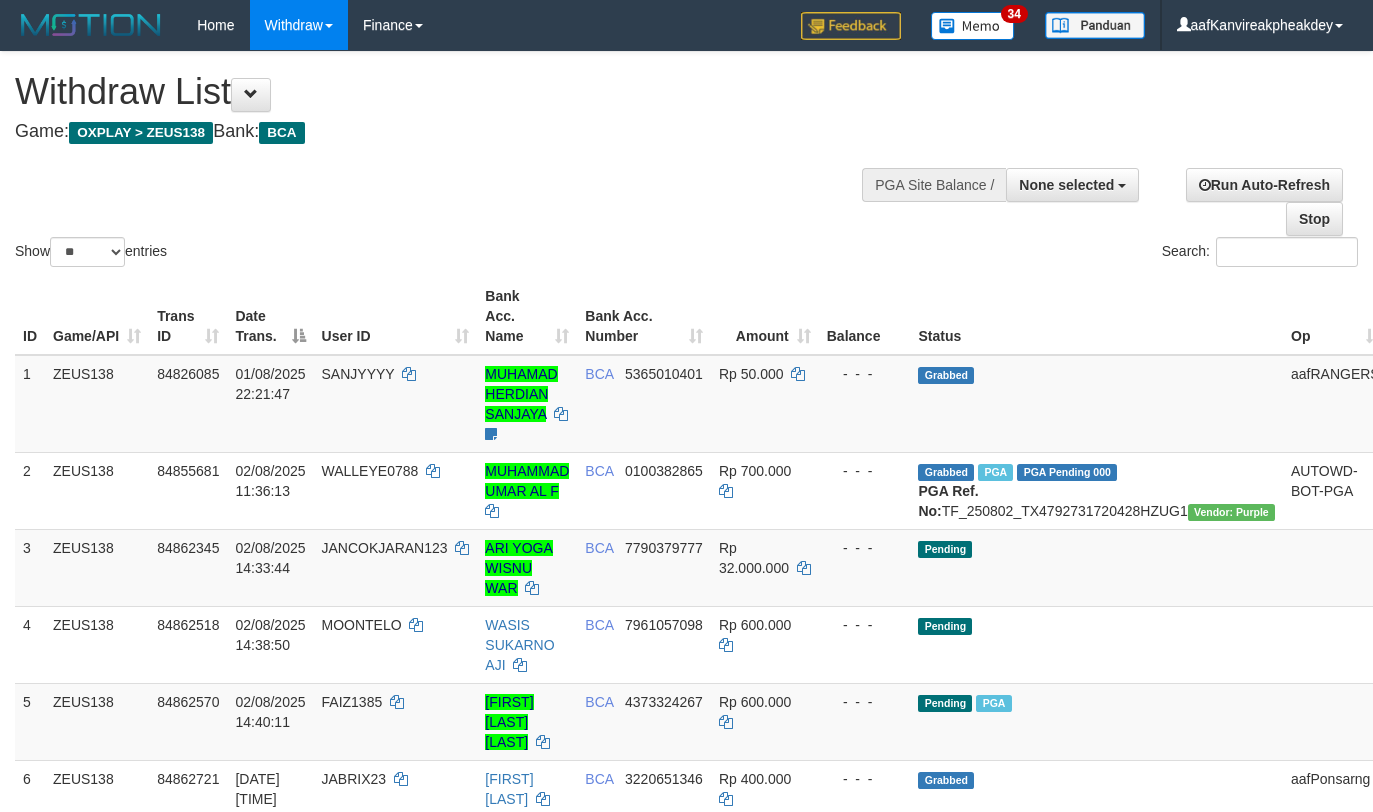 select 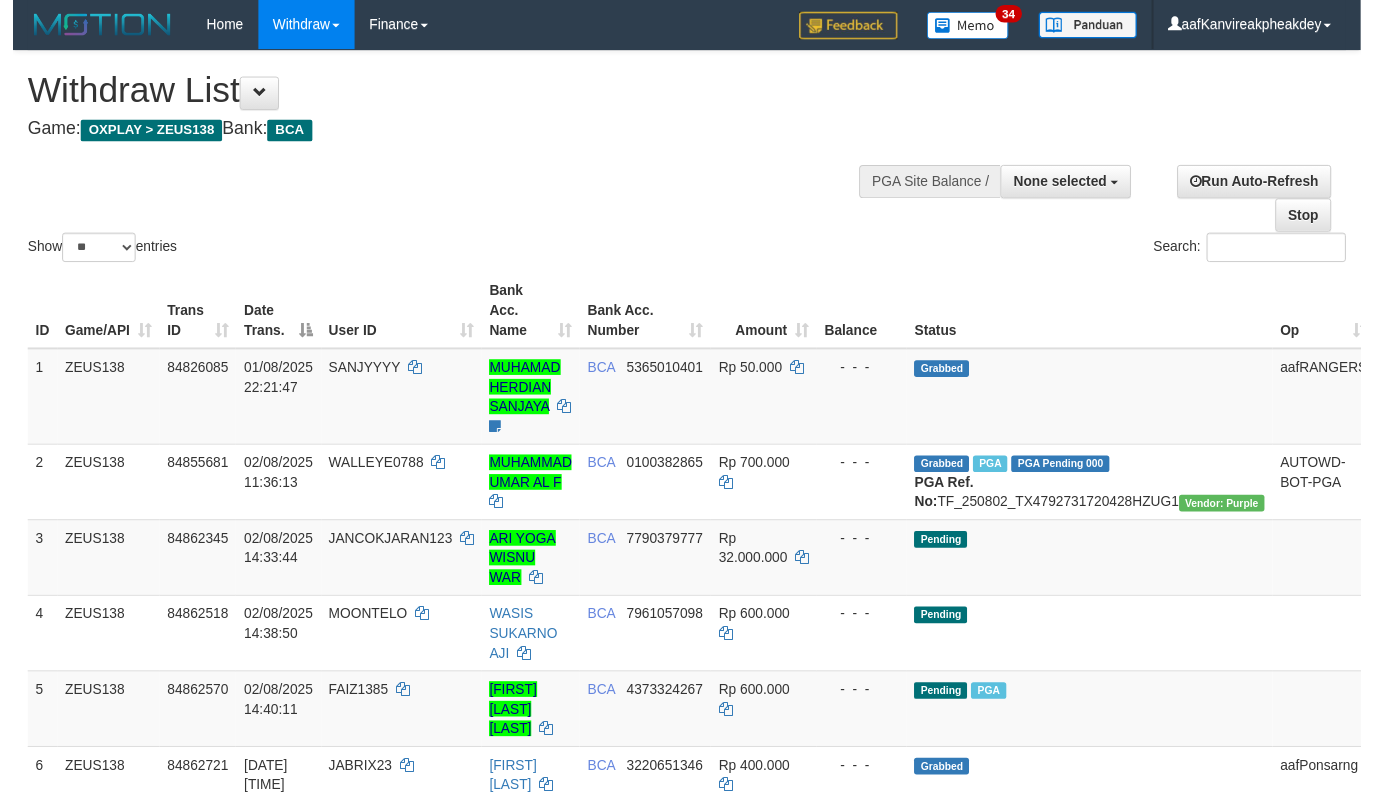 scroll, scrollTop: 134, scrollLeft: 0, axis: vertical 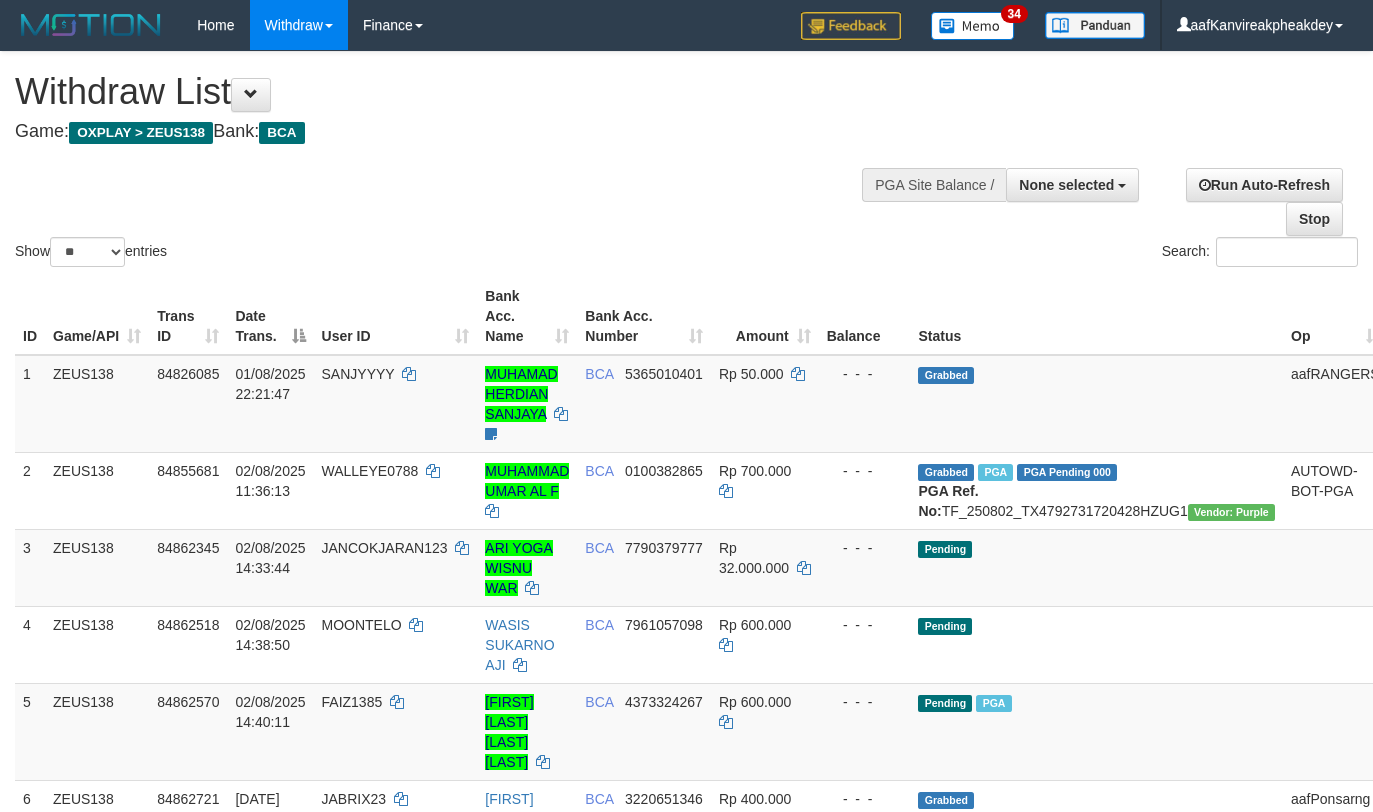 select 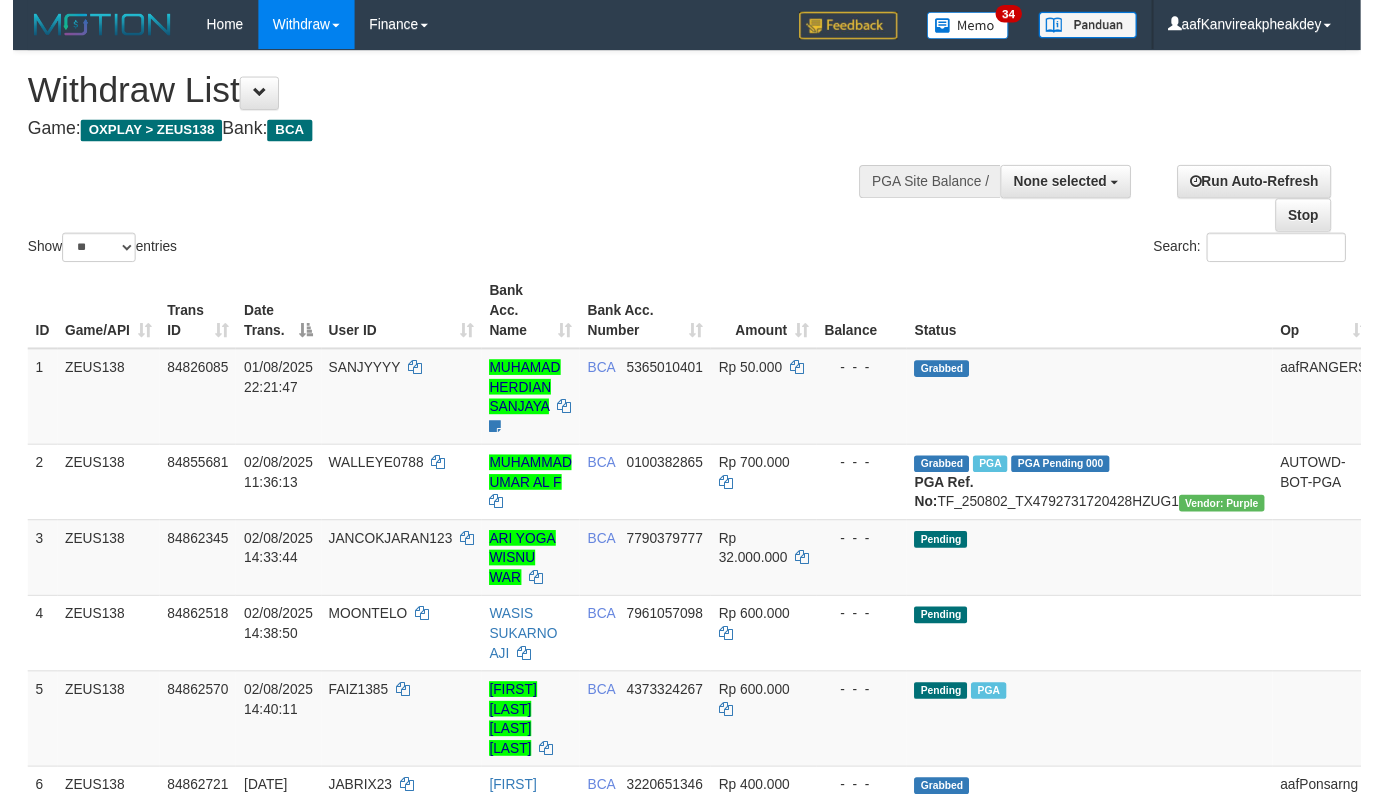 scroll, scrollTop: 134, scrollLeft: 0, axis: vertical 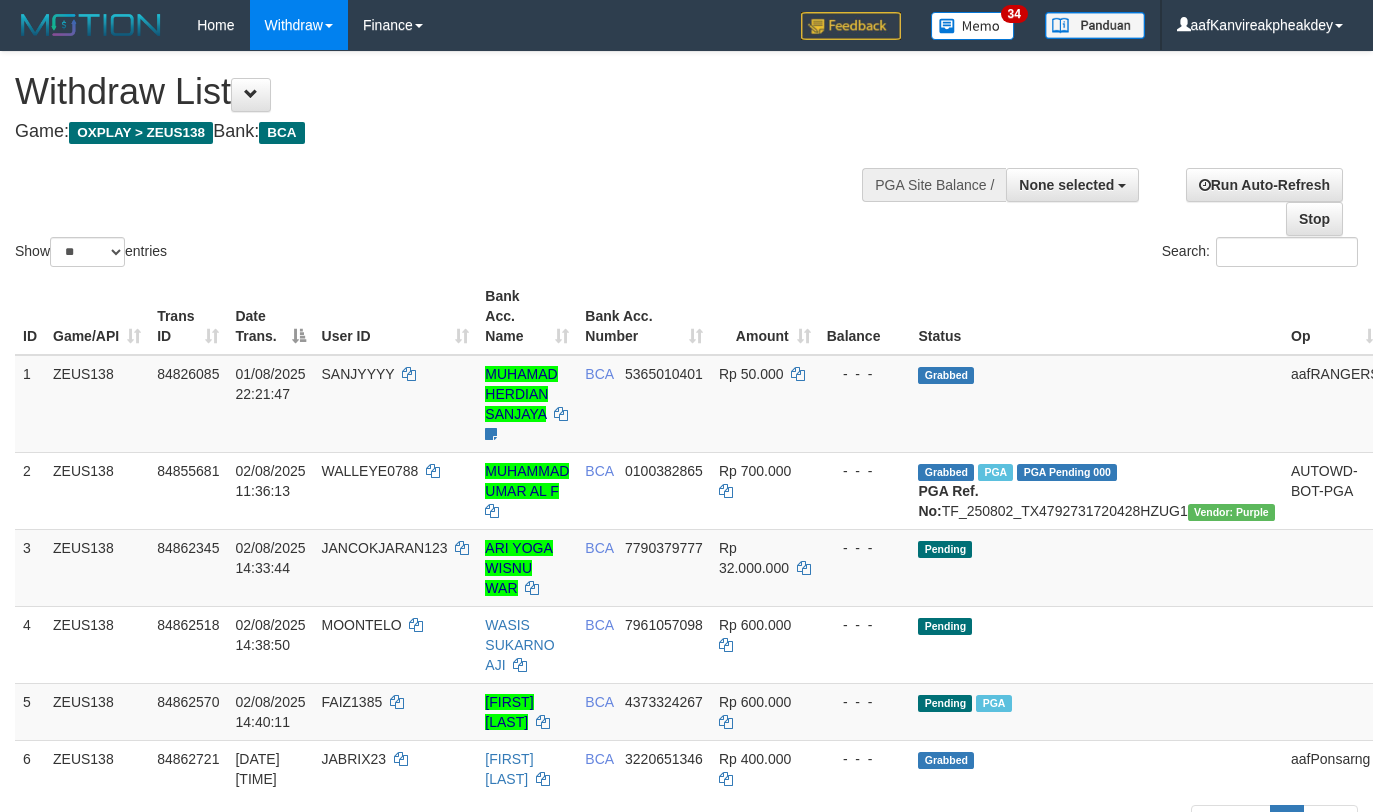 select 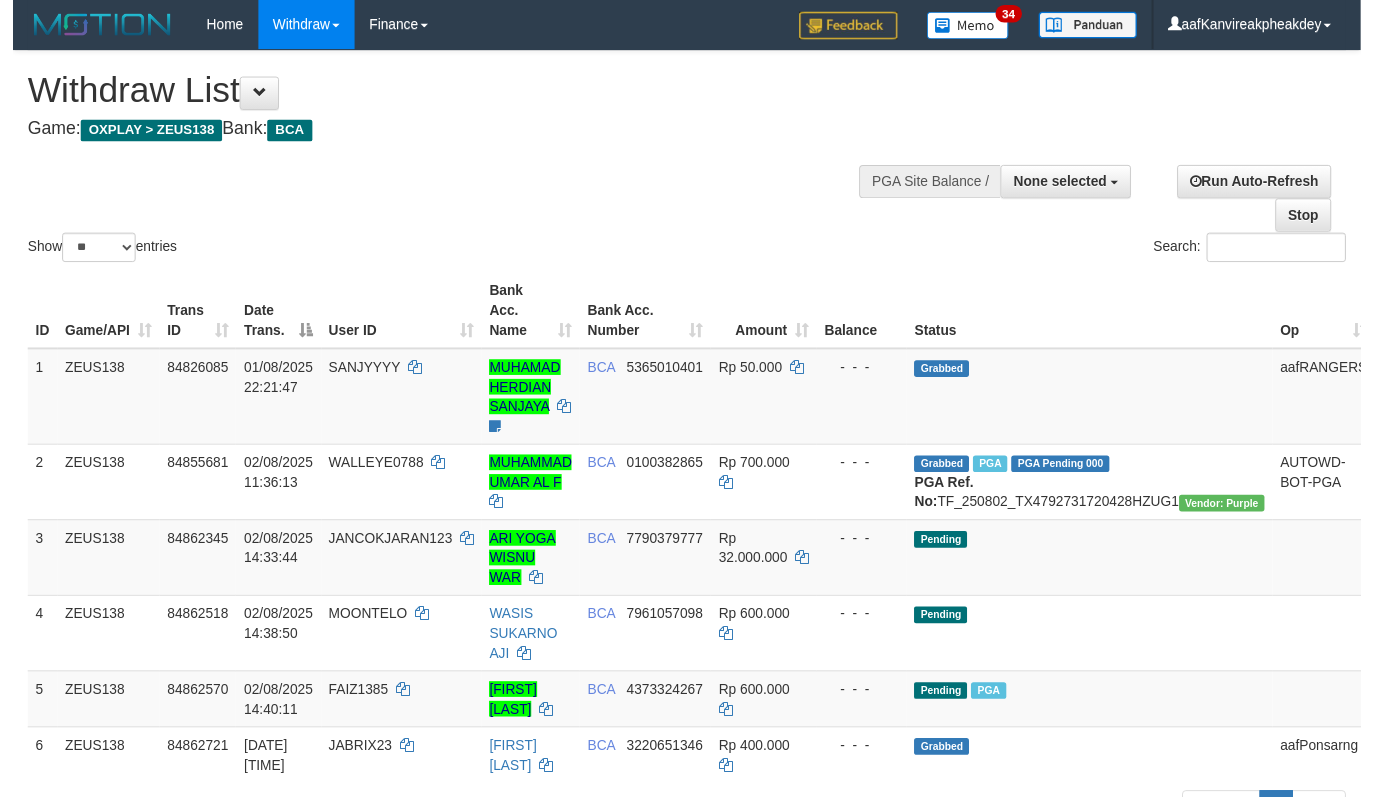 scroll, scrollTop: 134, scrollLeft: 0, axis: vertical 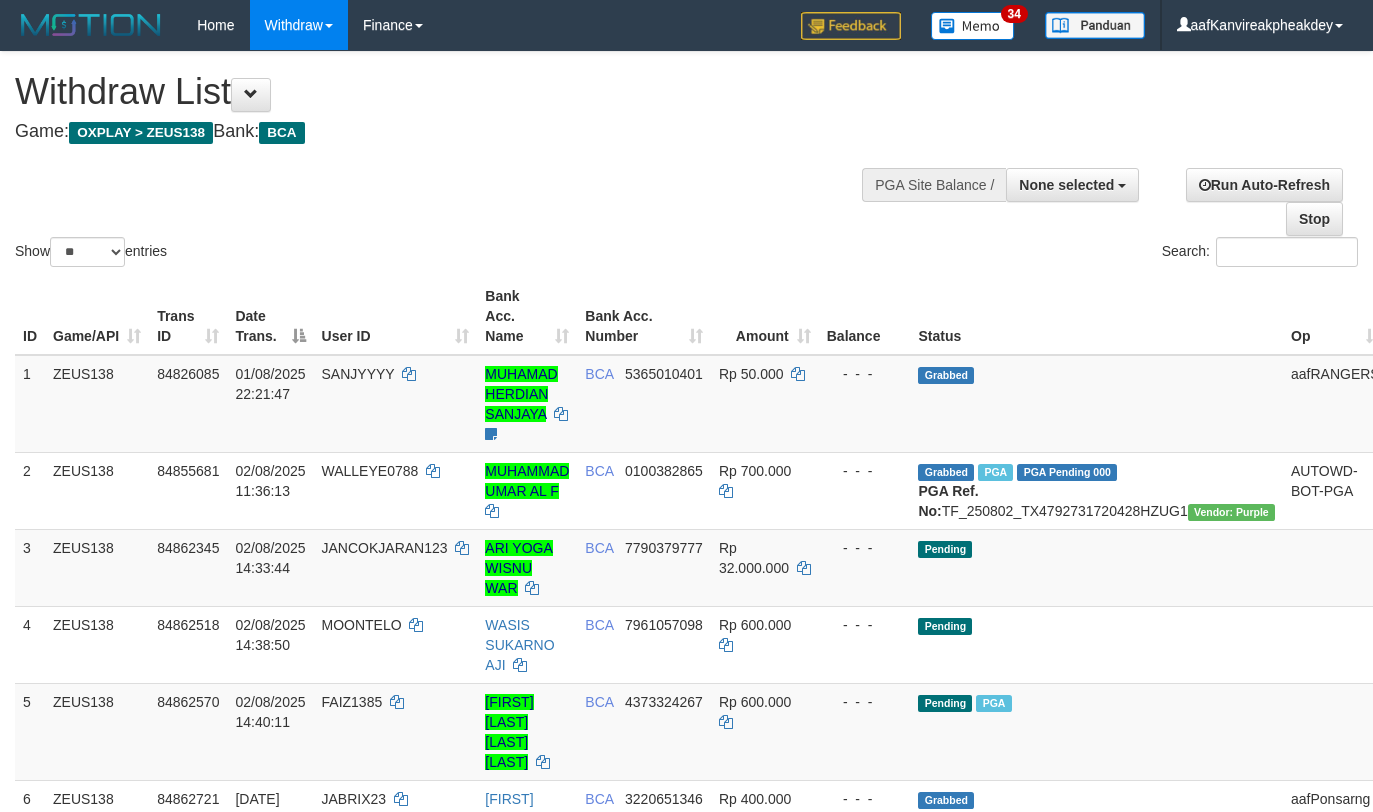 select 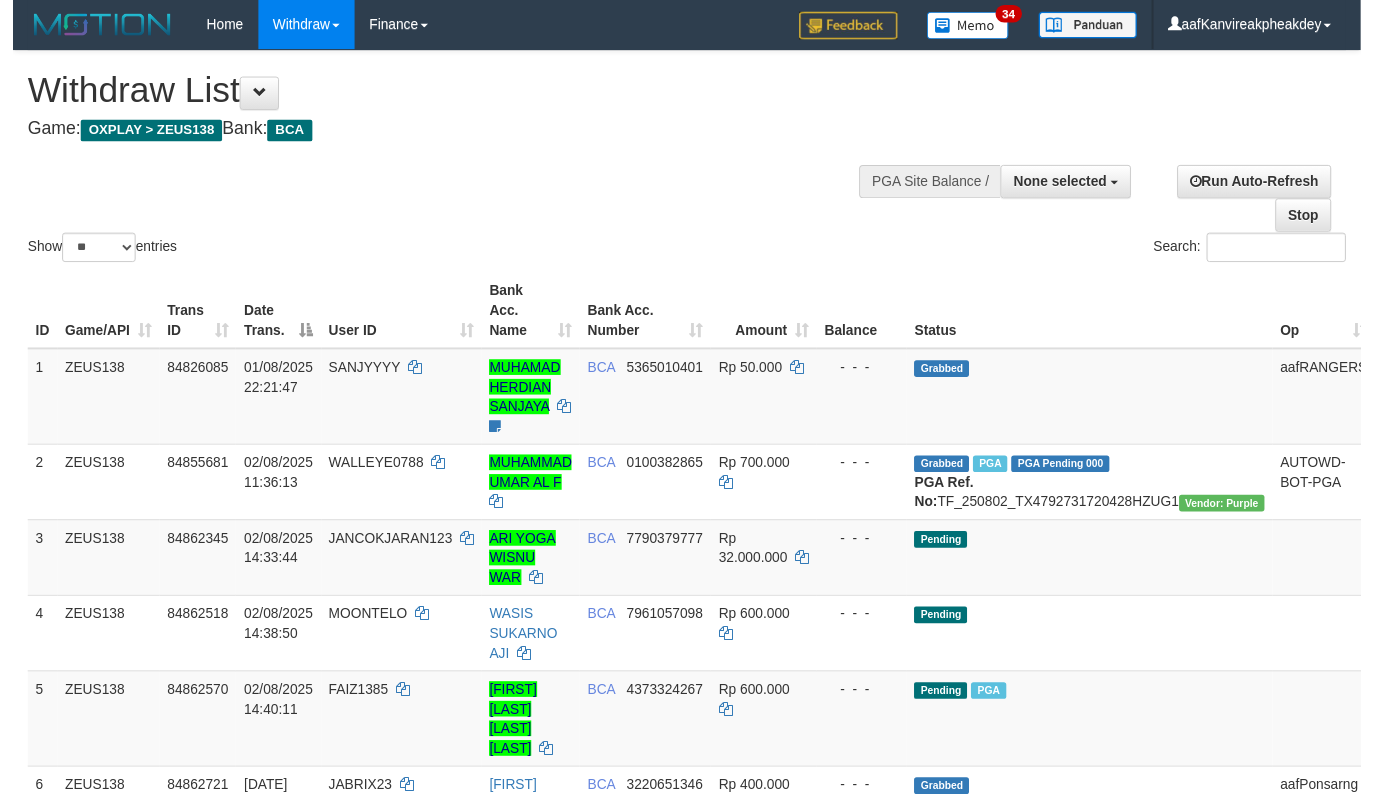 scroll, scrollTop: 134, scrollLeft: 0, axis: vertical 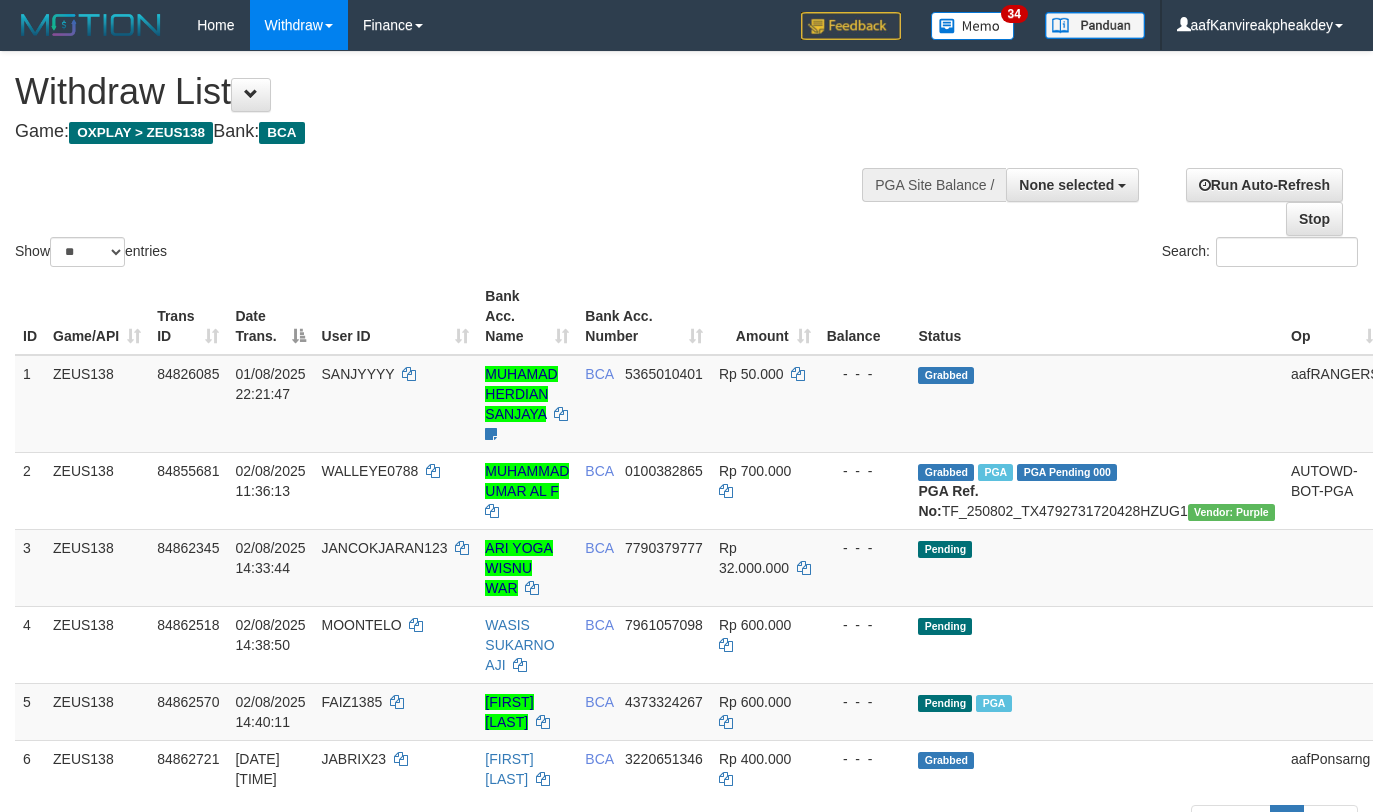 select 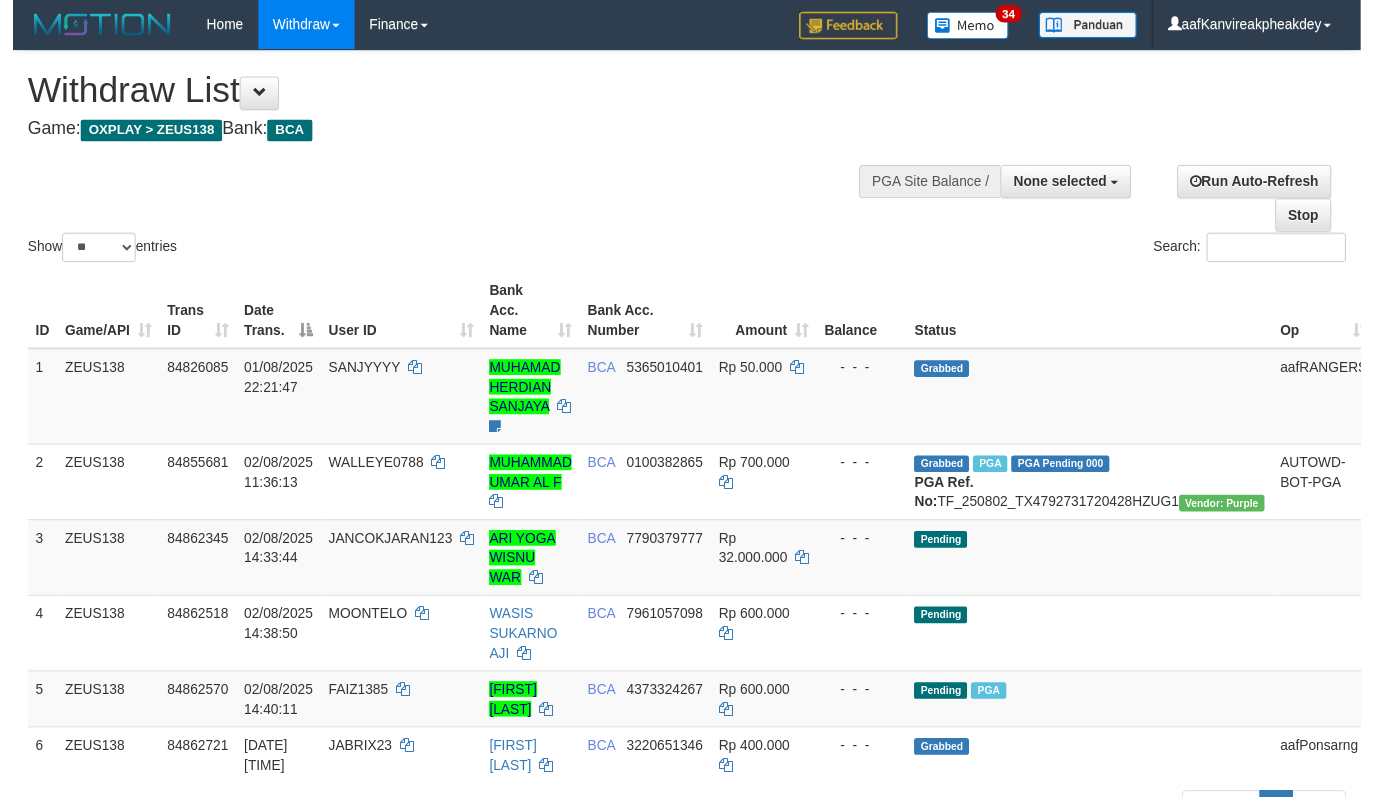 scroll, scrollTop: 134, scrollLeft: 0, axis: vertical 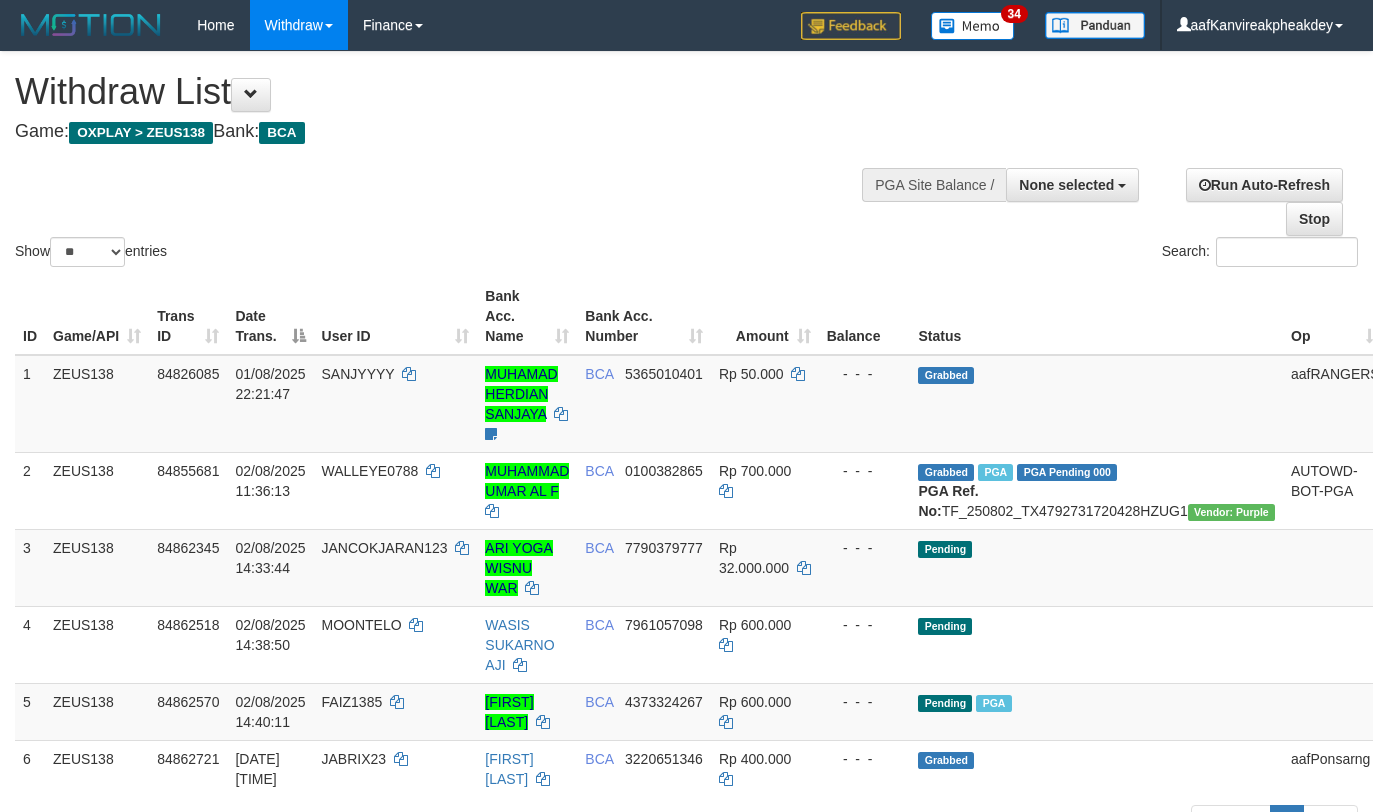 select 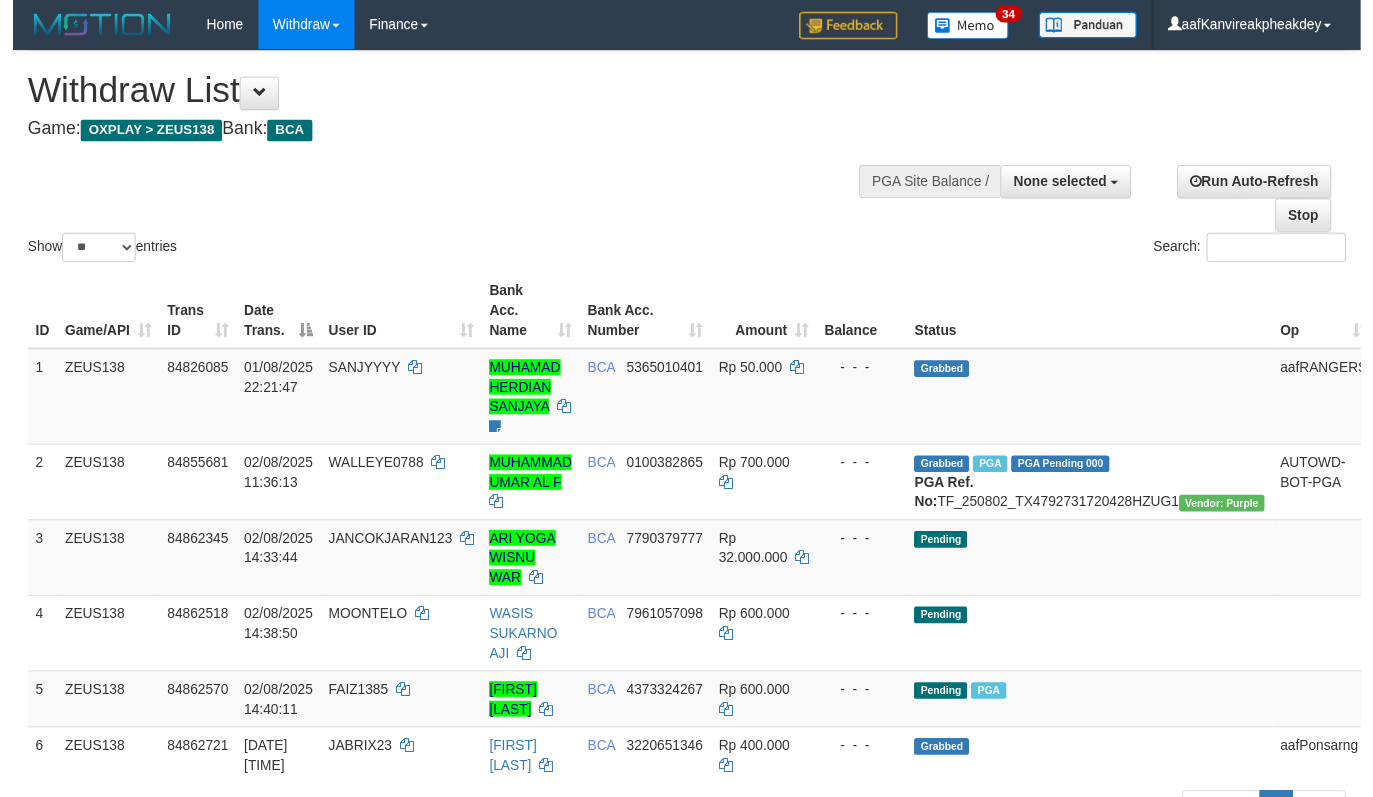 scroll, scrollTop: 134, scrollLeft: 0, axis: vertical 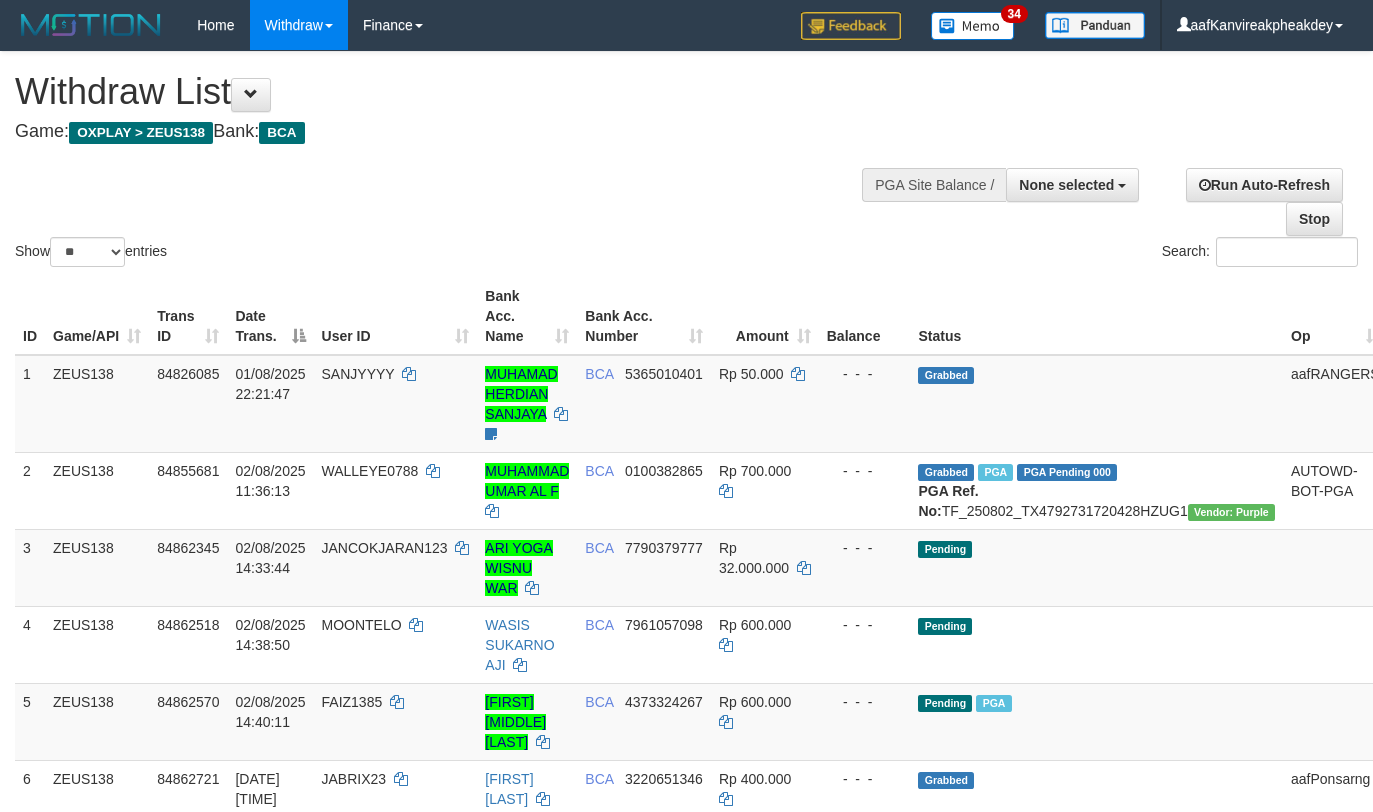 select 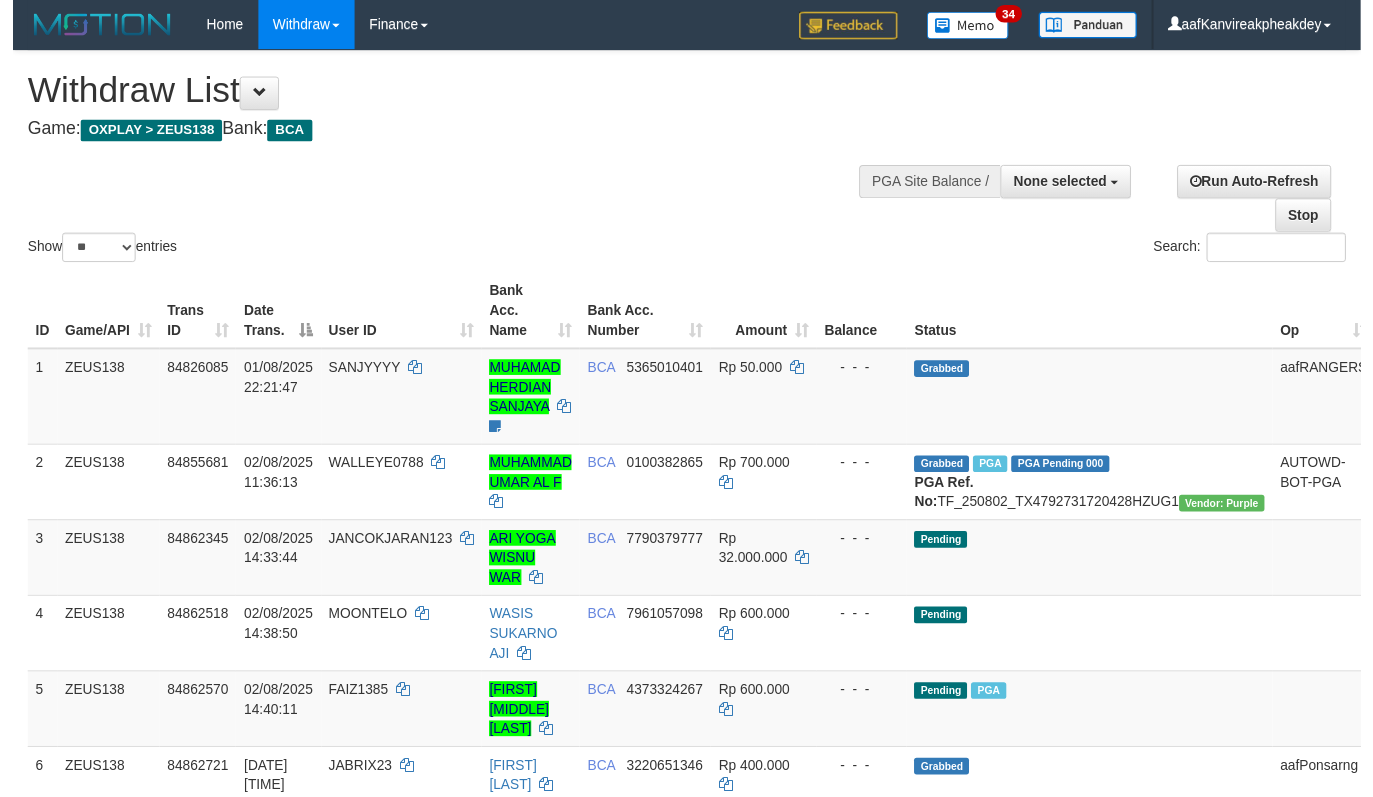 scroll, scrollTop: 134, scrollLeft: 0, axis: vertical 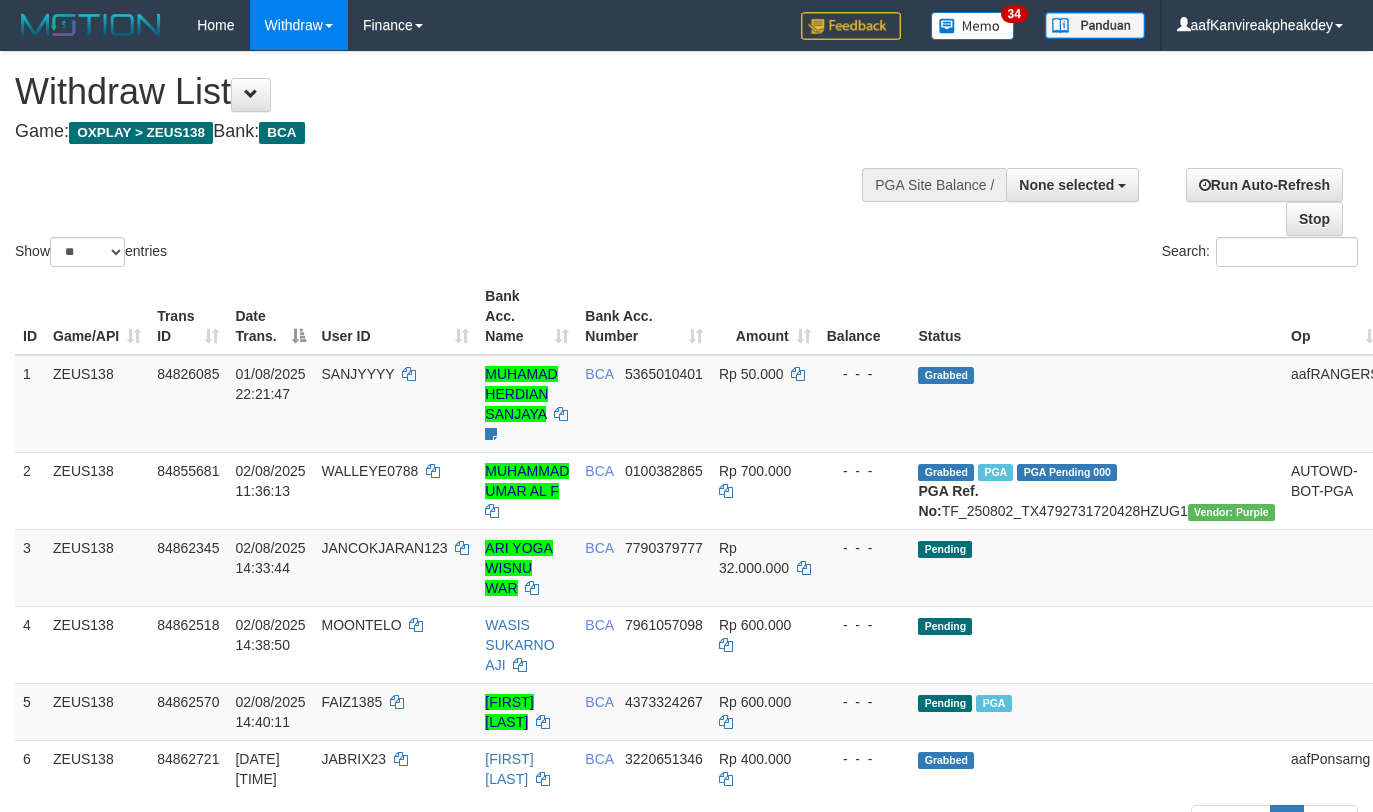 select 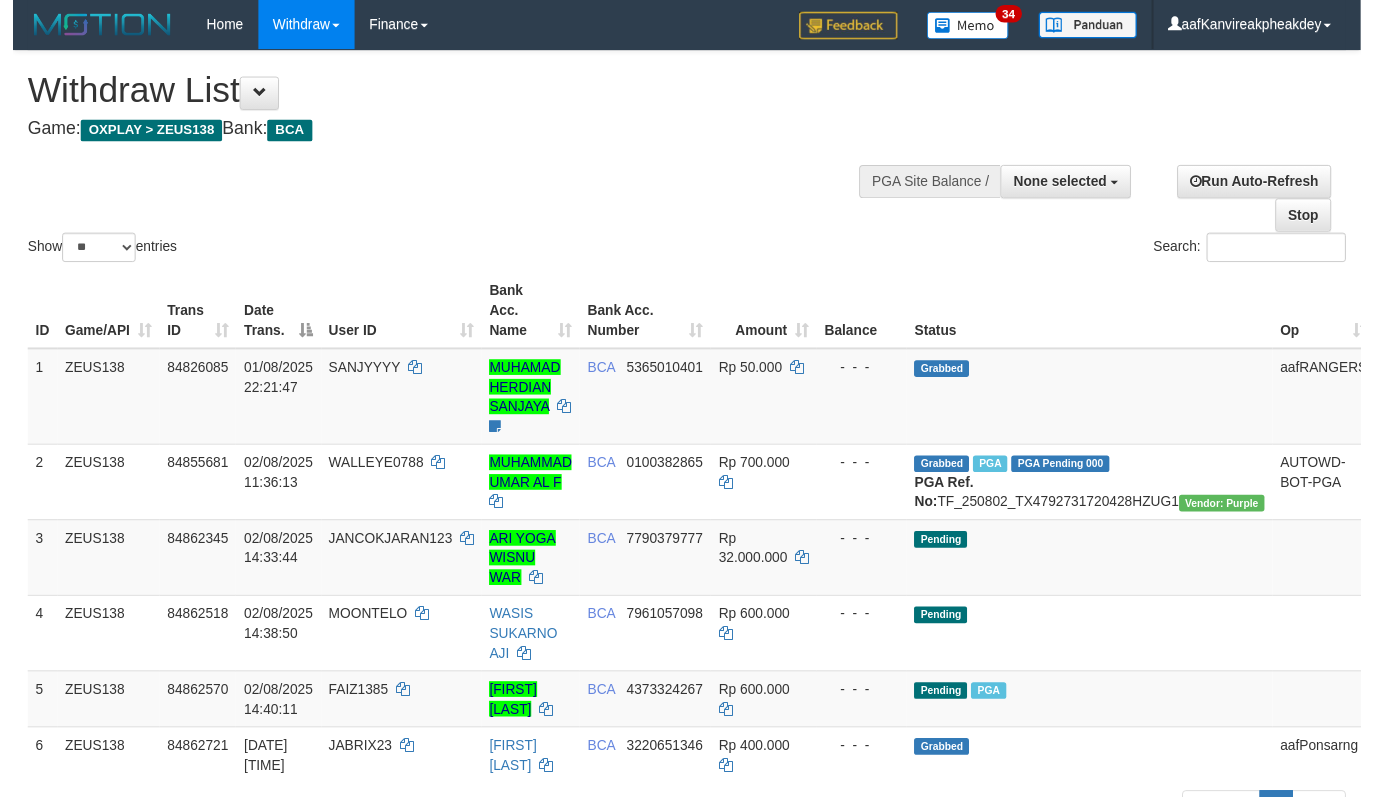 scroll, scrollTop: 134, scrollLeft: 0, axis: vertical 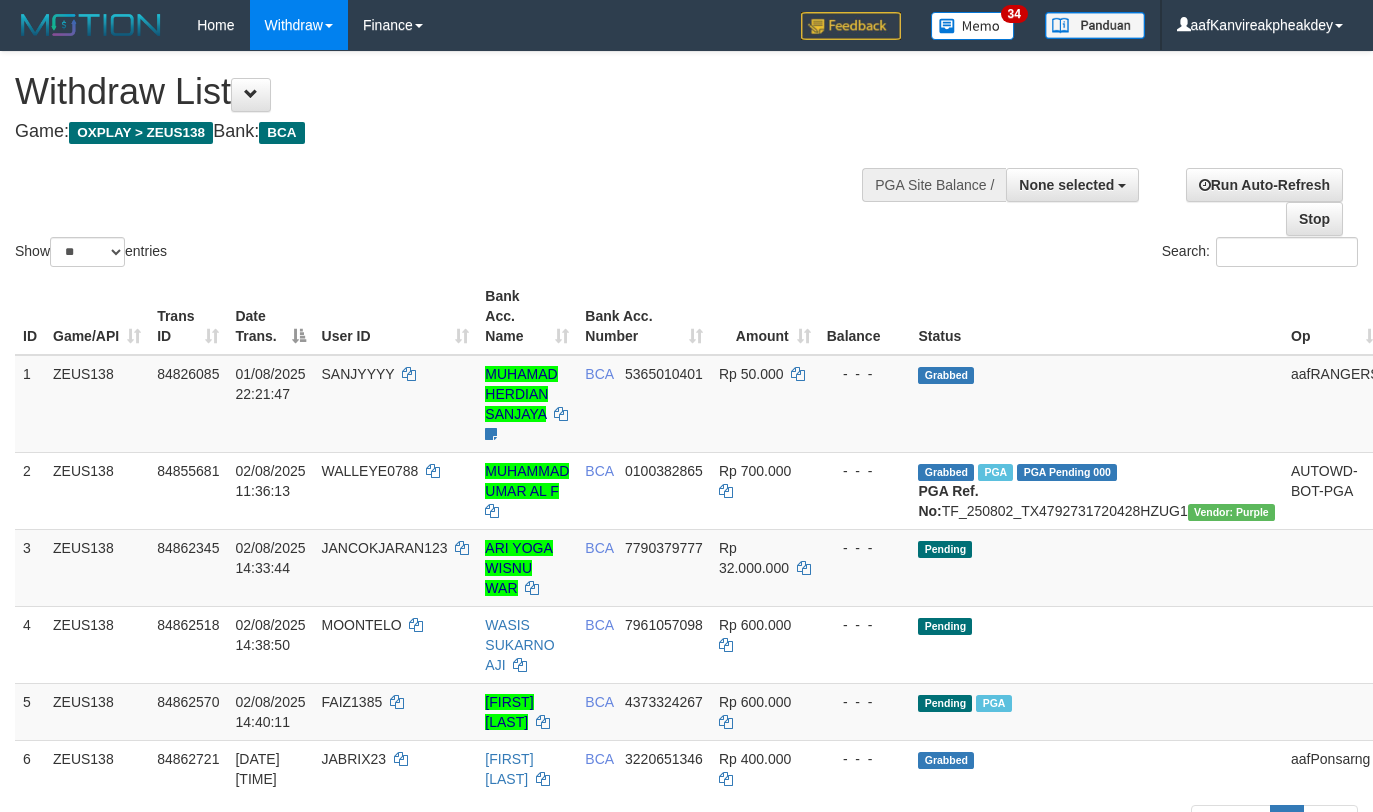 select 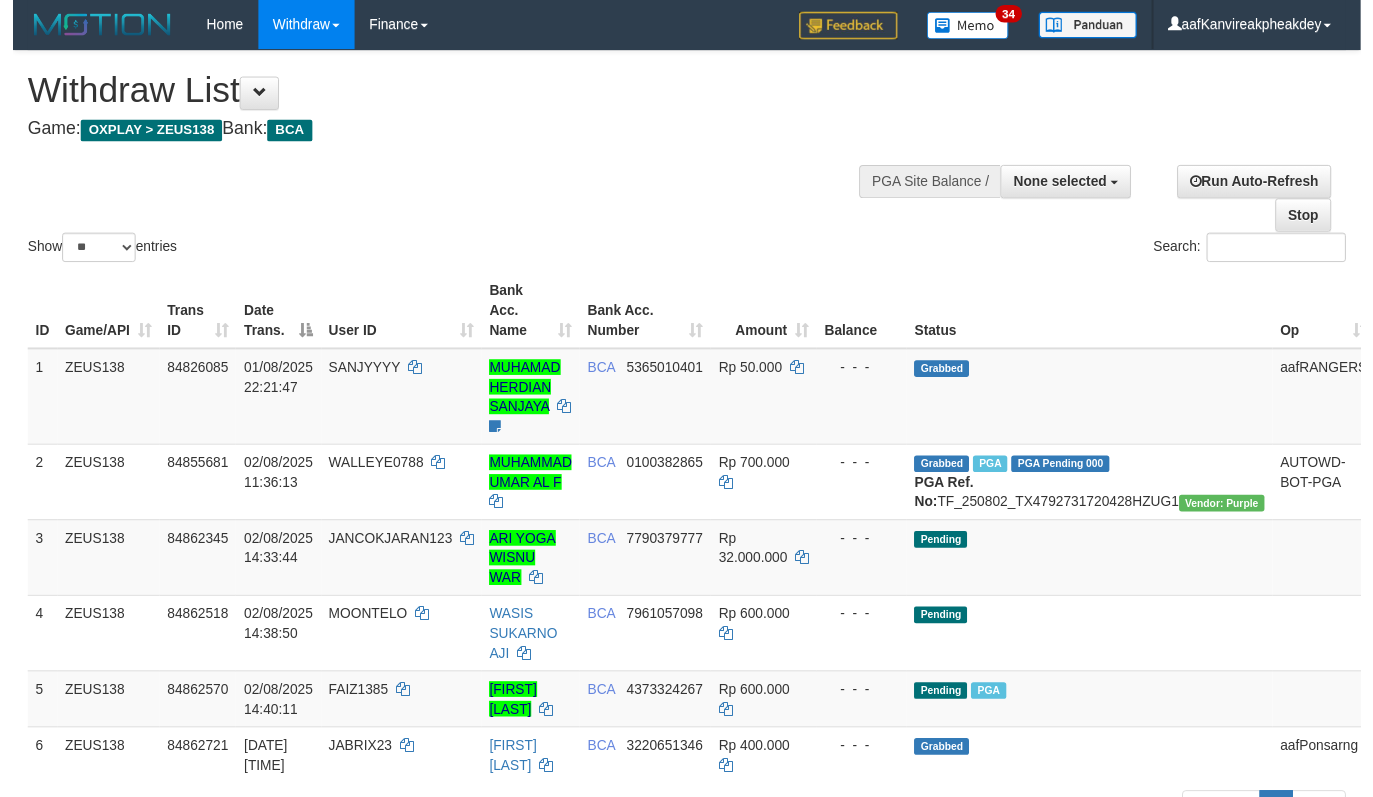 scroll, scrollTop: 134, scrollLeft: 0, axis: vertical 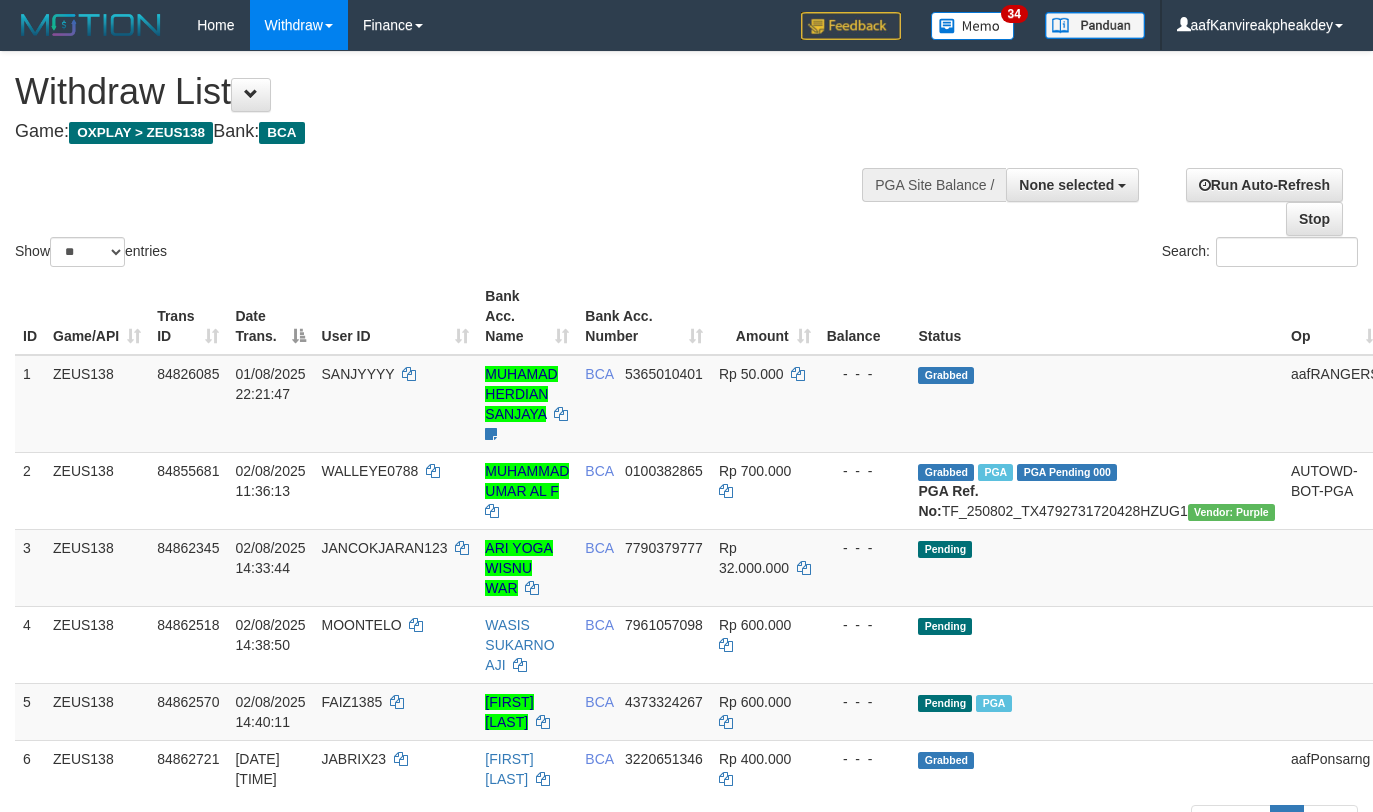 select 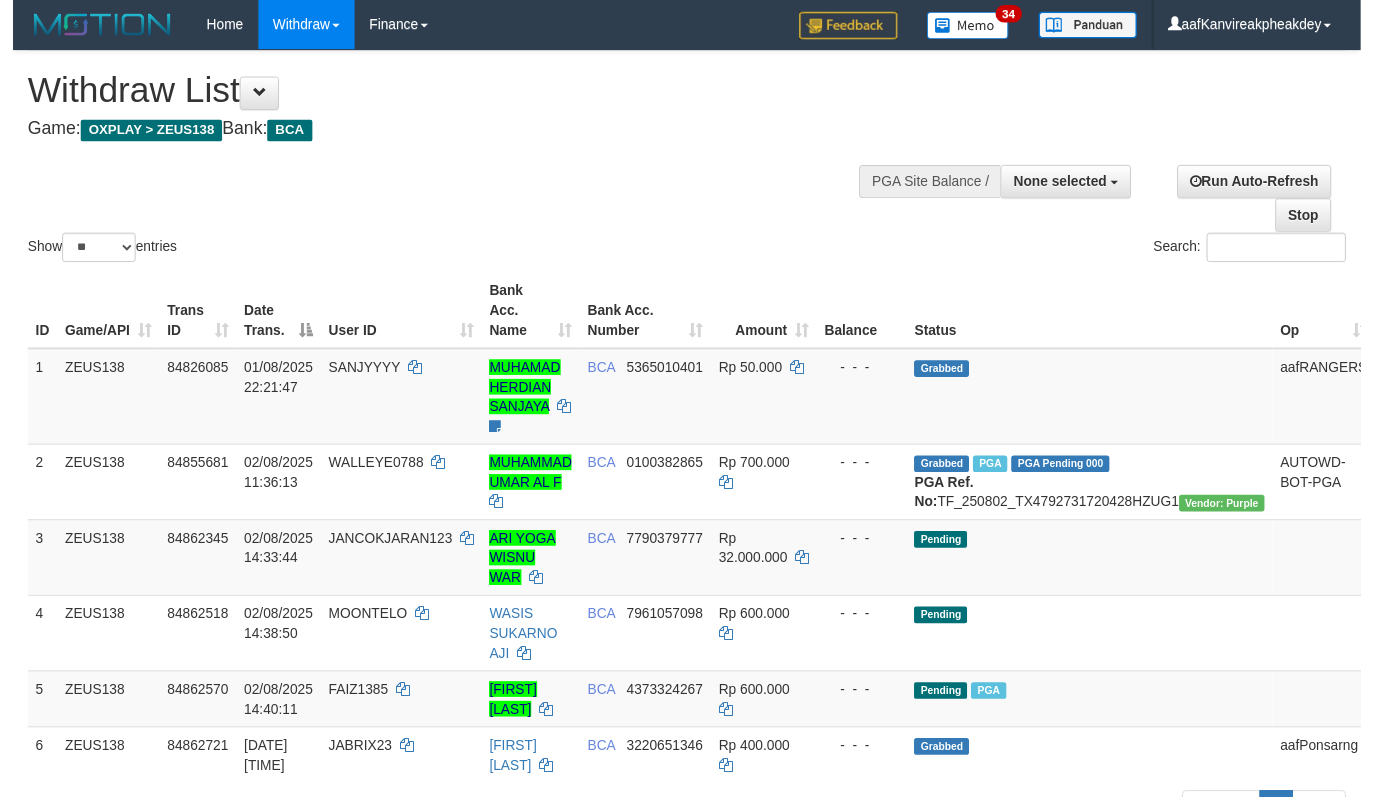 scroll, scrollTop: 134, scrollLeft: 0, axis: vertical 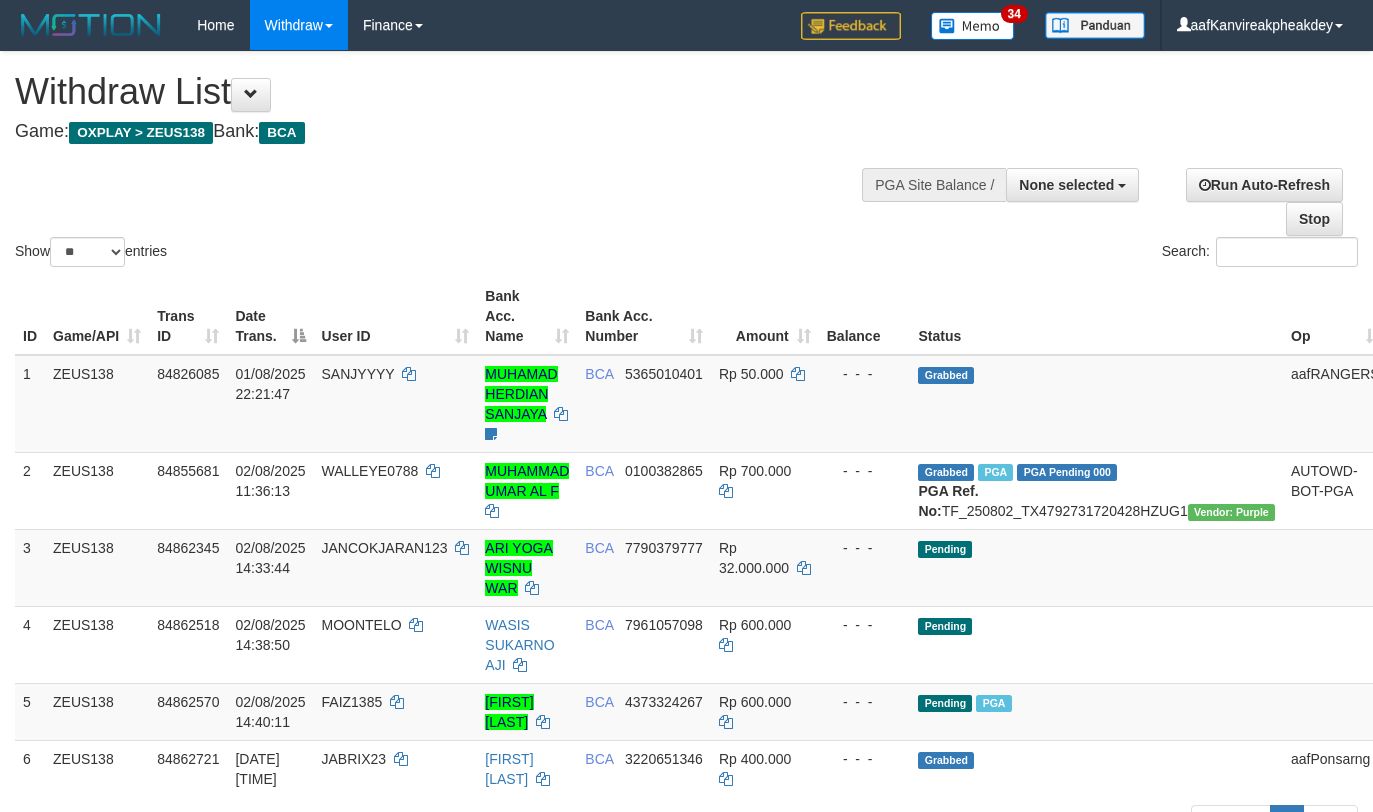 select 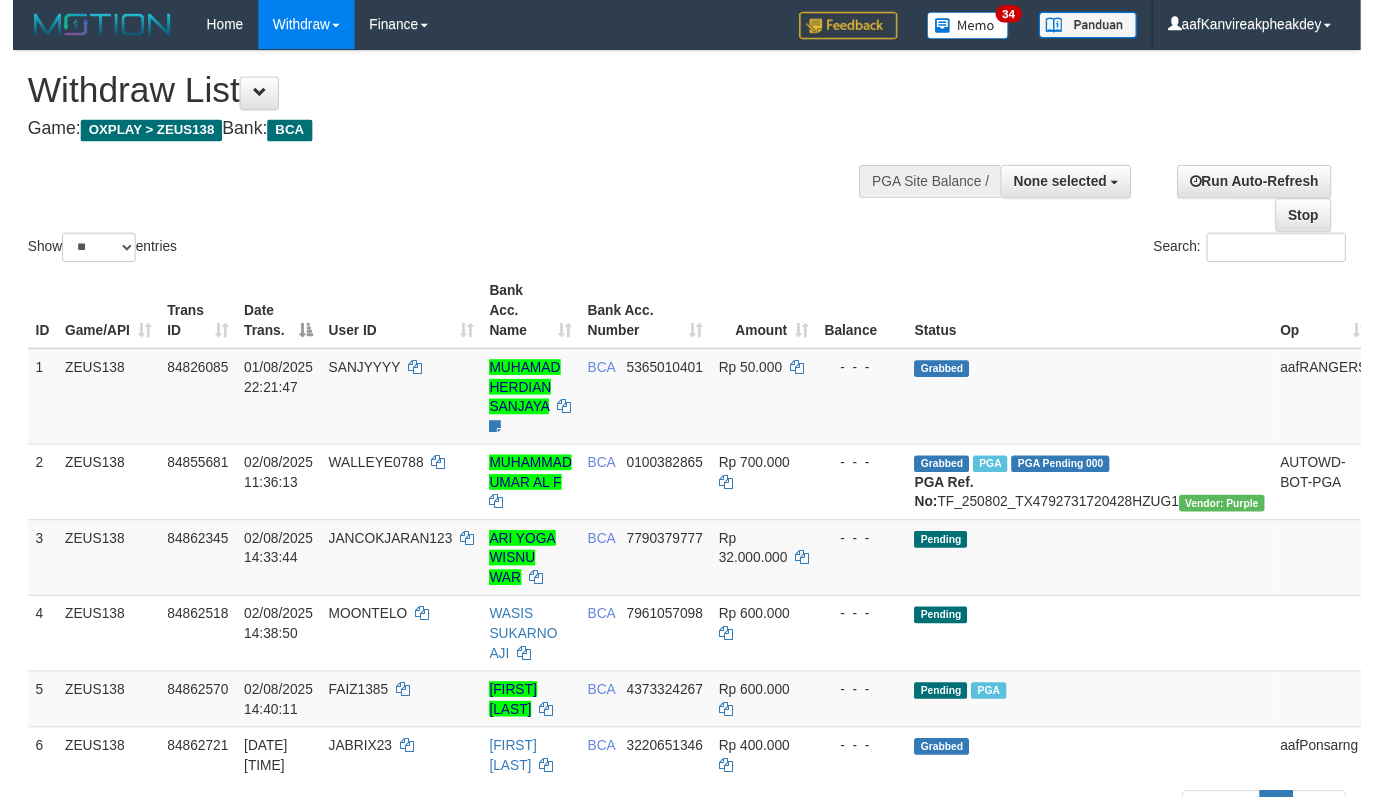 scroll, scrollTop: 134, scrollLeft: 0, axis: vertical 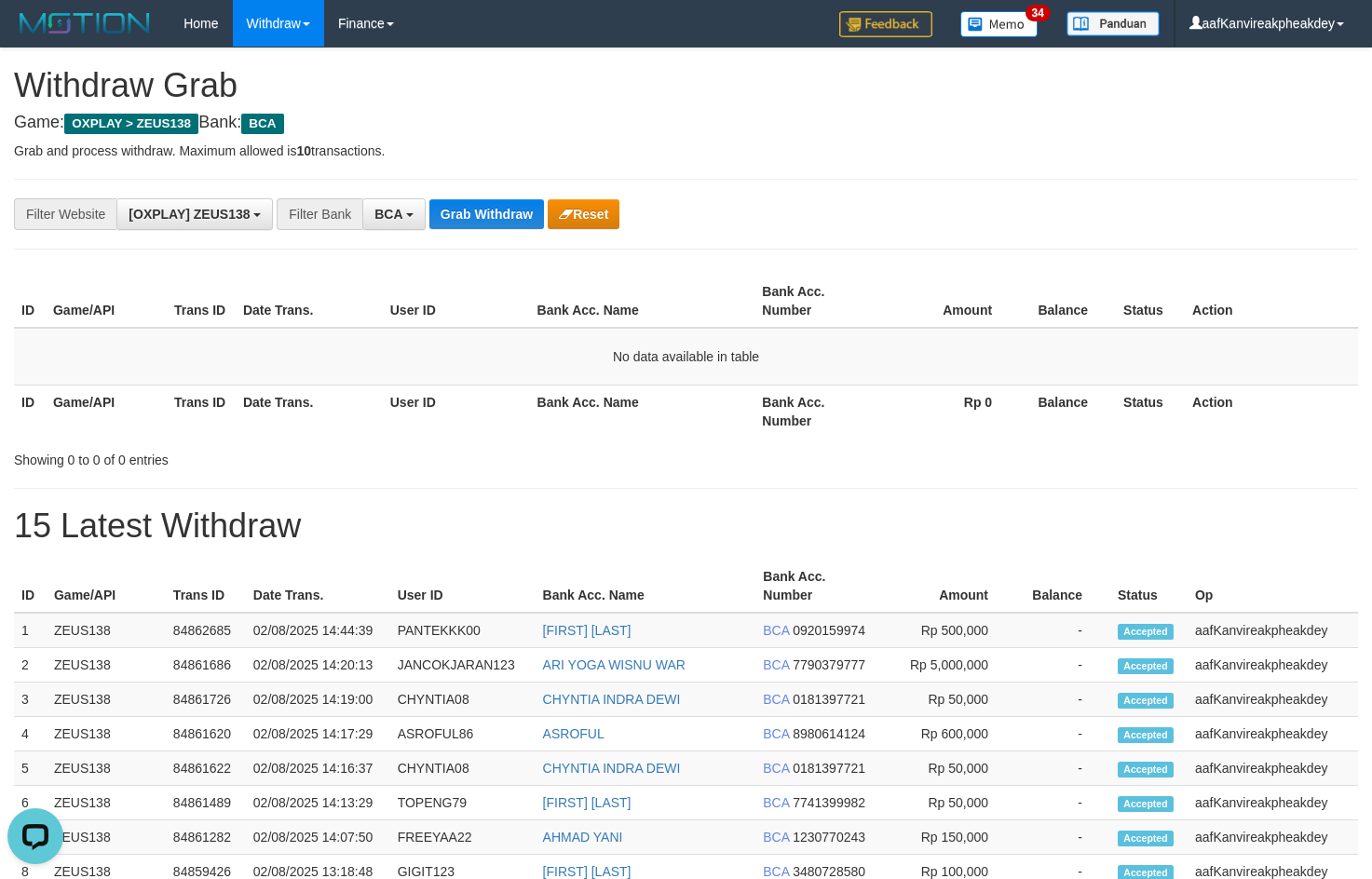 click on "**********" at bounding box center [686, 214] 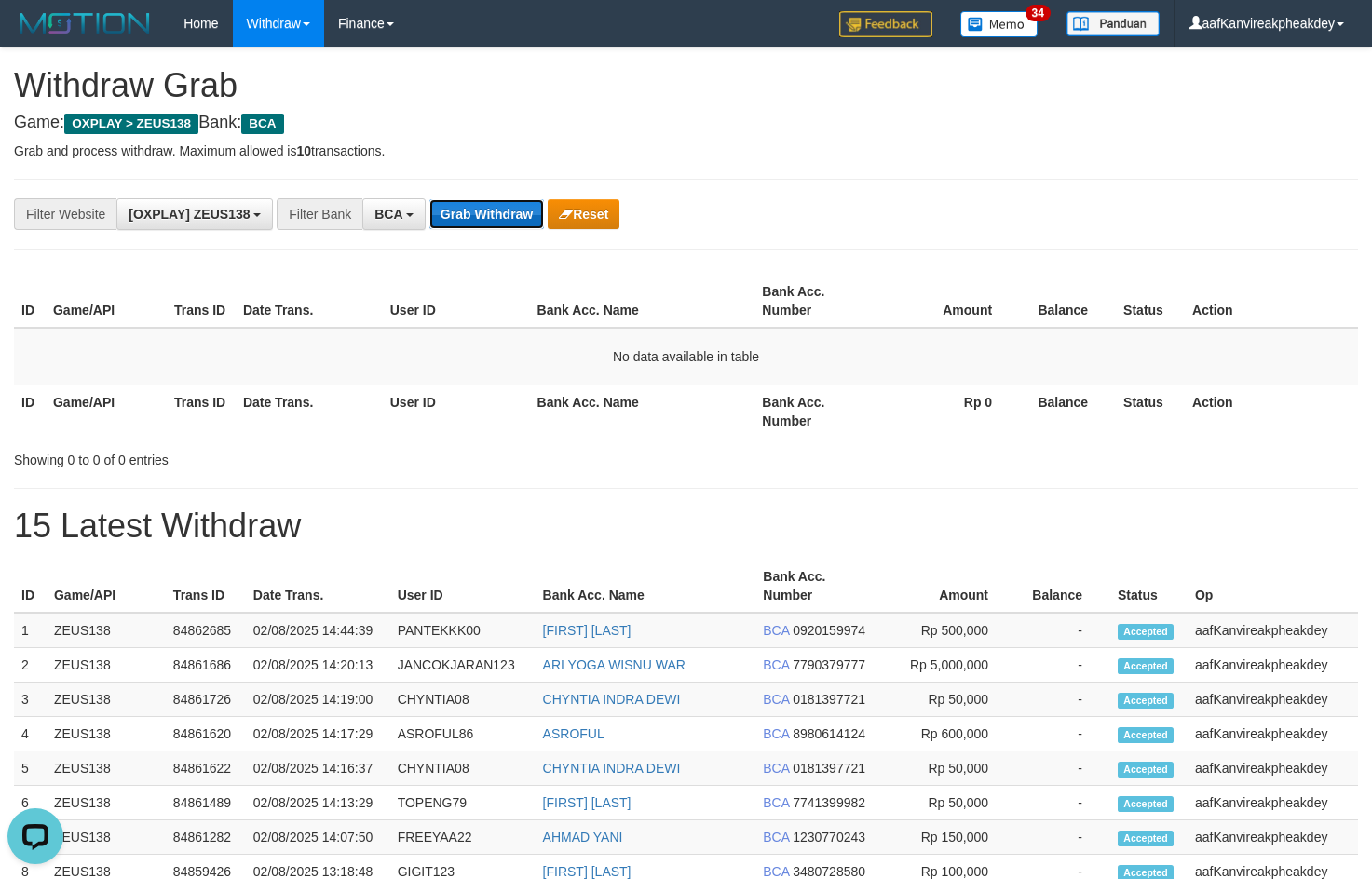 click on "Grab Withdraw" at bounding box center (486, 214) 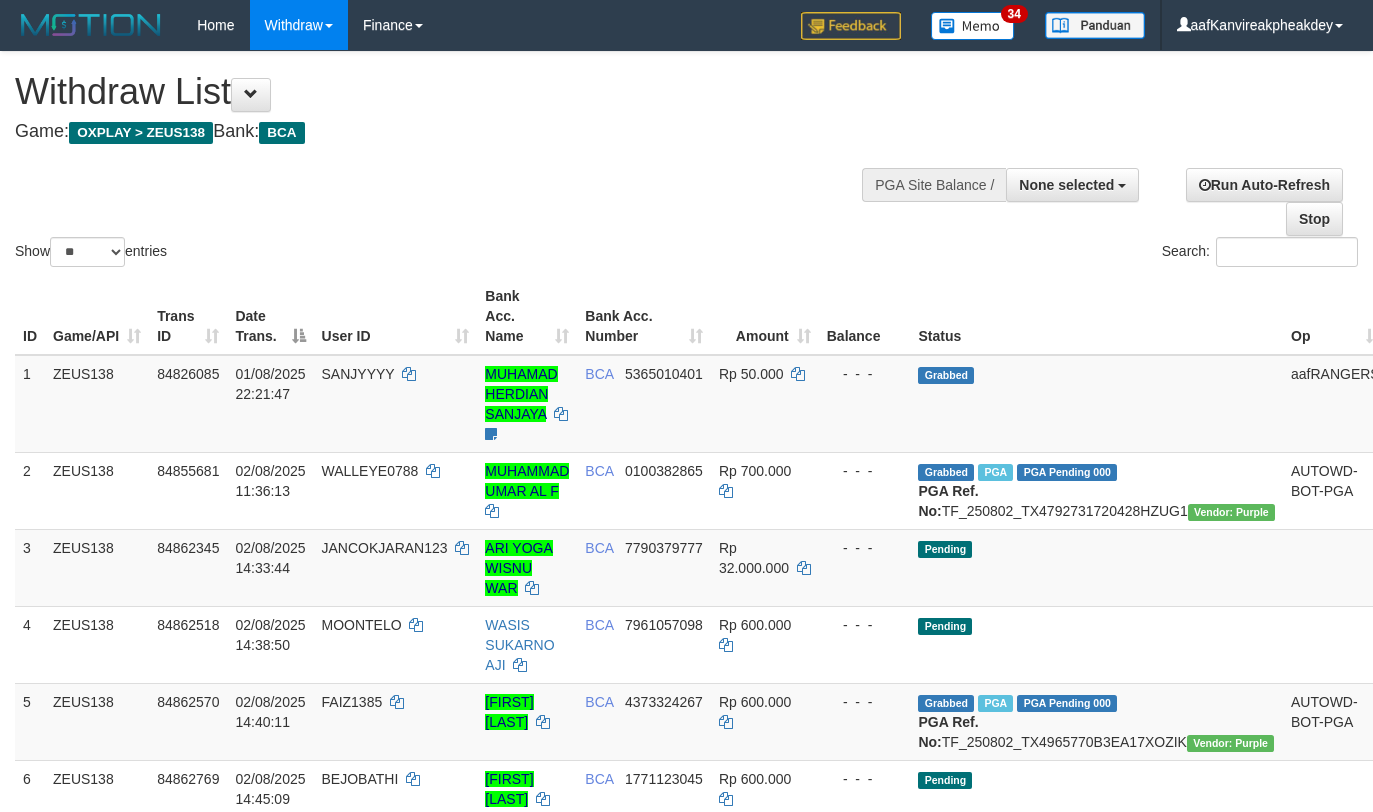 select 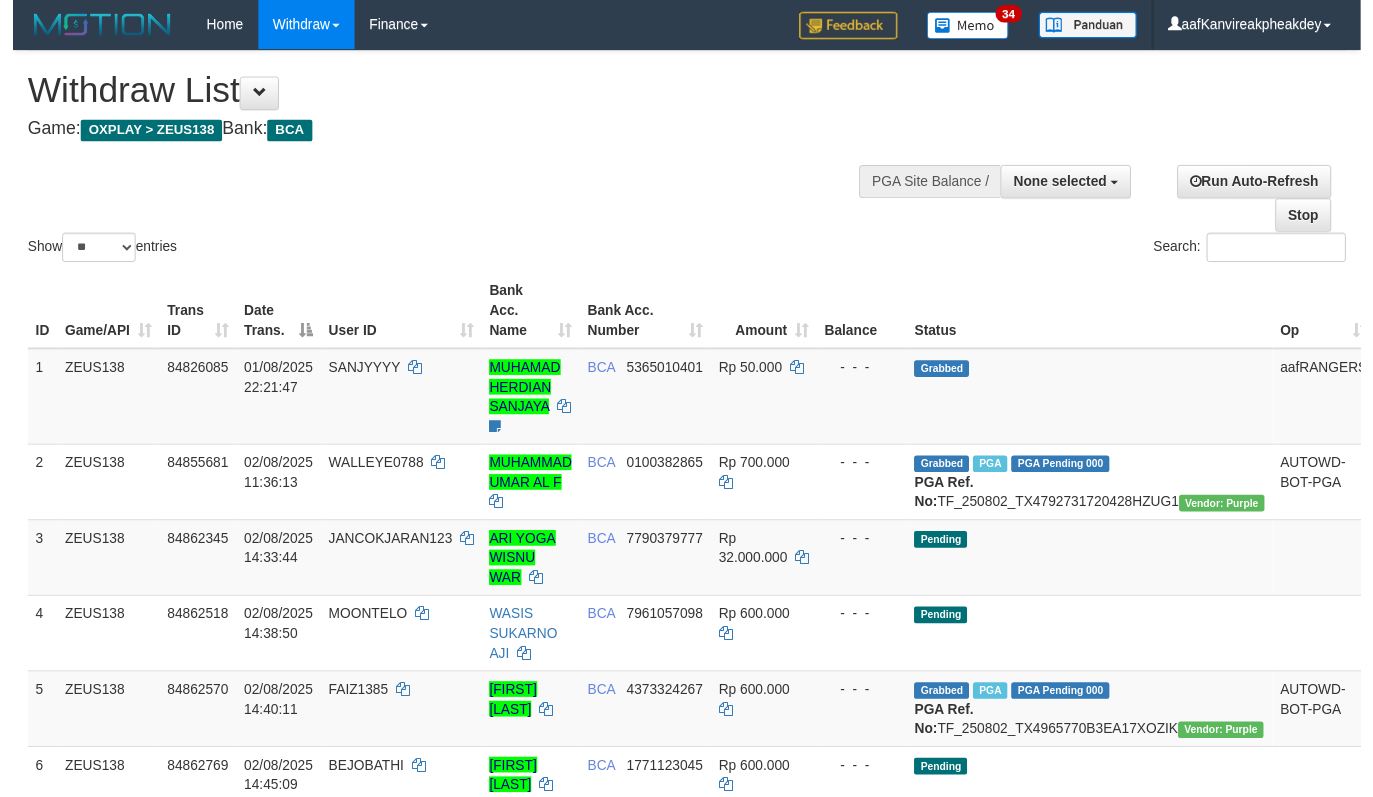 scroll, scrollTop: 134, scrollLeft: 0, axis: vertical 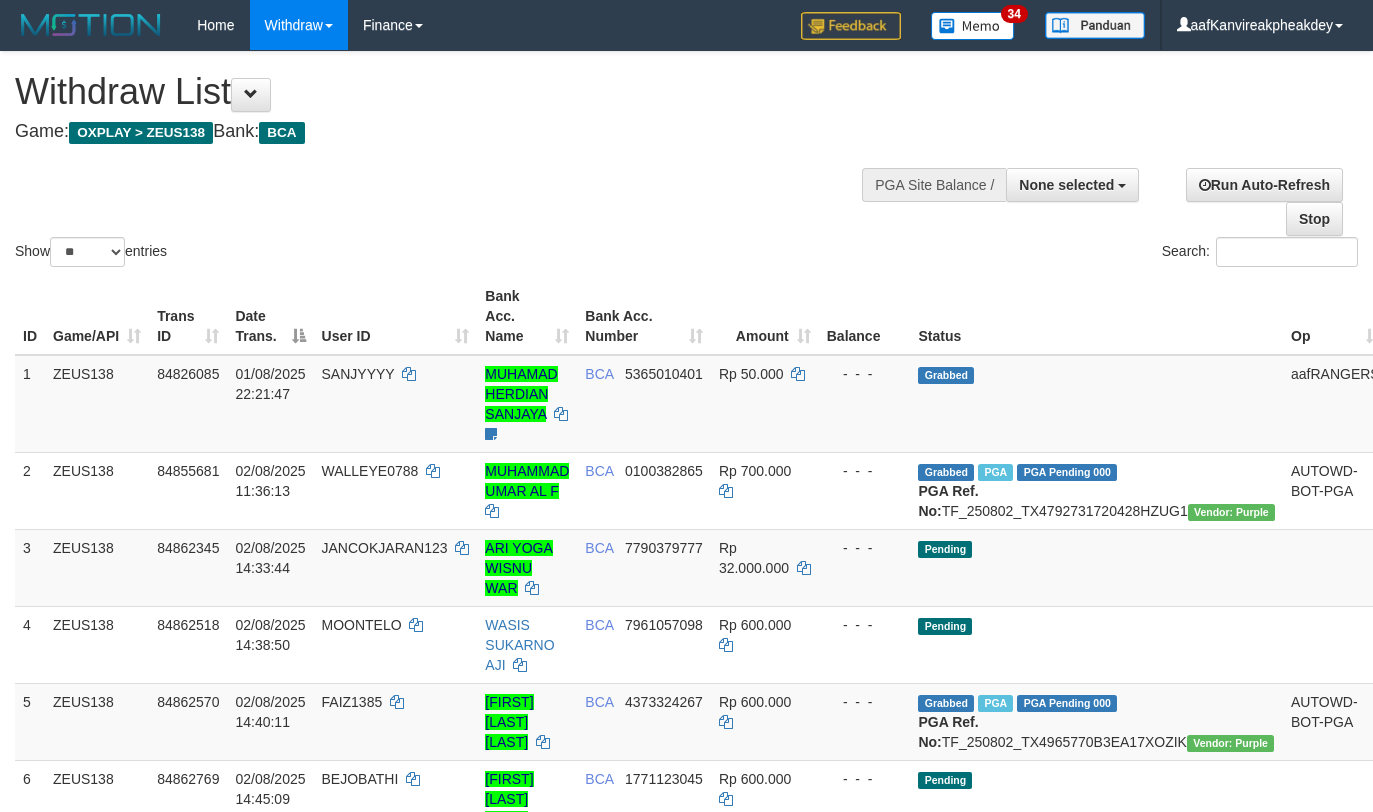 select 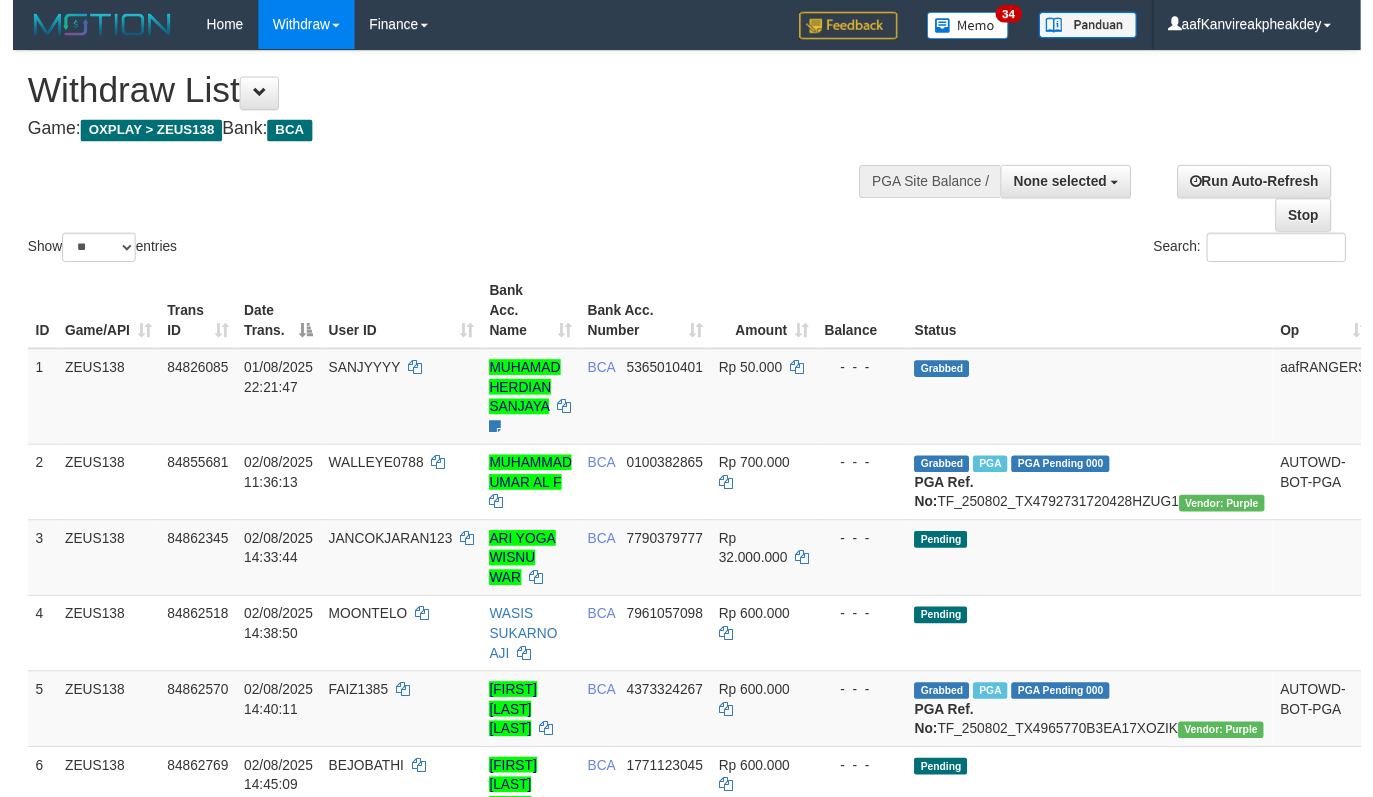 scroll, scrollTop: 134, scrollLeft: 0, axis: vertical 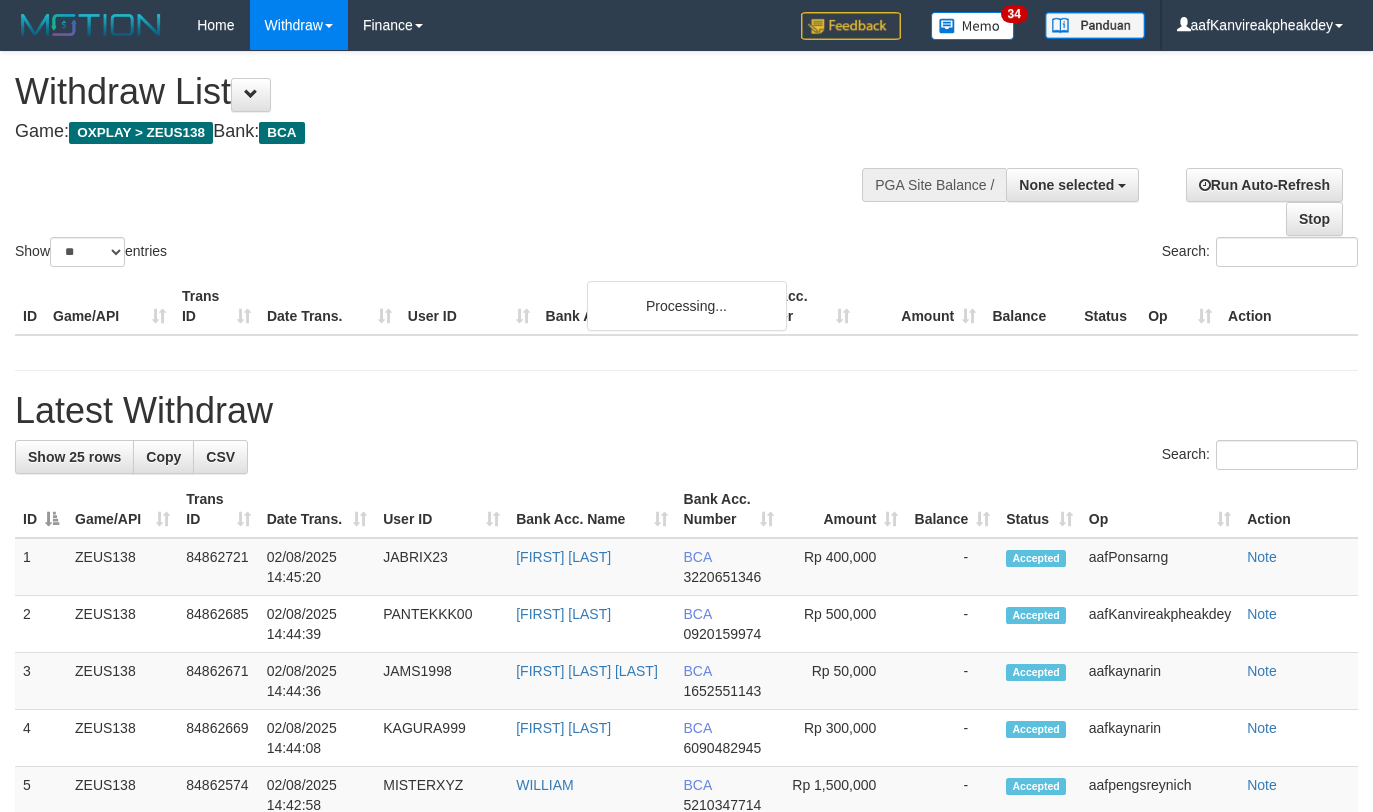 select 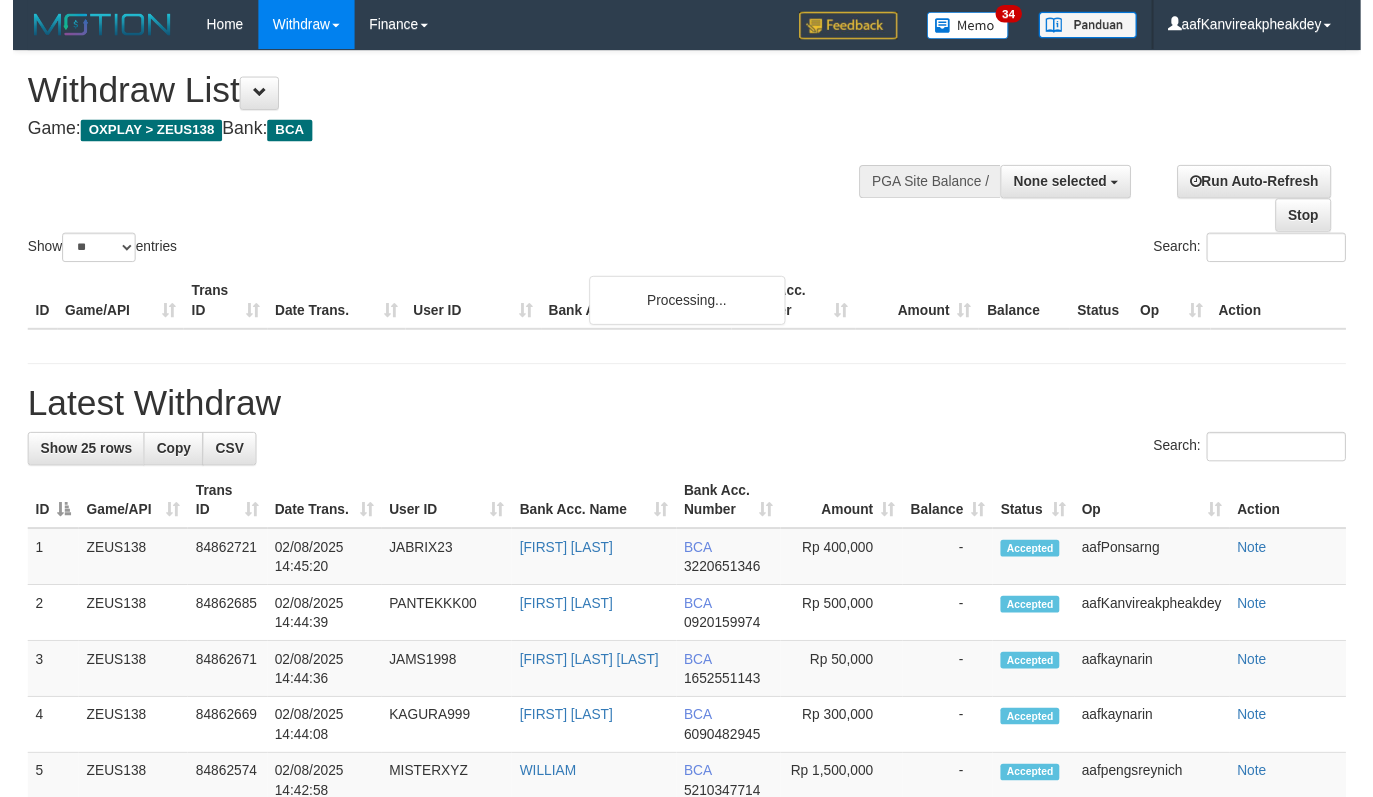 scroll, scrollTop: 134, scrollLeft: 0, axis: vertical 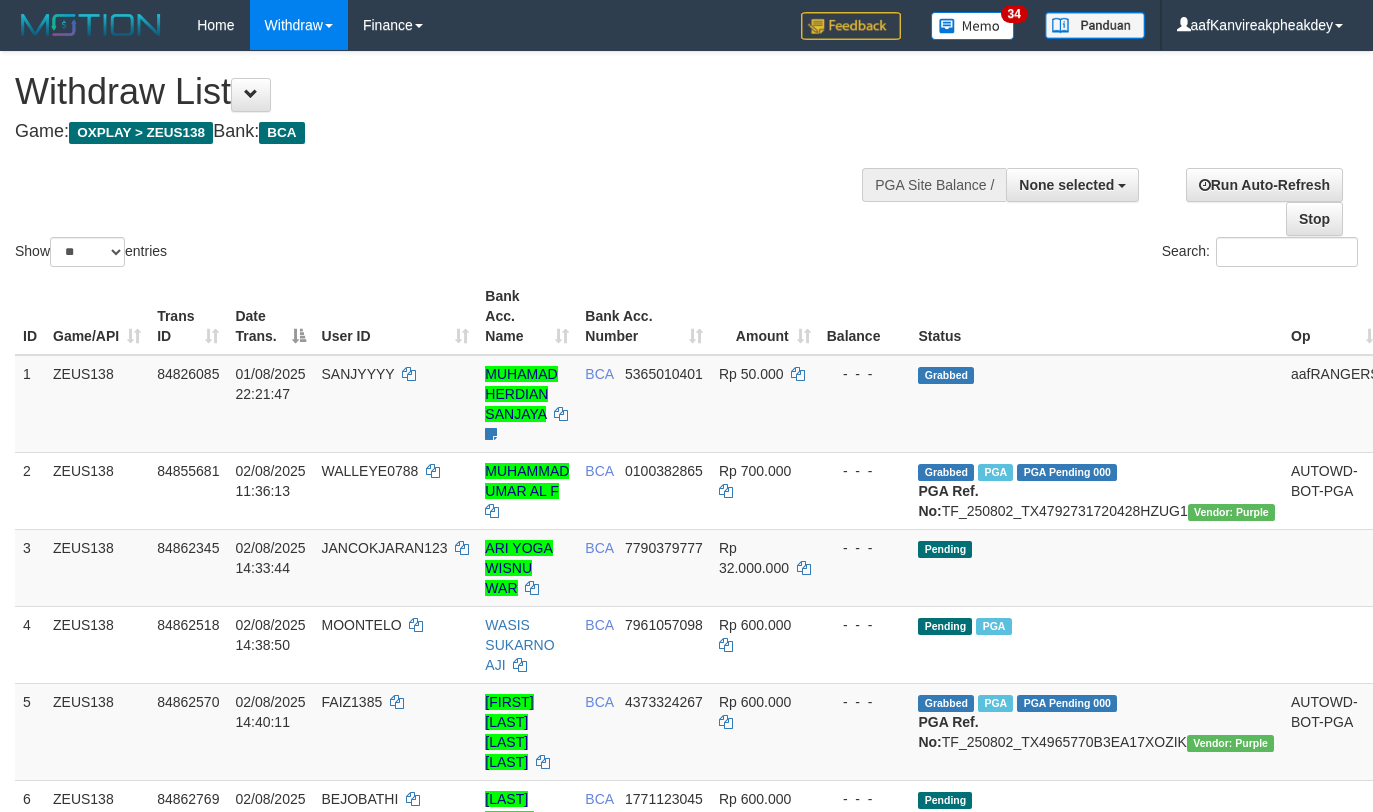 select 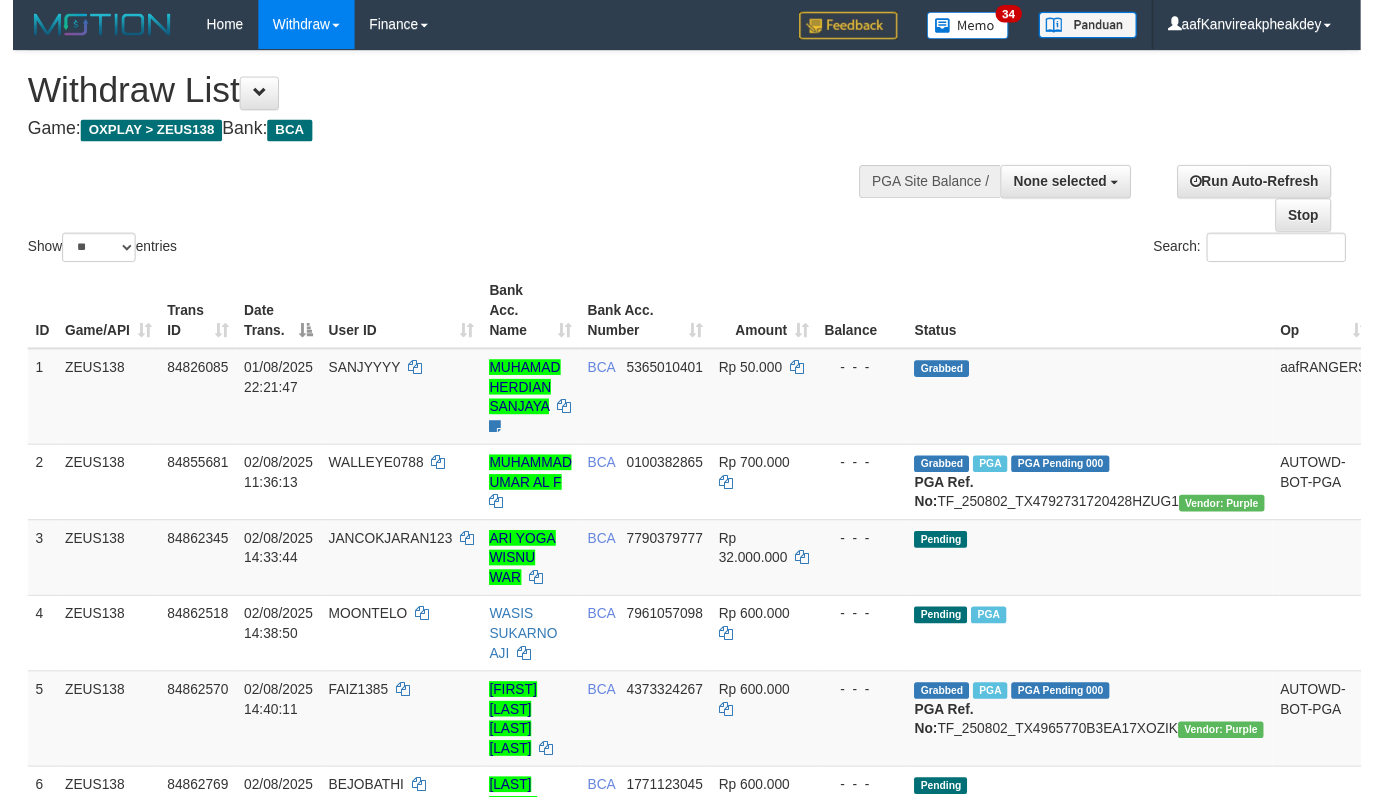 scroll, scrollTop: 134, scrollLeft: 0, axis: vertical 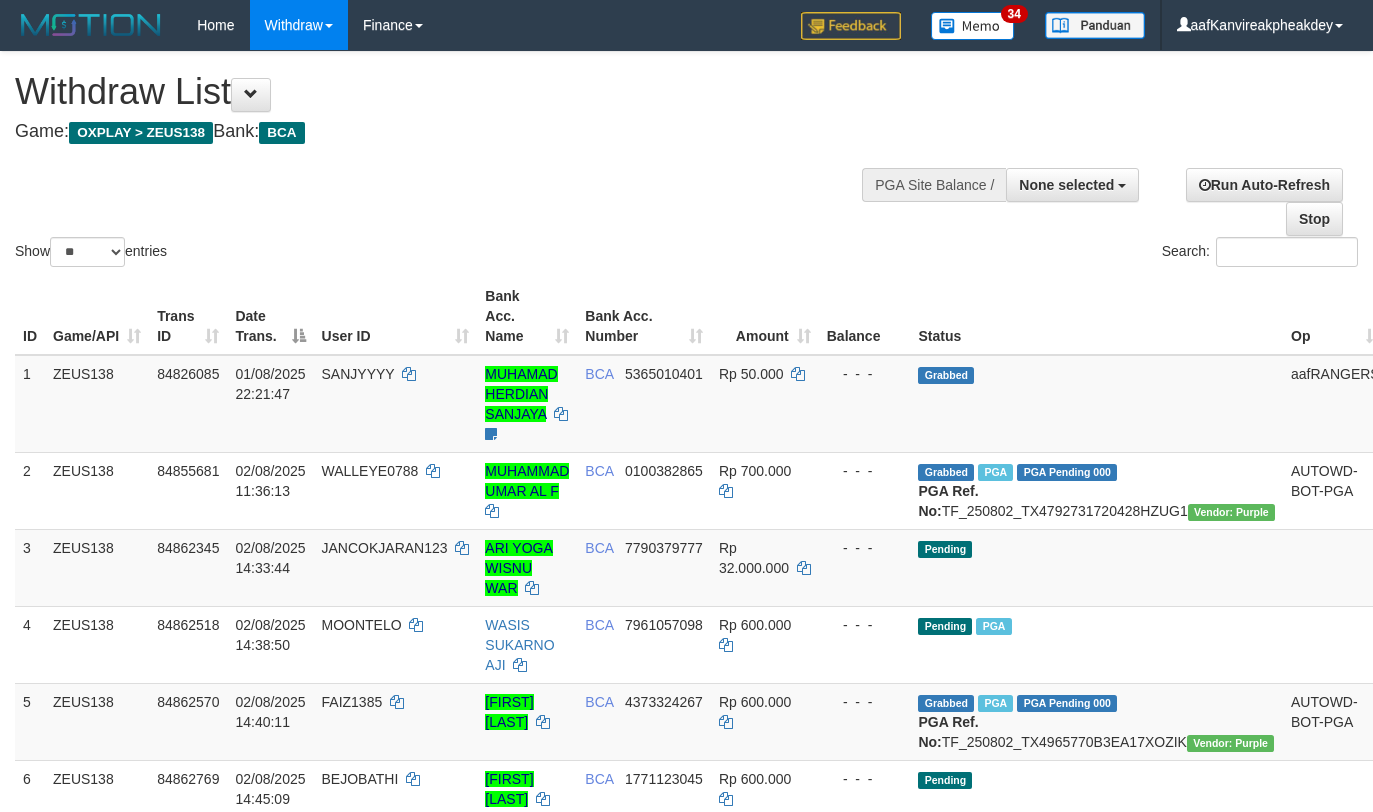 select 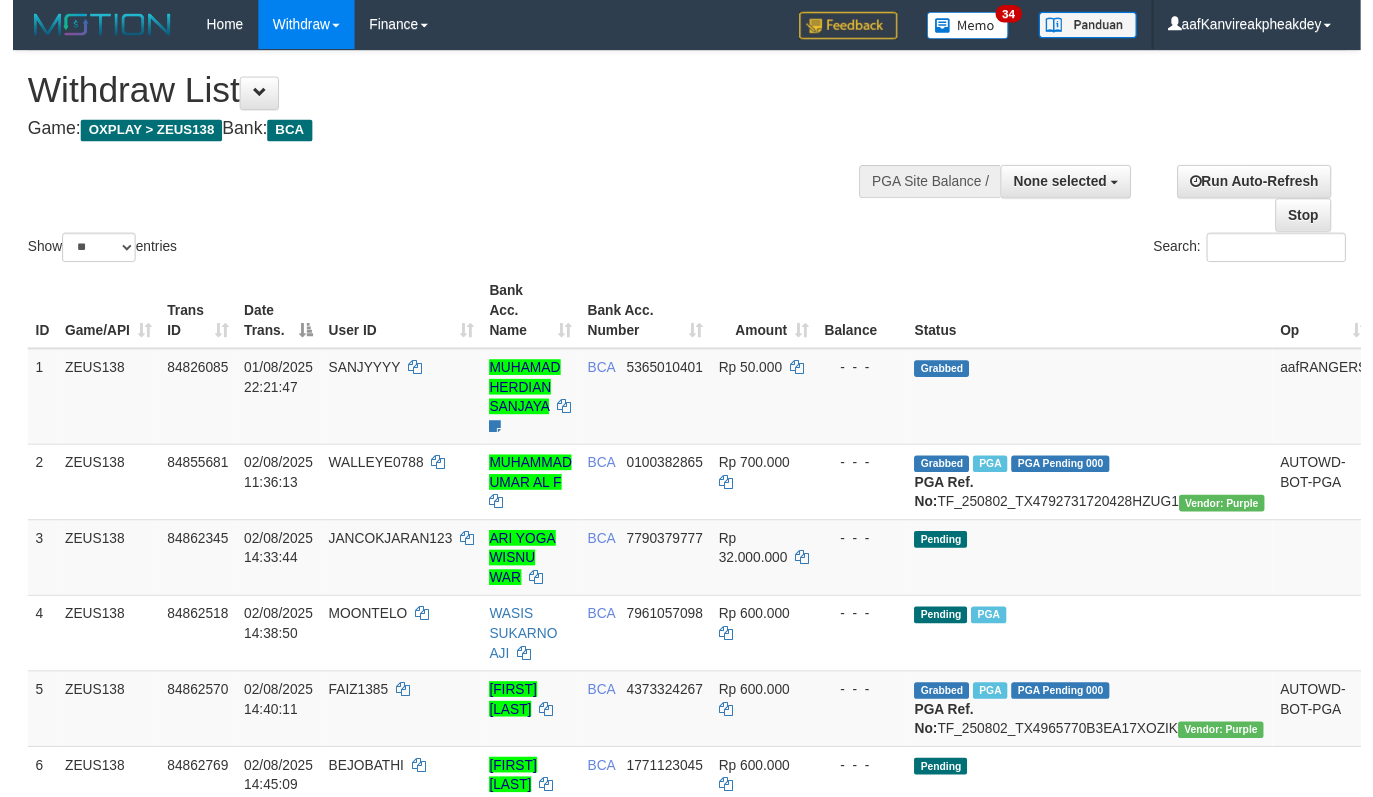 scroll, scrollTop: 134, scrollLeft: 0, axis: vertical 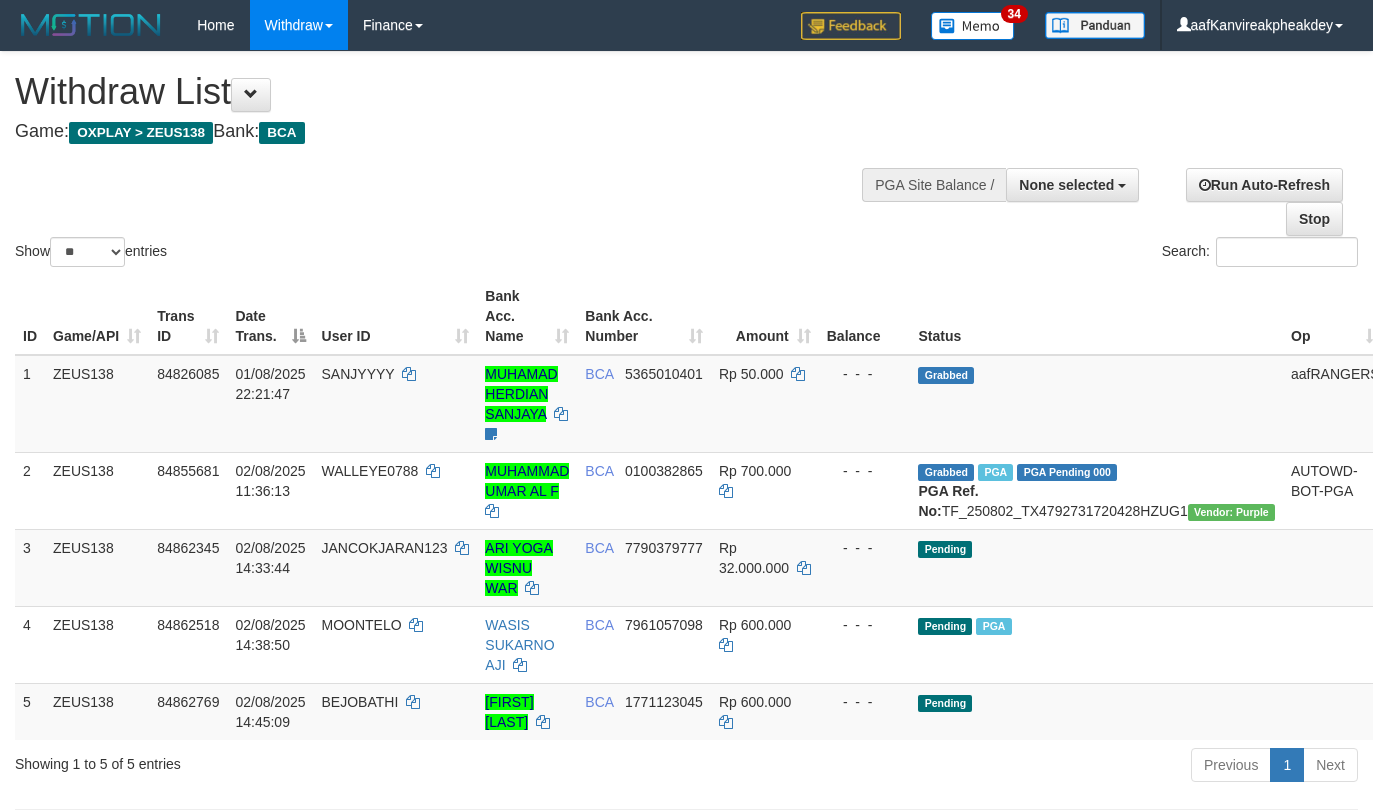 select 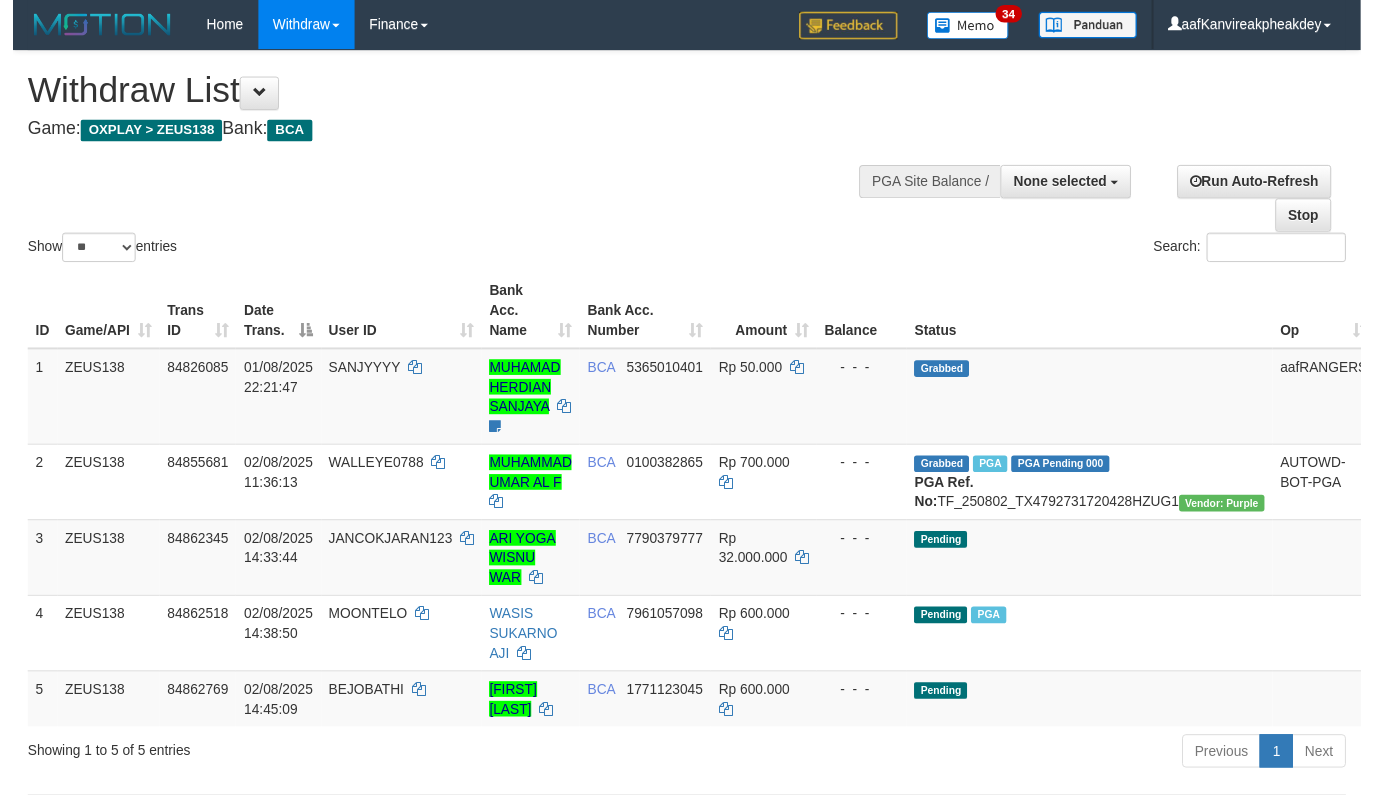 scroll, scrollTop: 134, scrollLeft: 0, axis: vertical 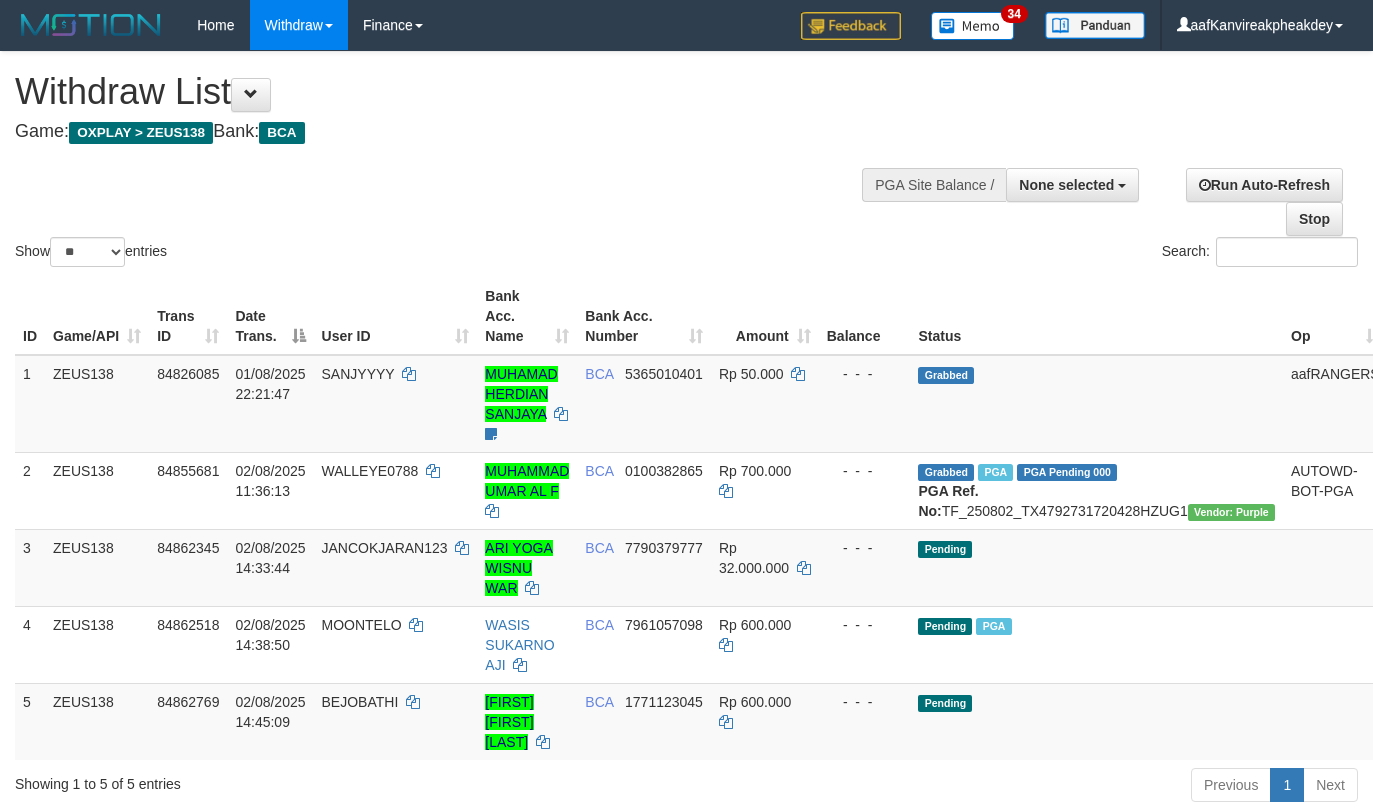 select 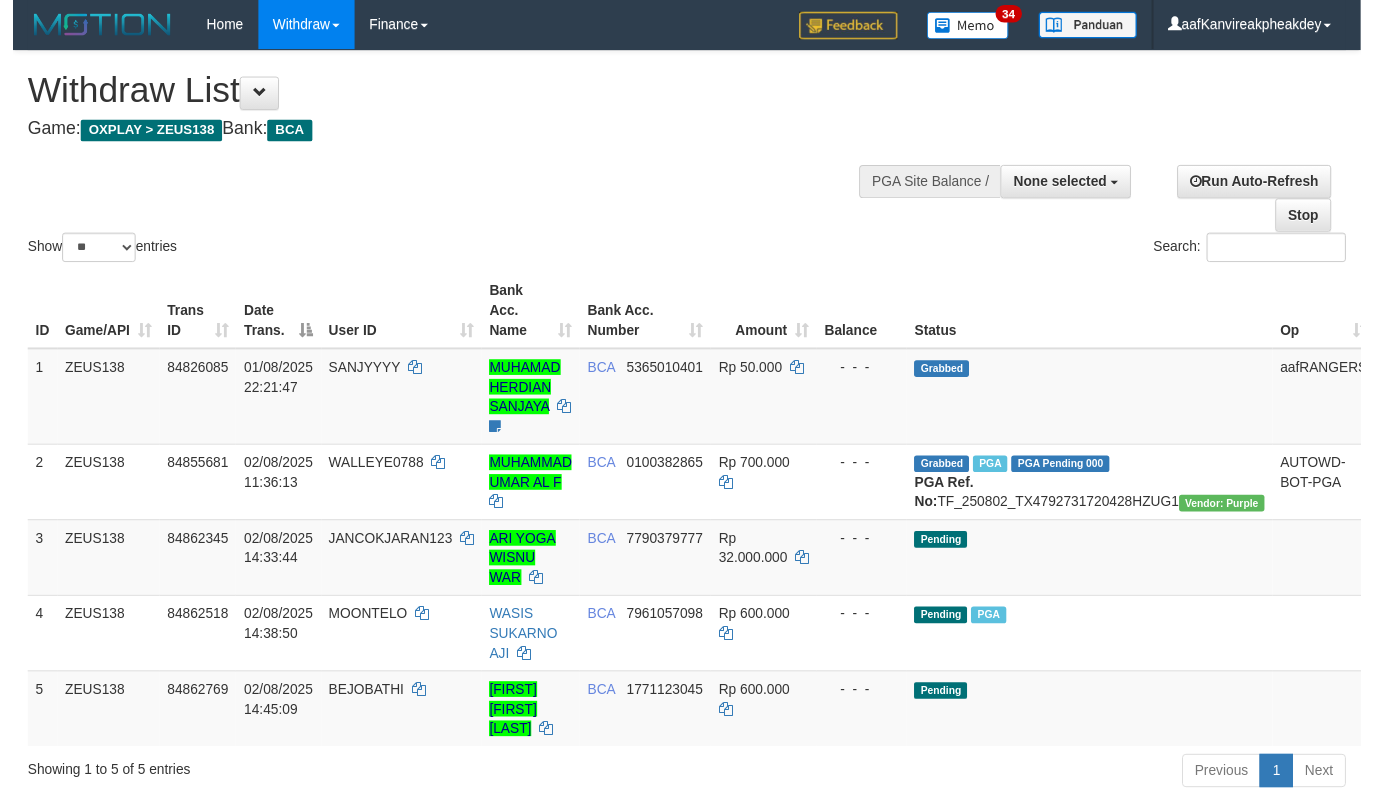 scroll, scrollTop: 134, scrollLeft: 0, axis: vertical 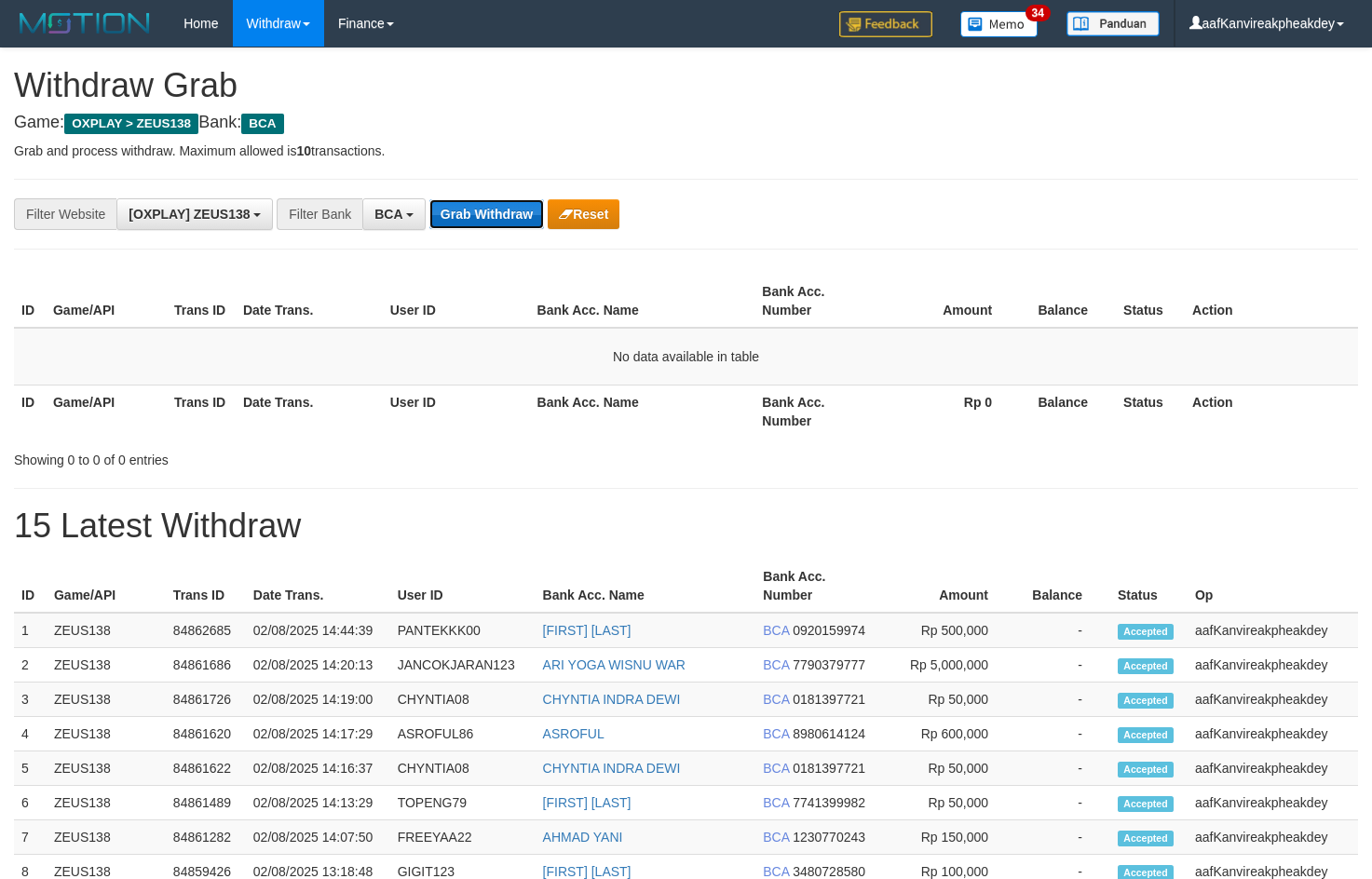 click on "Grab Withdraw" at bounding box center [486, 214] 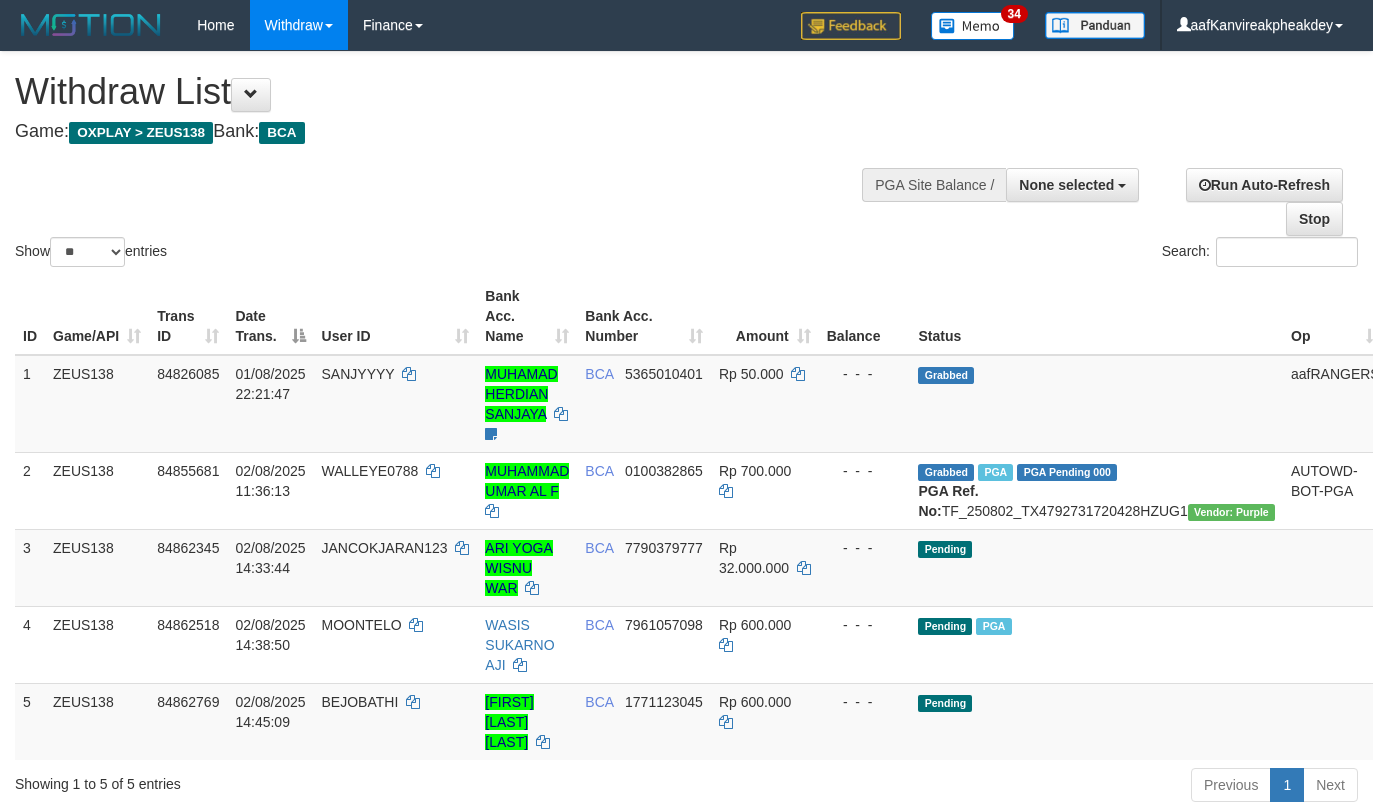 select 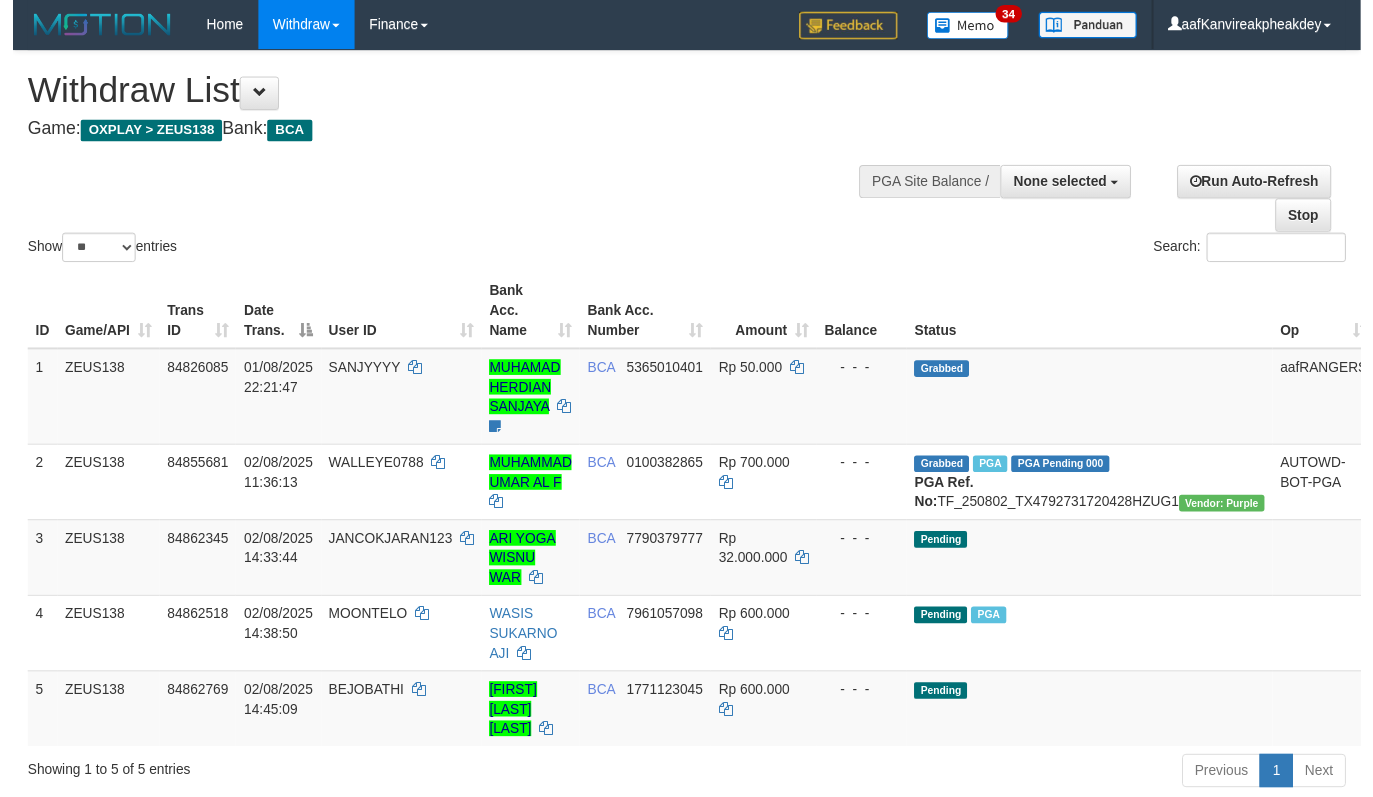 scroll, scrollTop: 134, scrollLeft: 0, axis: vertical 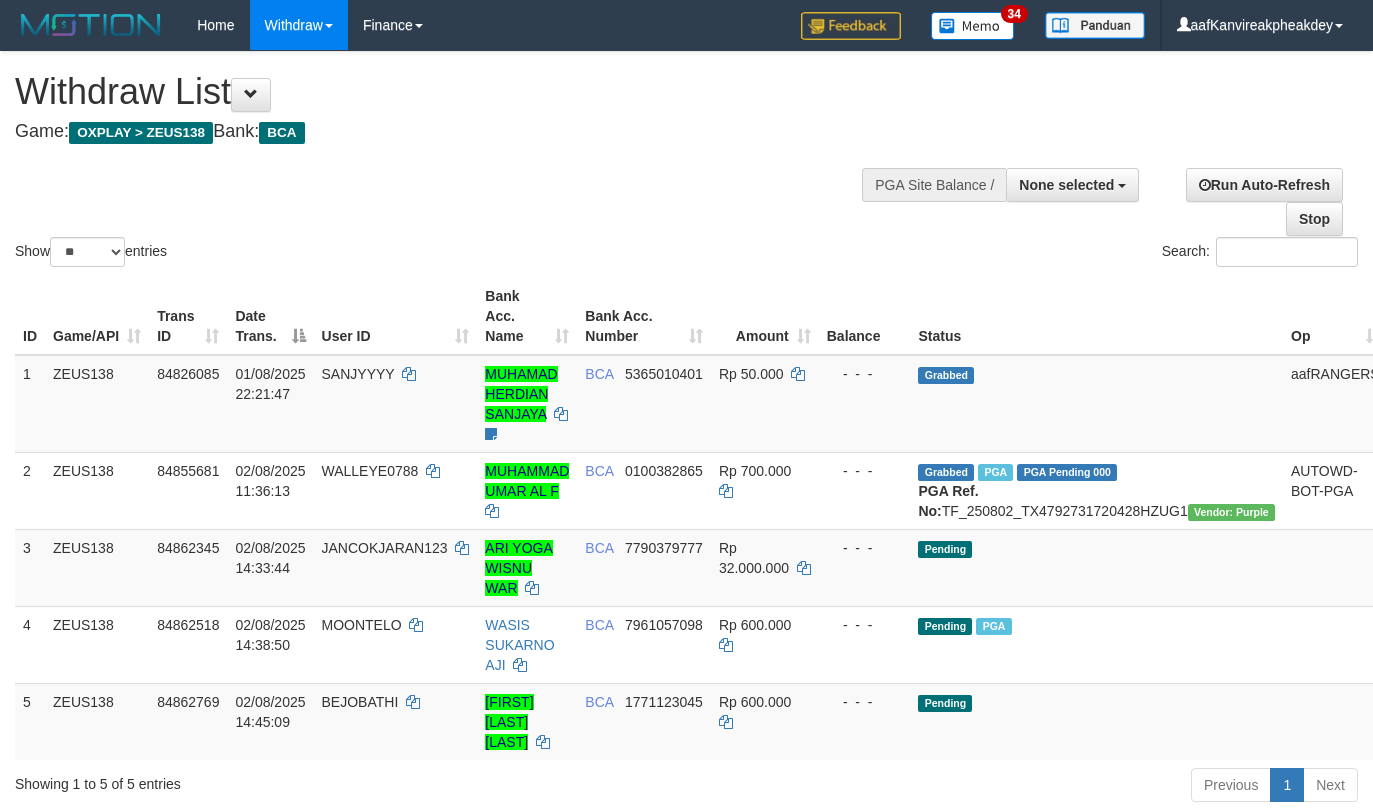 select 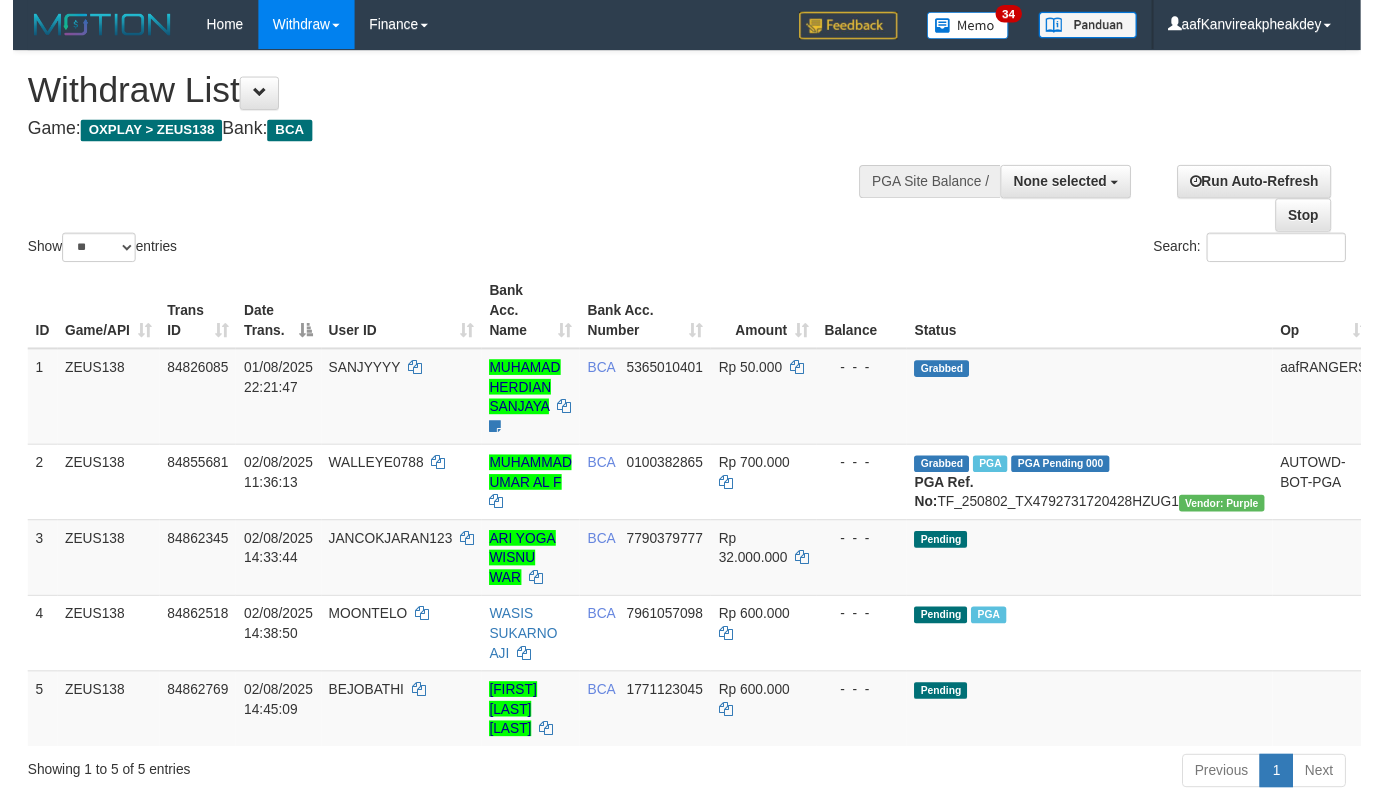scroll, scrollTop: 134, scrollLeft: 0, axis: vertical 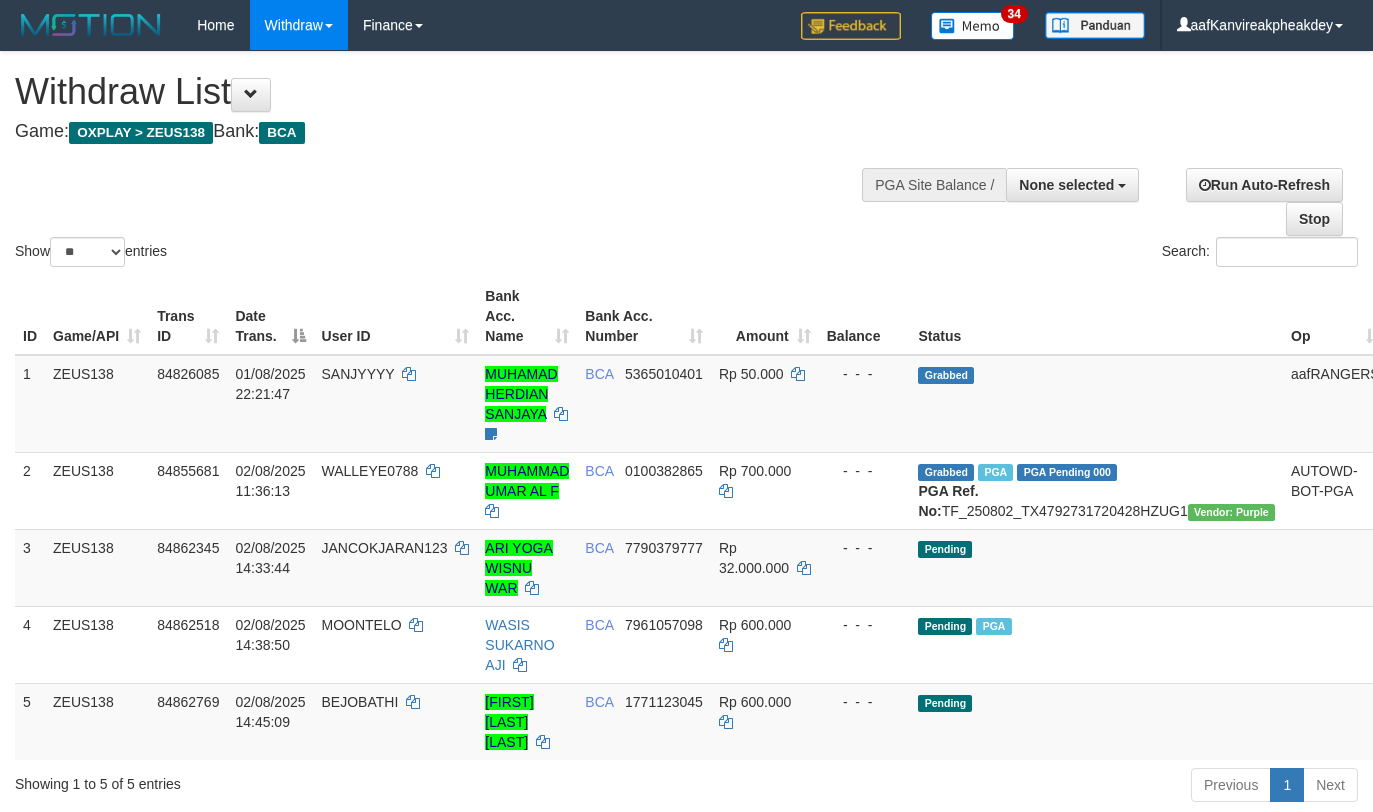 select 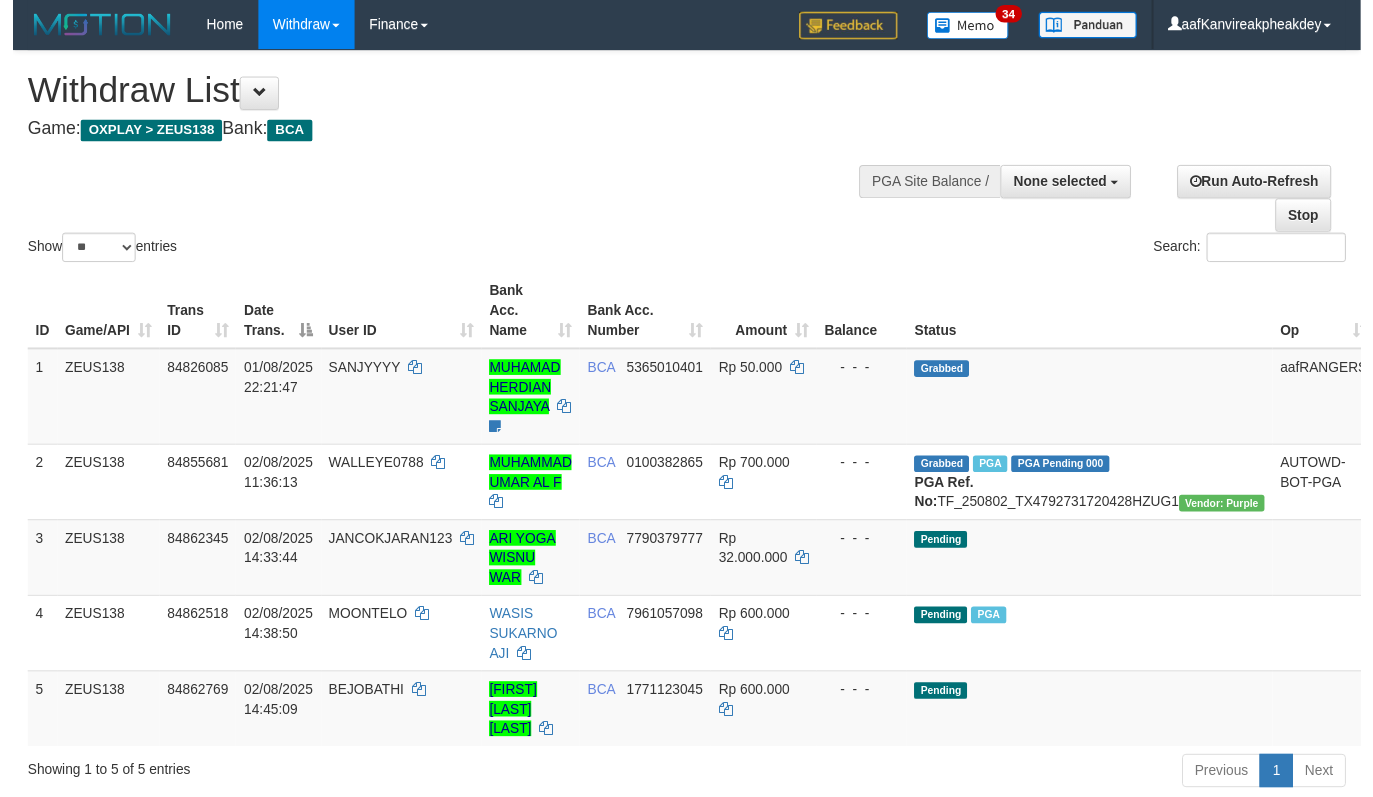 scroll, scrollTop: 134, scrollLeft: 0, axis: vertical 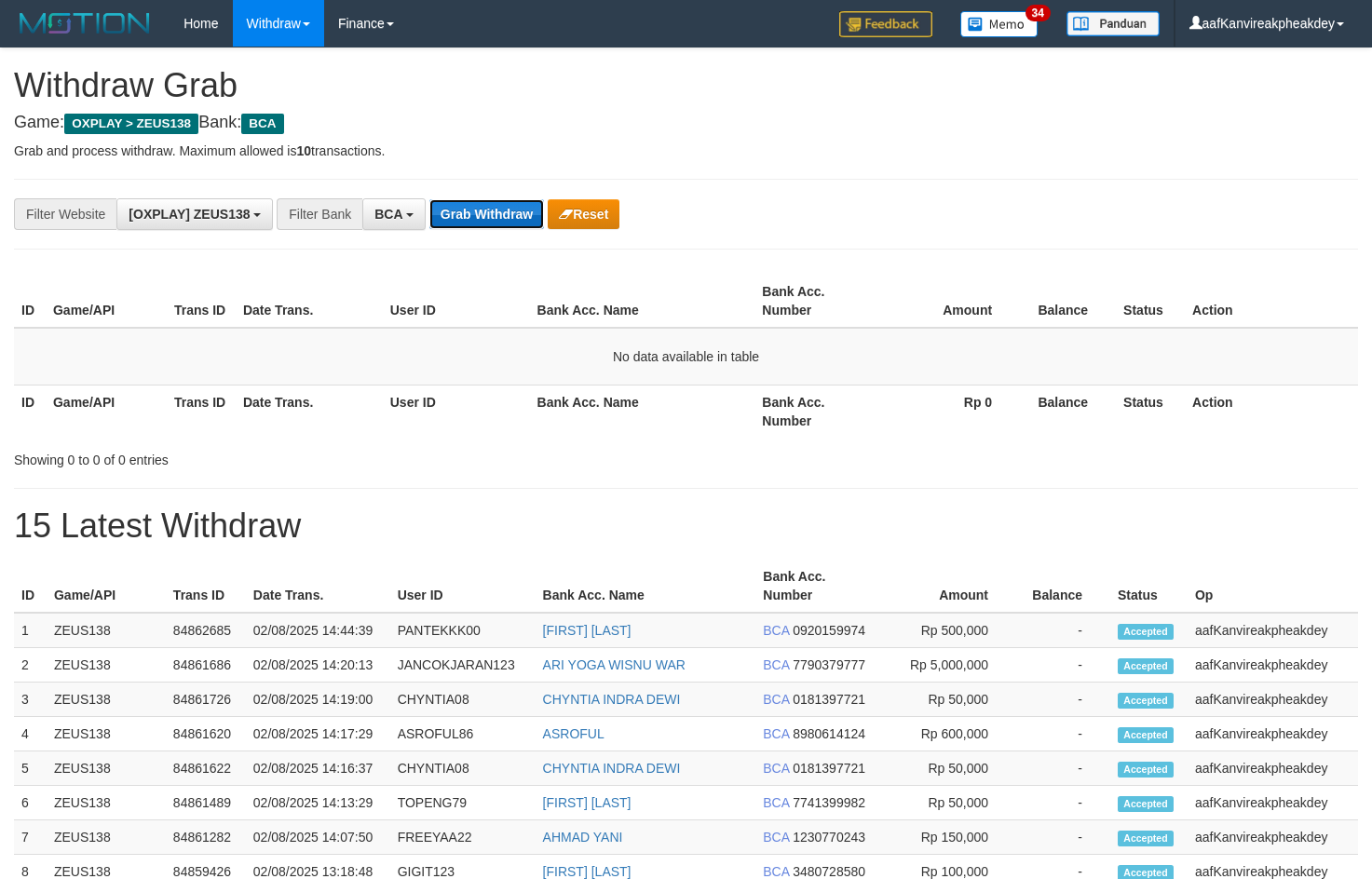 click on "Grab Withdraw" at bounding box center [486, 214] 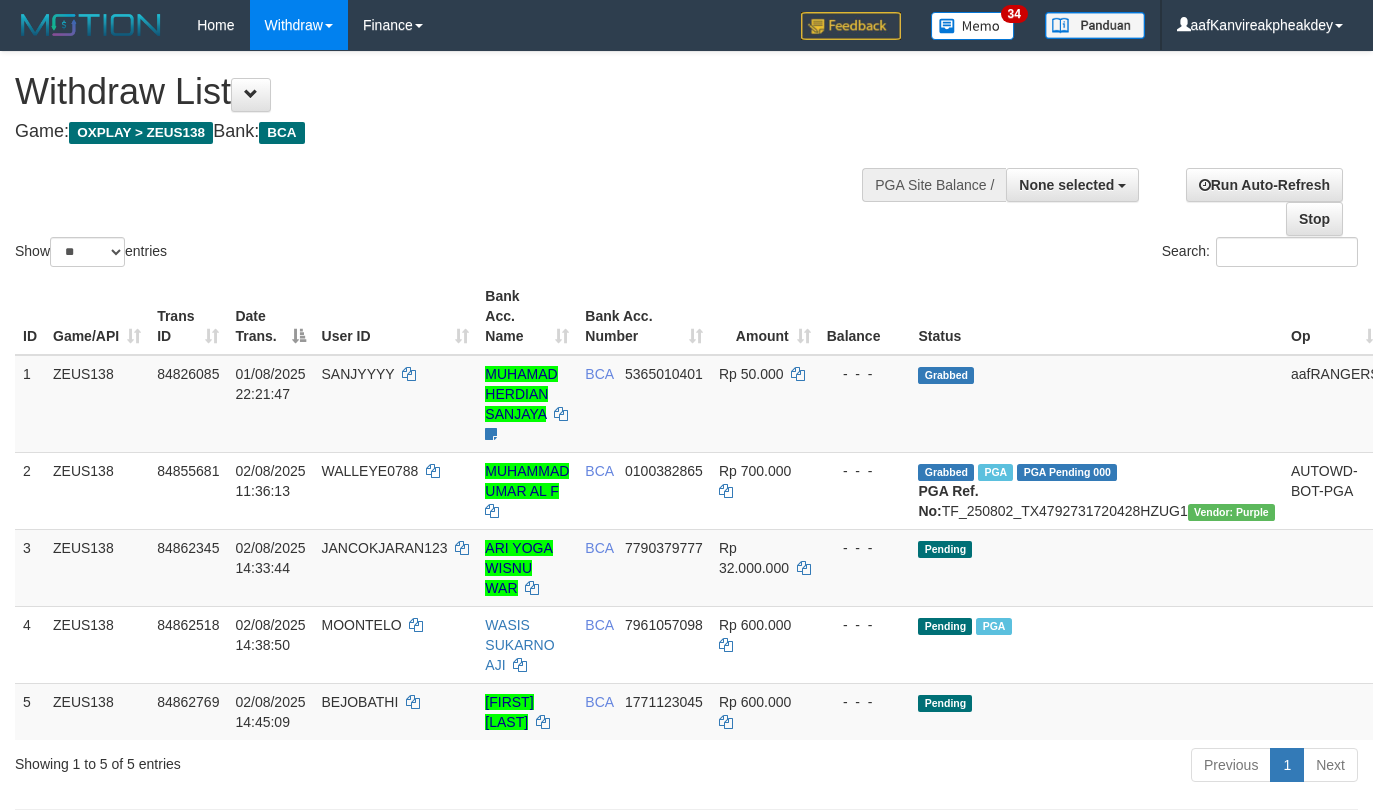 select 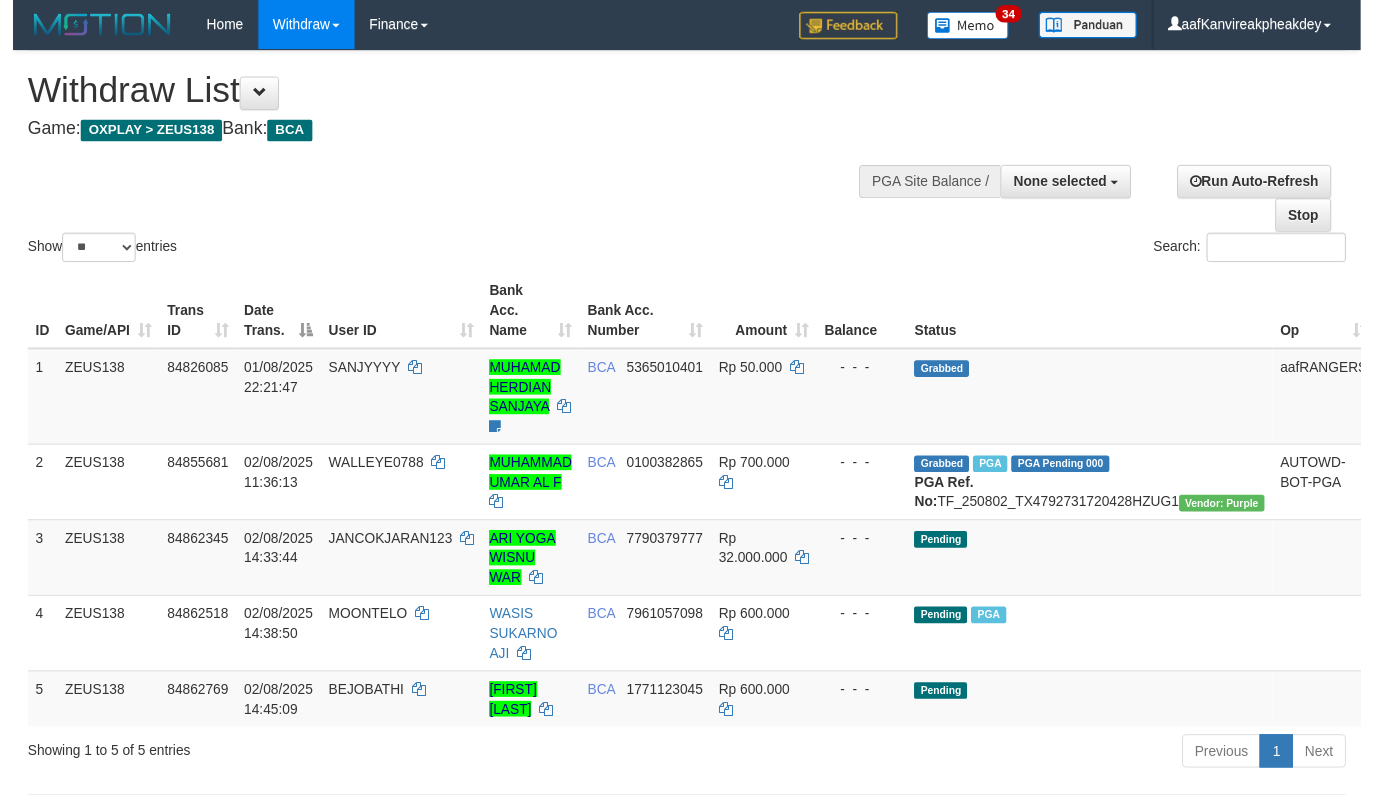 scroll, scrollTop: 134, scrollLeft: 0, axis: vertical 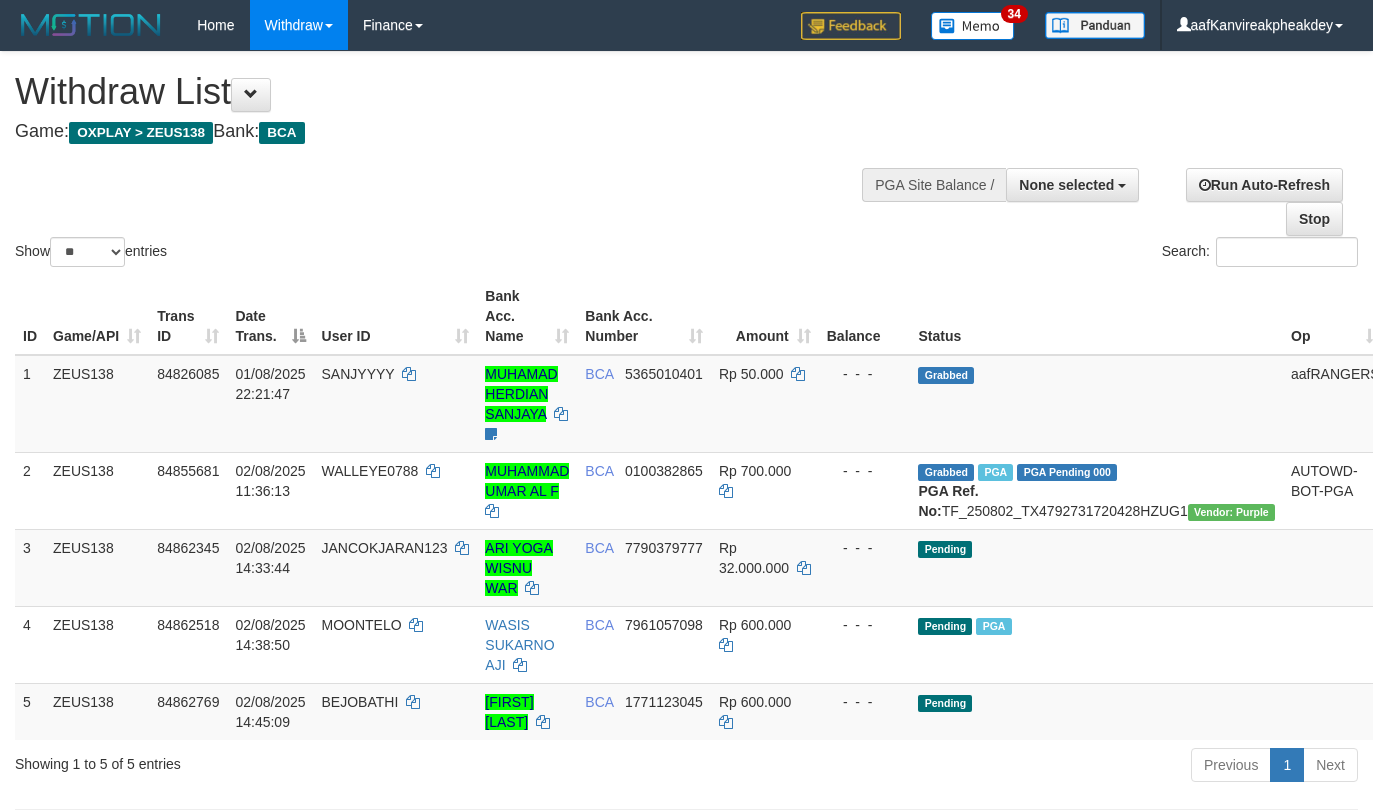 select 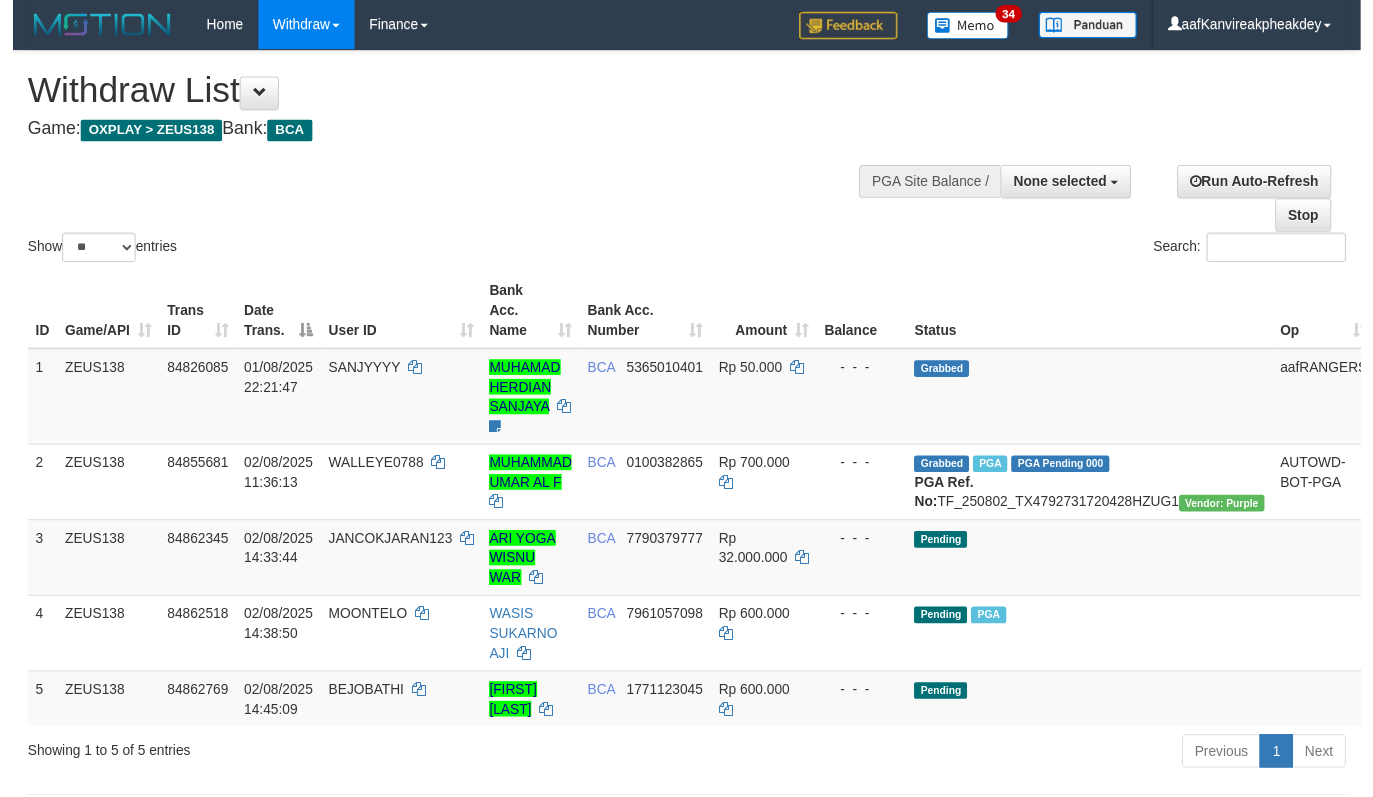 scroll, scrollTop: 134, scrollLeft: 0, axis: vertical 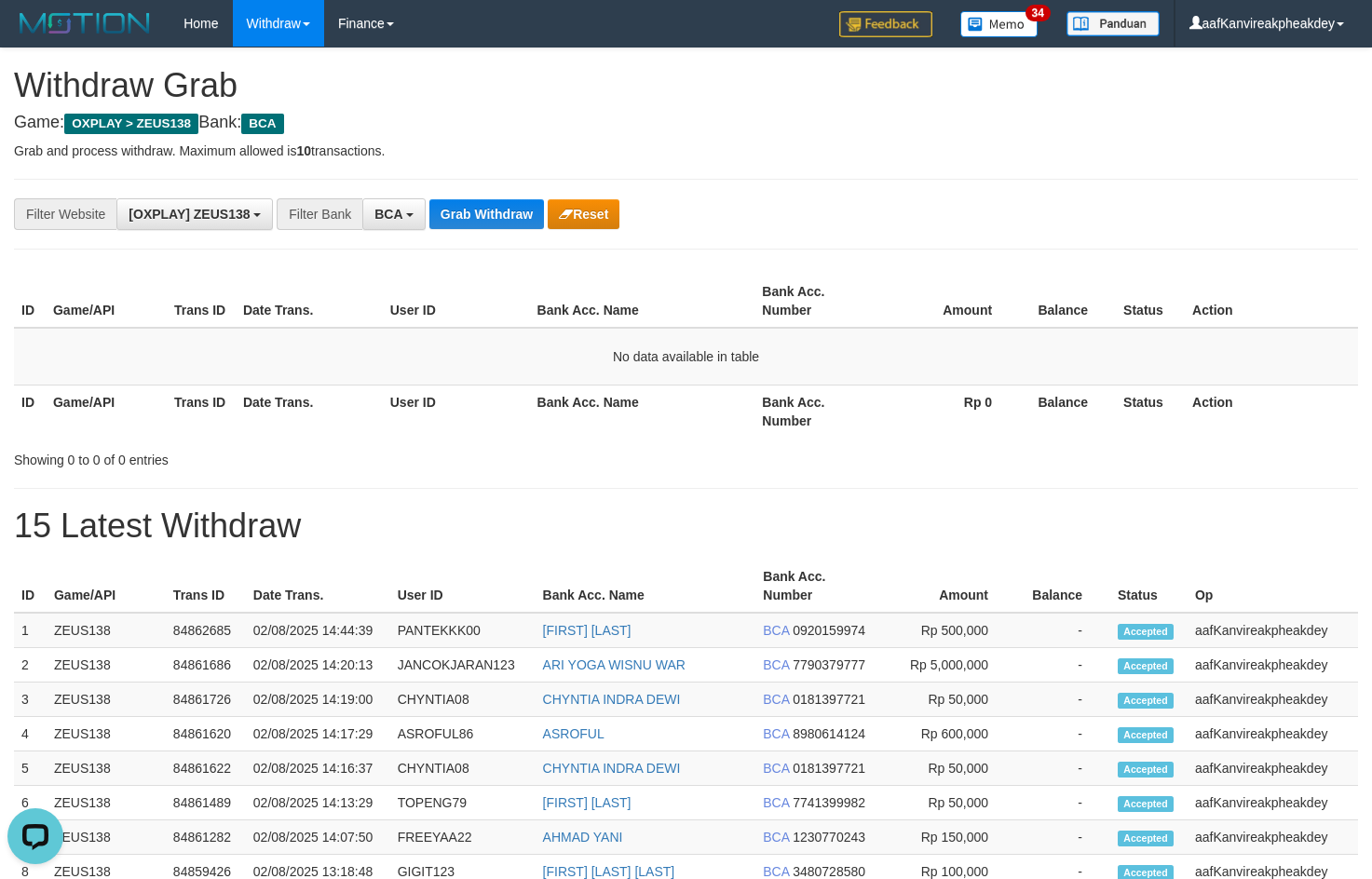 click on "Balance" at bounding box center (1067, 411) 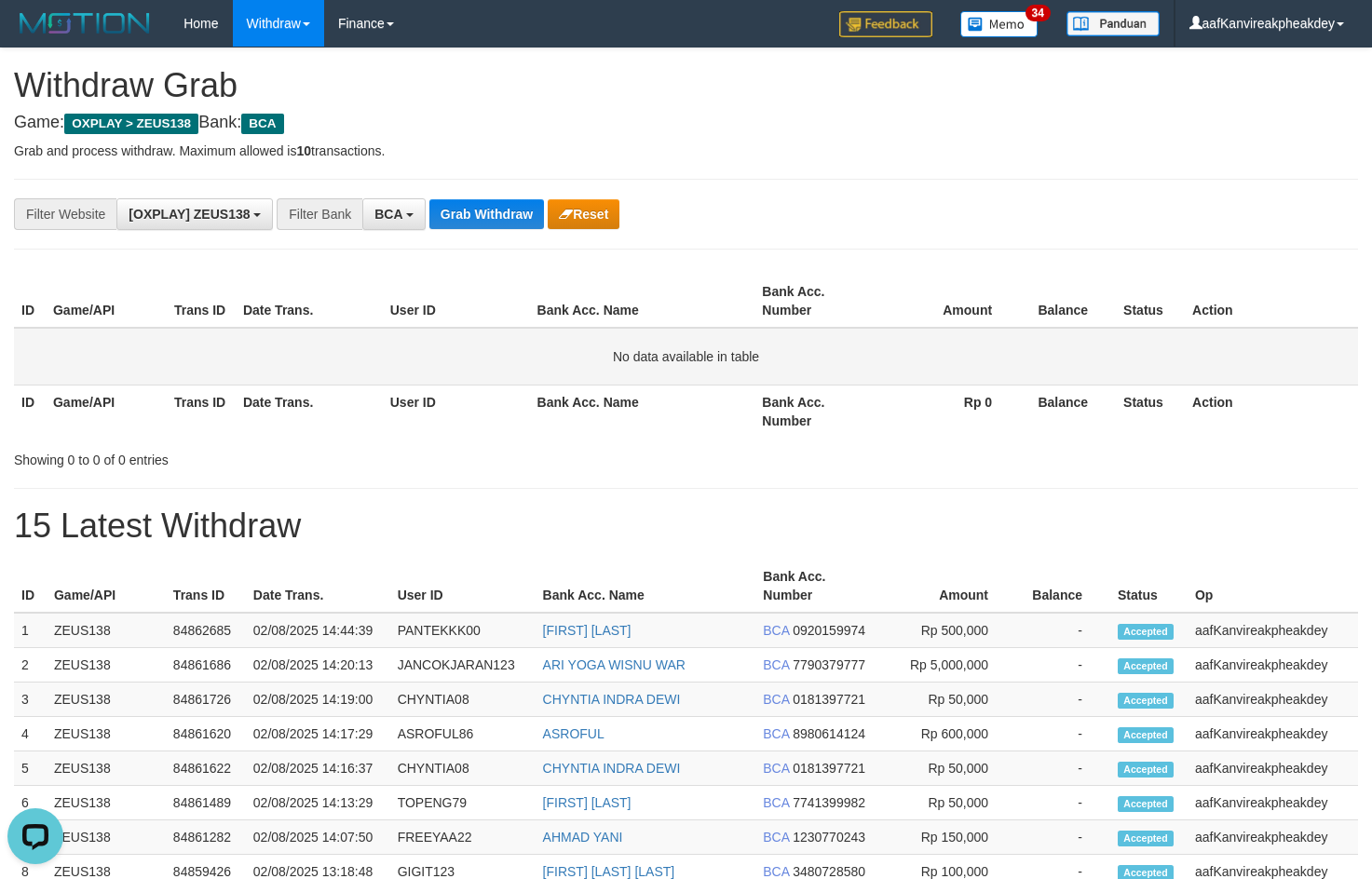 drag, startPoint x: 1161, startPoint y: 378, endPoint x: 1158, endPoint y: 361, distance: 17.262677 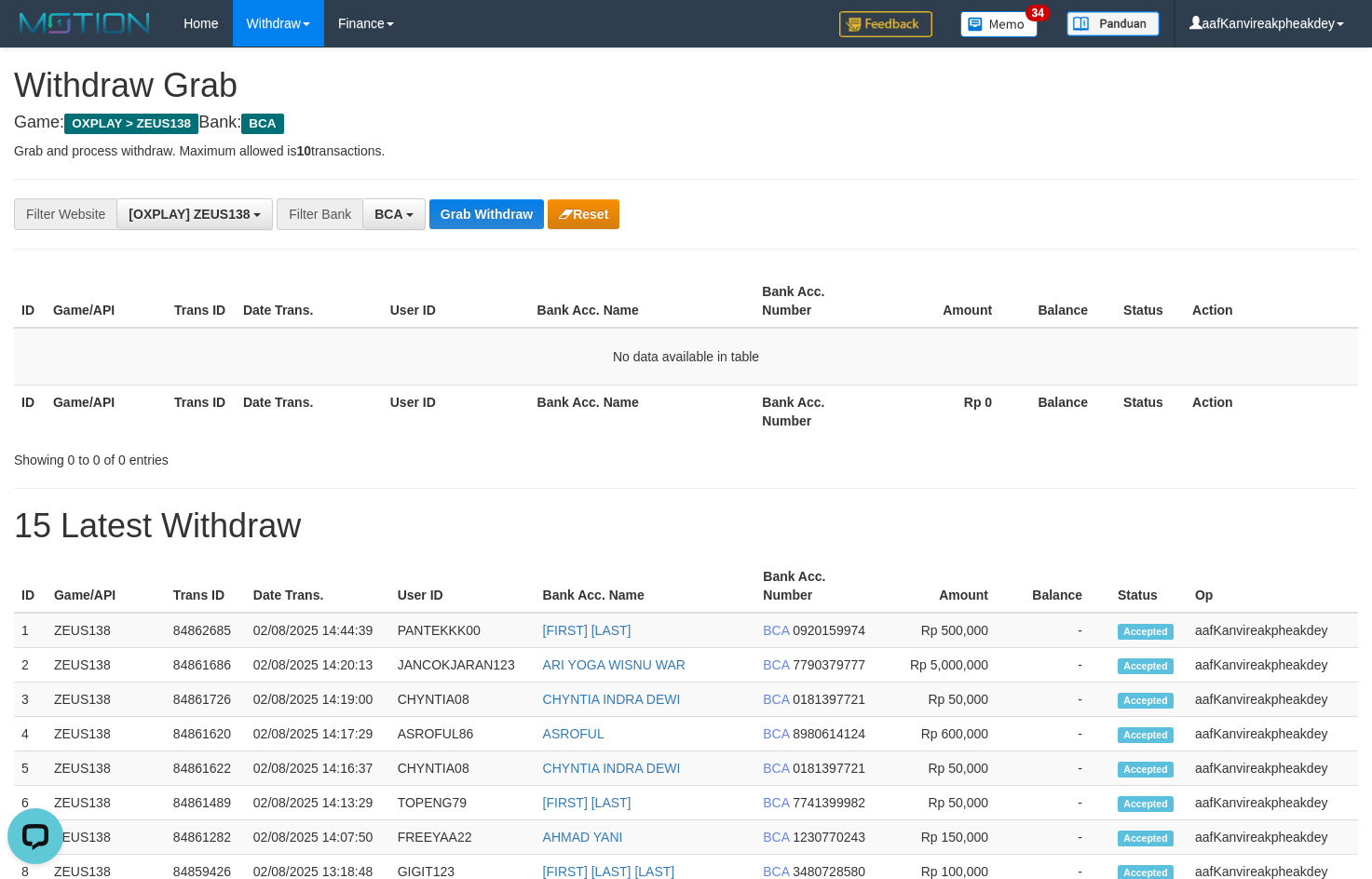 click on "Rp 0" at bounding box center (947, 411) 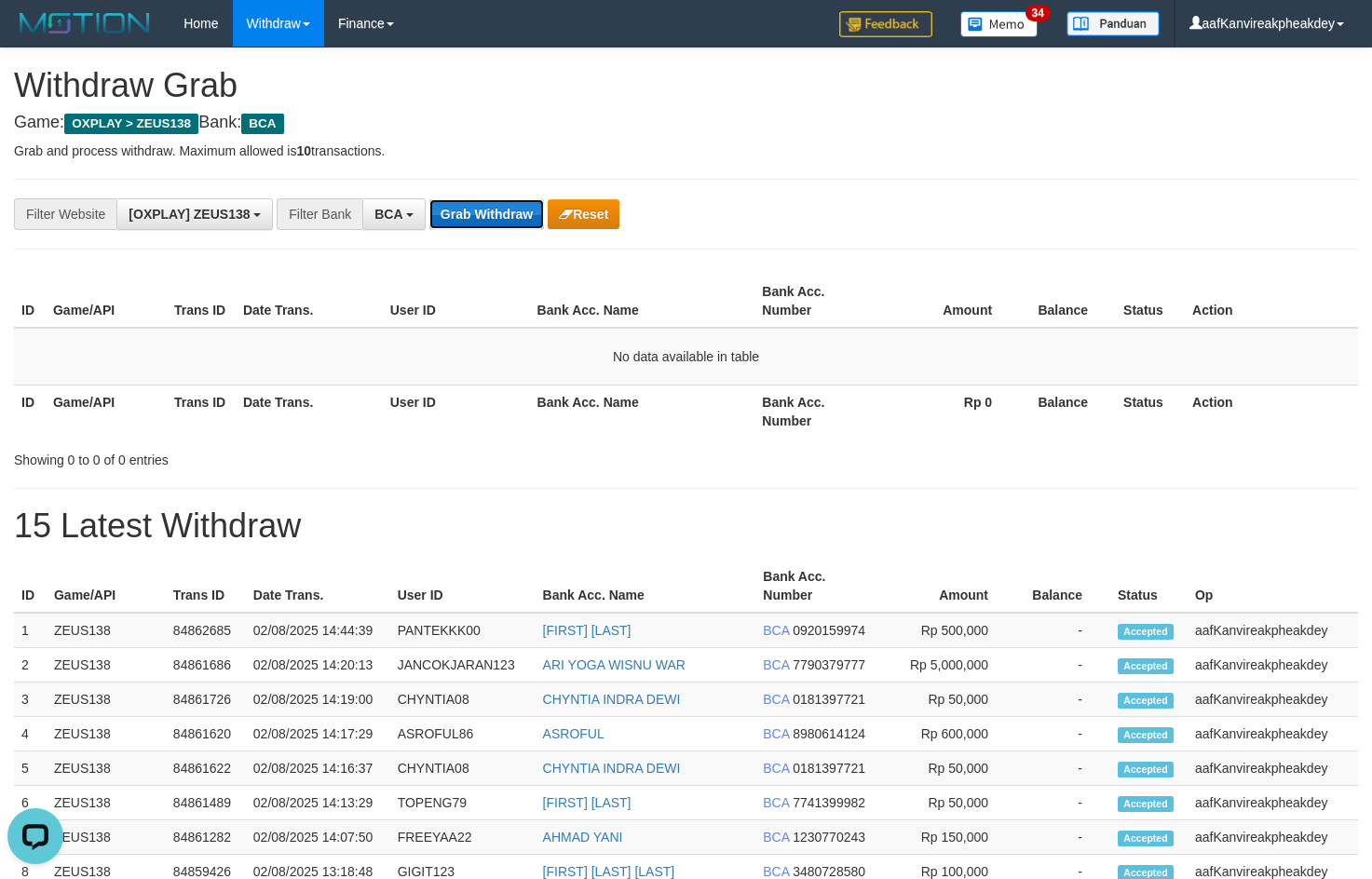 click on "Grab Withdraw" at bounding box center (486, 214) 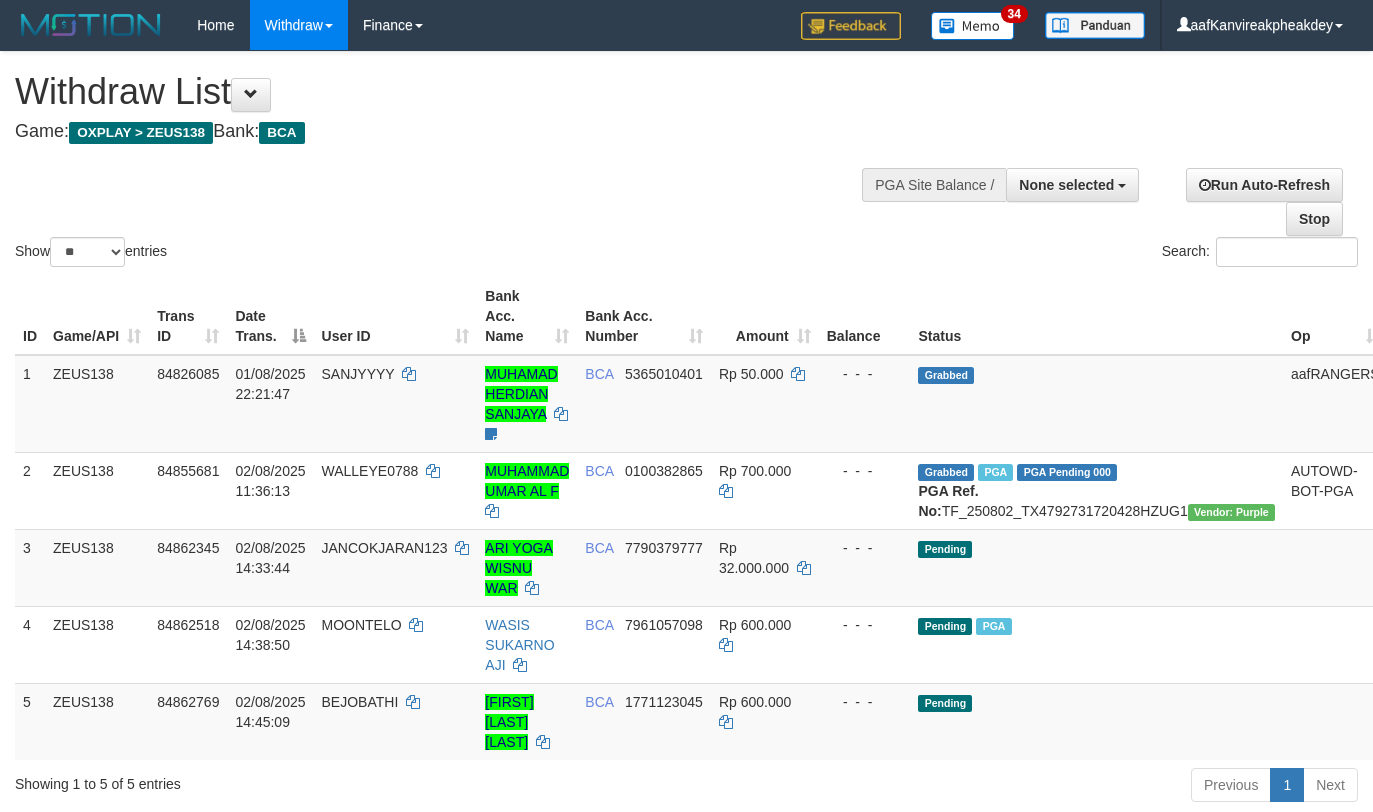 select 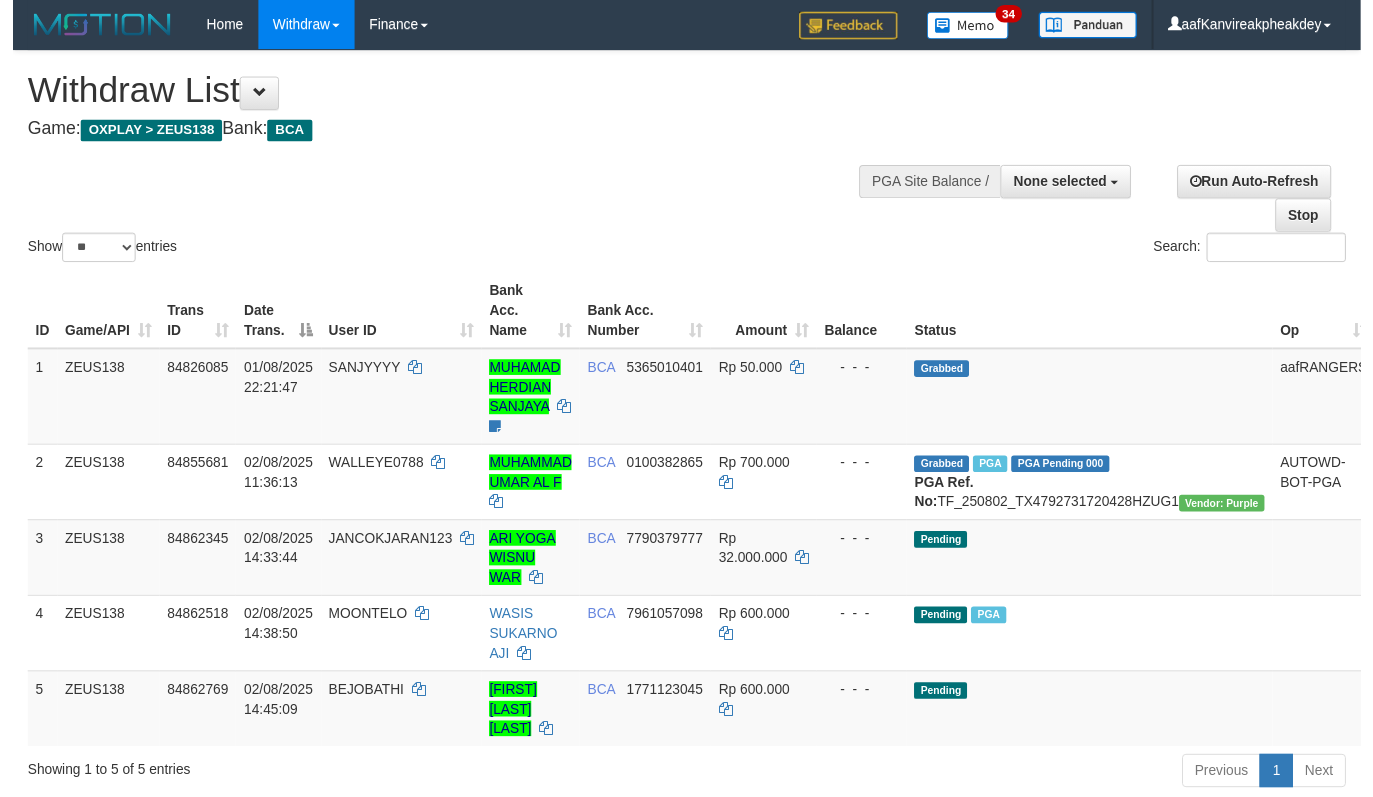 scroll, scrollTop: 0, scrollLeft: 0, axis: both 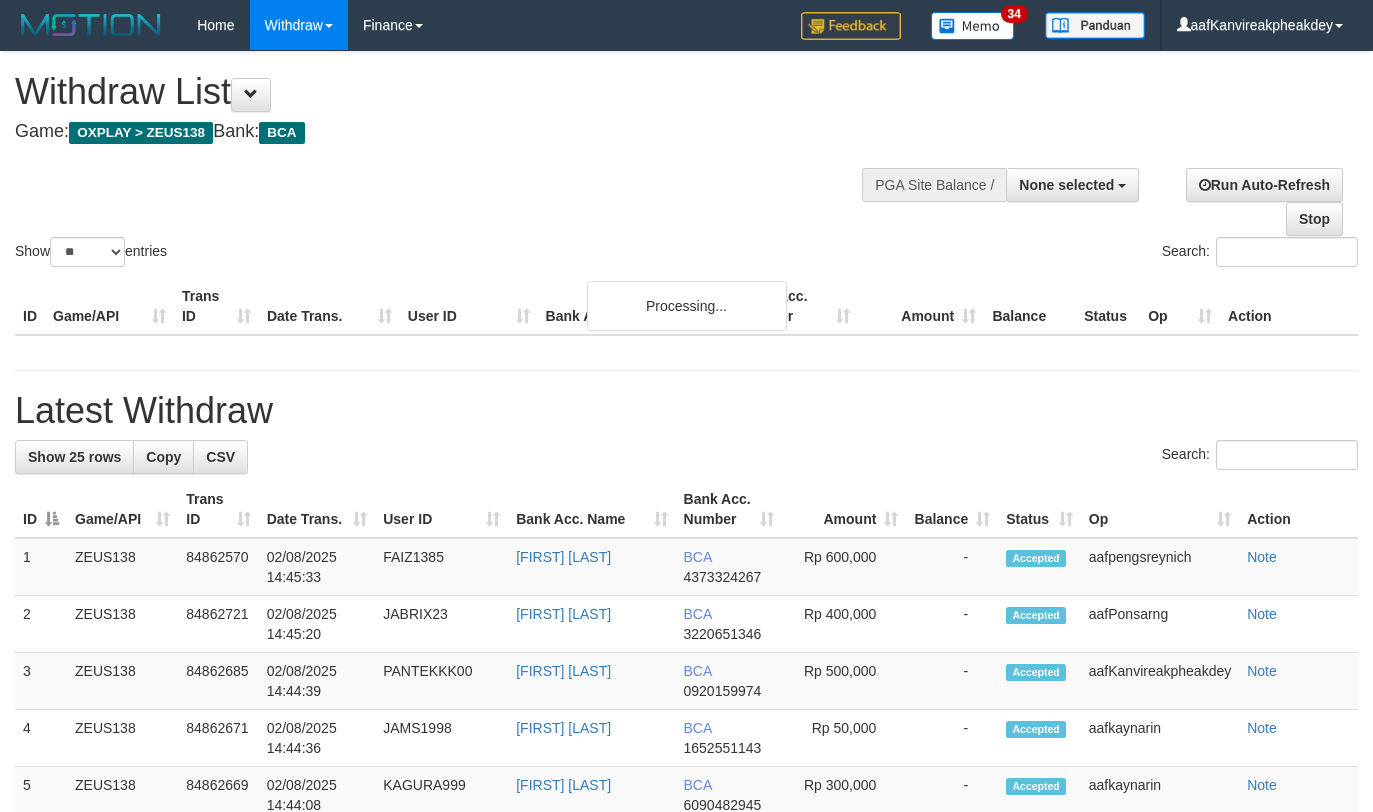 select 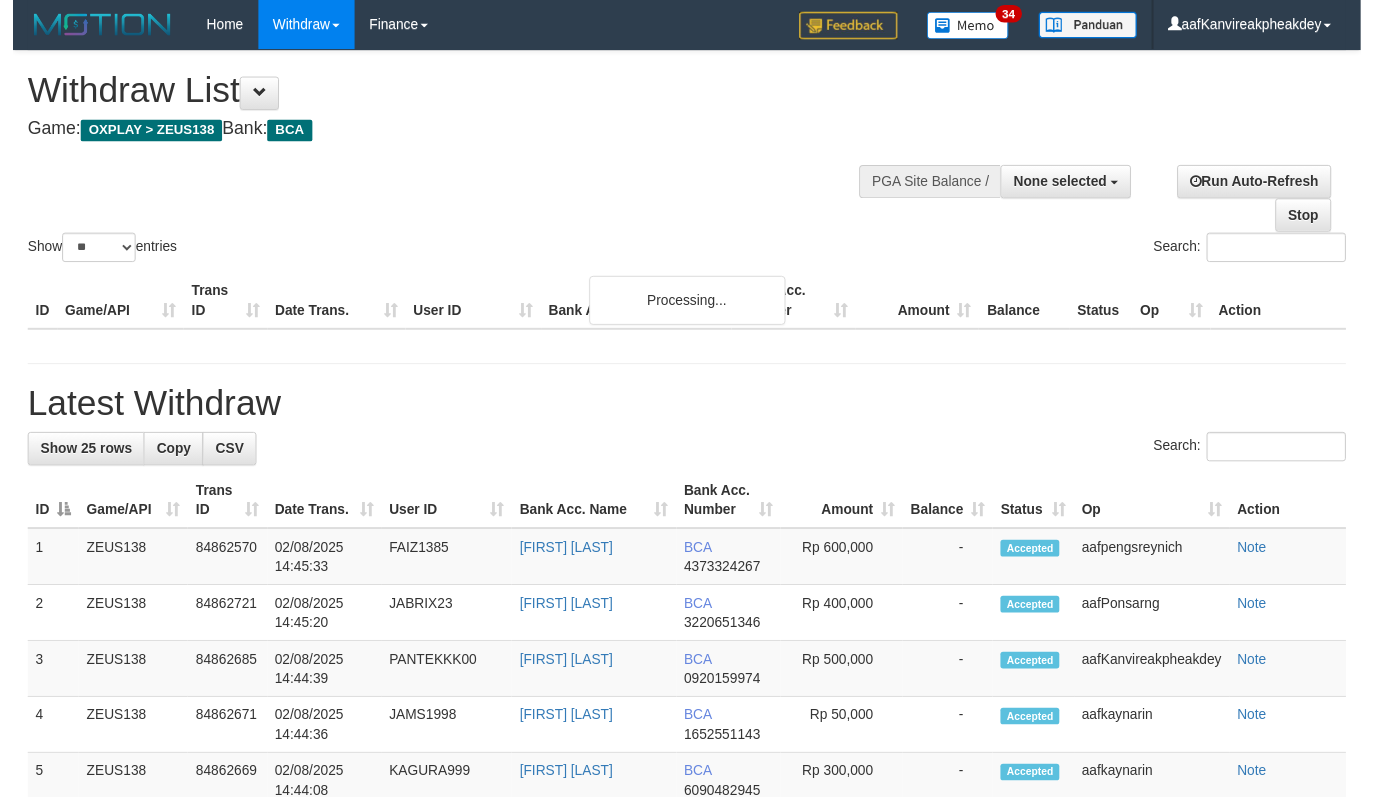 scroll, scrollTop: 0, scrollLeft: 0, axis: both 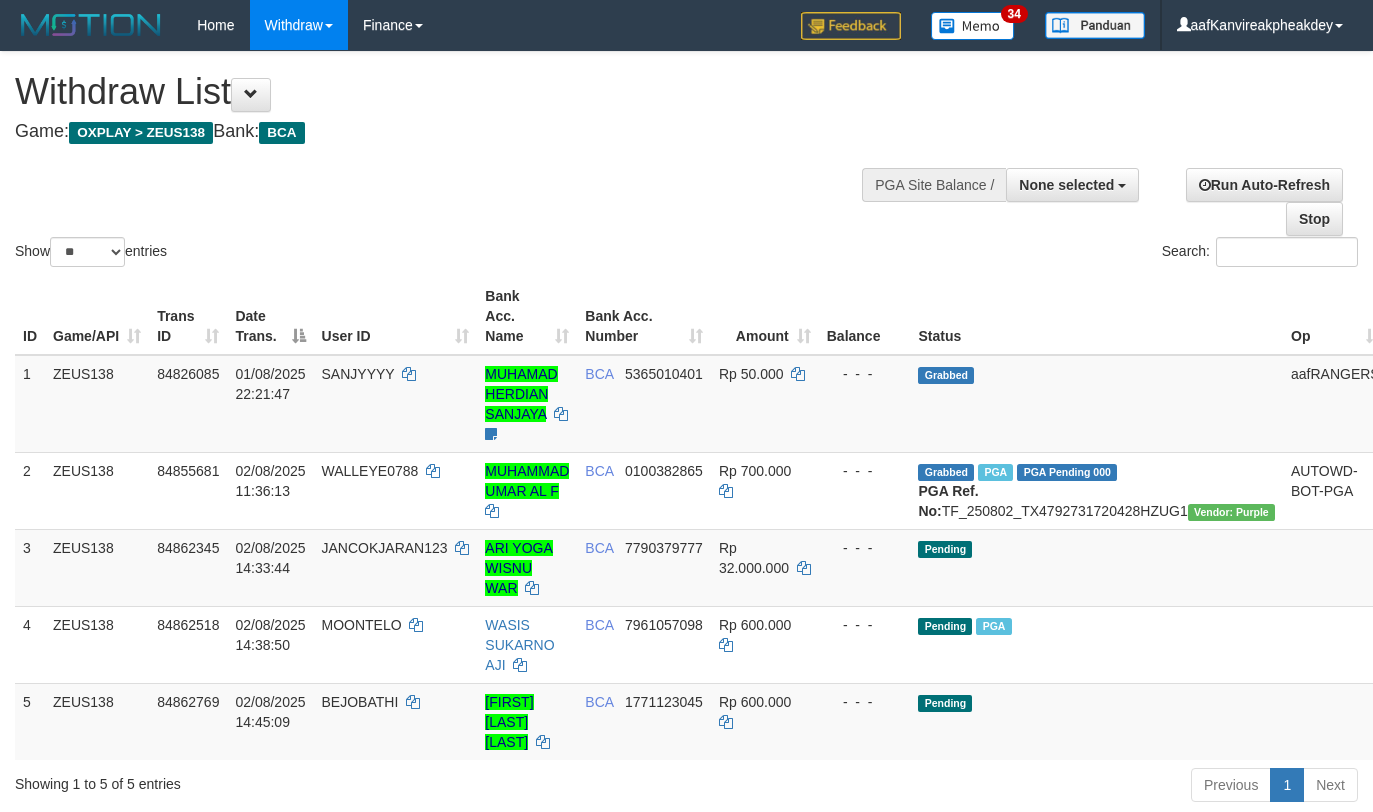 select 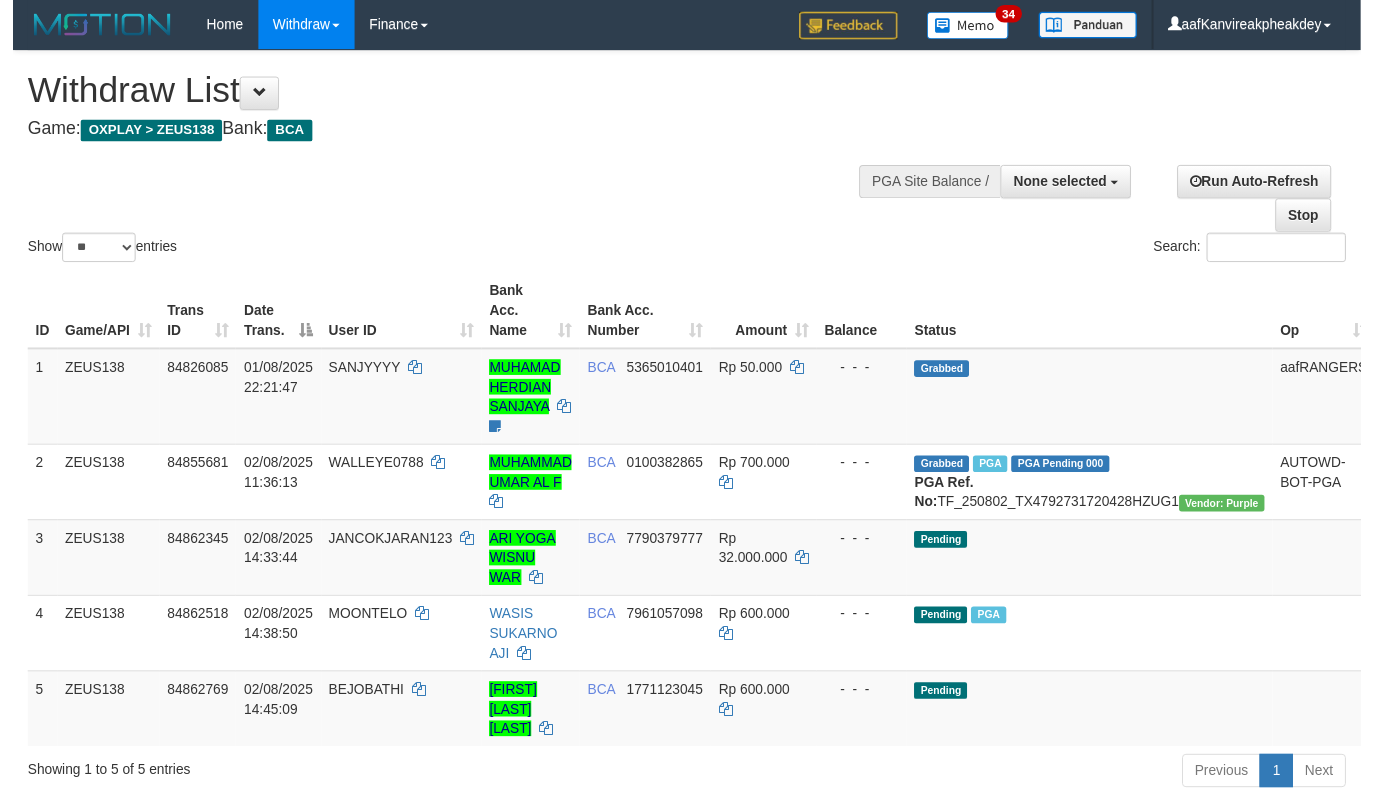 scroll, scrollTop: 0, scrollLeft: 0, axis: both 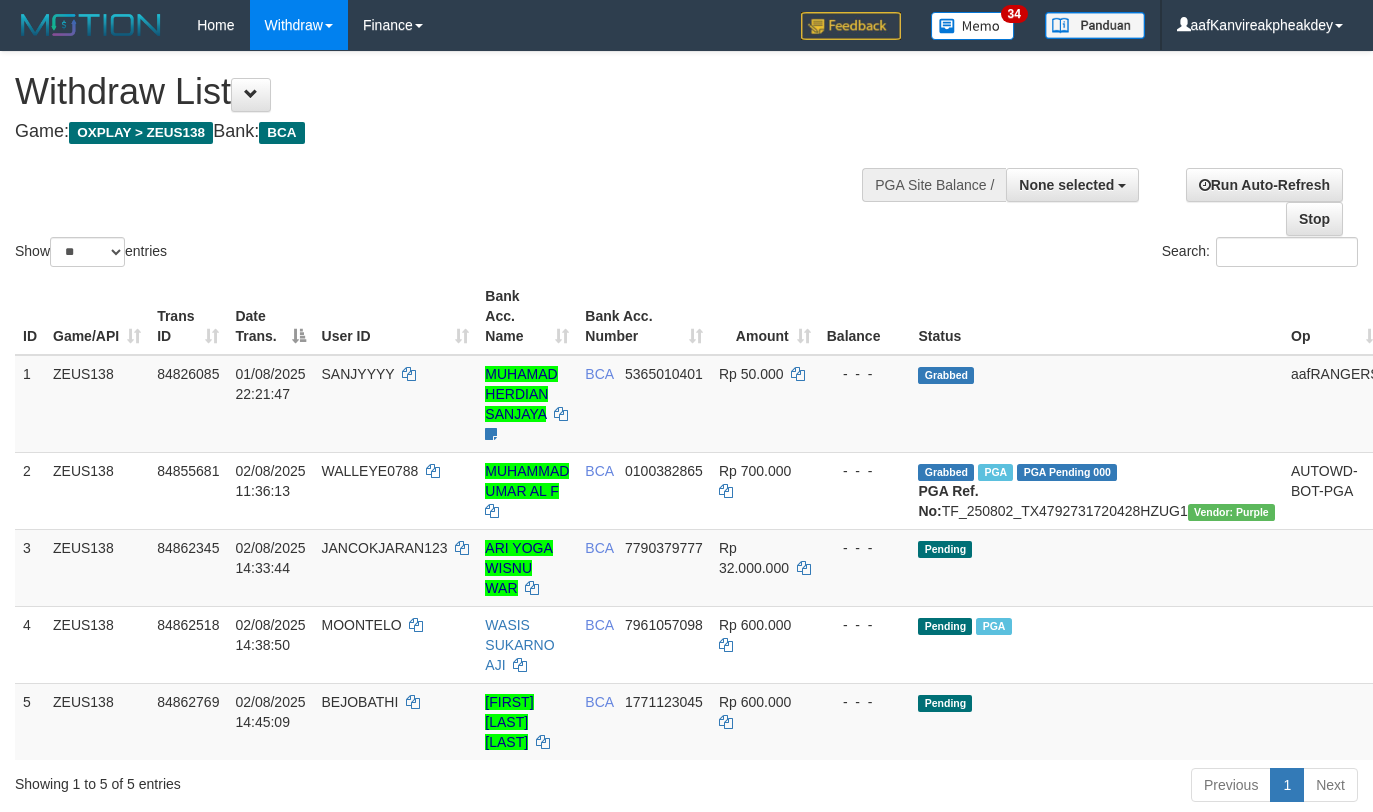 select 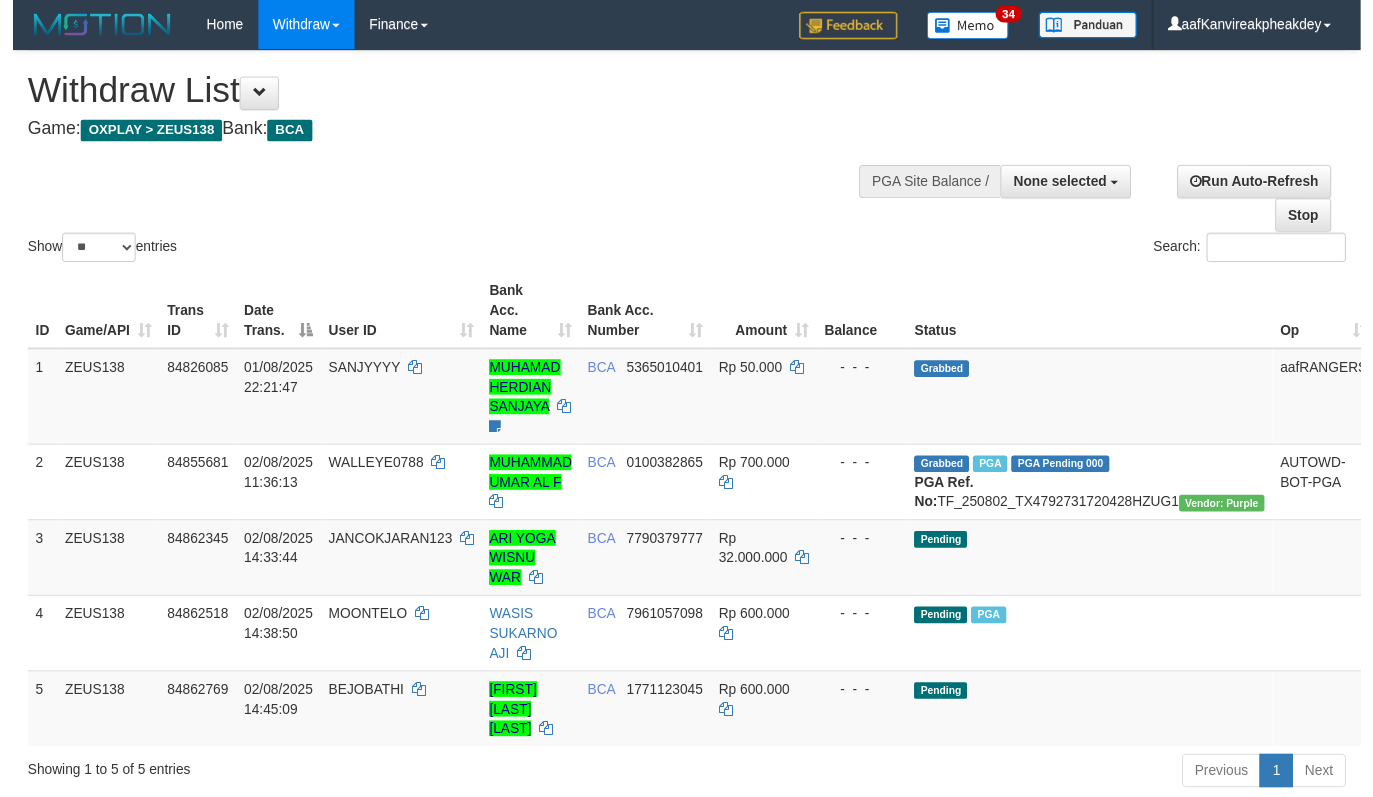 scroll, scrollTop: 0, scrollLeft: 0, axis: both 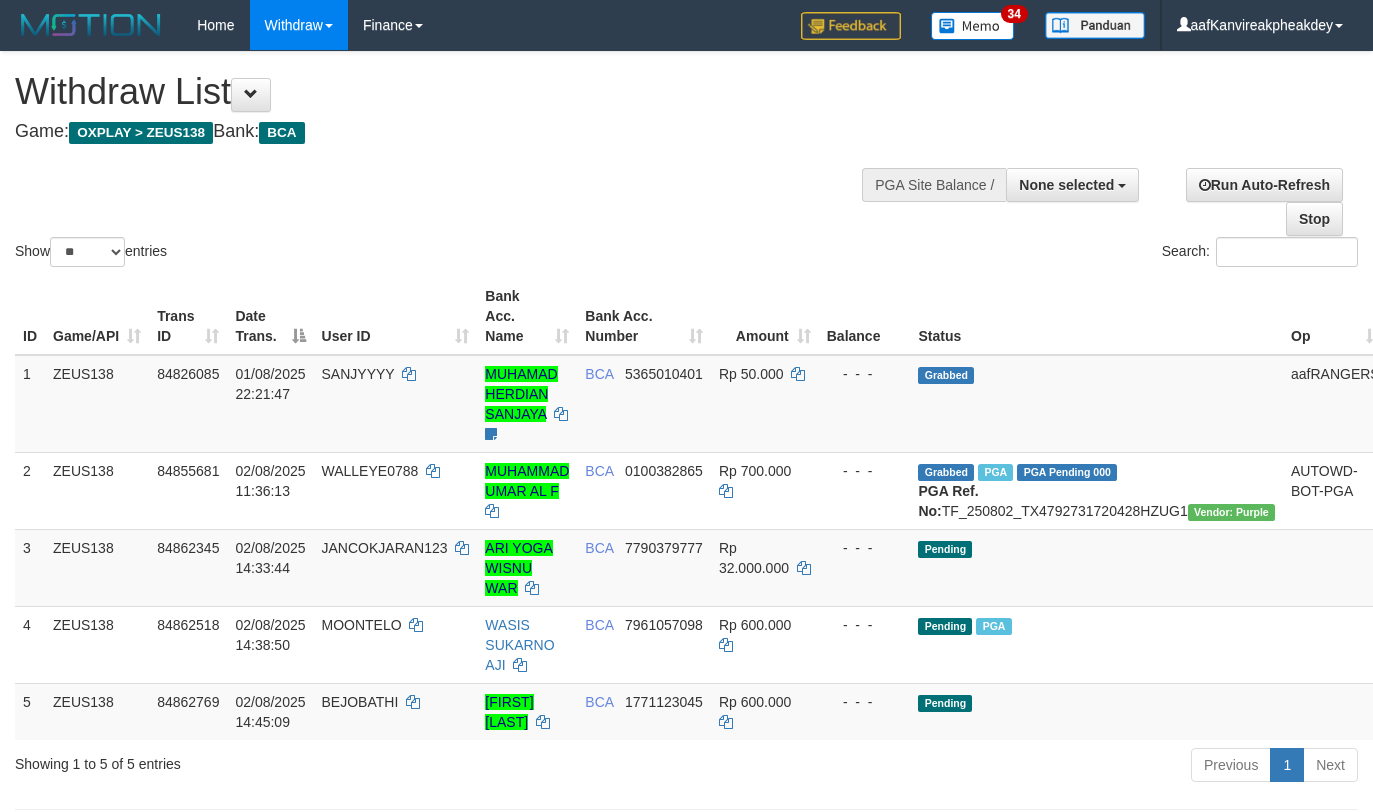 select 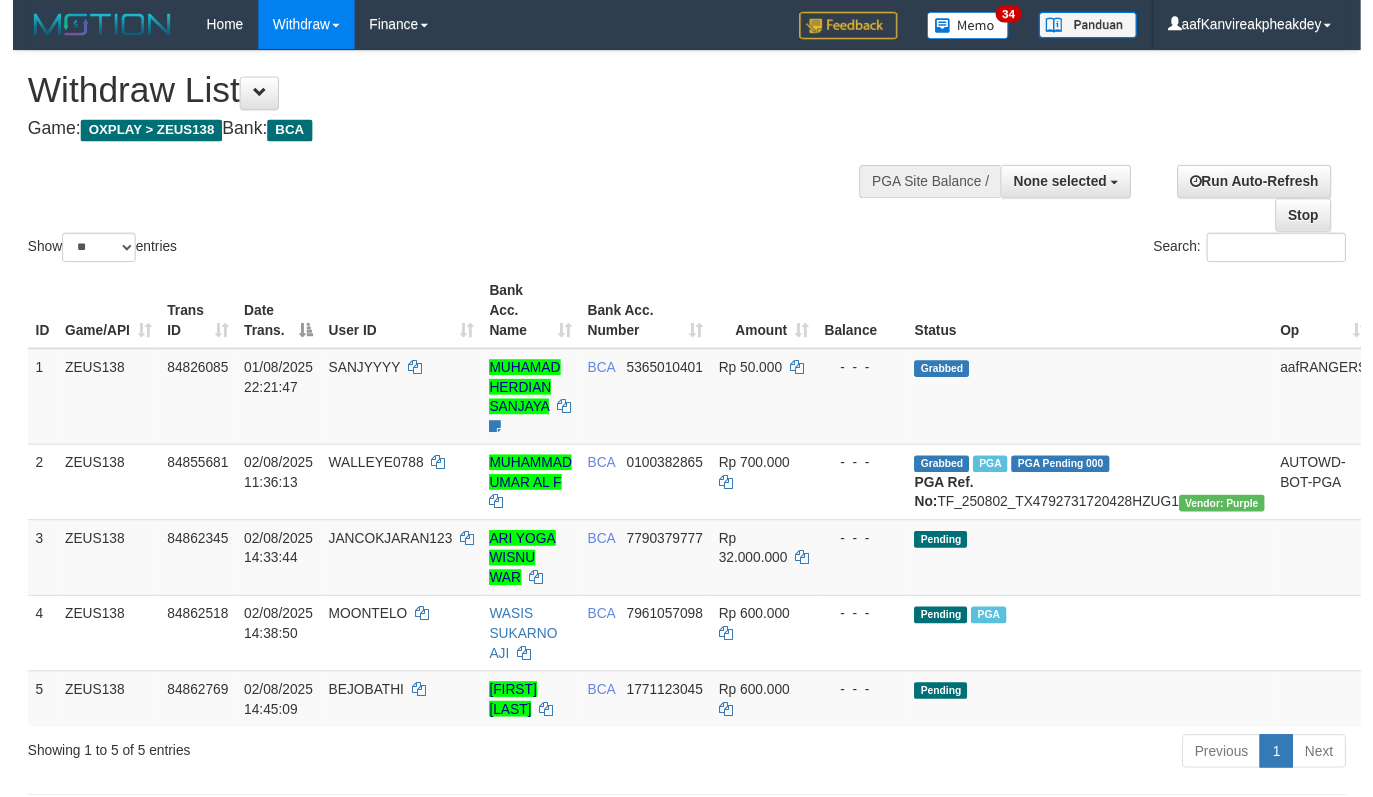 scroll, scrollTop: 0, scrollLeft: 0, axis: both 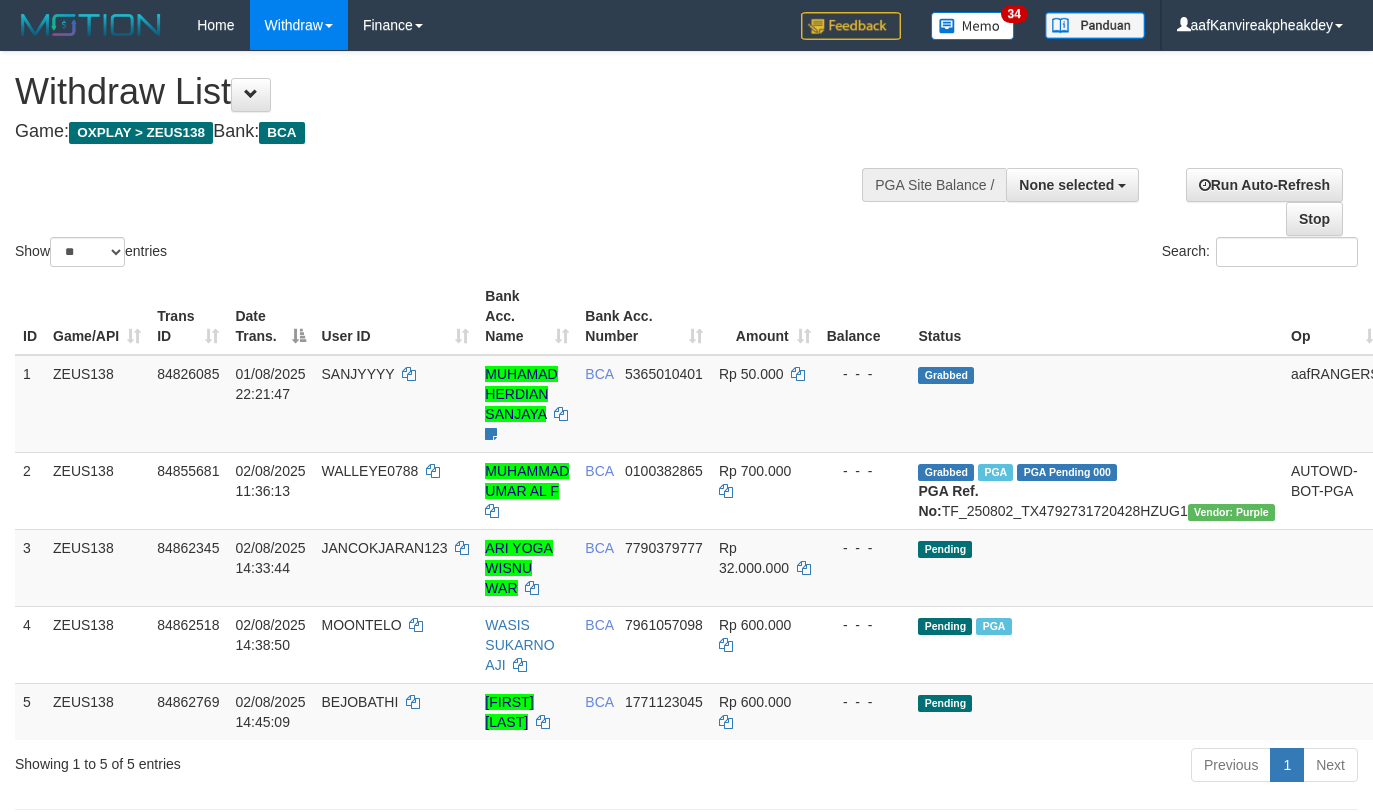 select 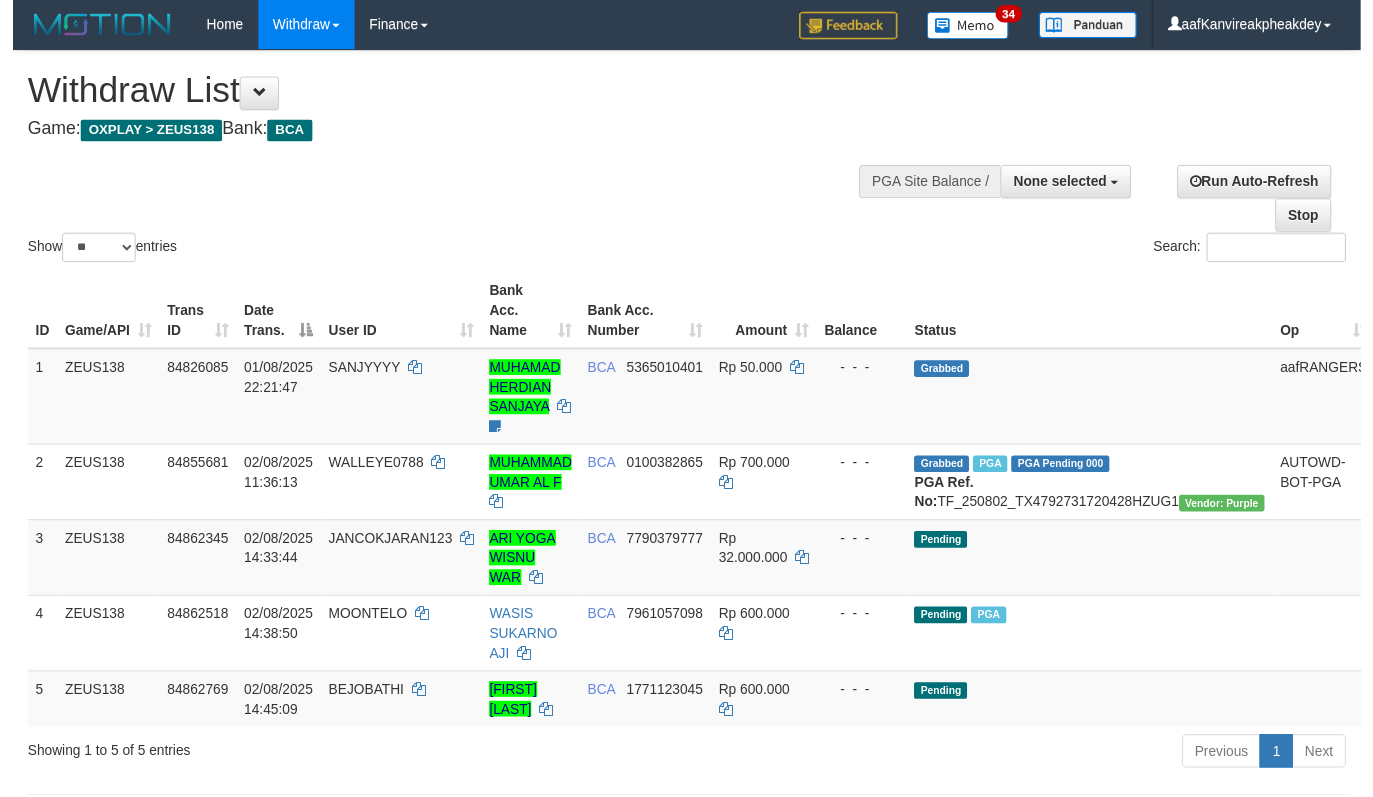 scroll, scrollTop: 0, scrollLeft: 0, axis: both 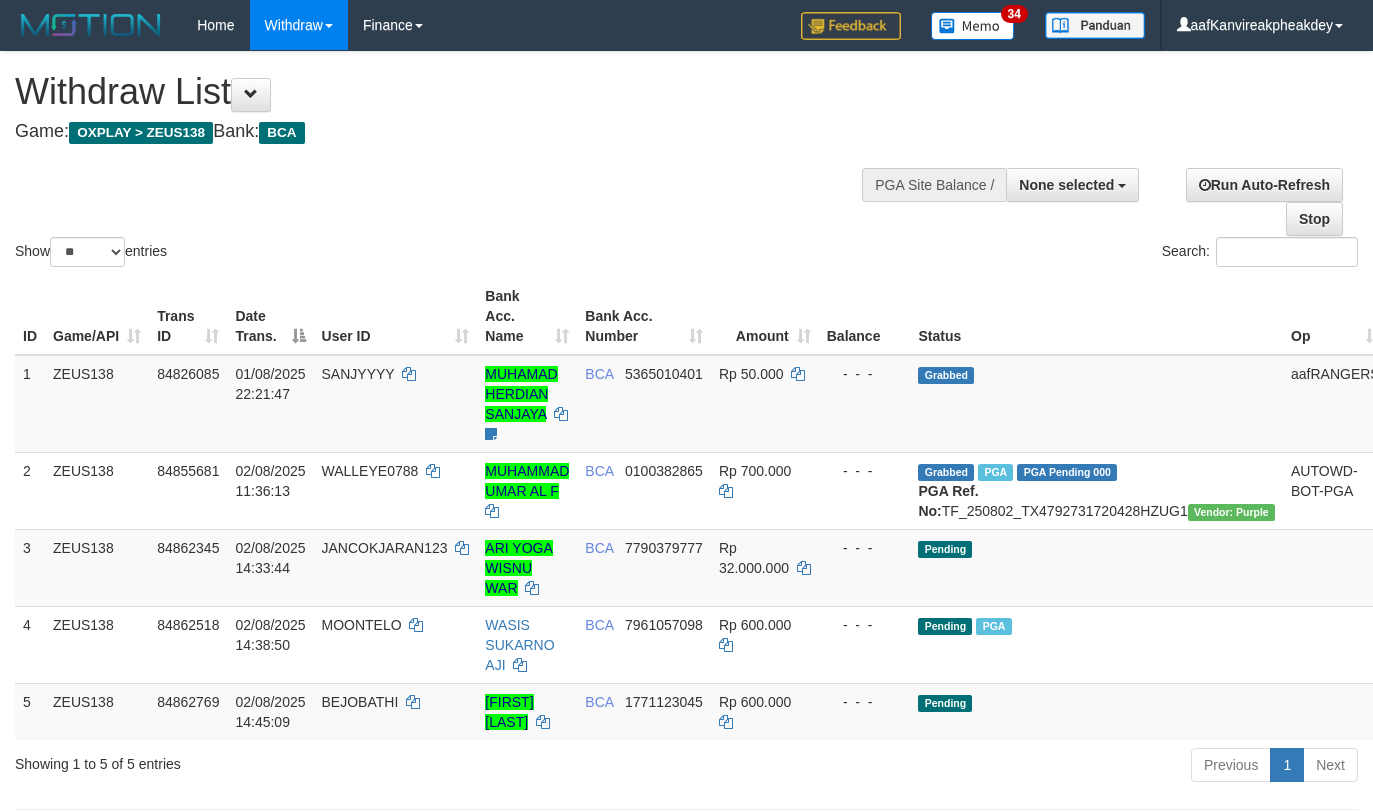 select 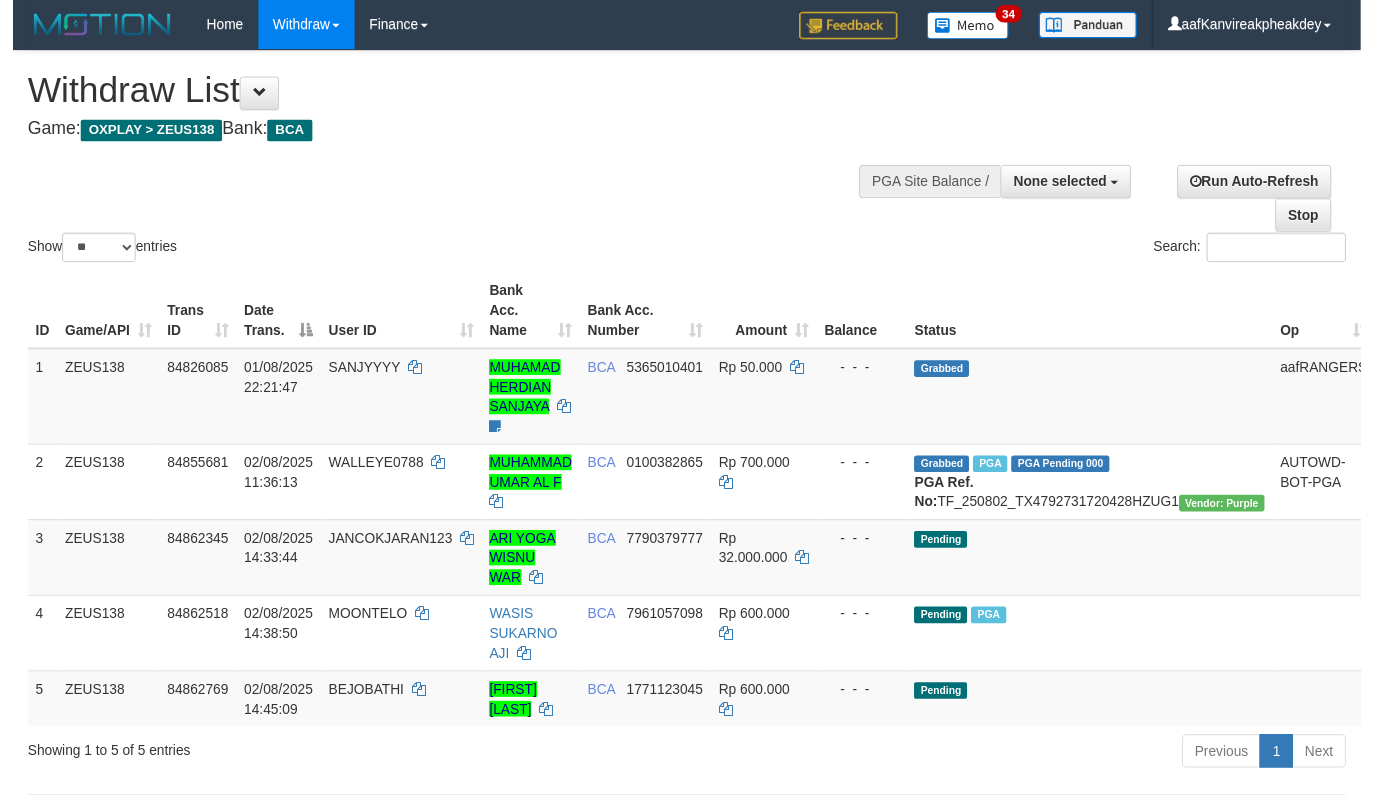 scroll, scrollTop: 0, scrollLeft: 0, axis: both 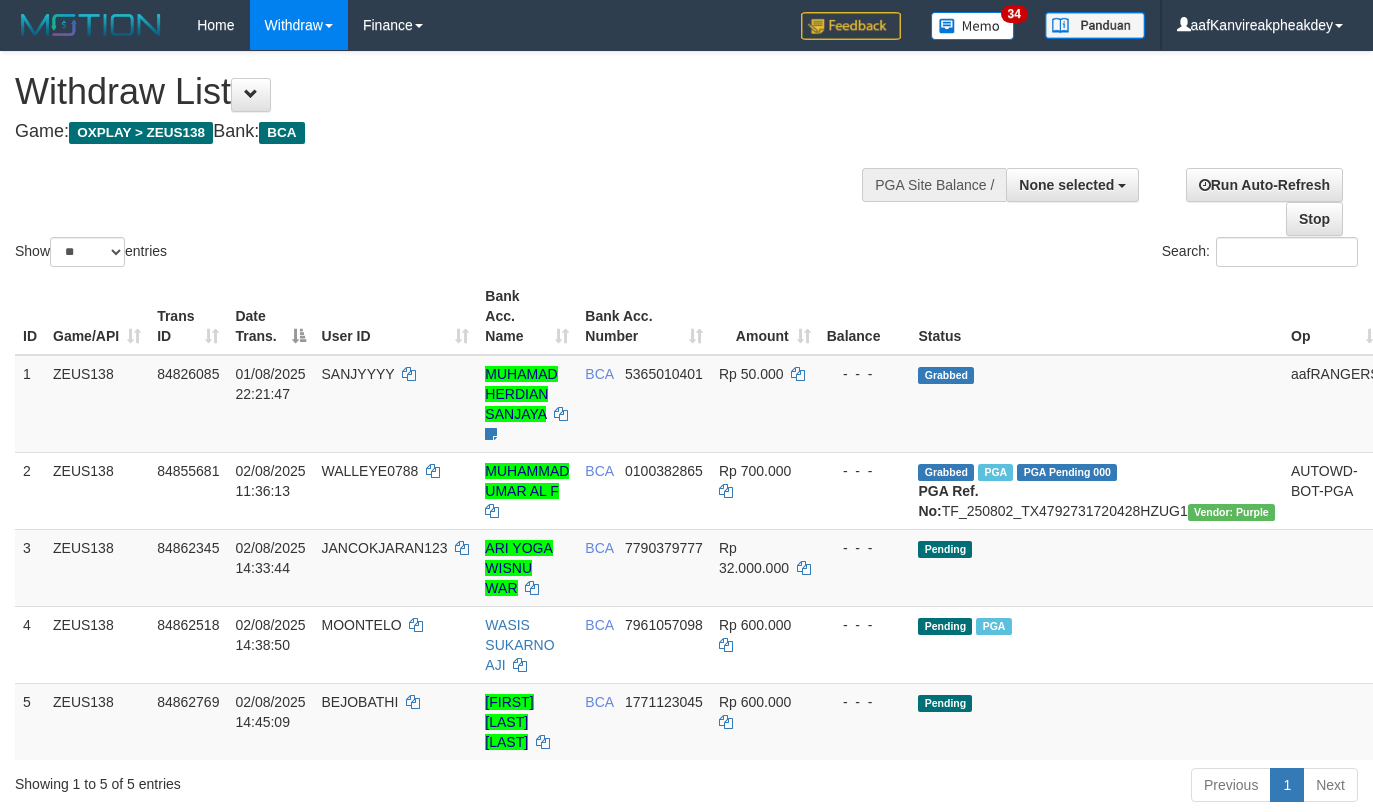 select 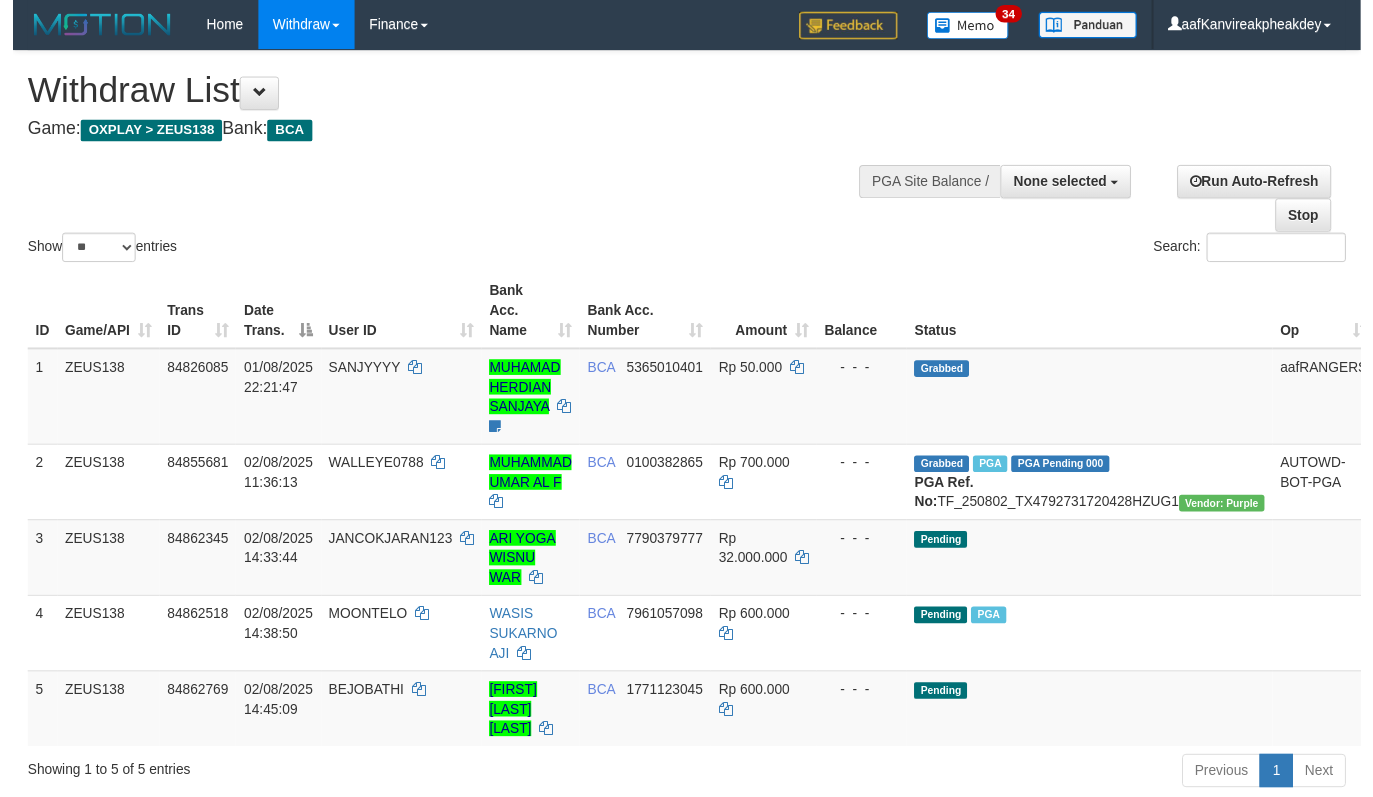 scroll, scrollTop: 0, scrollLeft: 0, axis: both 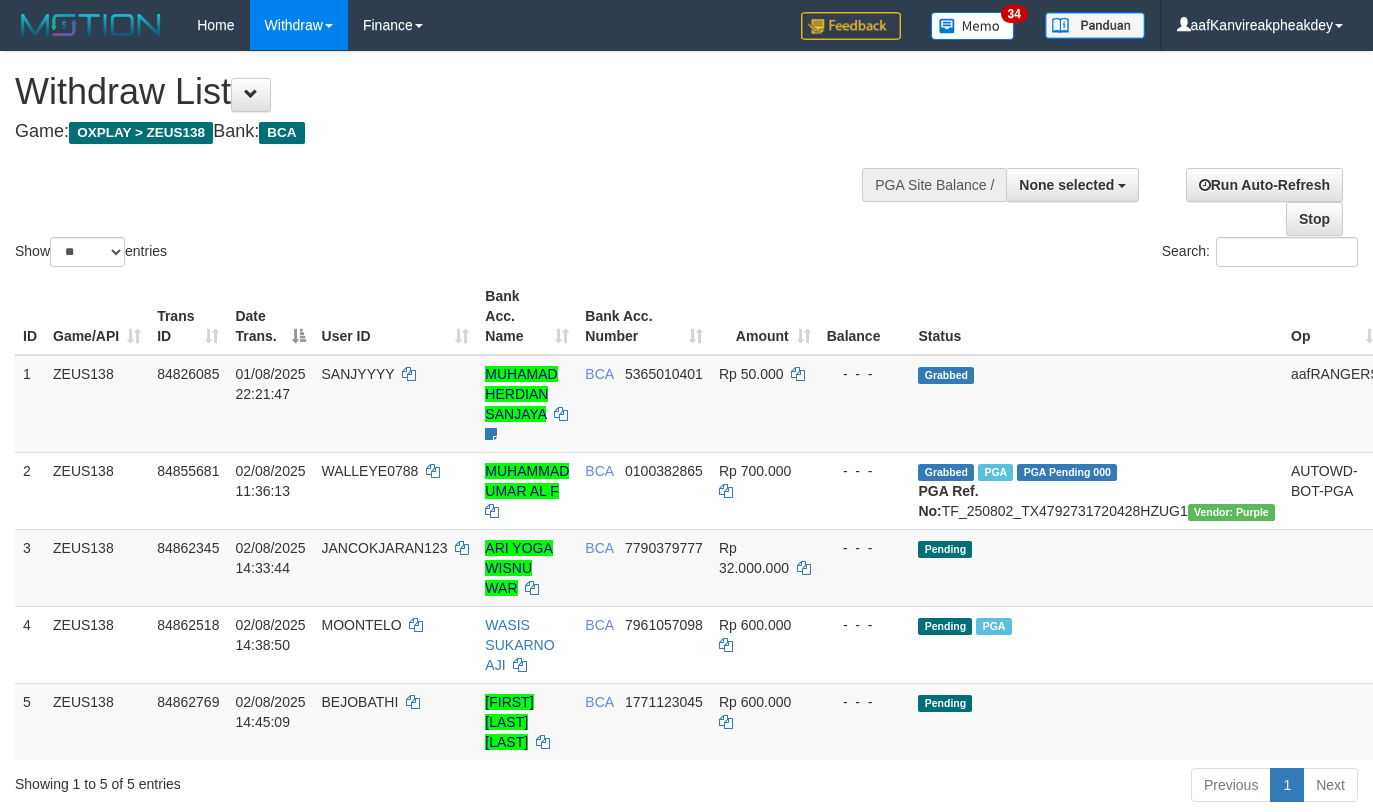 select 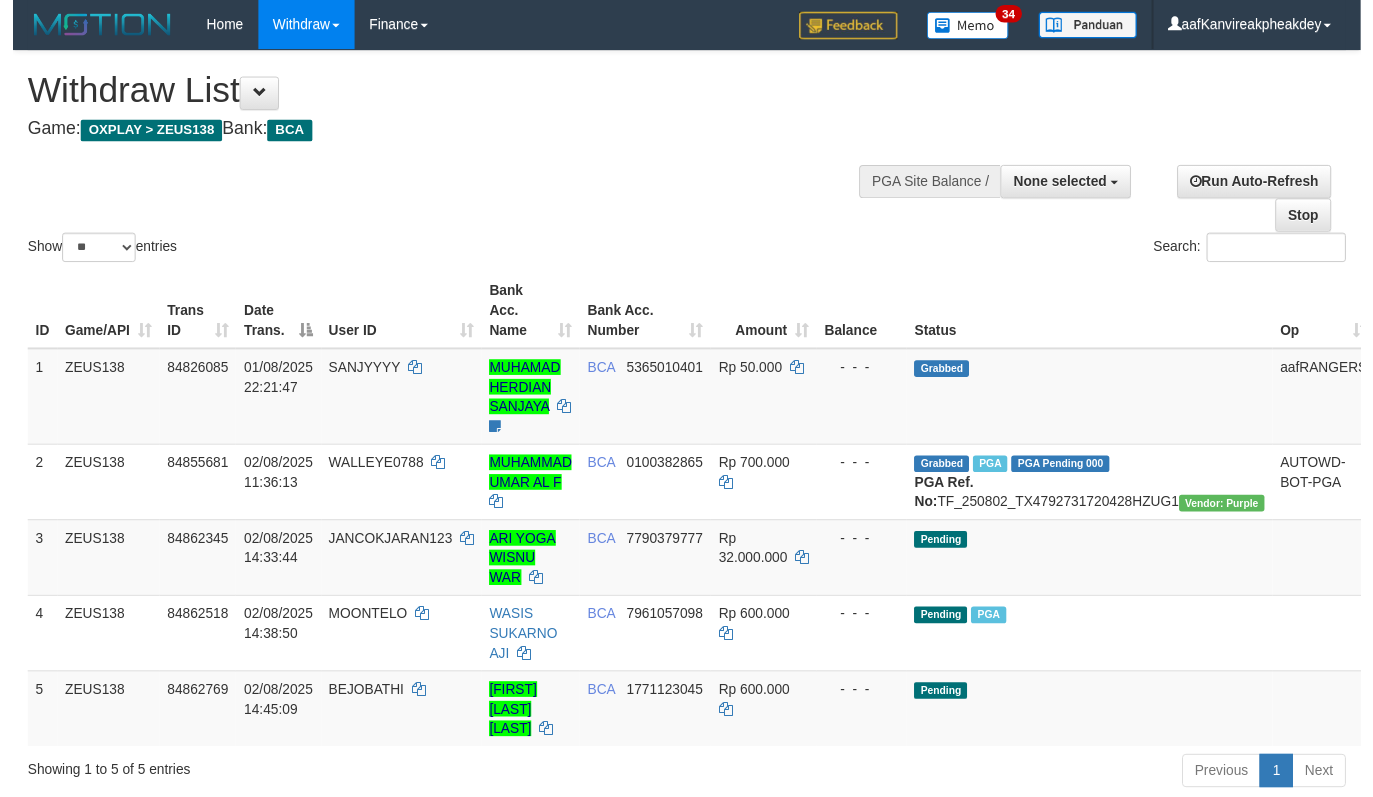 scroll, scrollTop: 0, scrollLeft: 0, axis: both 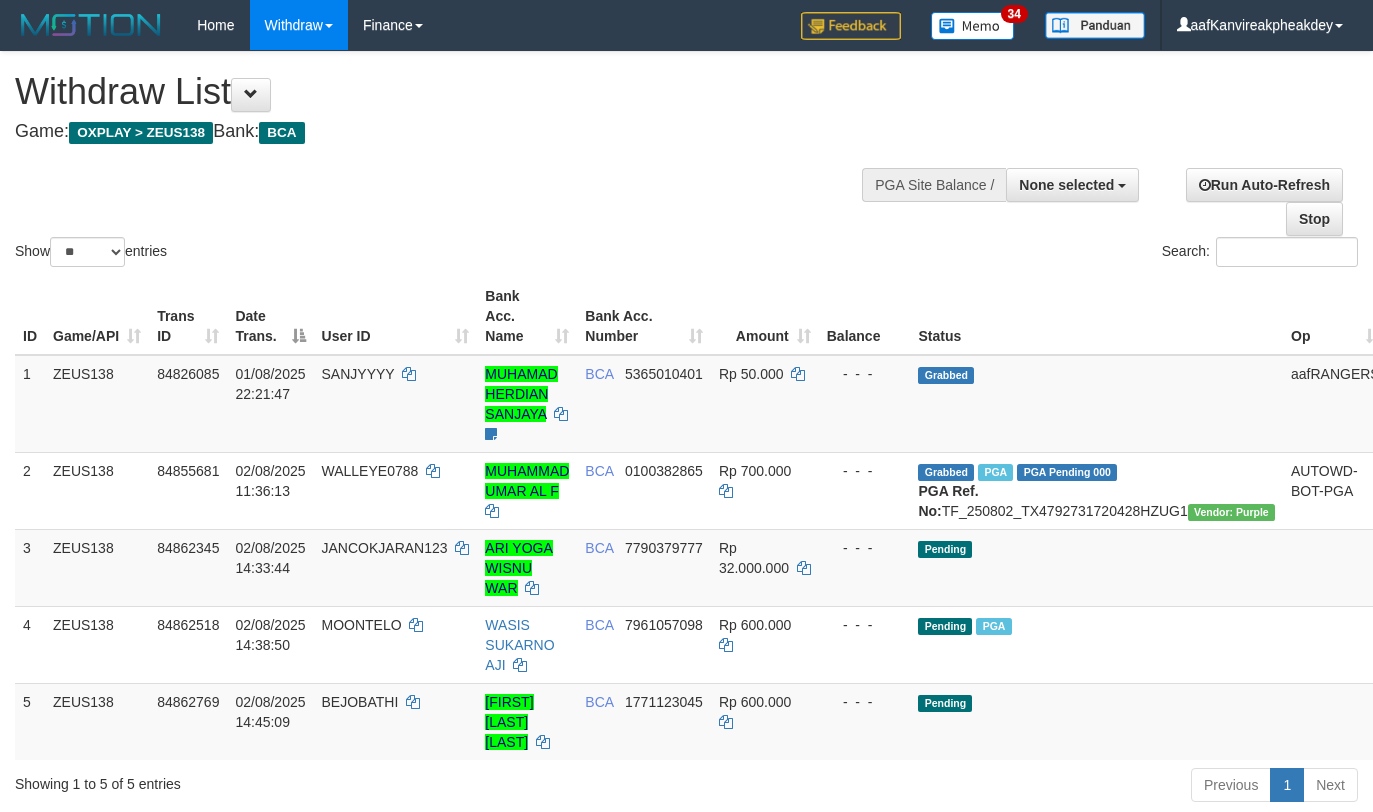 select 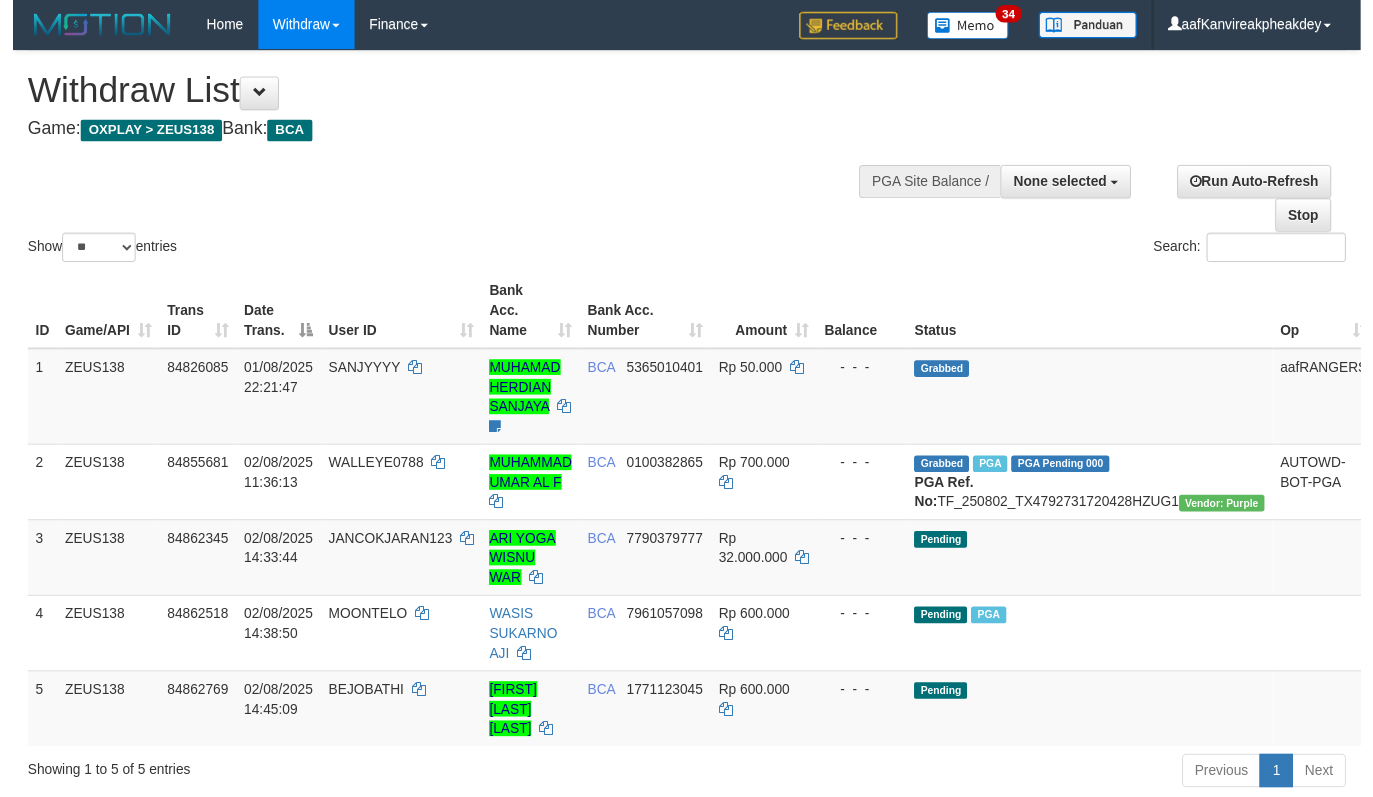scroll, scrollTop: 0, scrollLeft: 0, axis: both 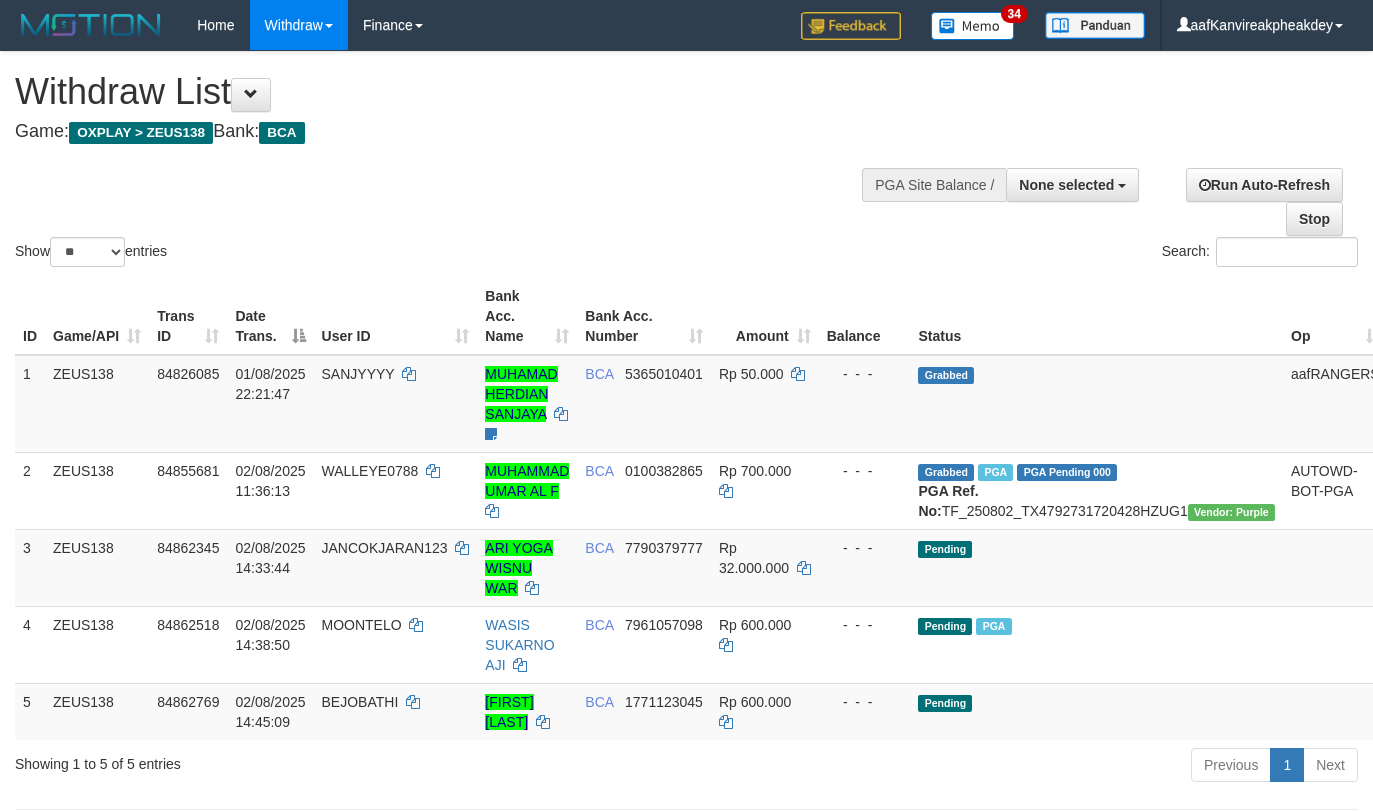 select 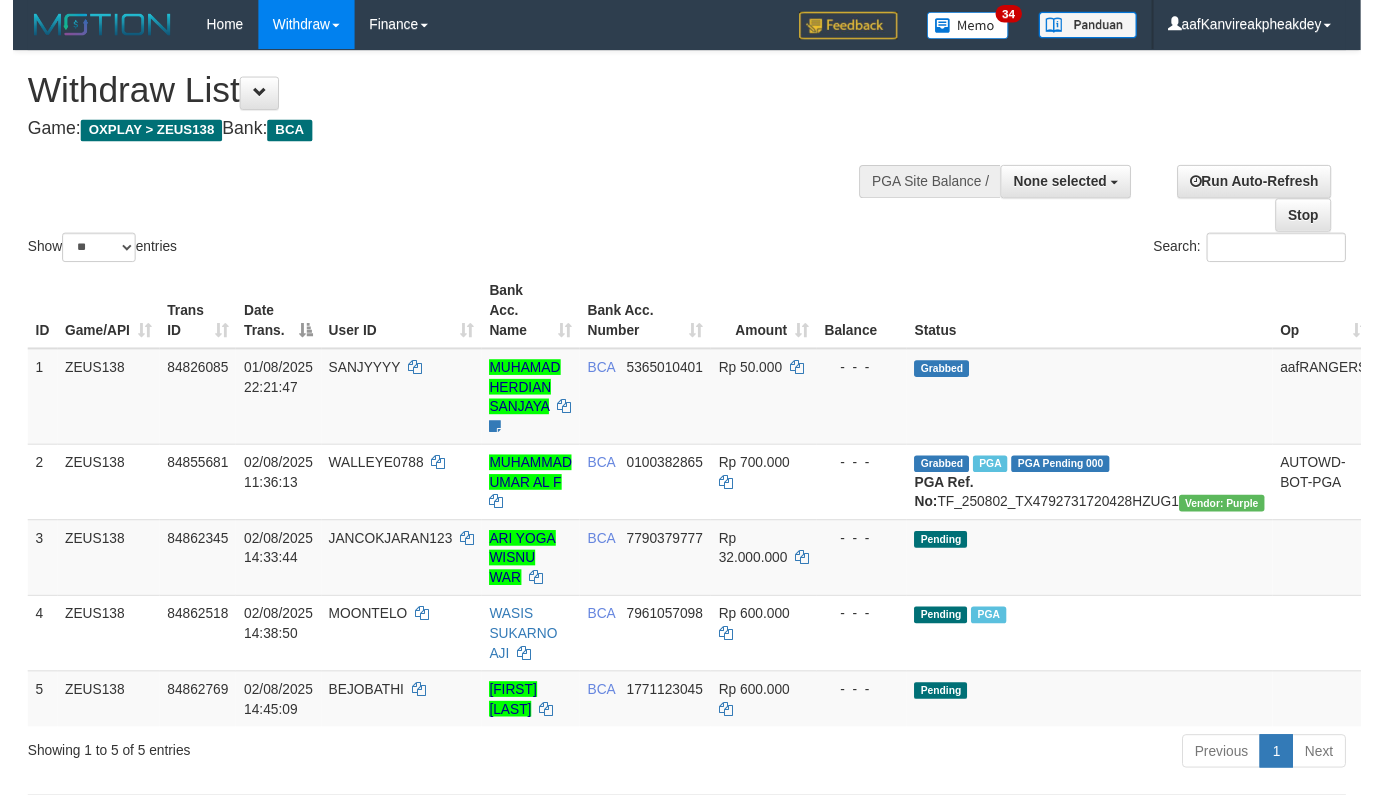 scroll, scrollTop: 0, scrollLeft: 0, axis: both 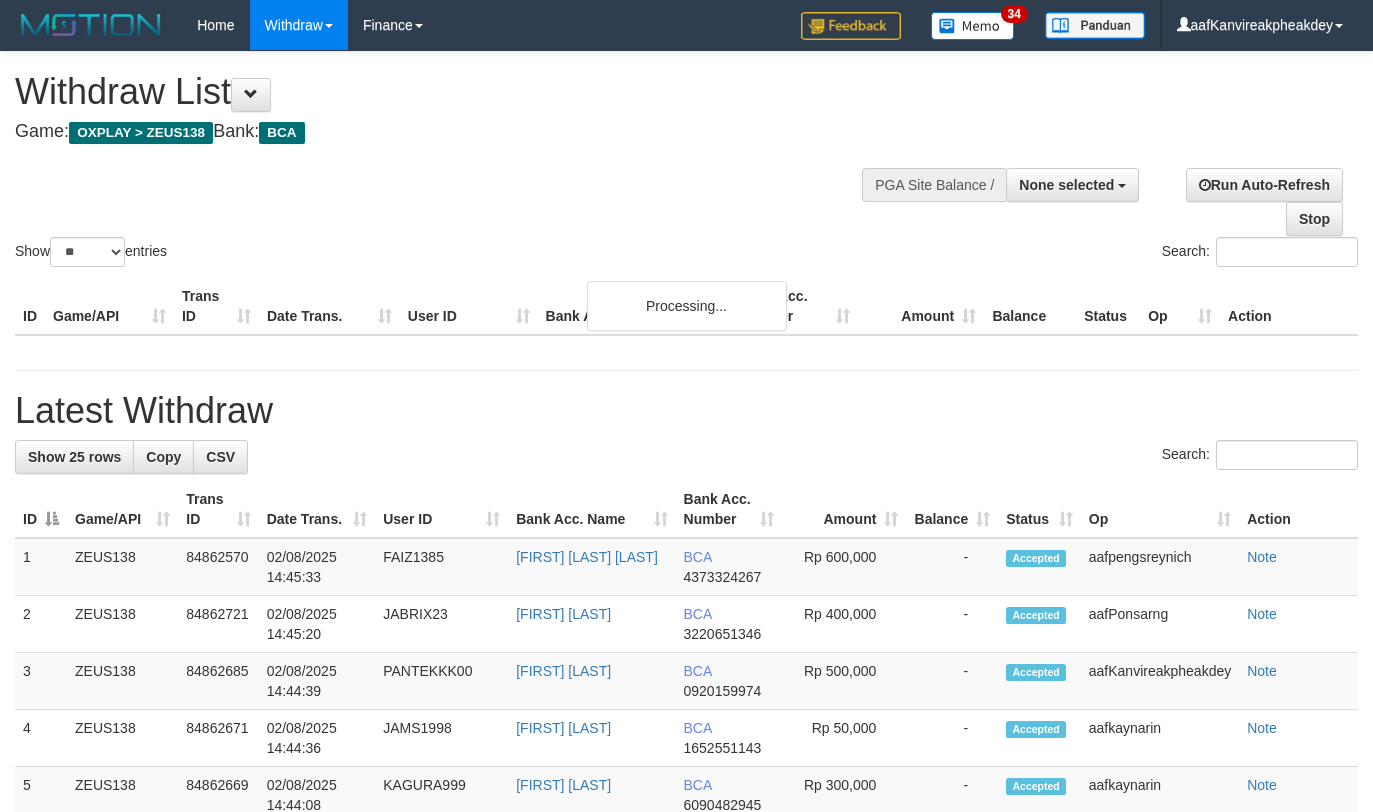 select 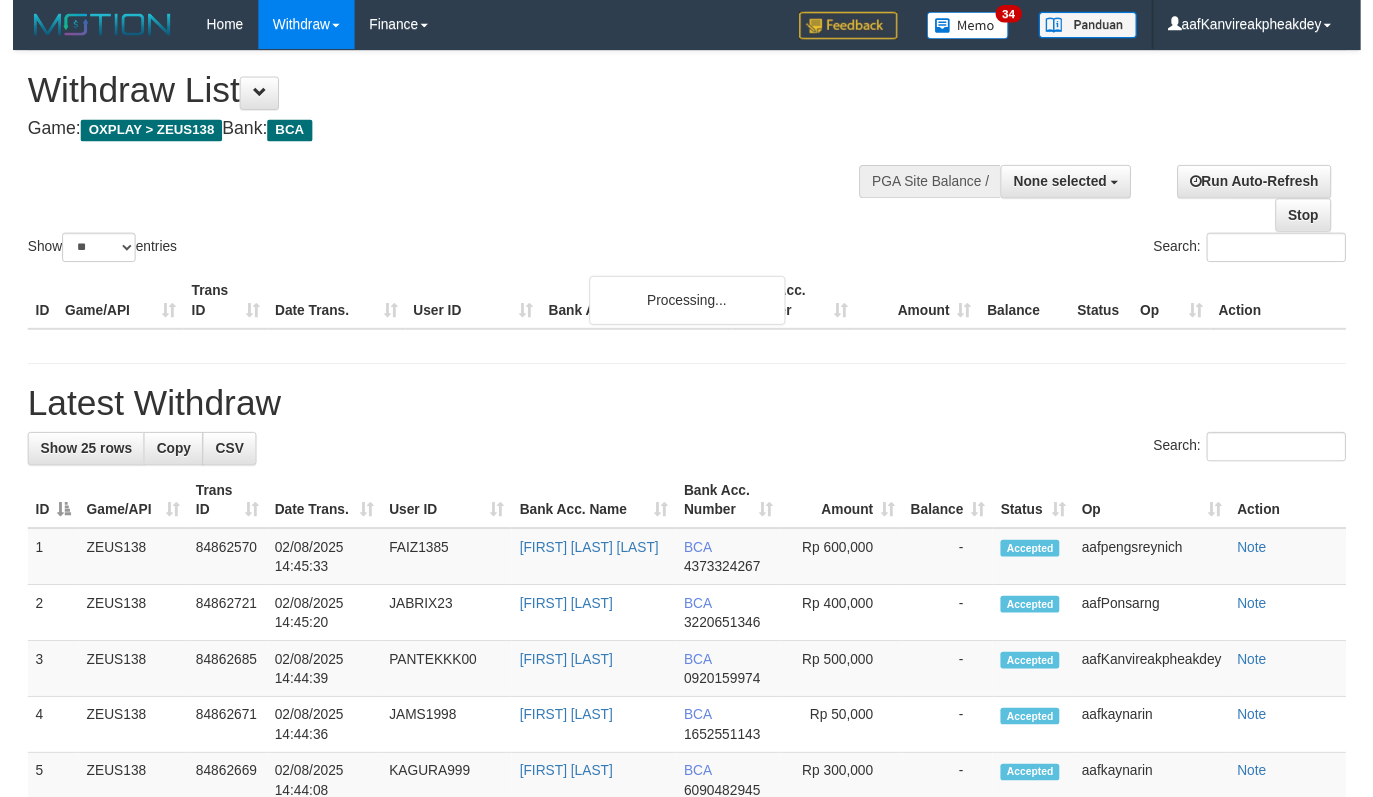 scroll, scrollTop: 0, scrollLeft: 0, axis: both 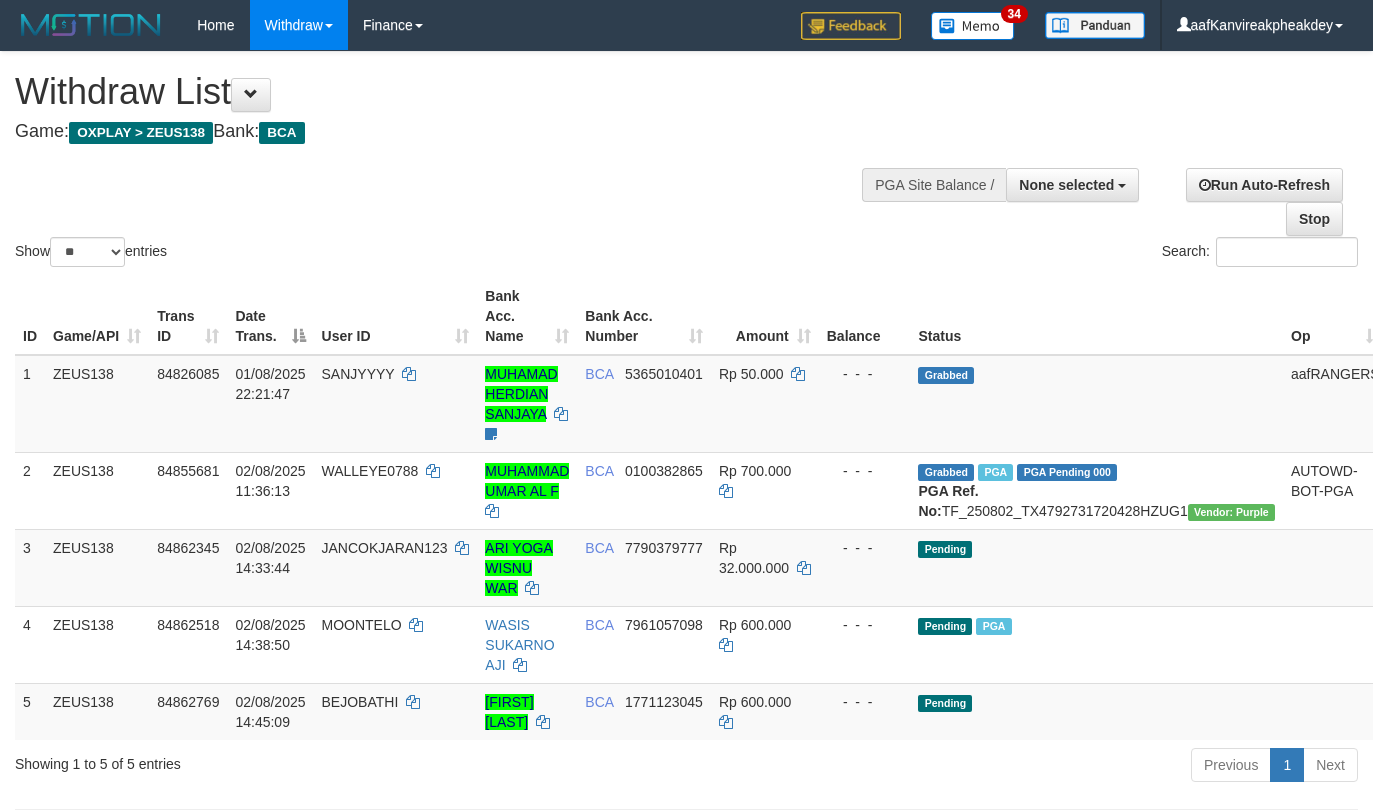 select 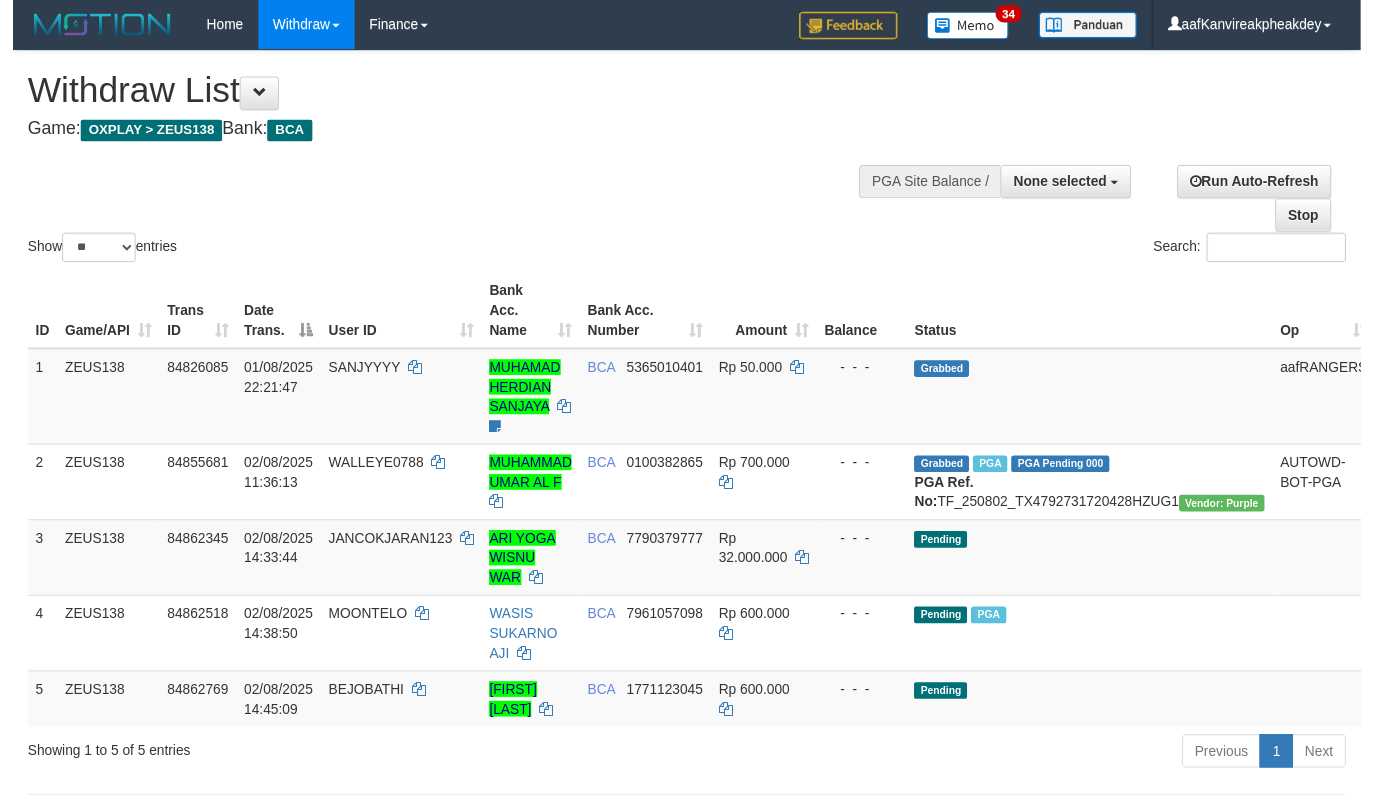 scroll, scrollTop: 0, scrollLeft: 0, axis: both 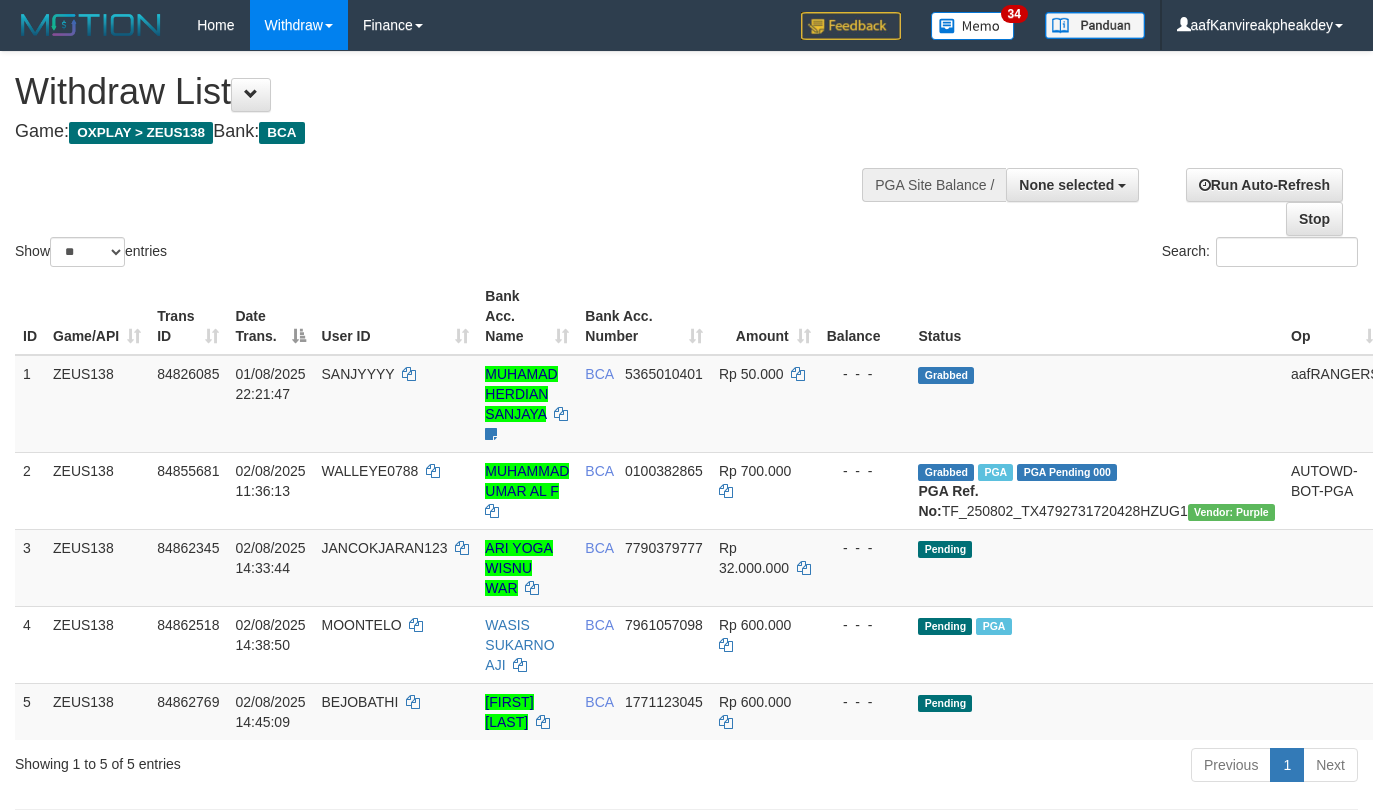 select 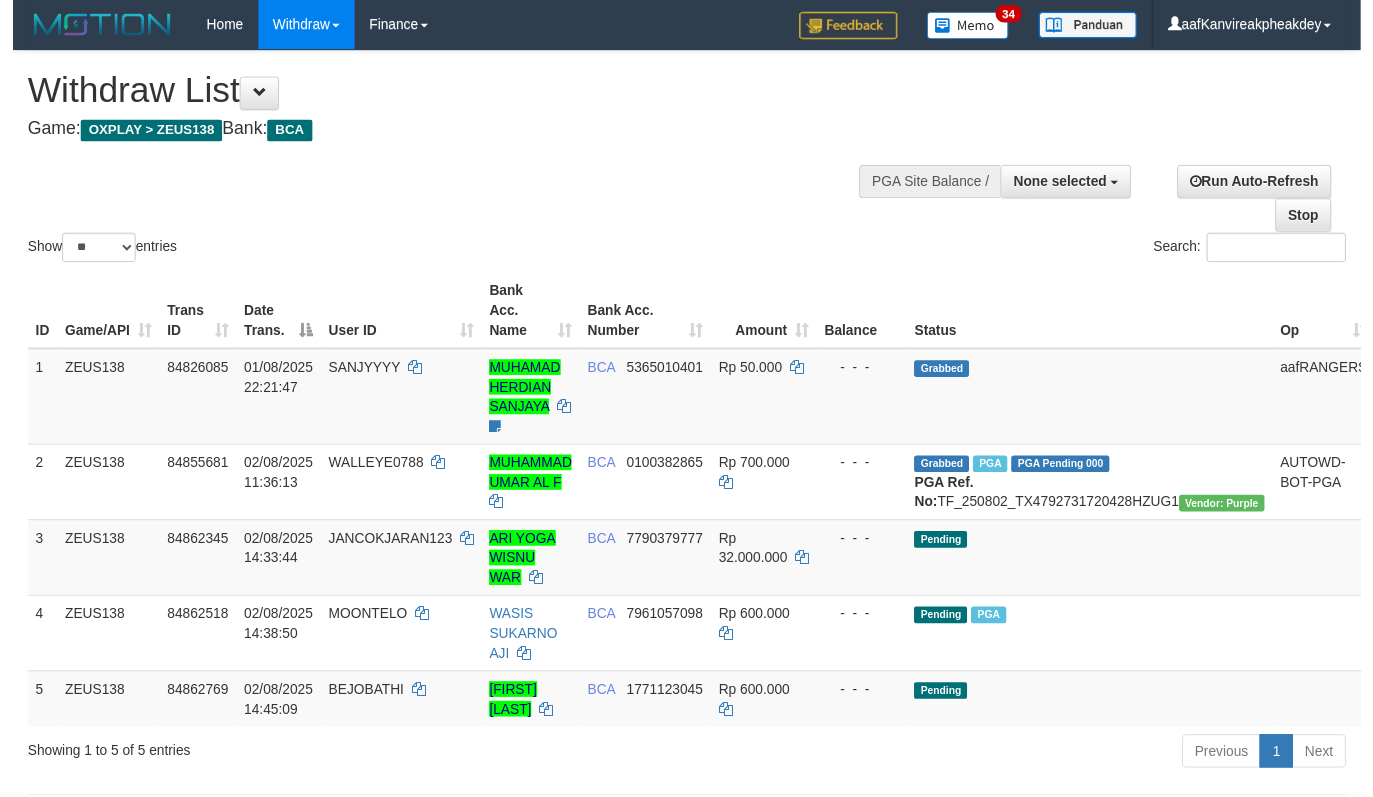 scroll, scrollTop: 0, scrollLeft: 0, axis: both 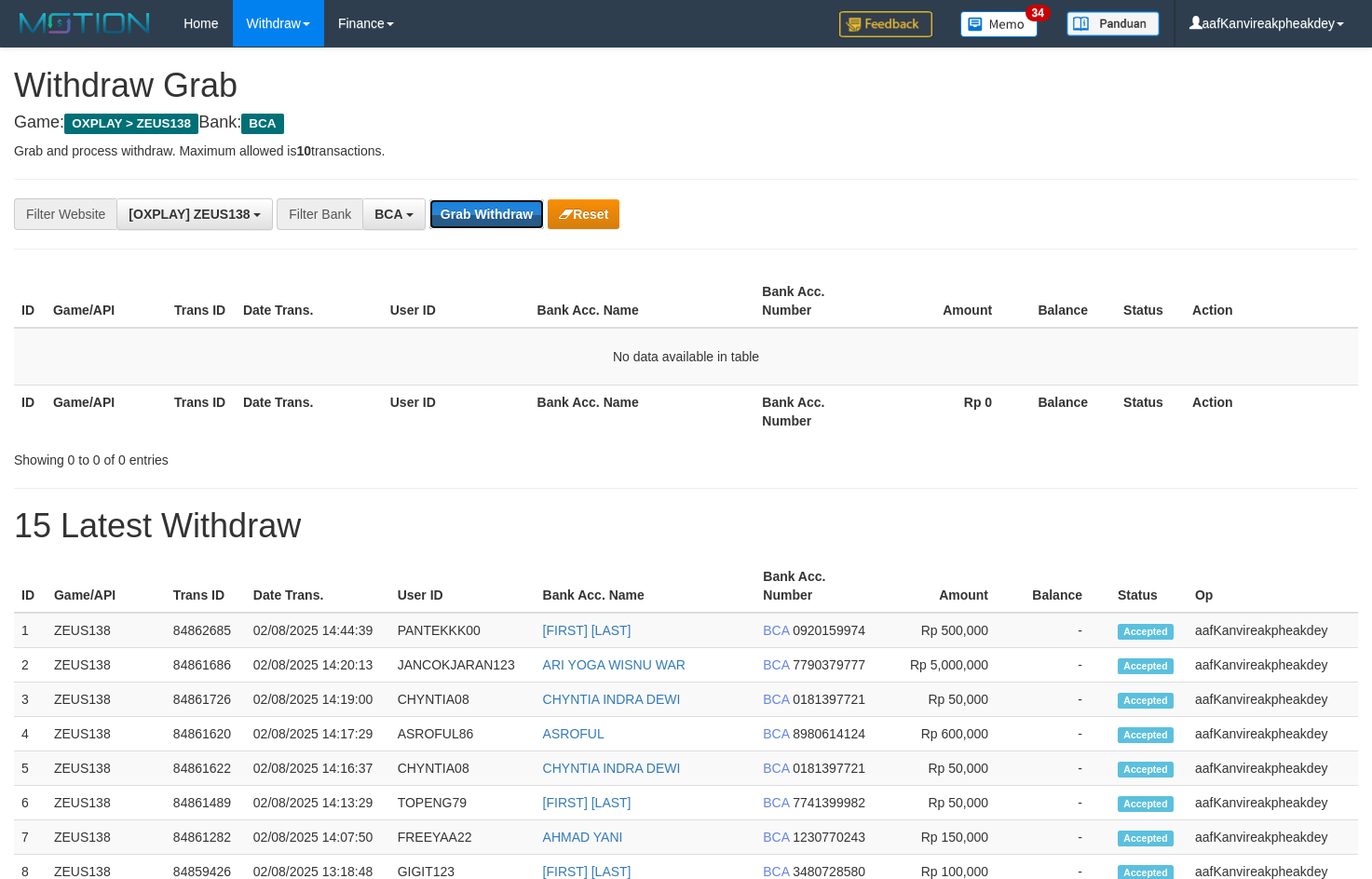 click on "Grab Withdraw" at bounding box center (486, 214) 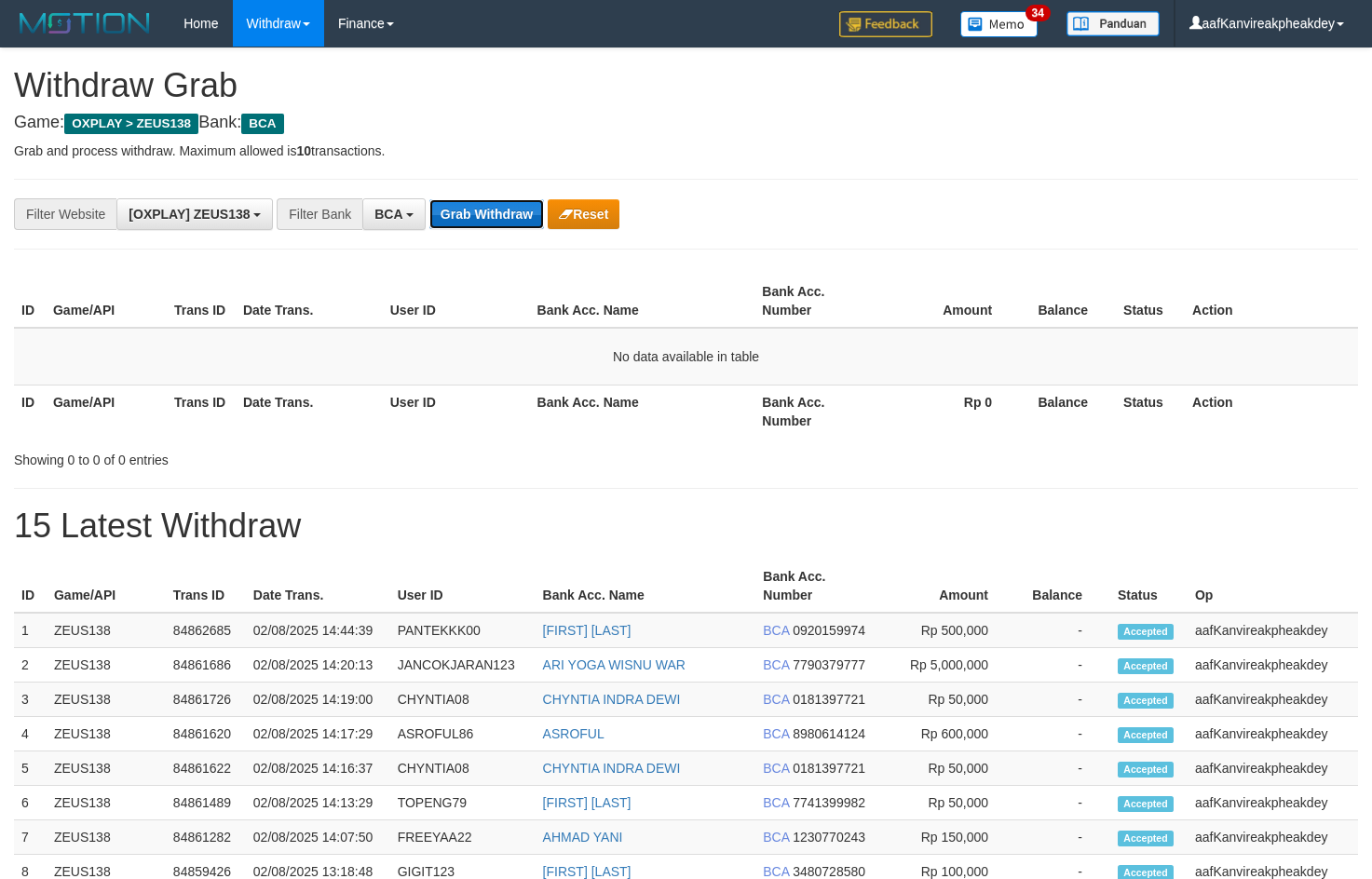 click on "Grab Withdraw" at bounding box center [486, 214] 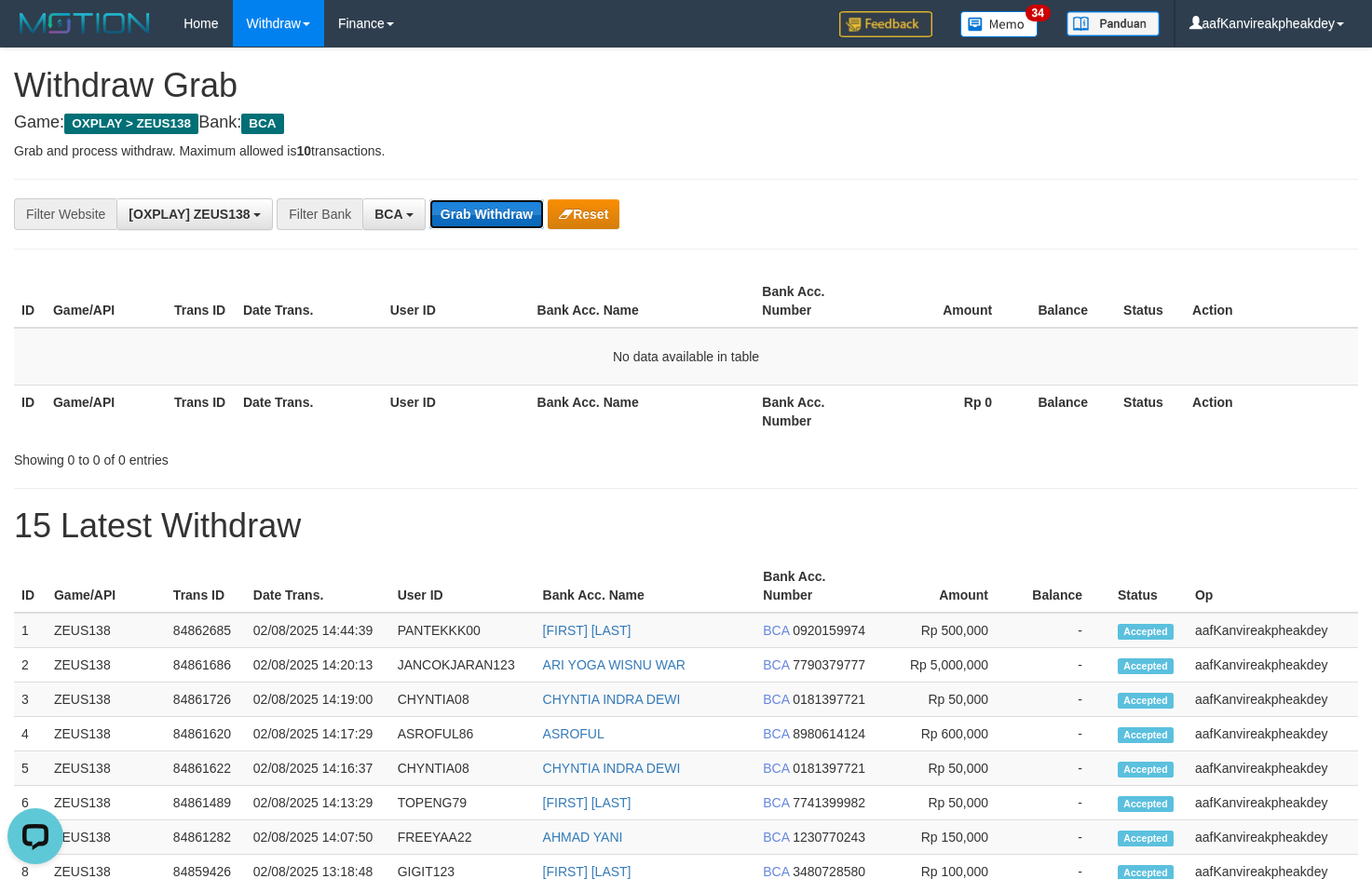 scroll, scrollTop: 0, scrollLeft: 0, axis: both 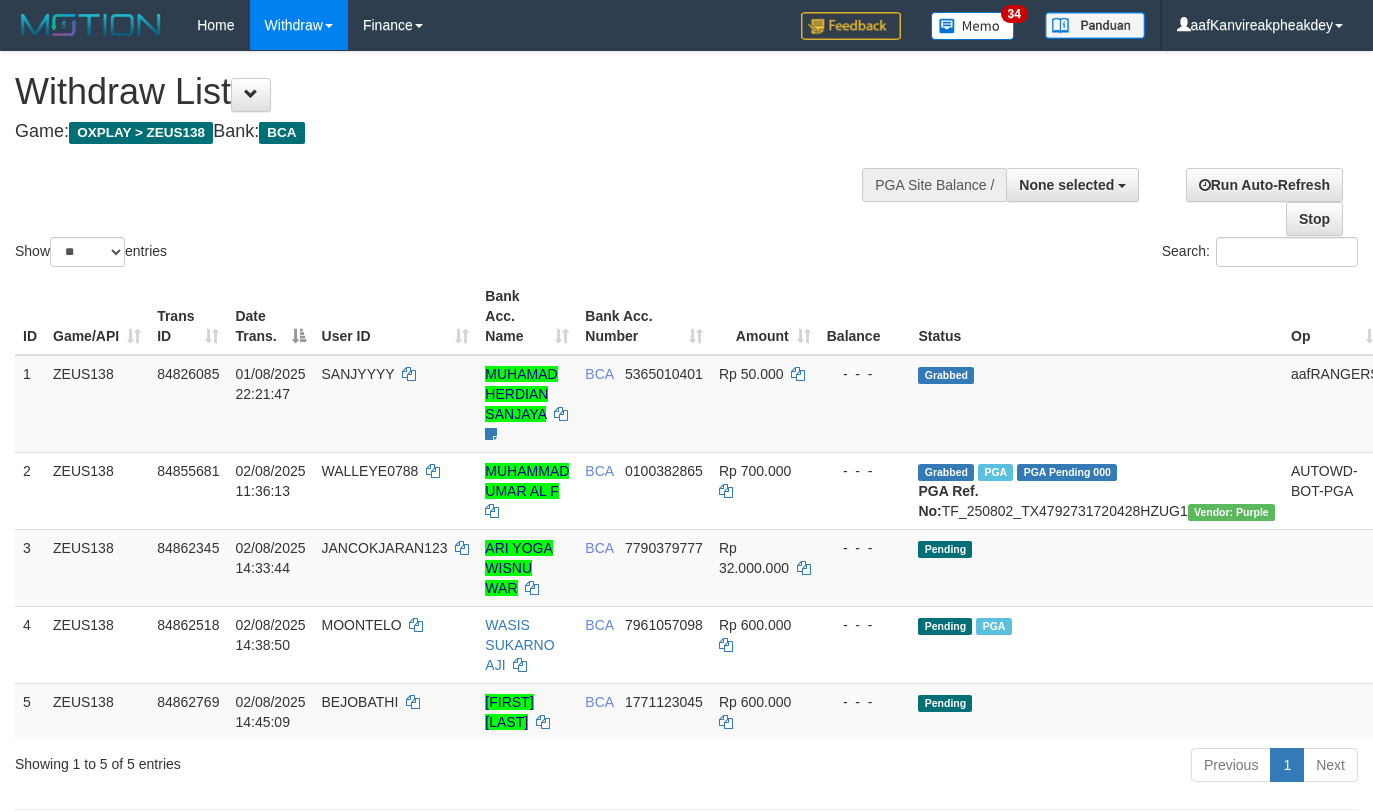 select 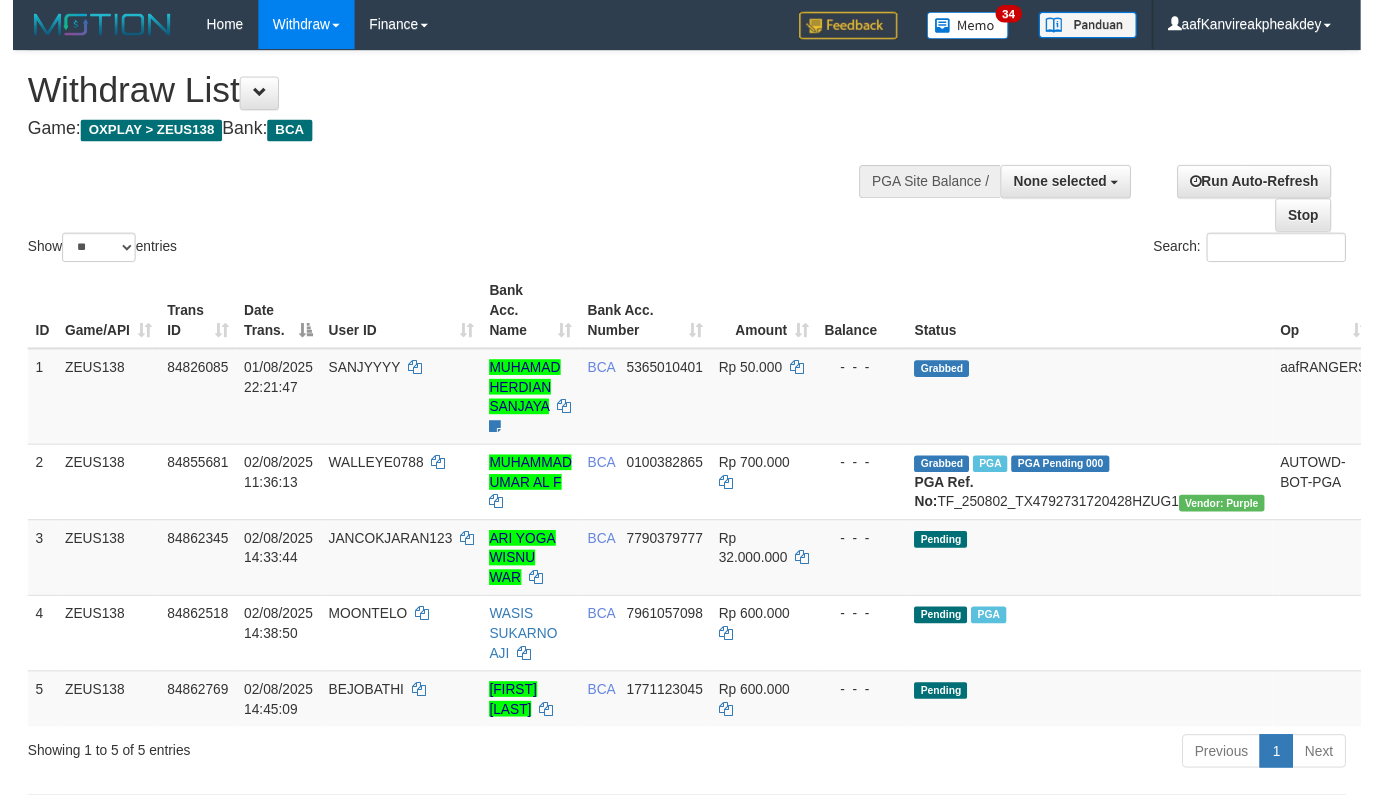 scroll, scrollTop: 0, scrollLeft: 0, axis: both 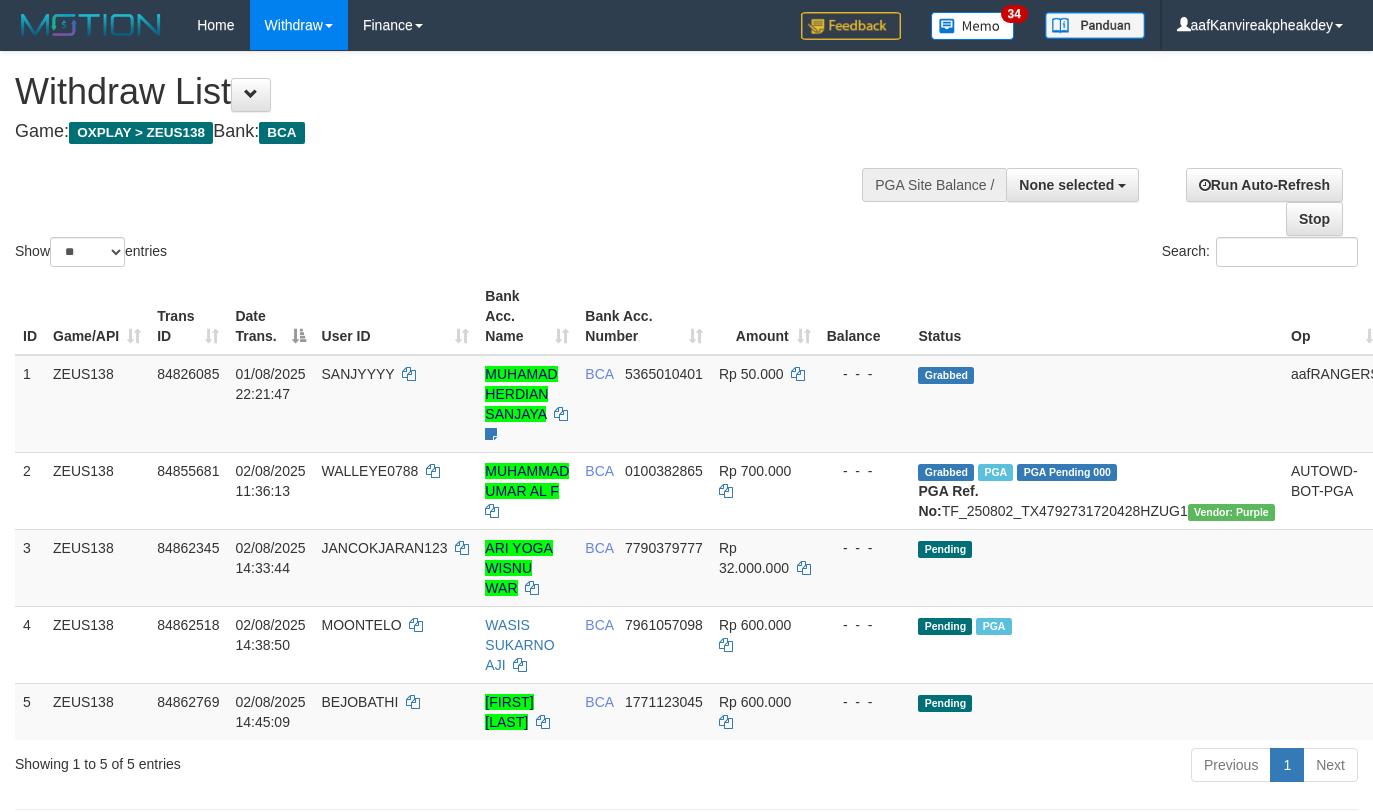 select 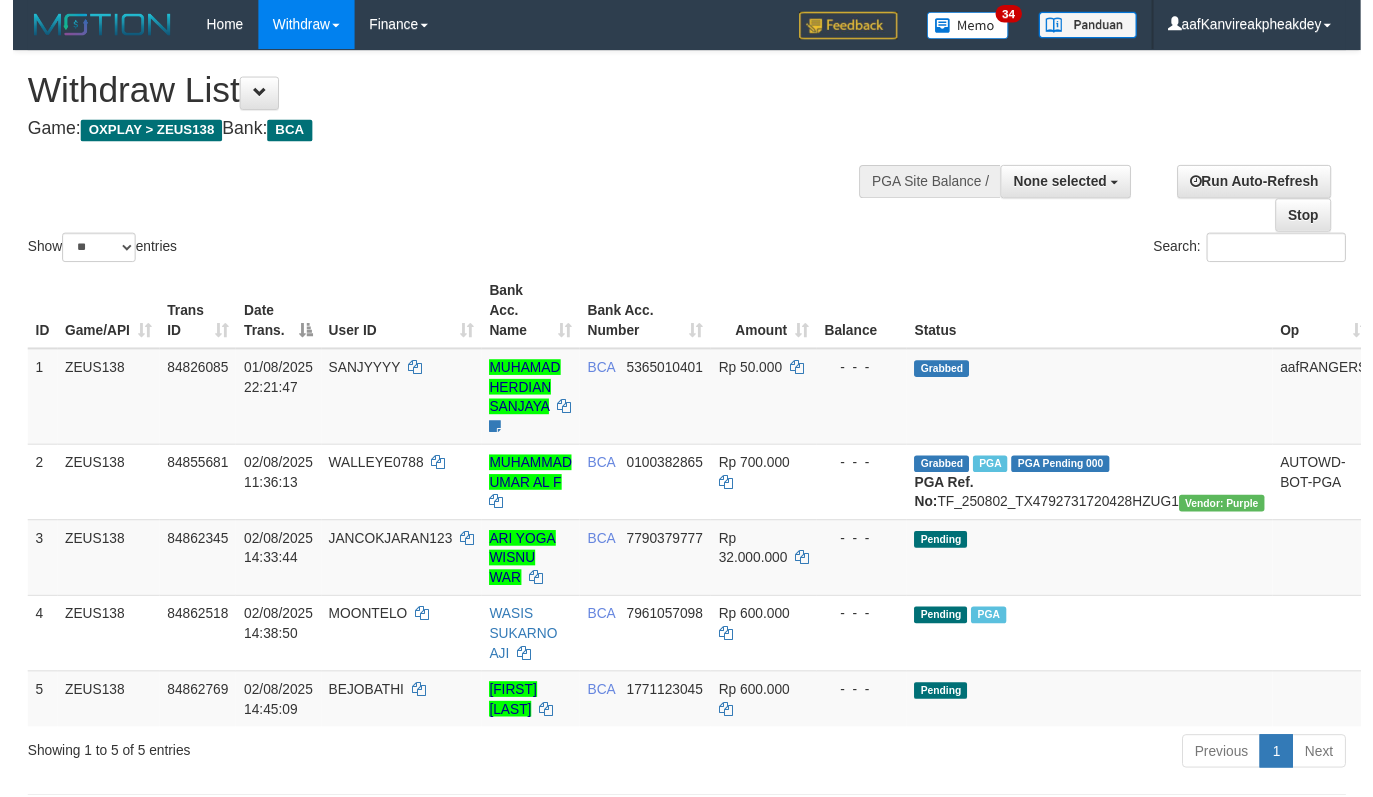 scroll, scrollTop: 0, scrollLeft: 0, axis: both 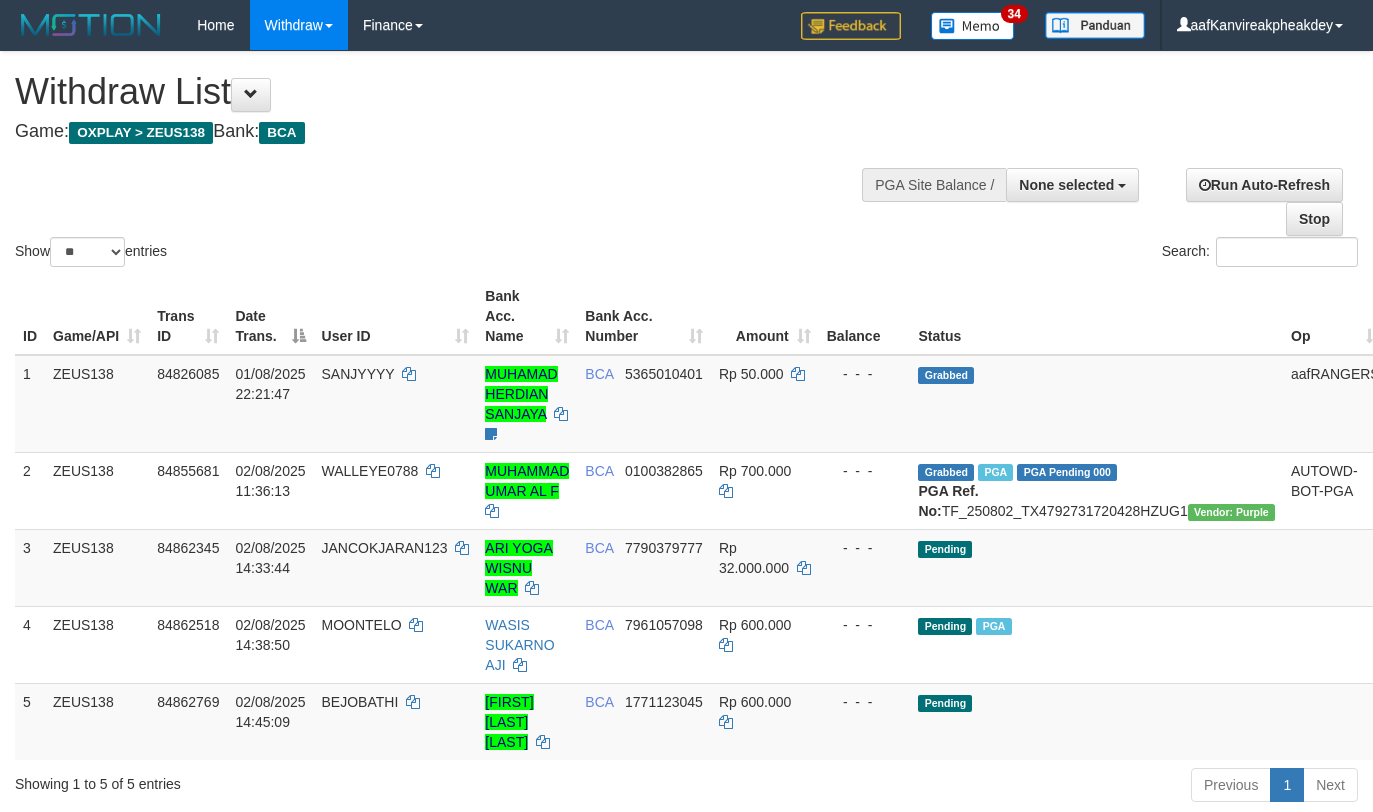 select 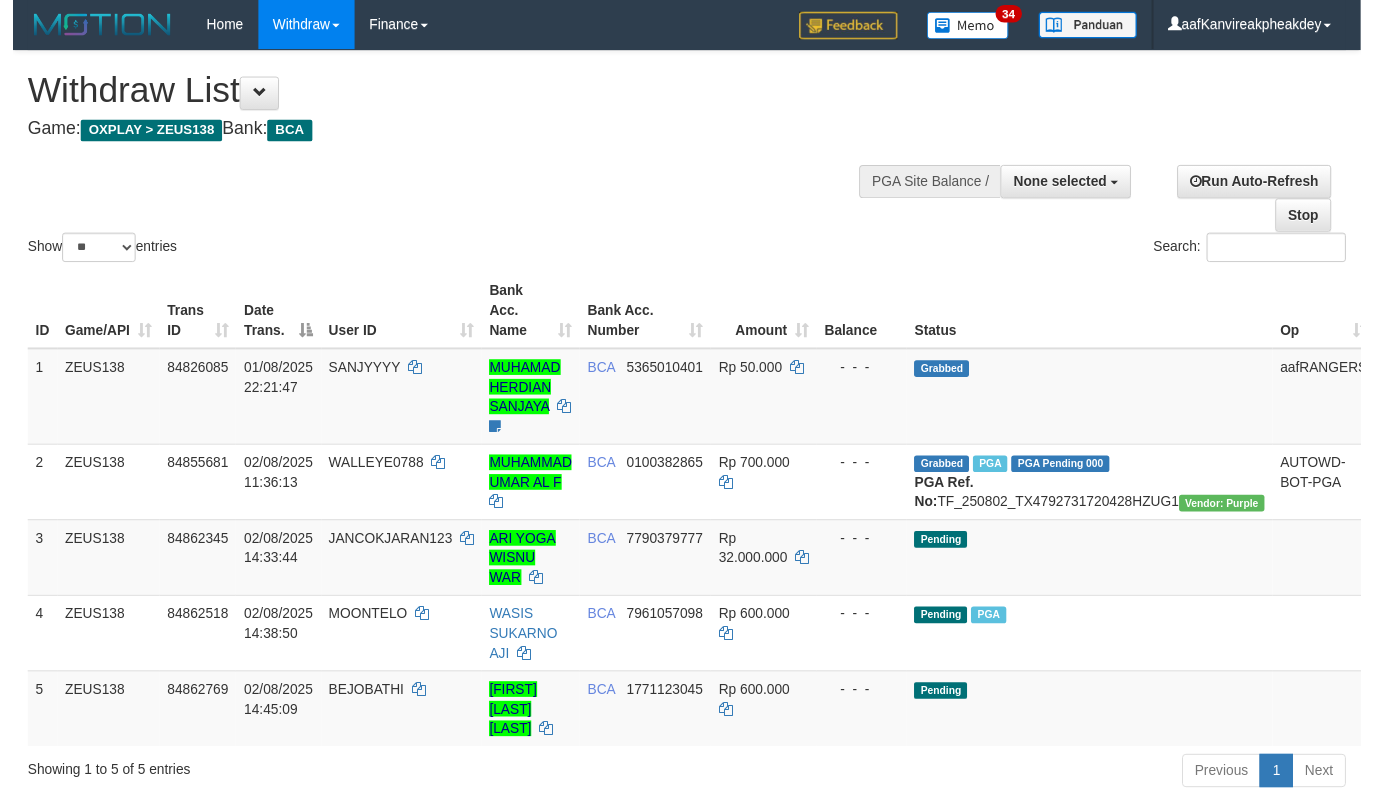 scroll, scrollTop: 0, scrollLeft: 0, axis: both 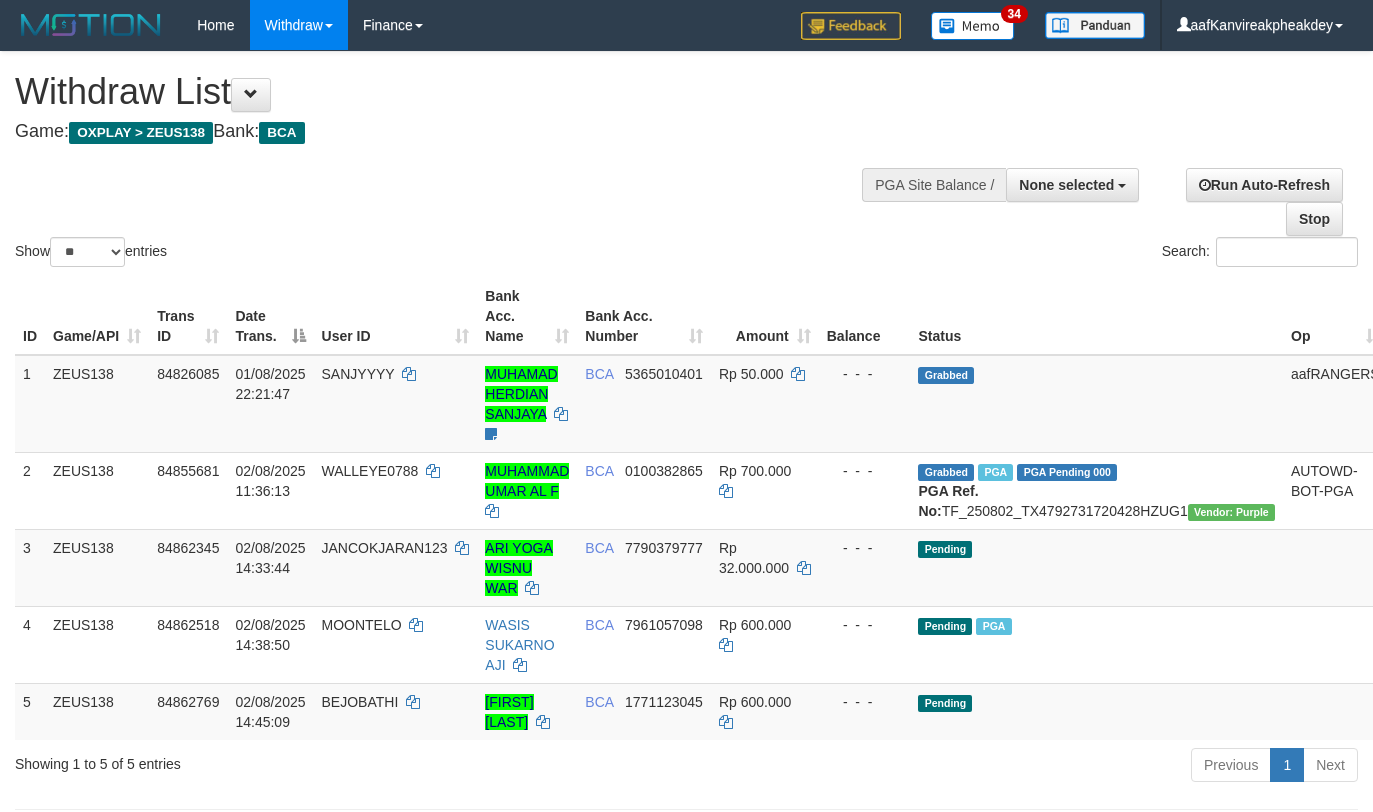 select 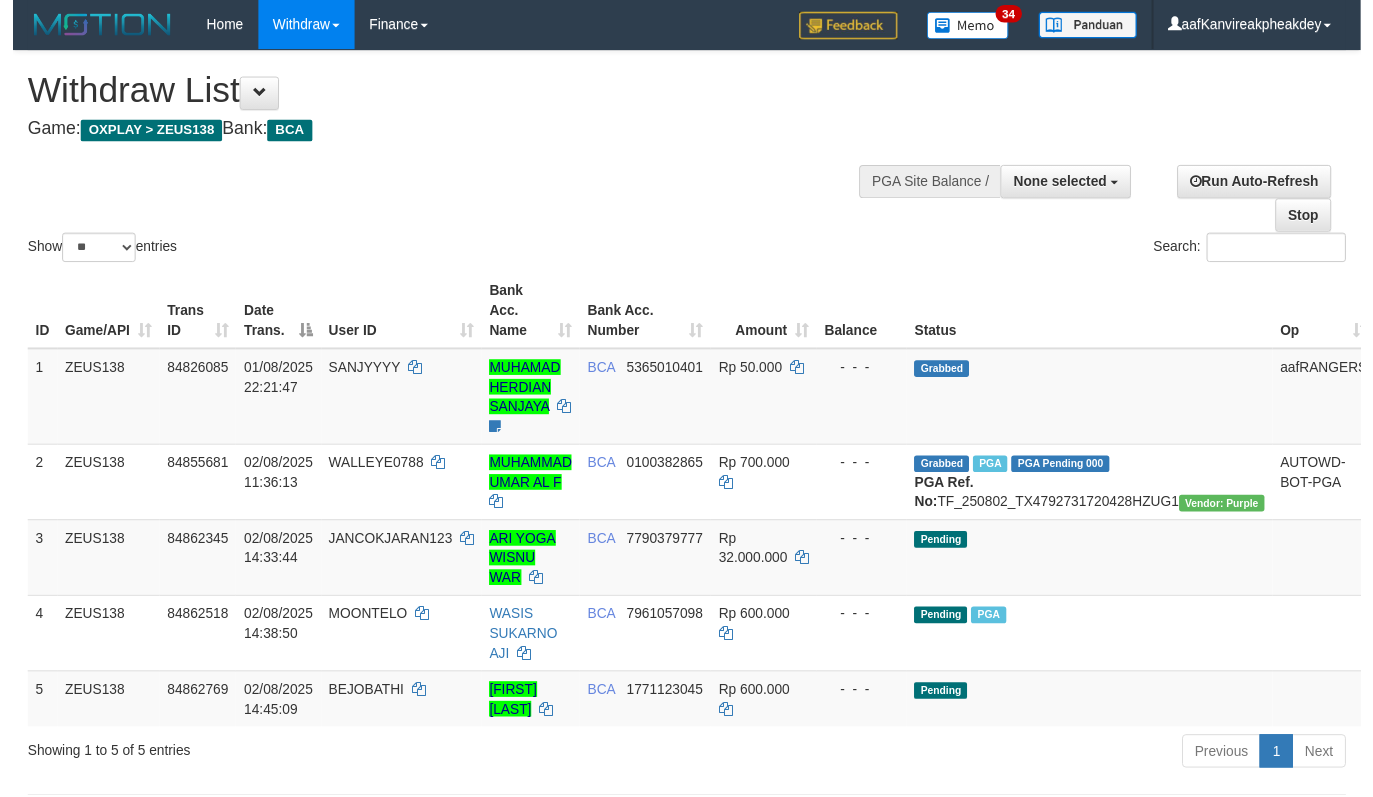 scroll, scrollTop: 0, scrollLeft: 0, axis: both 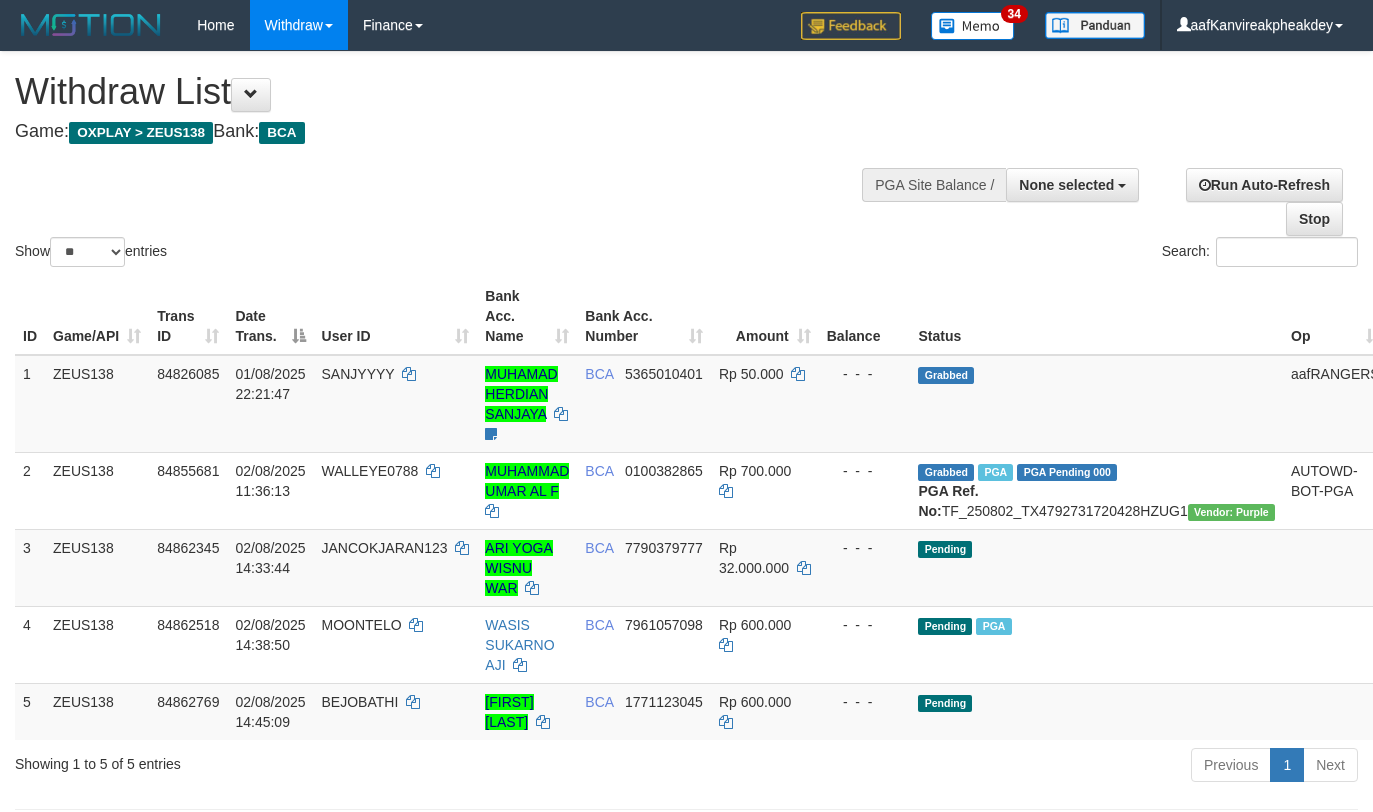 select 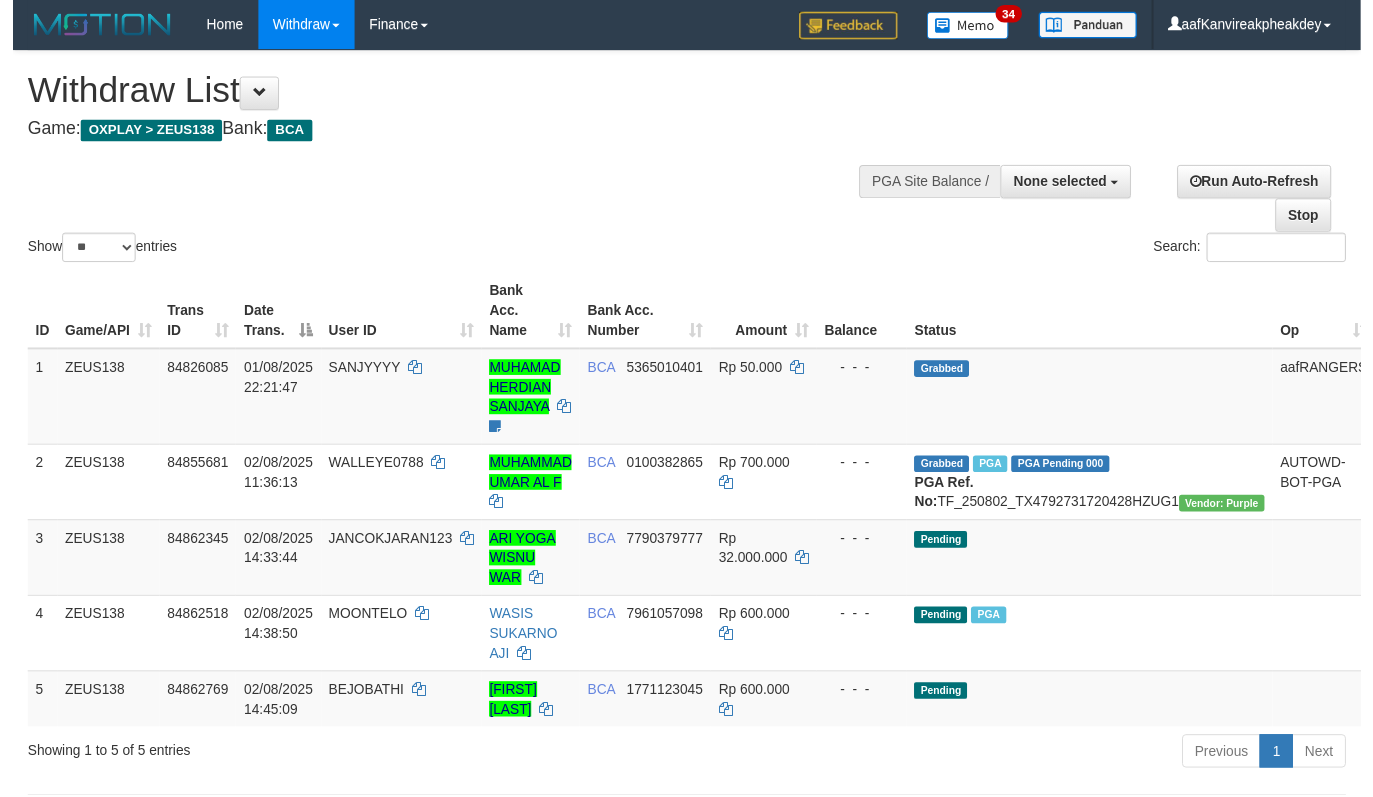 scroll, scrollTop: 0, scrollLeft: 0, axis: both 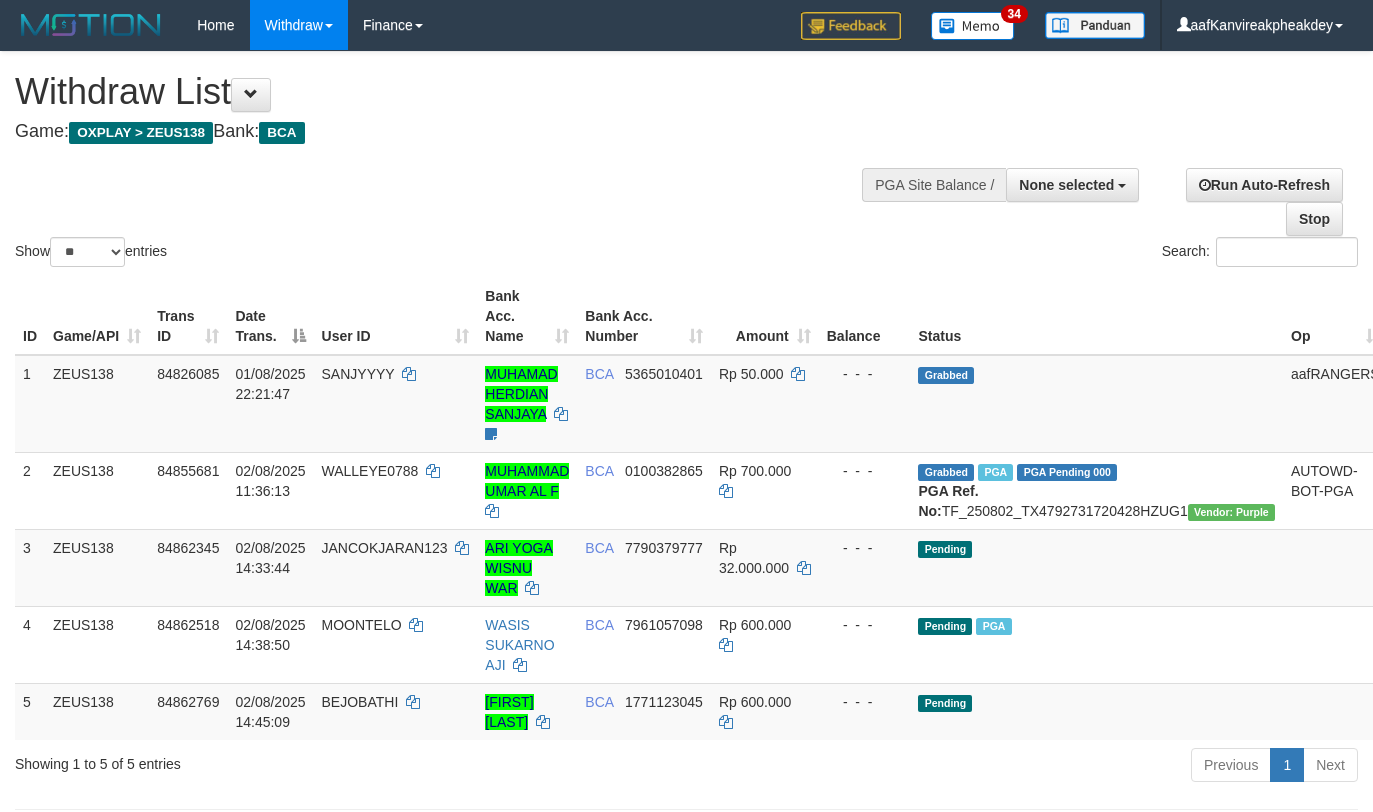 select 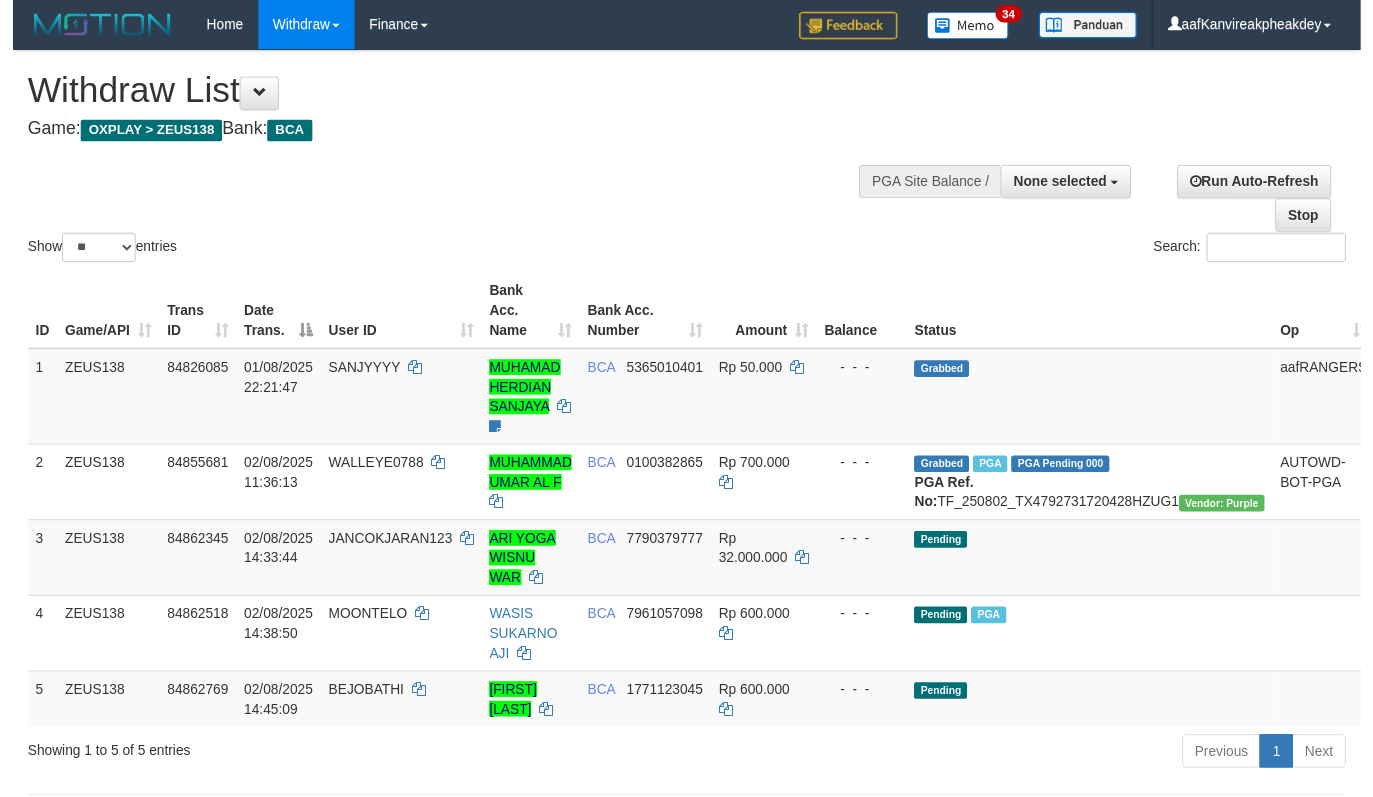 scroll, scrollTop: 0, scrollLeft: 0, axis: both 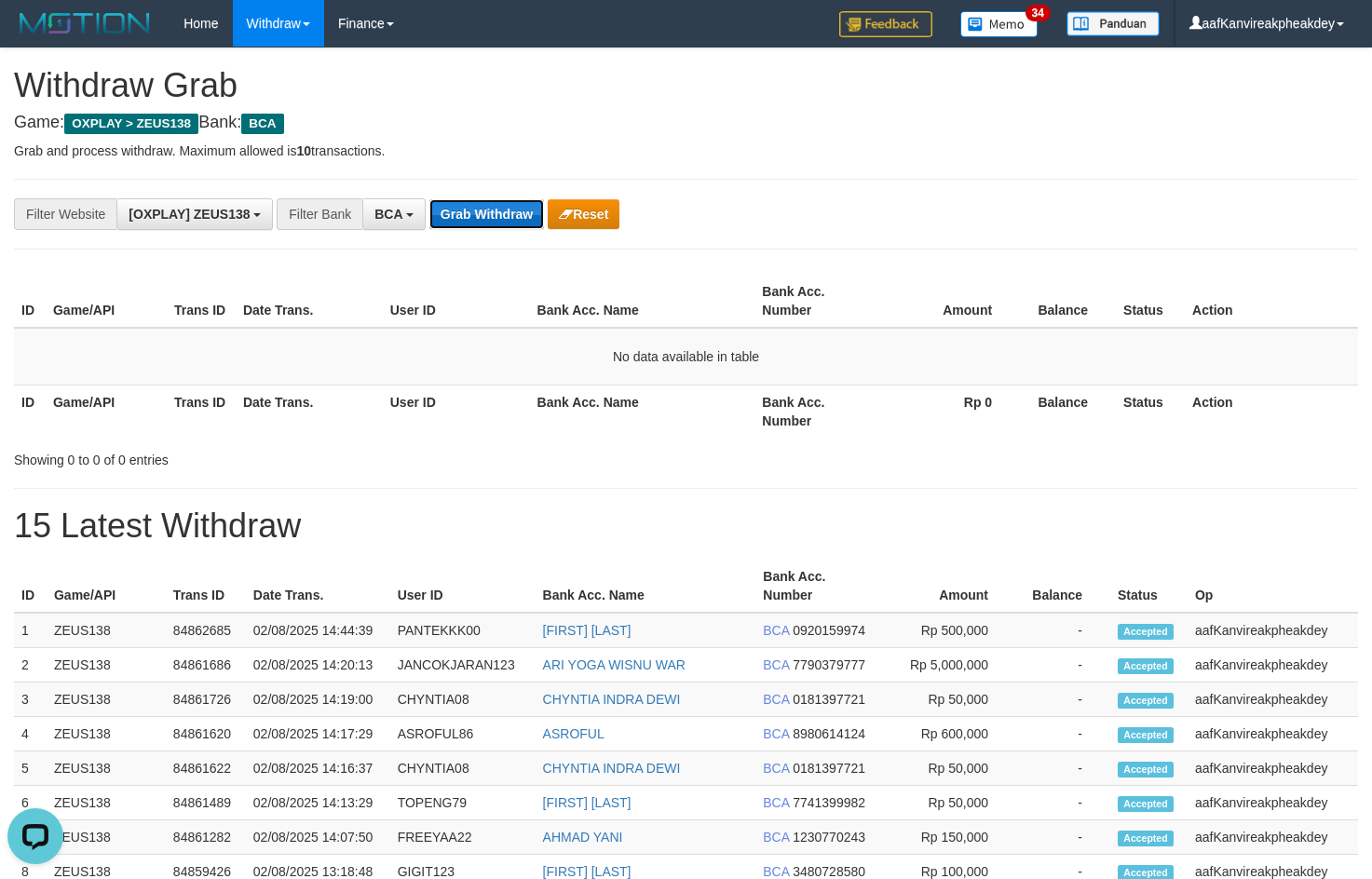 click on "Grab Withdraw" at bounding box center [486, 214] 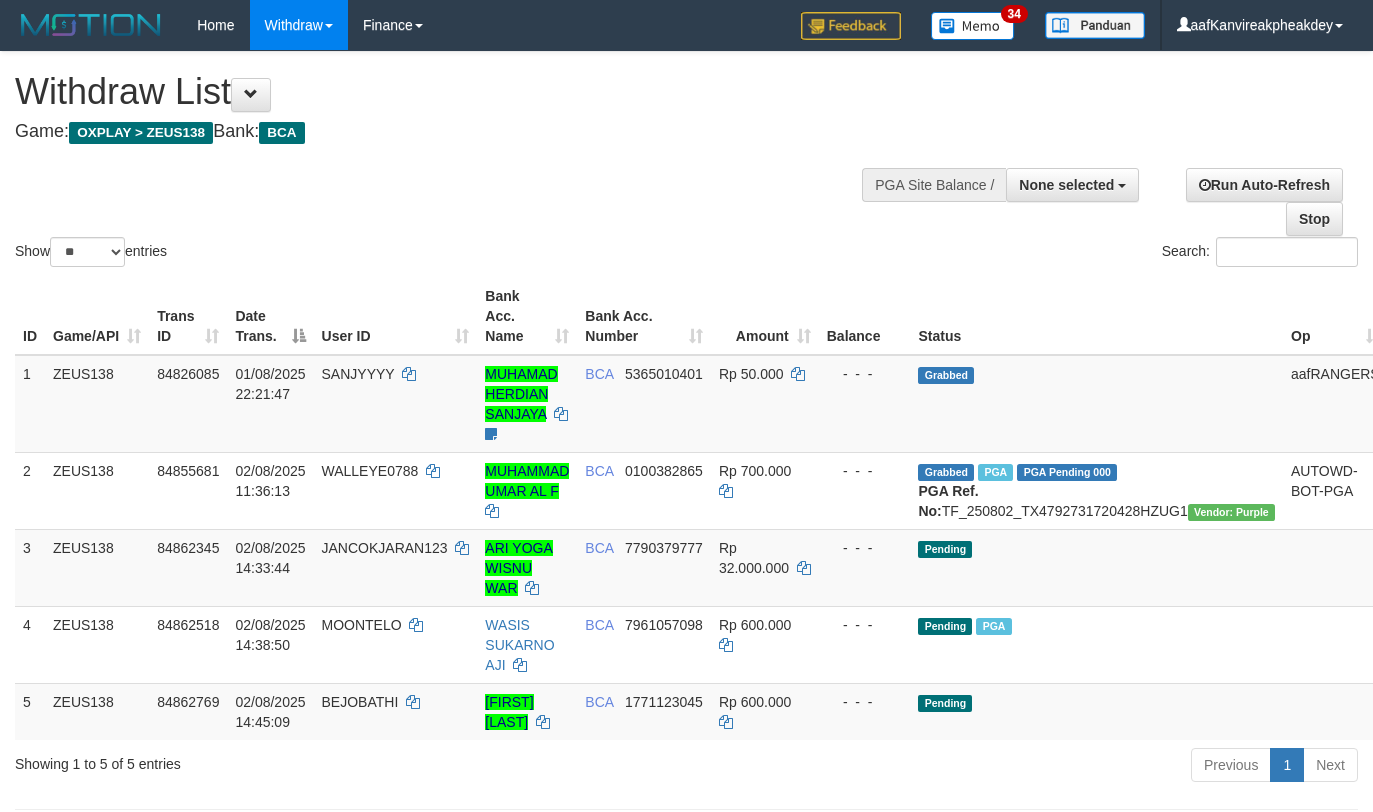 select 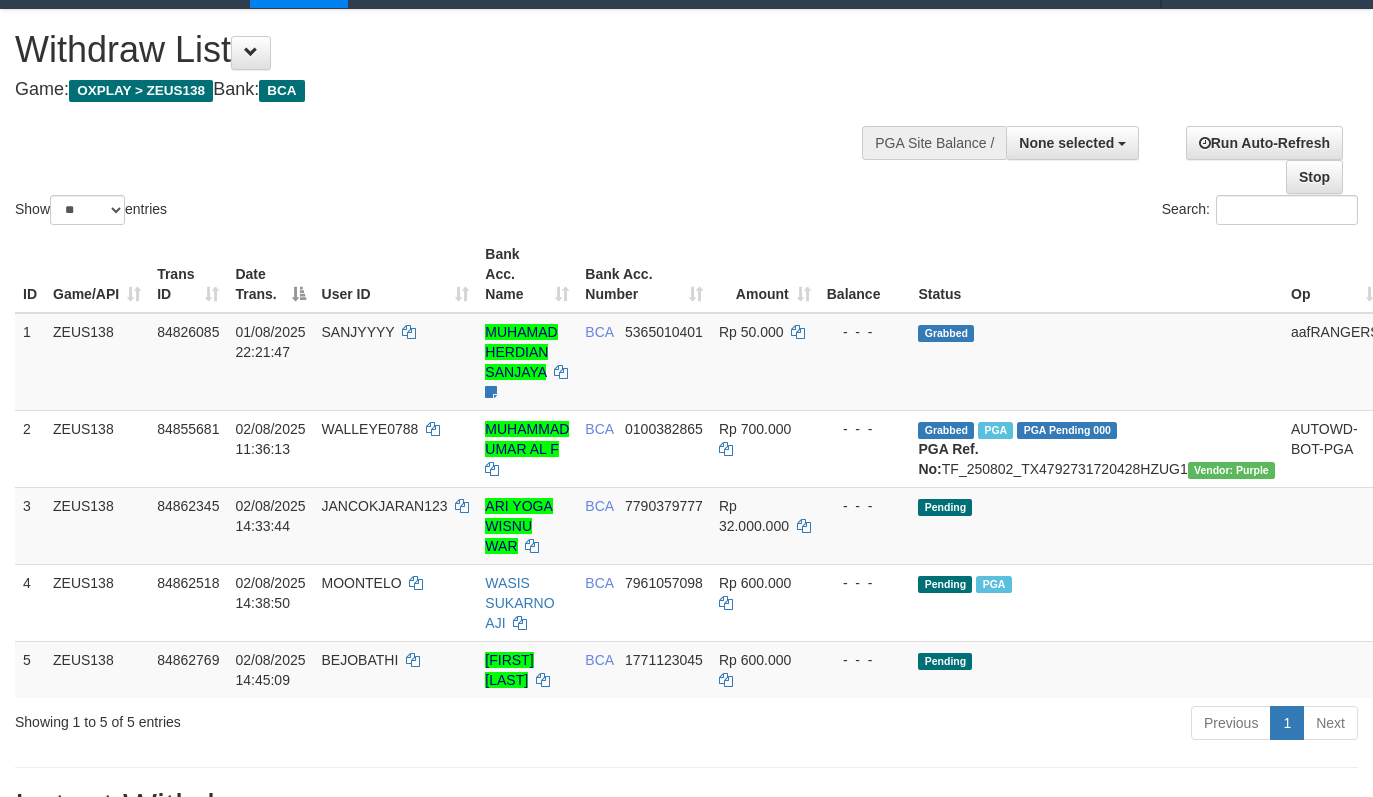 scroll, scrollTop: 133, scrollLeft: 0, axis: vertical 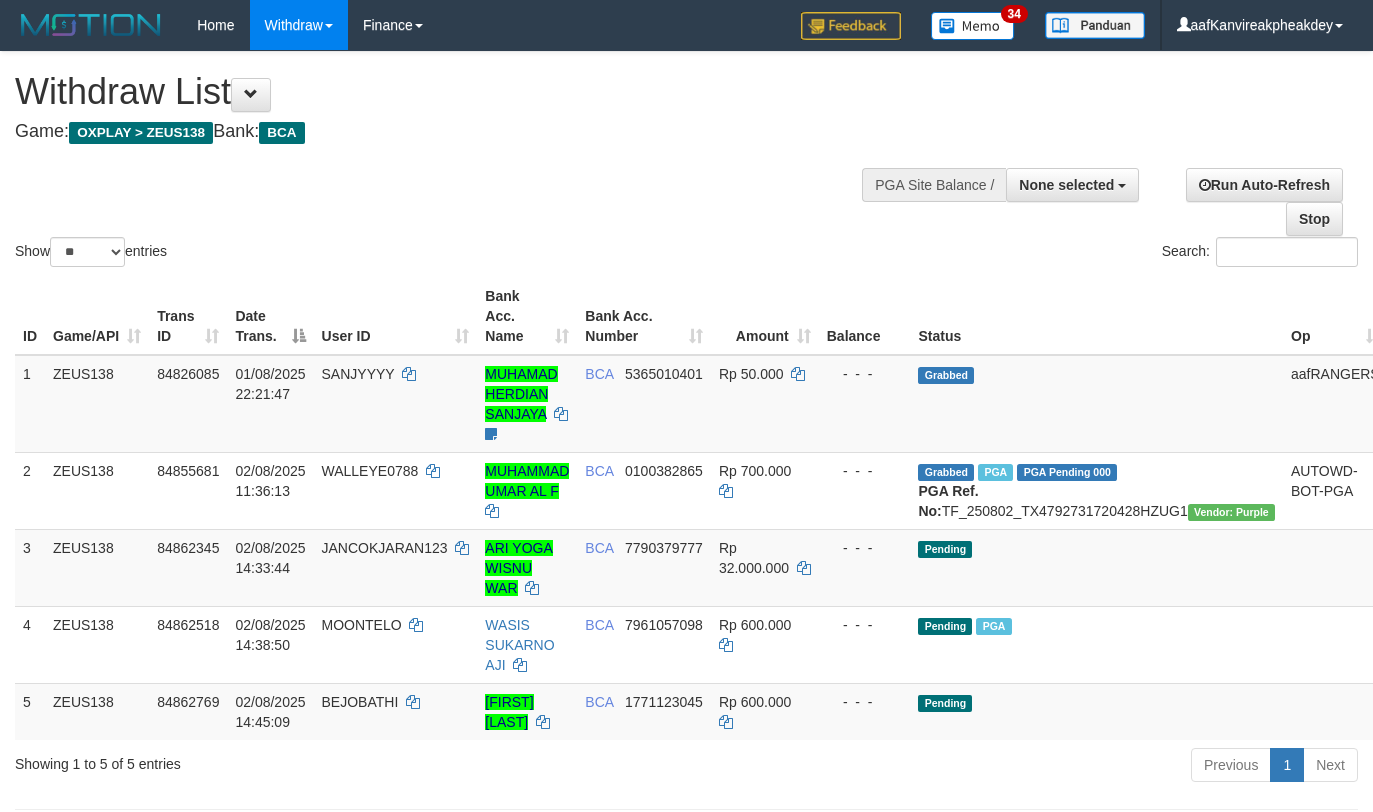 select 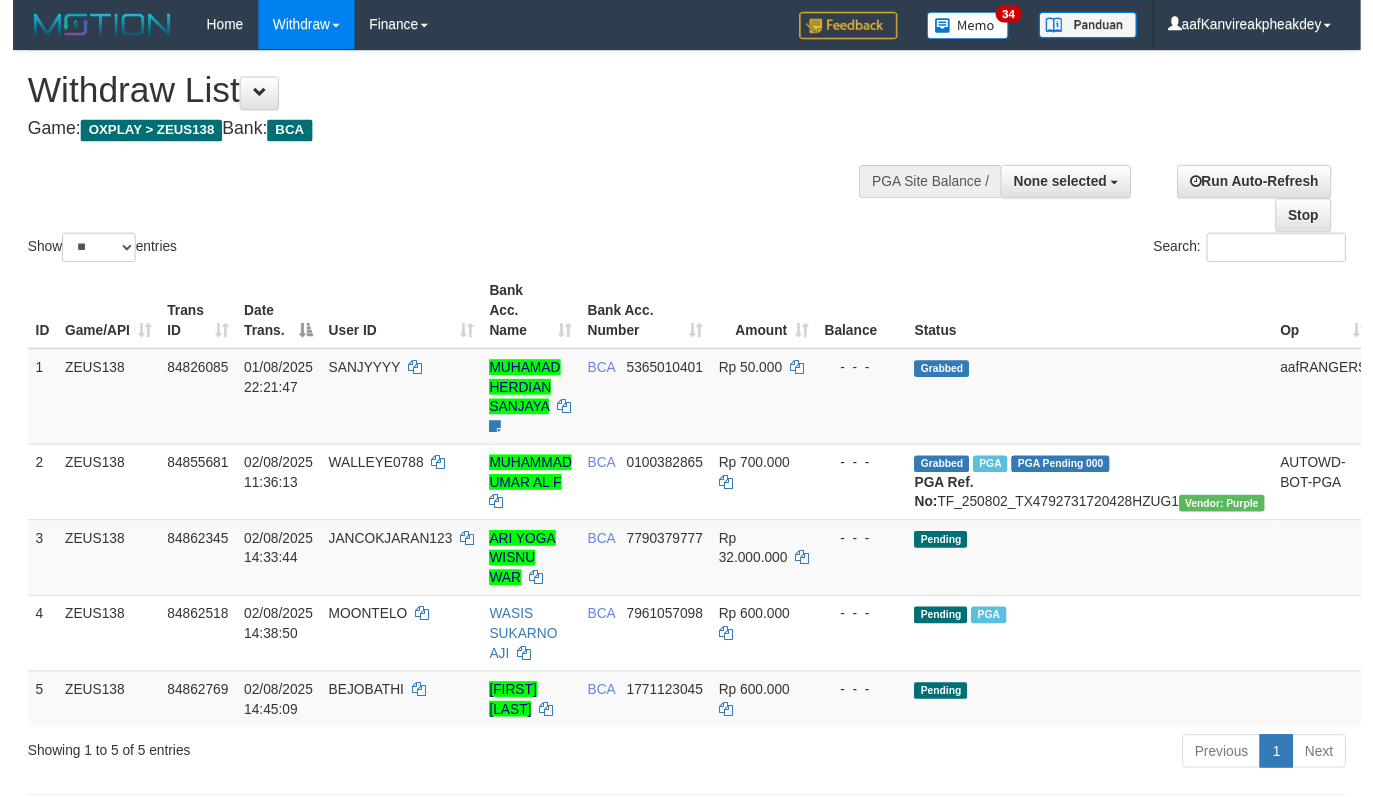 scroll, scrollTop: 134, scrollLeft: 0, axis: vertical 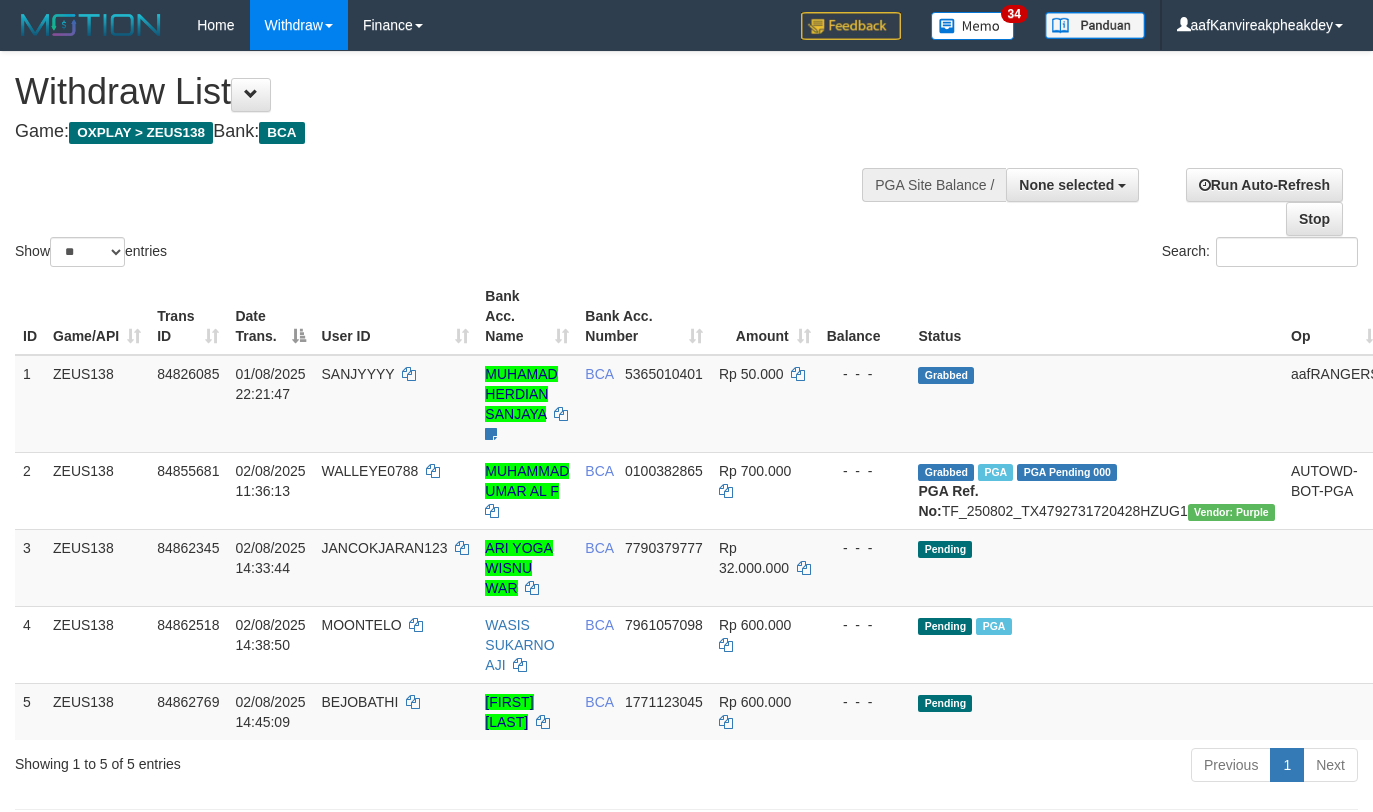select 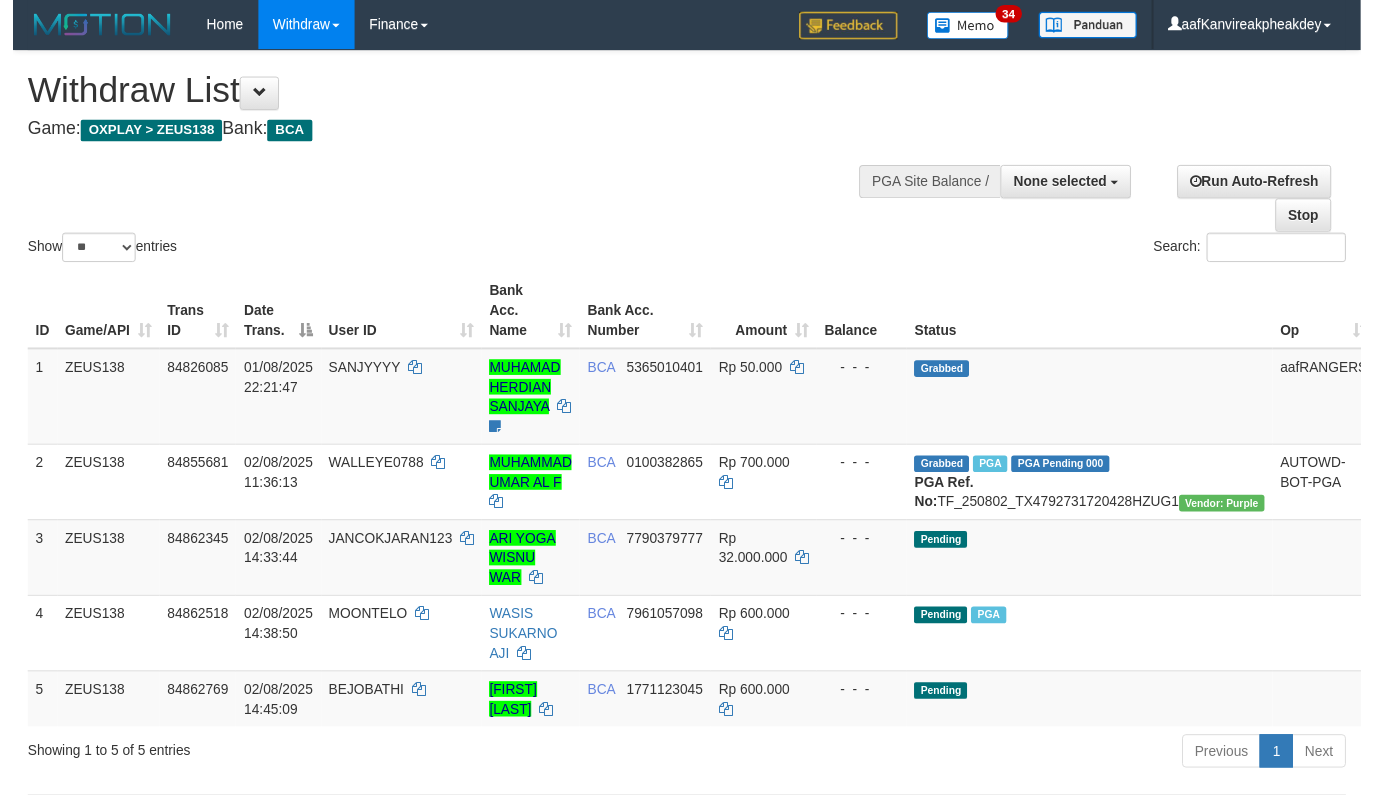 scroll, scrollTop: 134, scrollLeft: 0, axis: vertical 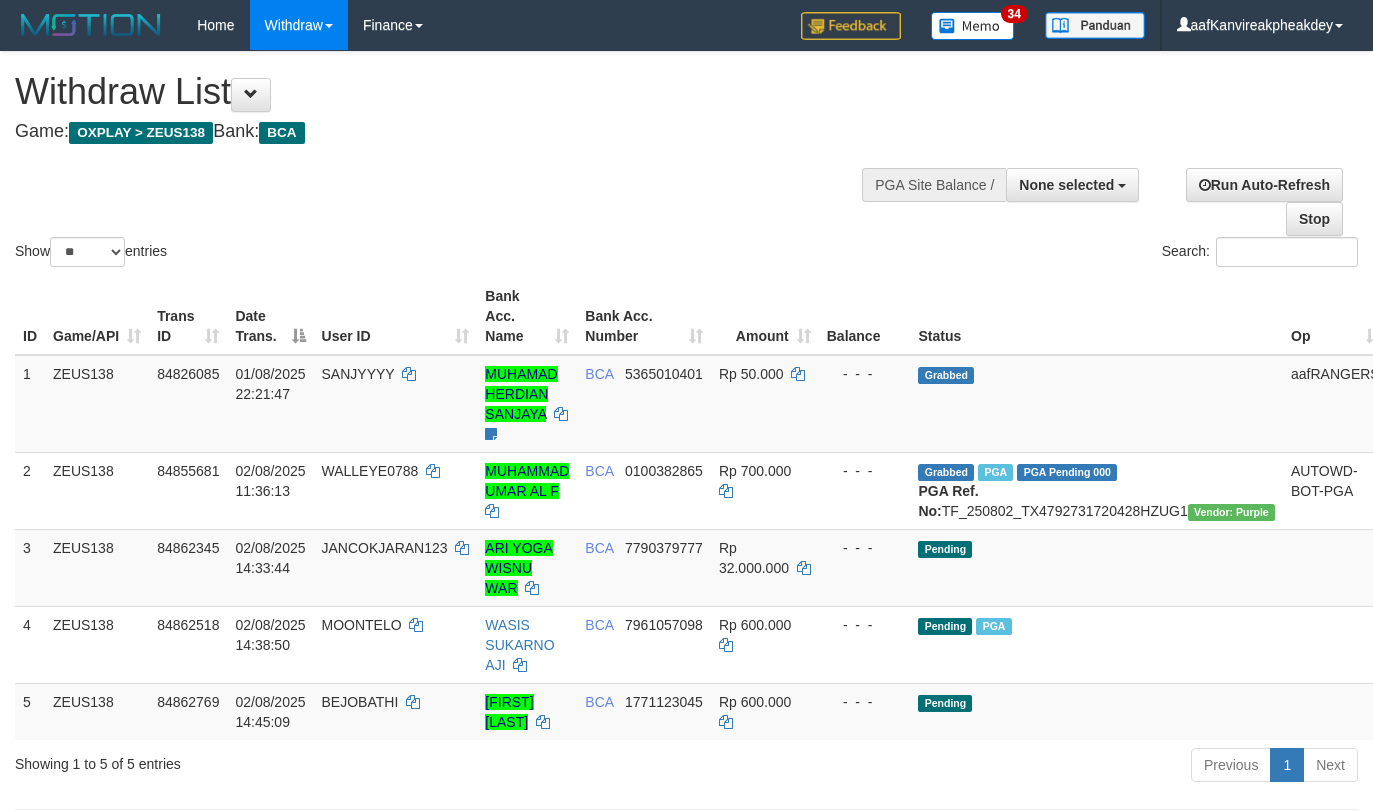 select 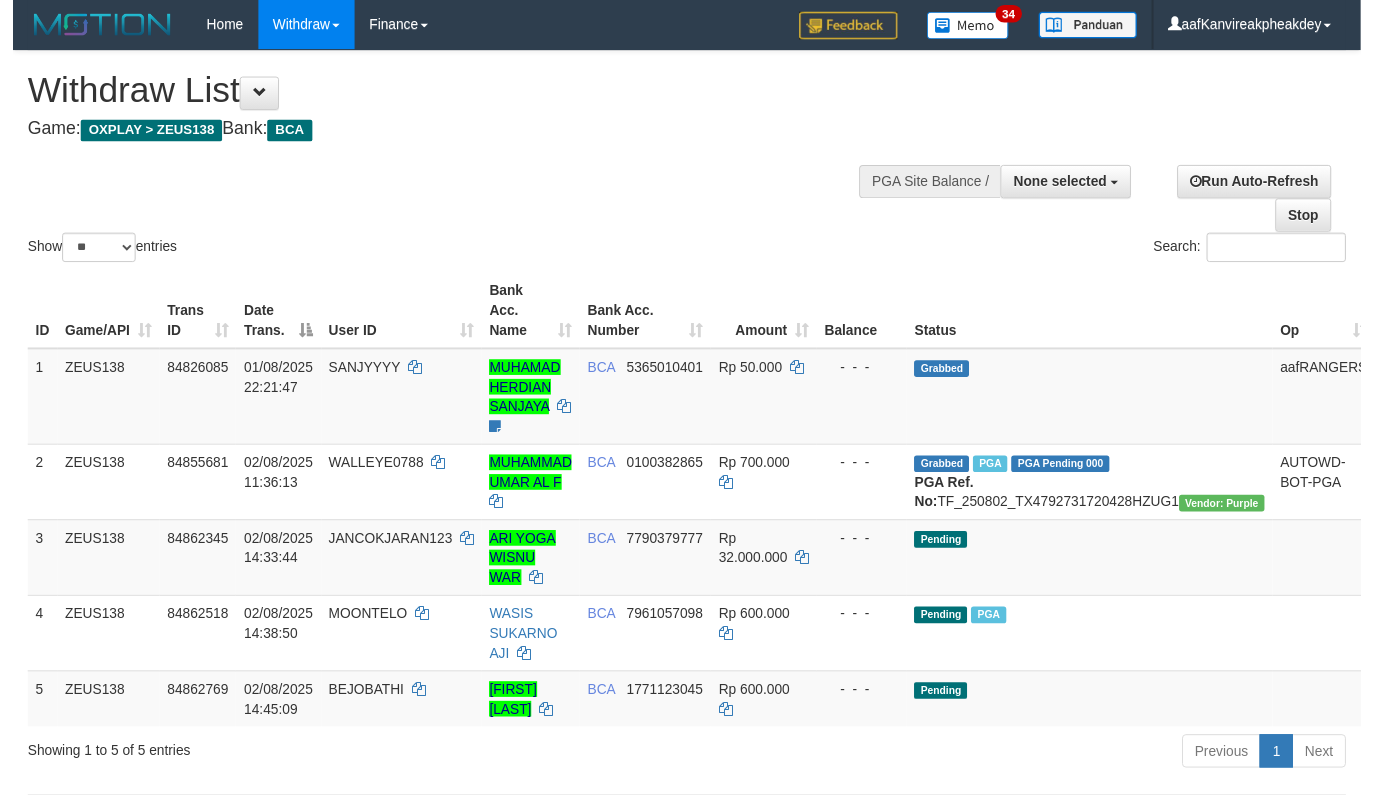 scroll, scrollTop: 134, scrollLeft: 0, axis: vertical 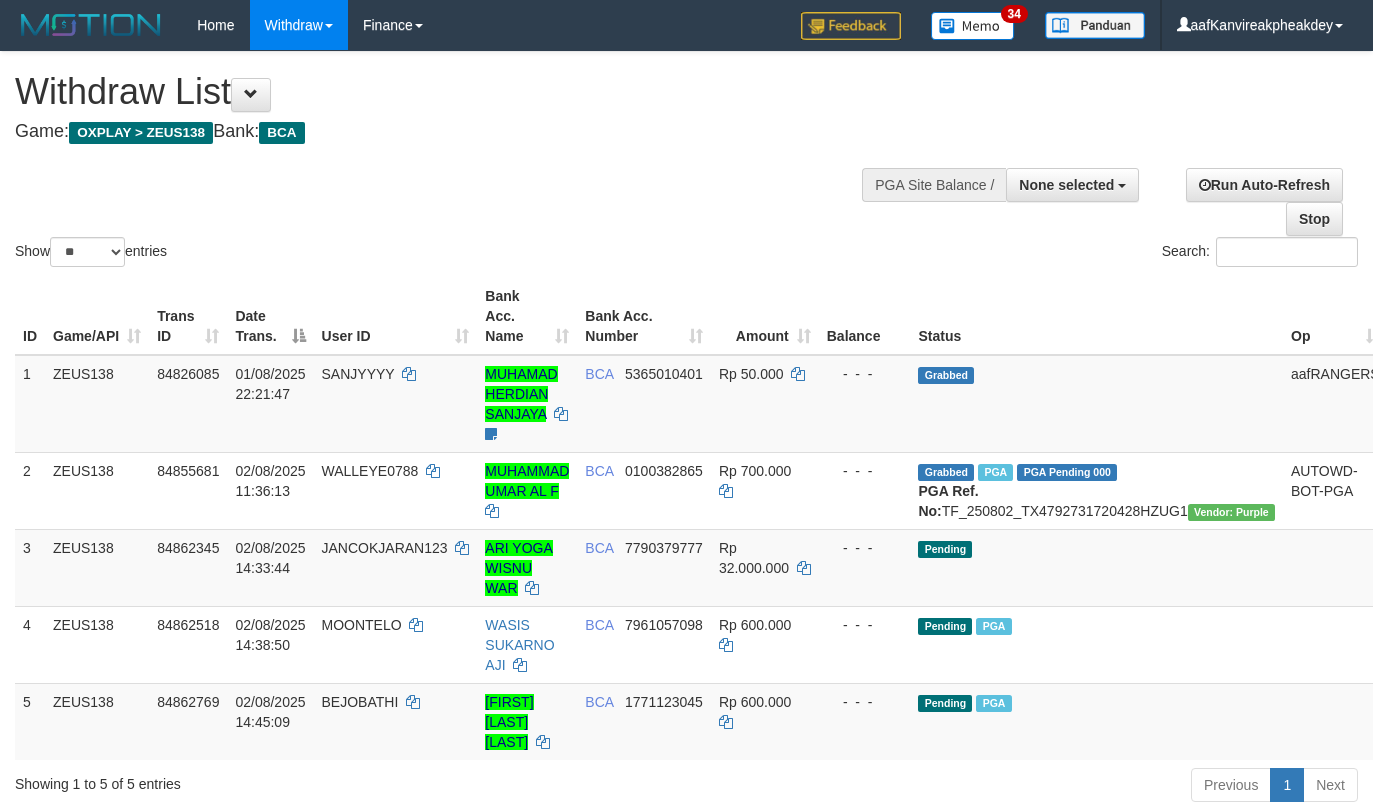 select 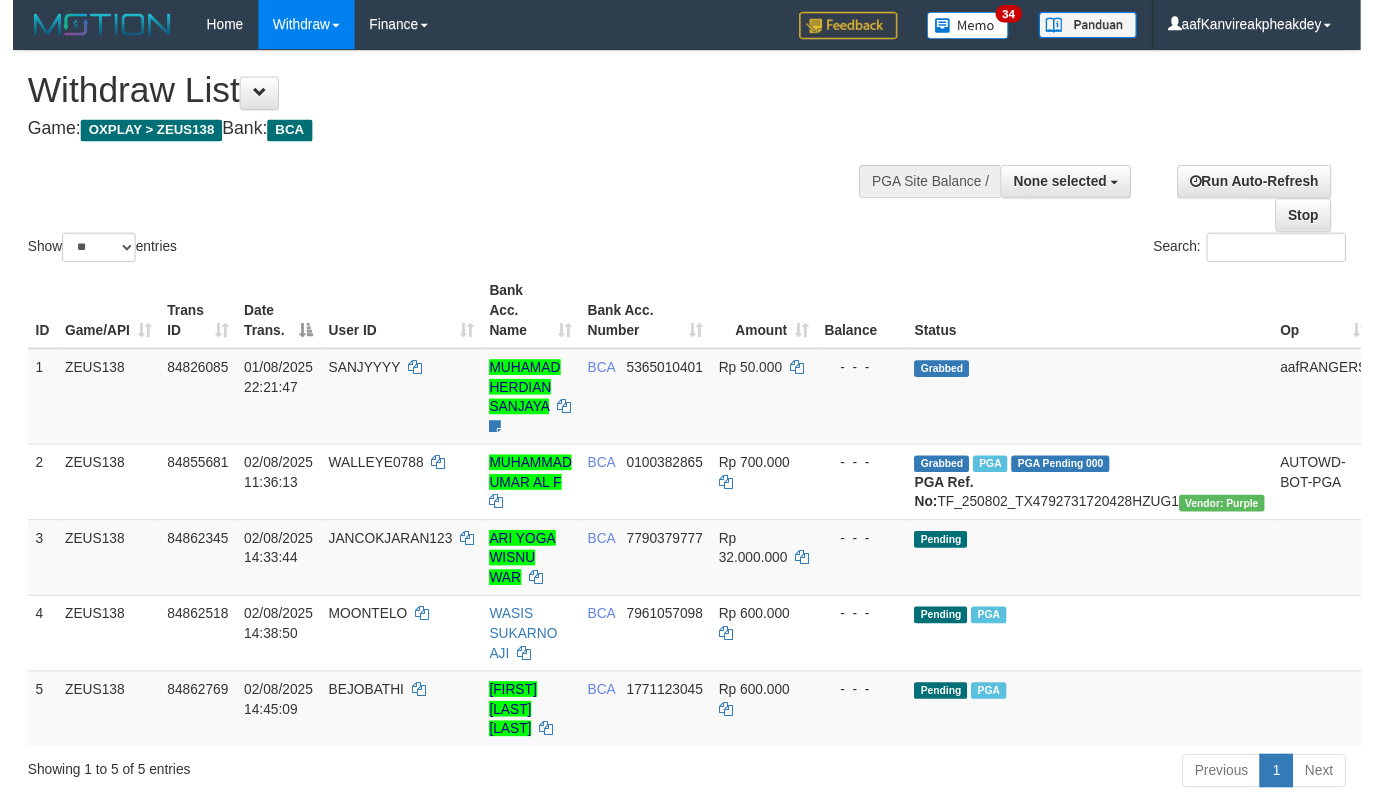 scroll, scrollTop: 134, scrollLeft: 0, axis: vertical 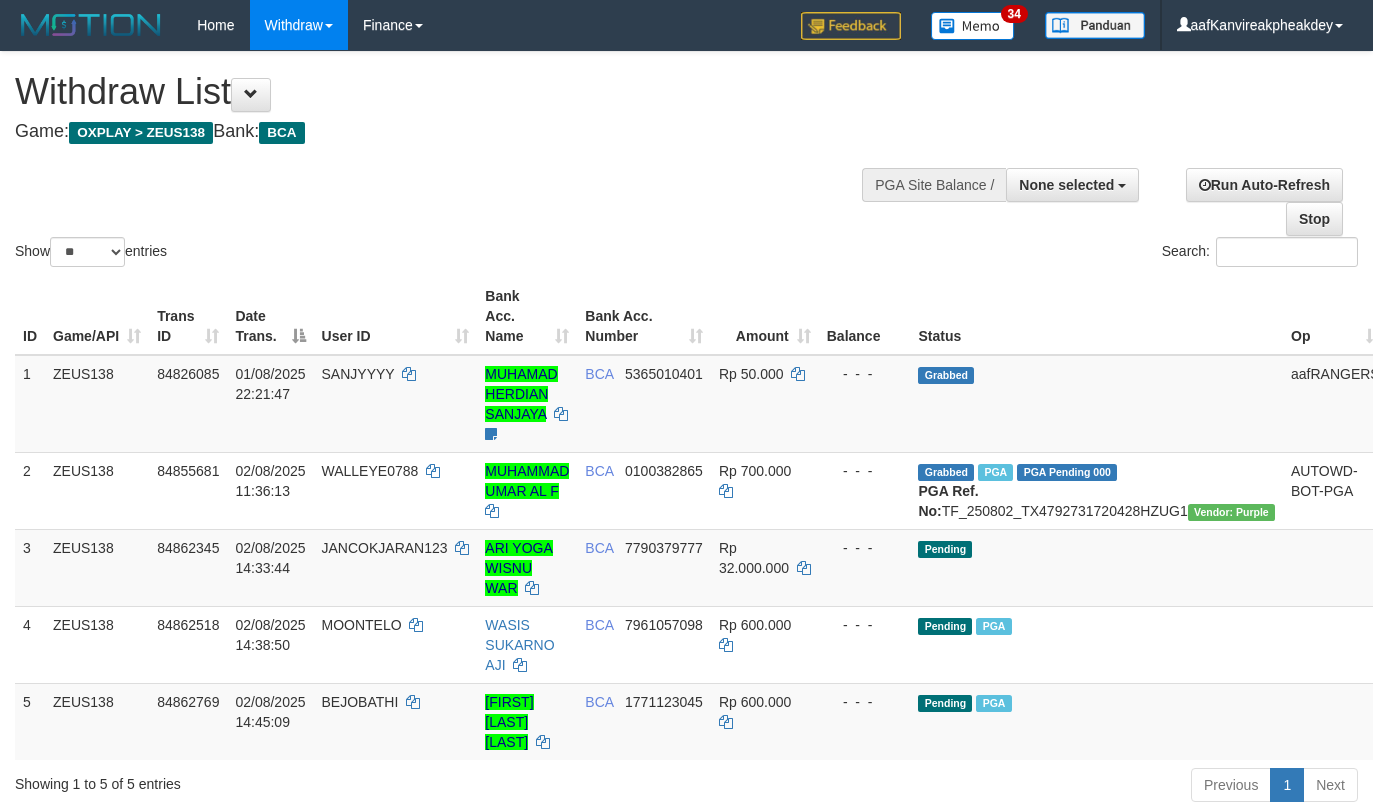 select 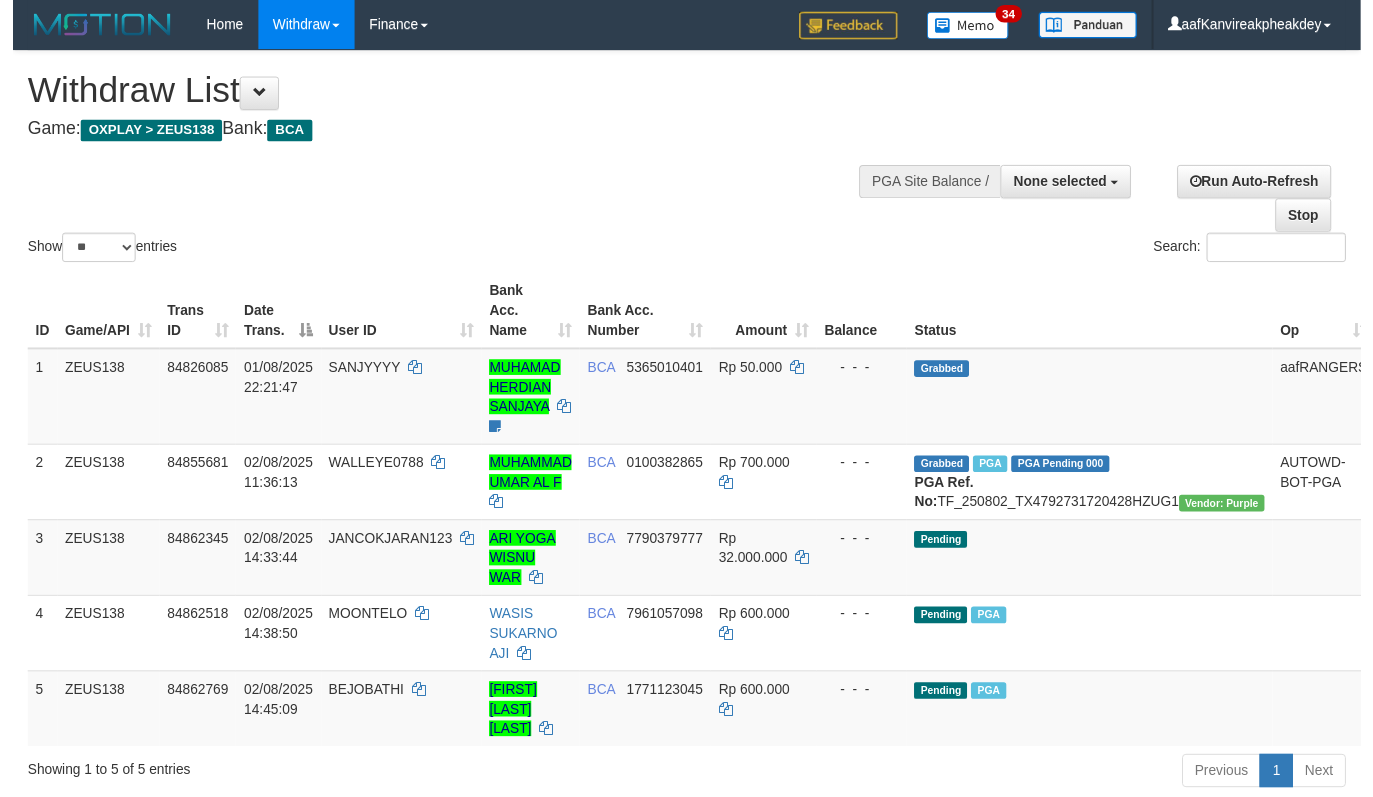 scroll, scrollTop: 134, scrollLeft: 0, axis: vertical 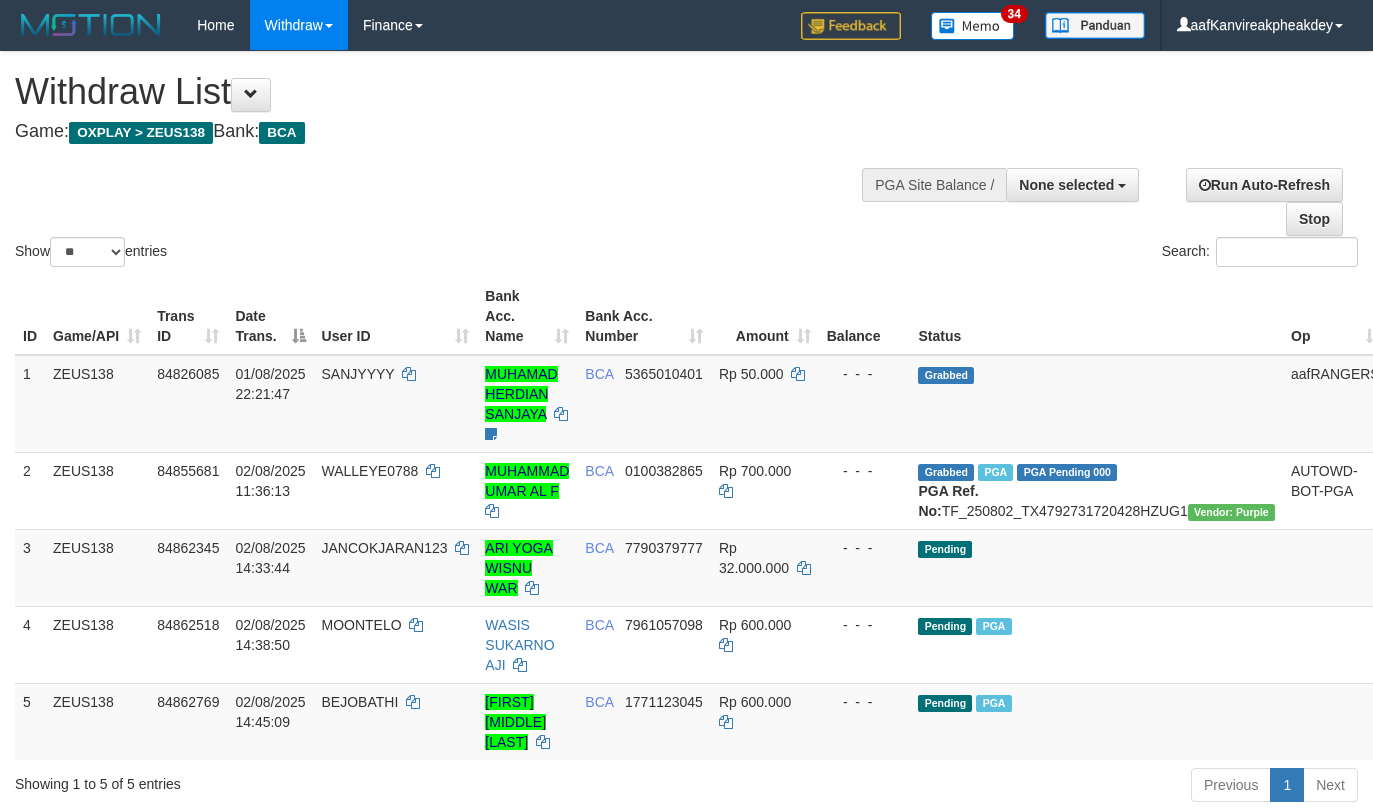 select 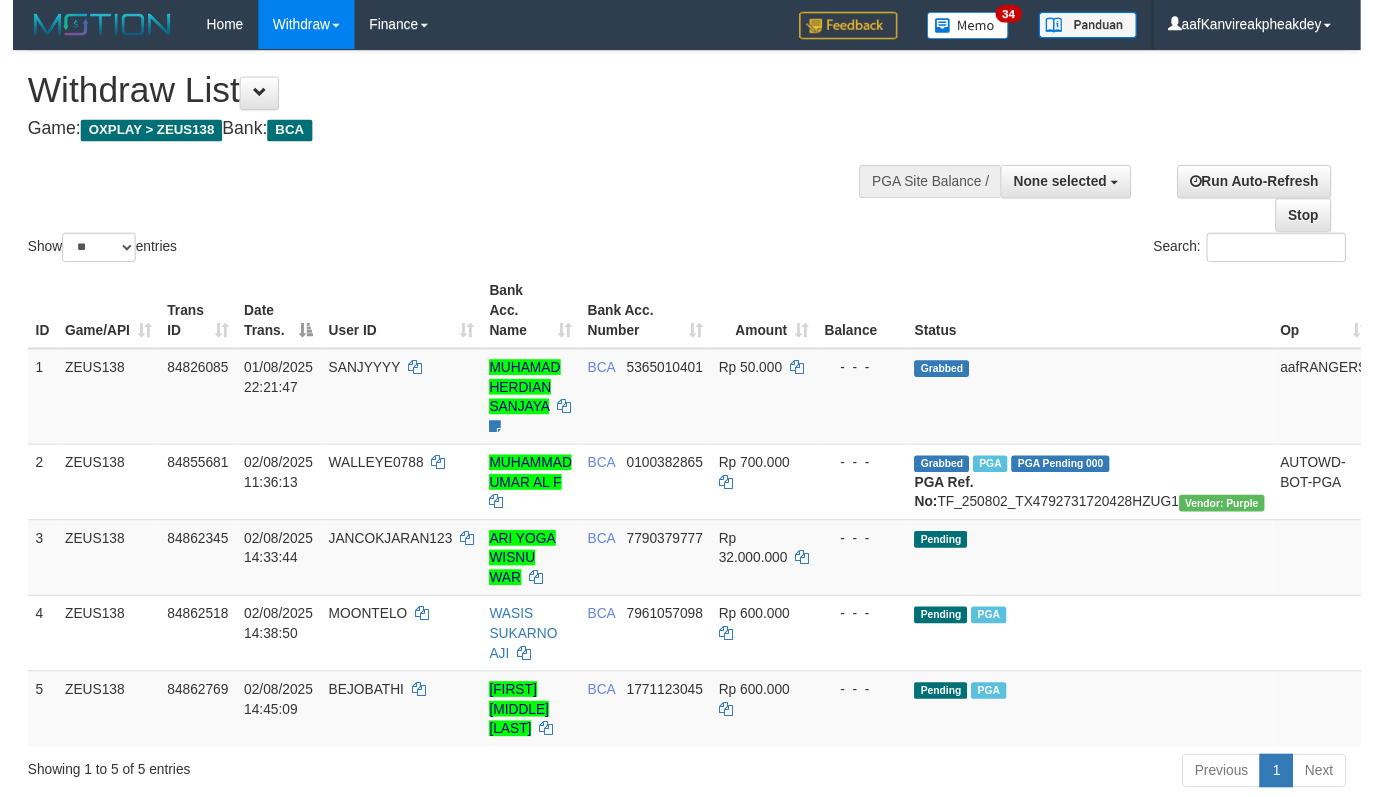 scroll, scrollTop: 134, scrollLeft: 0, axis: vertical 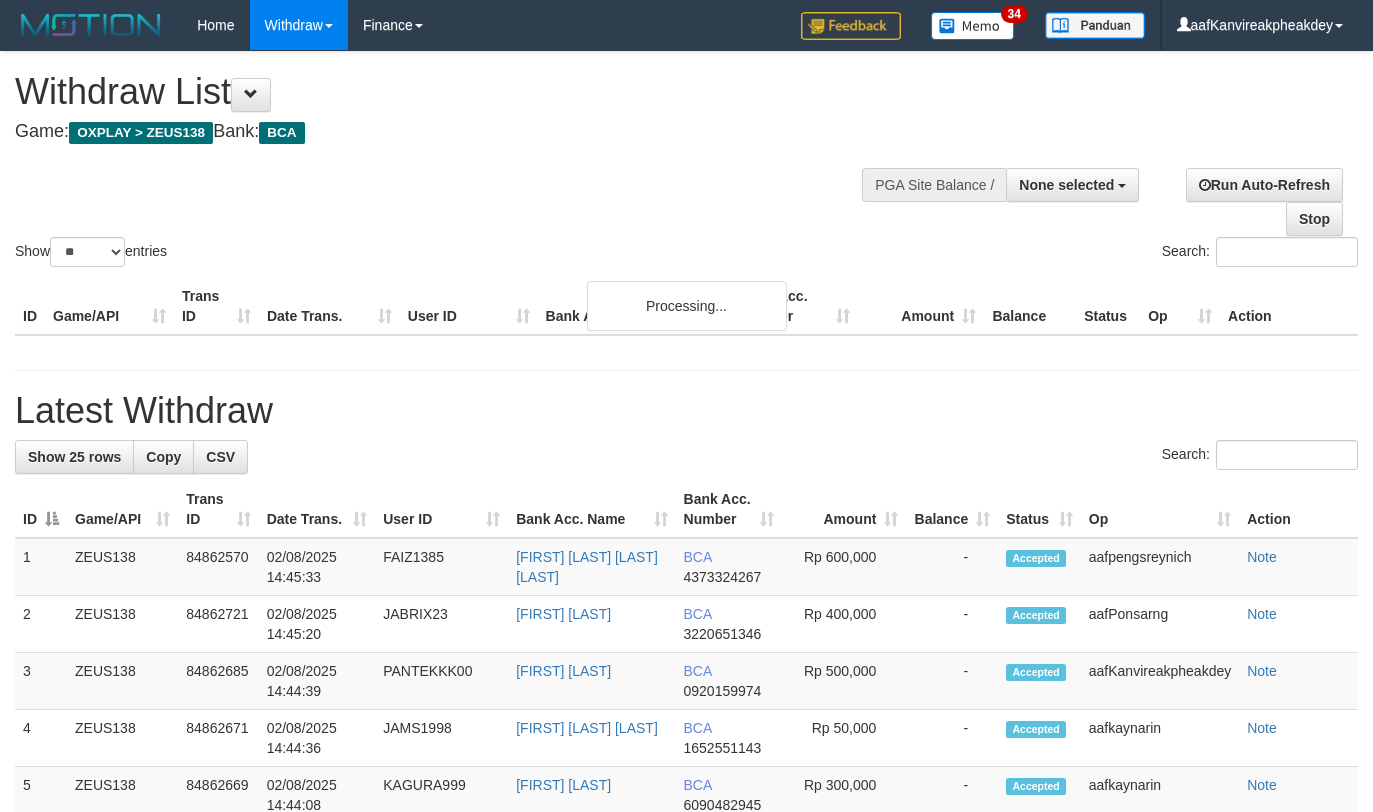 select 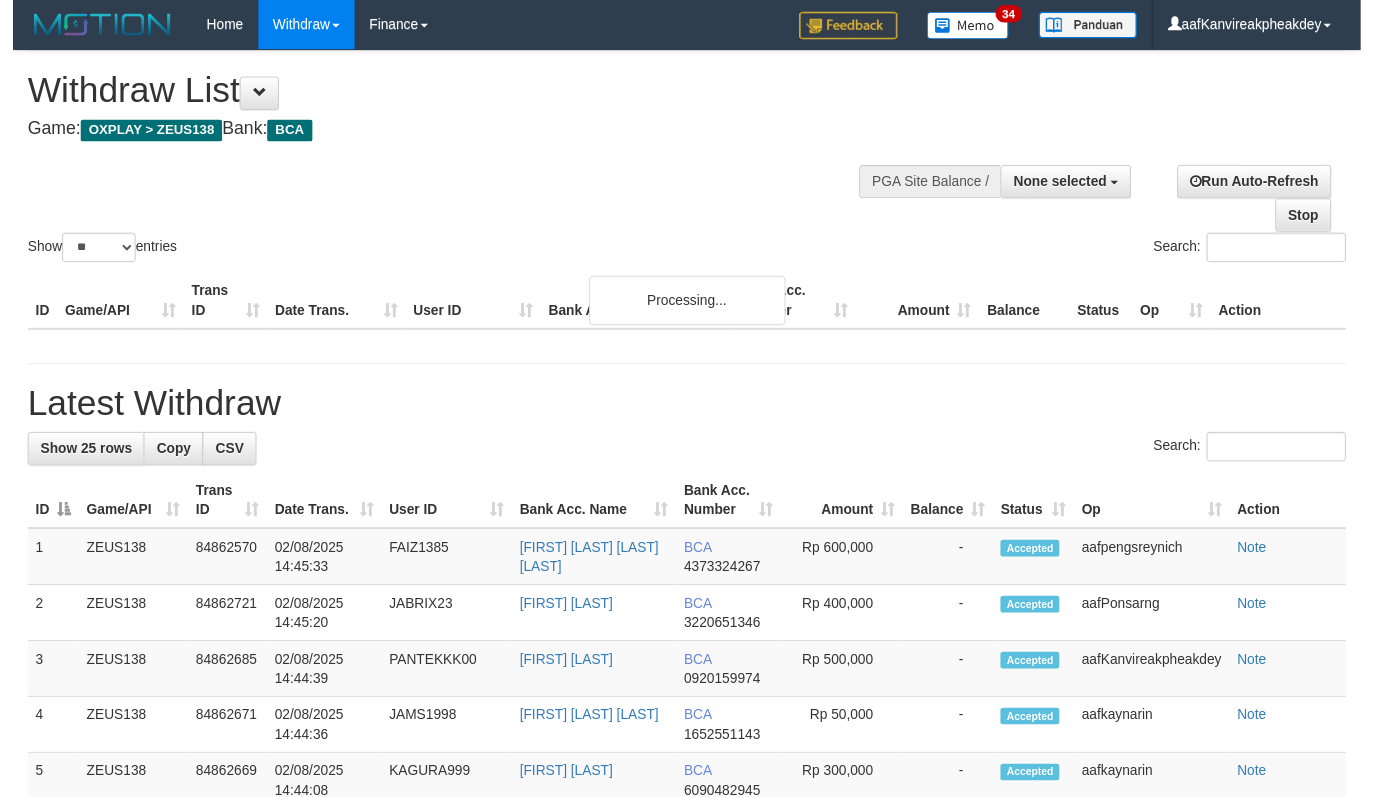 scroll, scrollTop: 134, scrollLeft: 0, axis: vertical 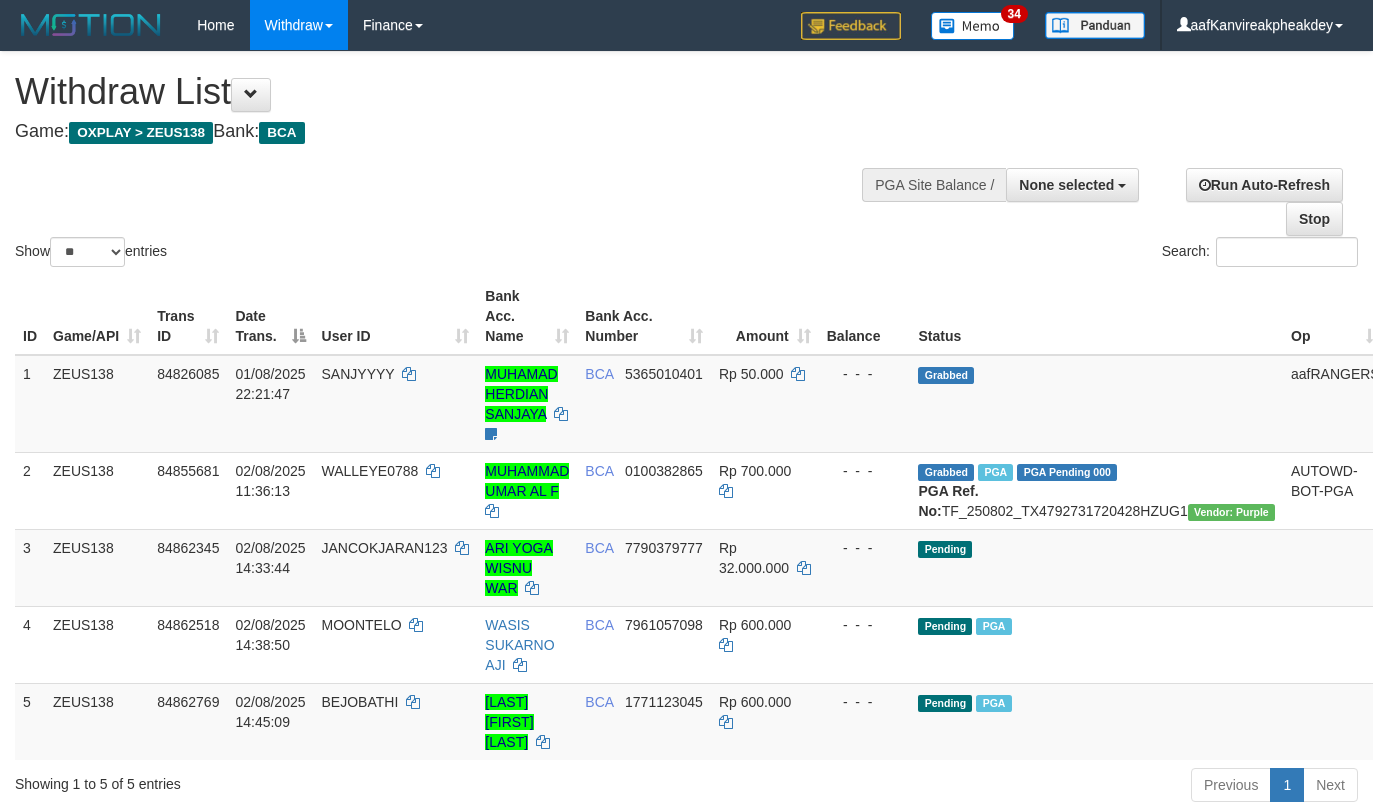 select 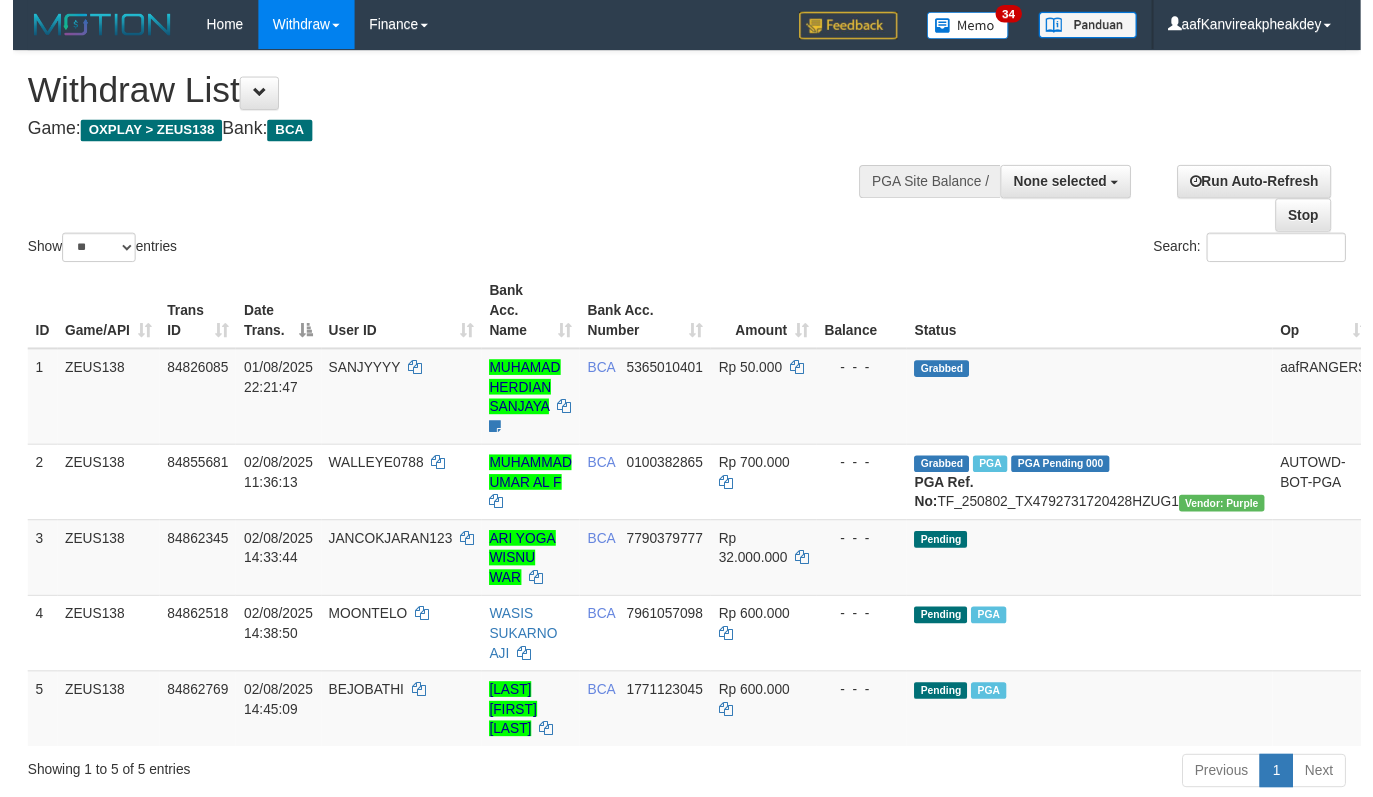 scroll, scrollTop: 134, scrollLeft: 0, axis: vertical 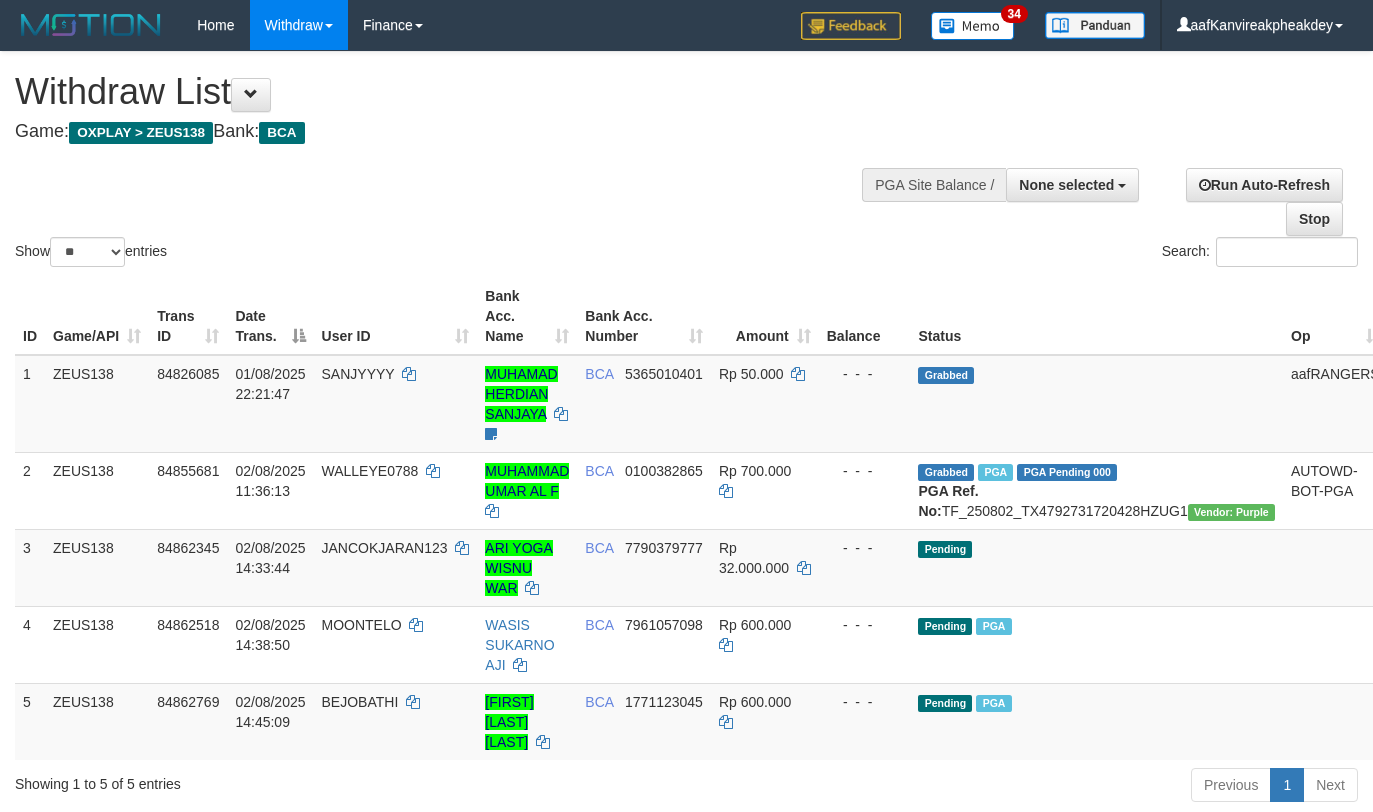 select 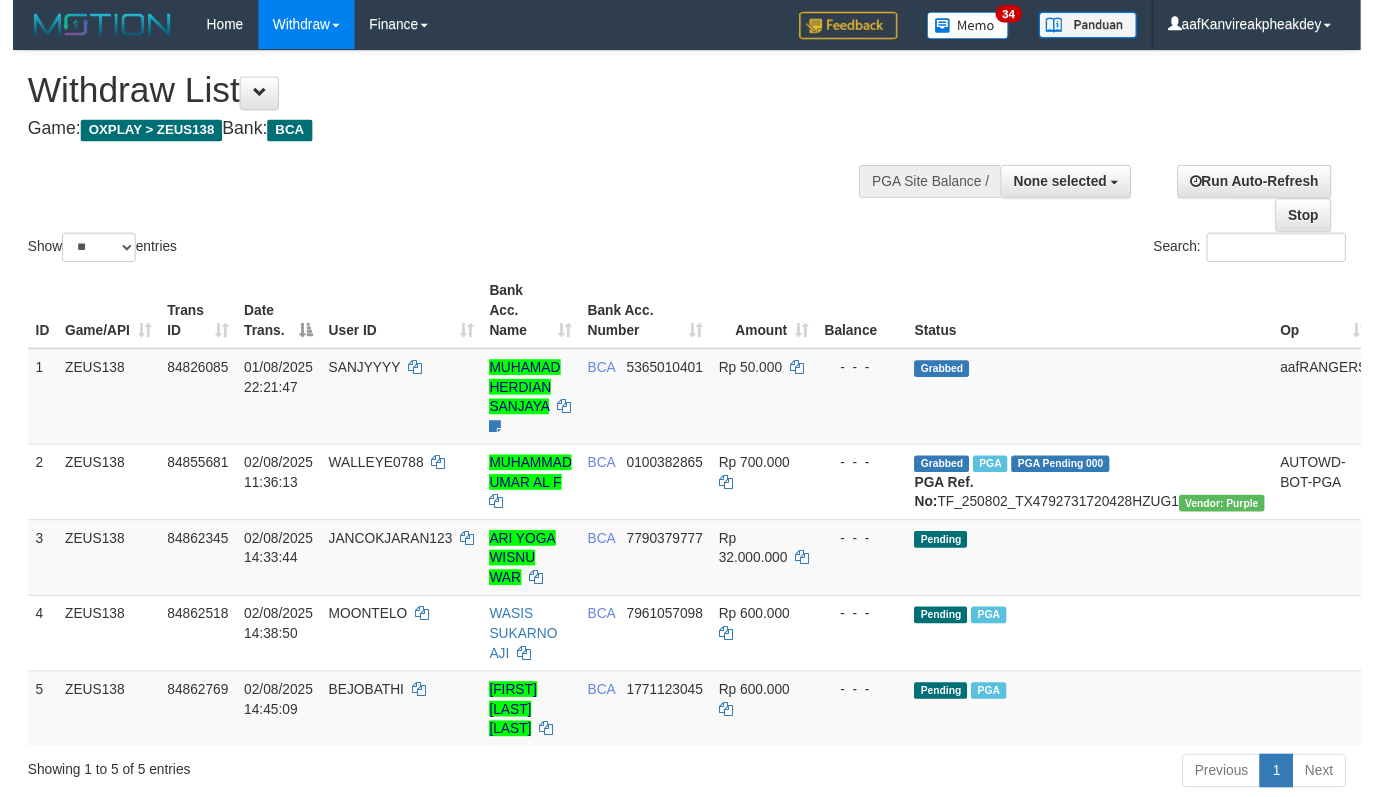 scroll, scrollTop: 134, scrollLeft: 0, axis: vertical 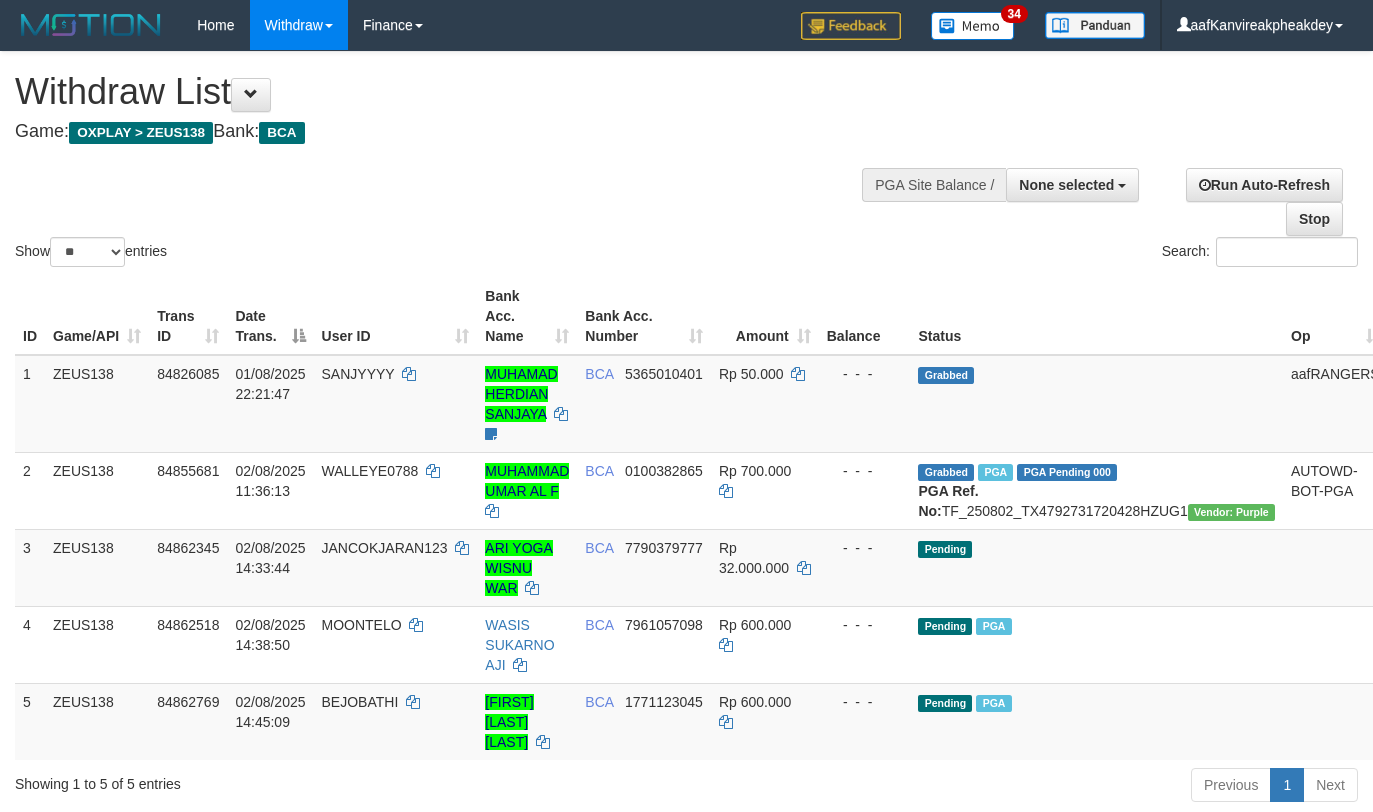 select 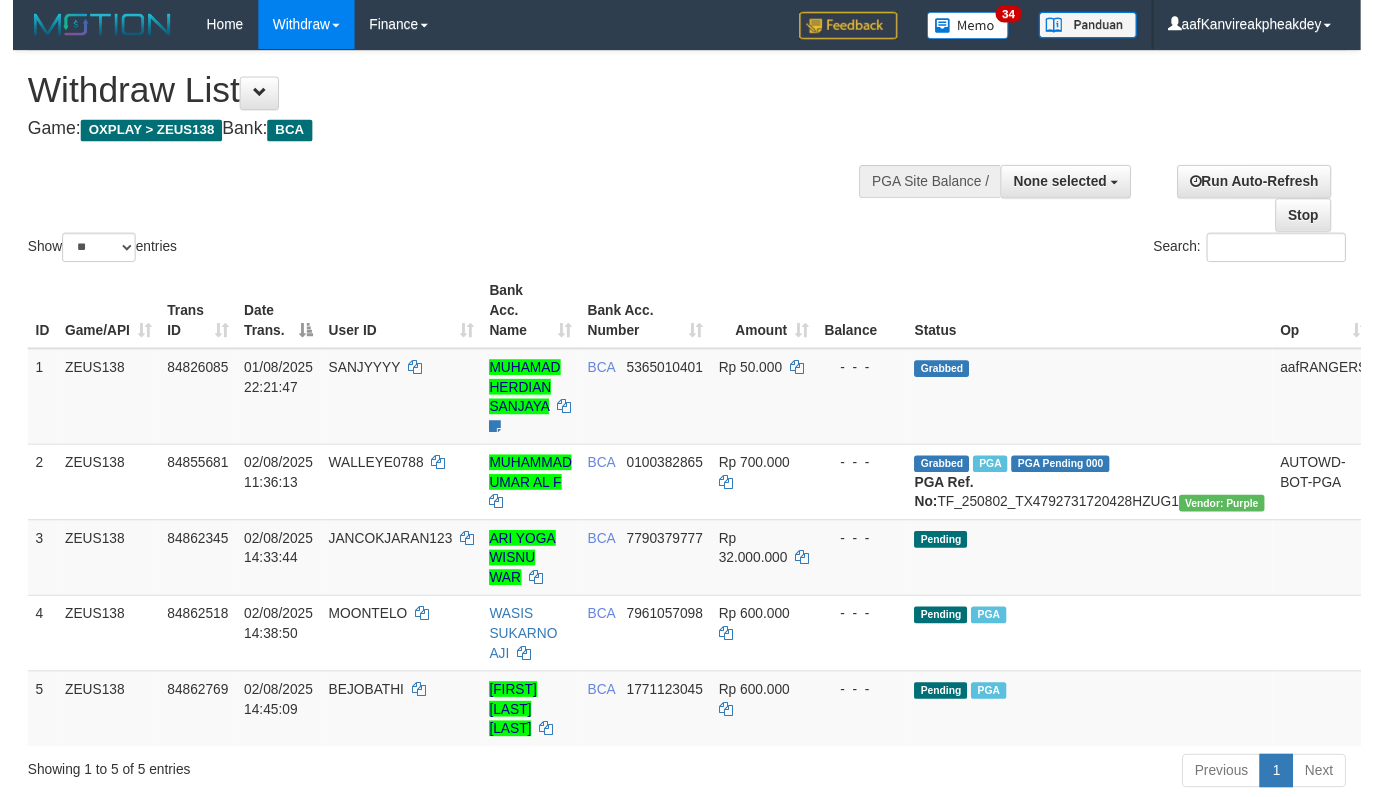 scroll, scrollTop: 134, scrollLeft: 0, axis: vertical 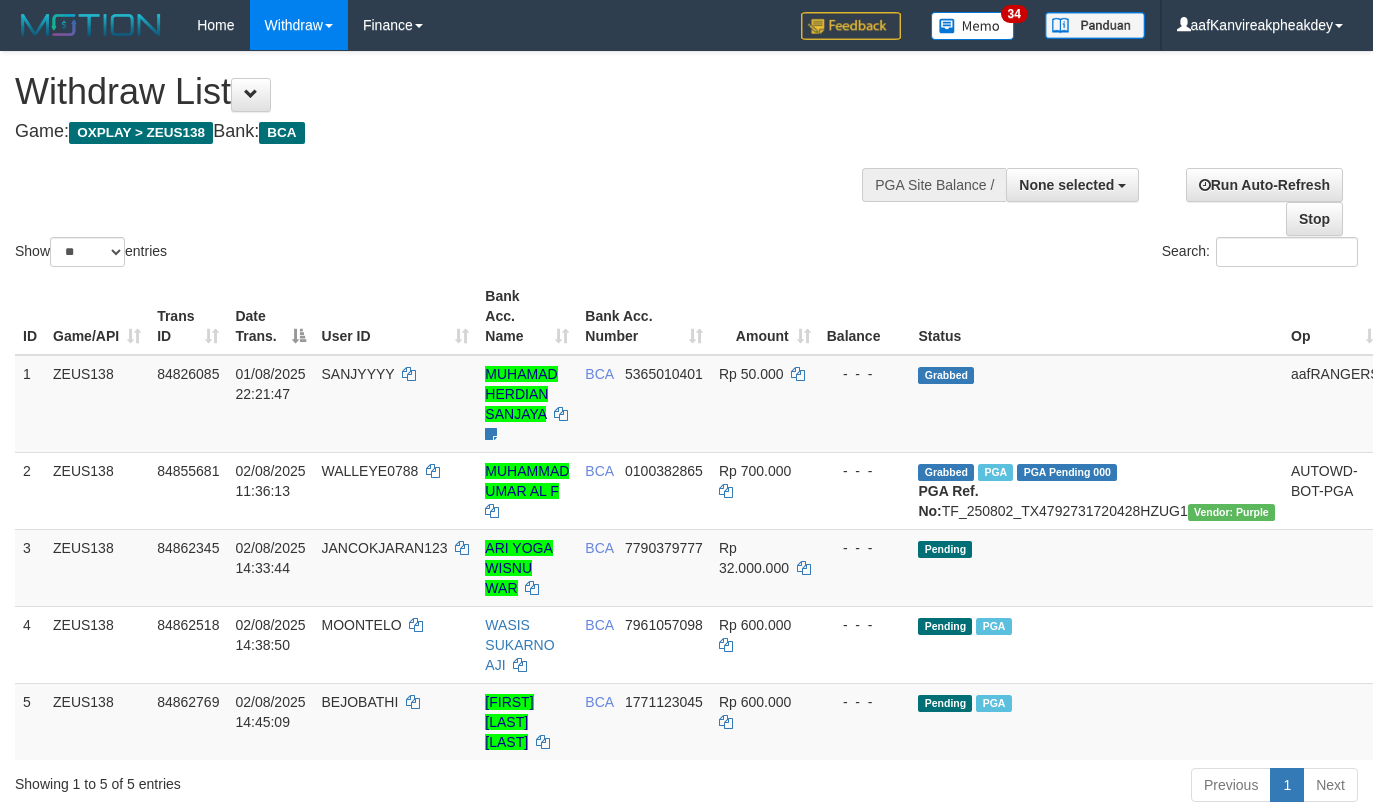 select 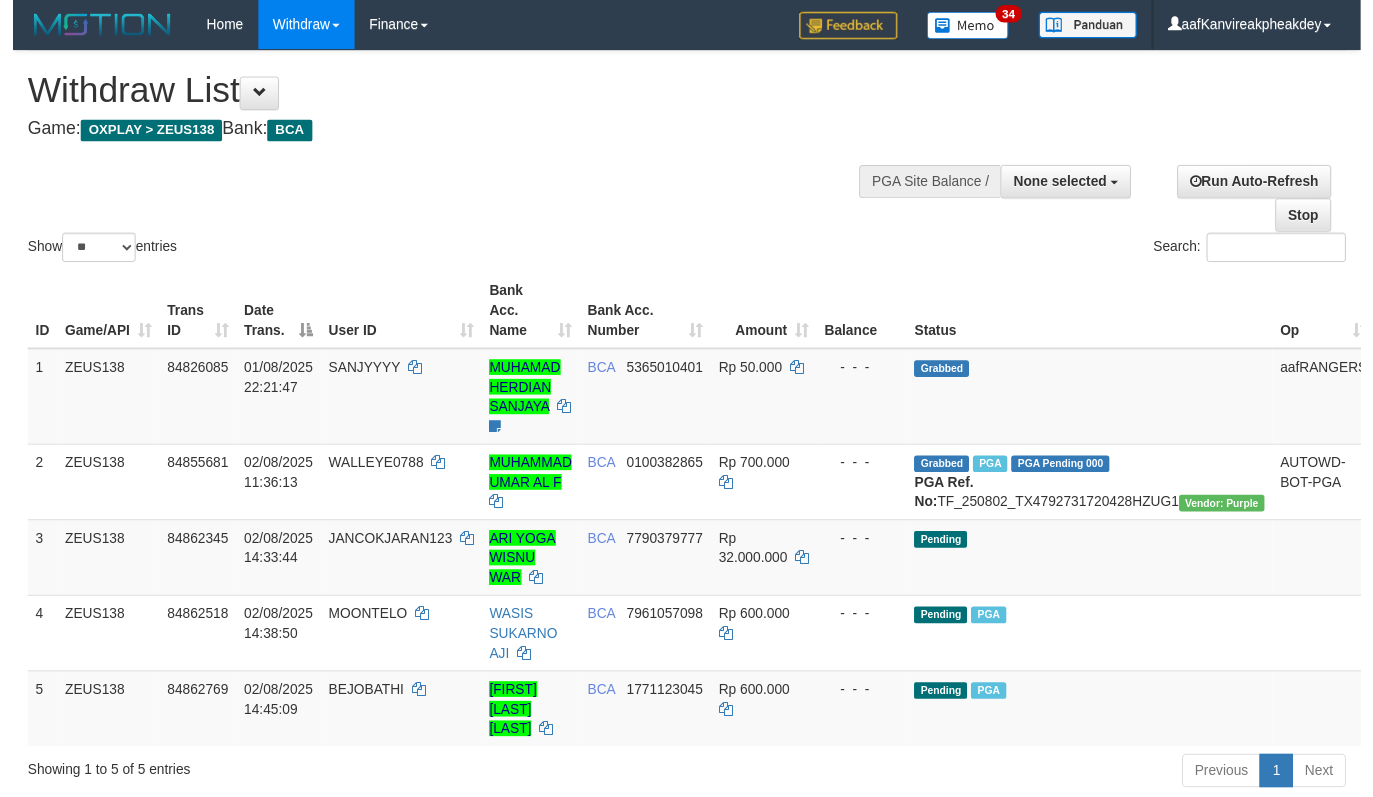 scroll, scrollTop: 134, scrollLeft: 0, axis: vertical 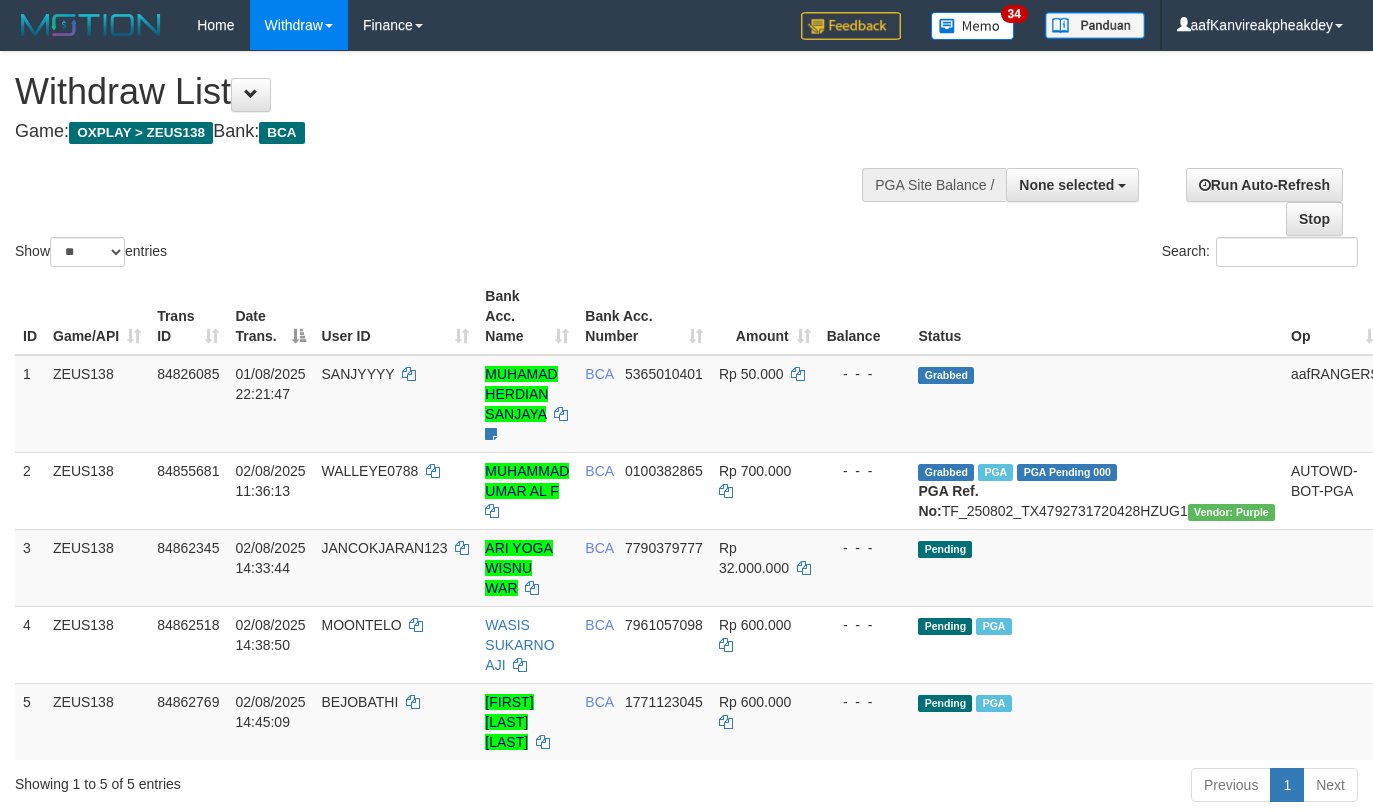 select 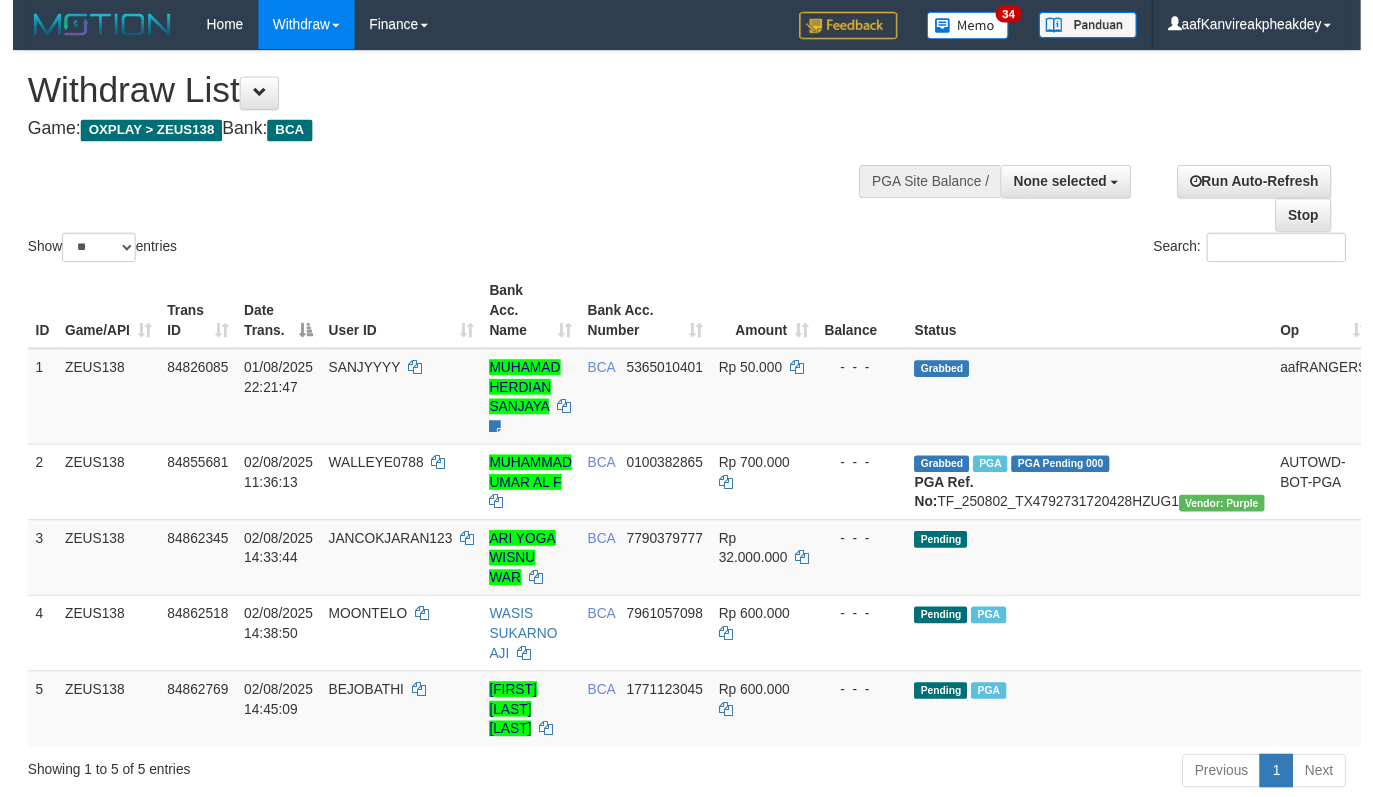 scroll, scrollTop: 134, scrollLeft: 0, axis: vertical 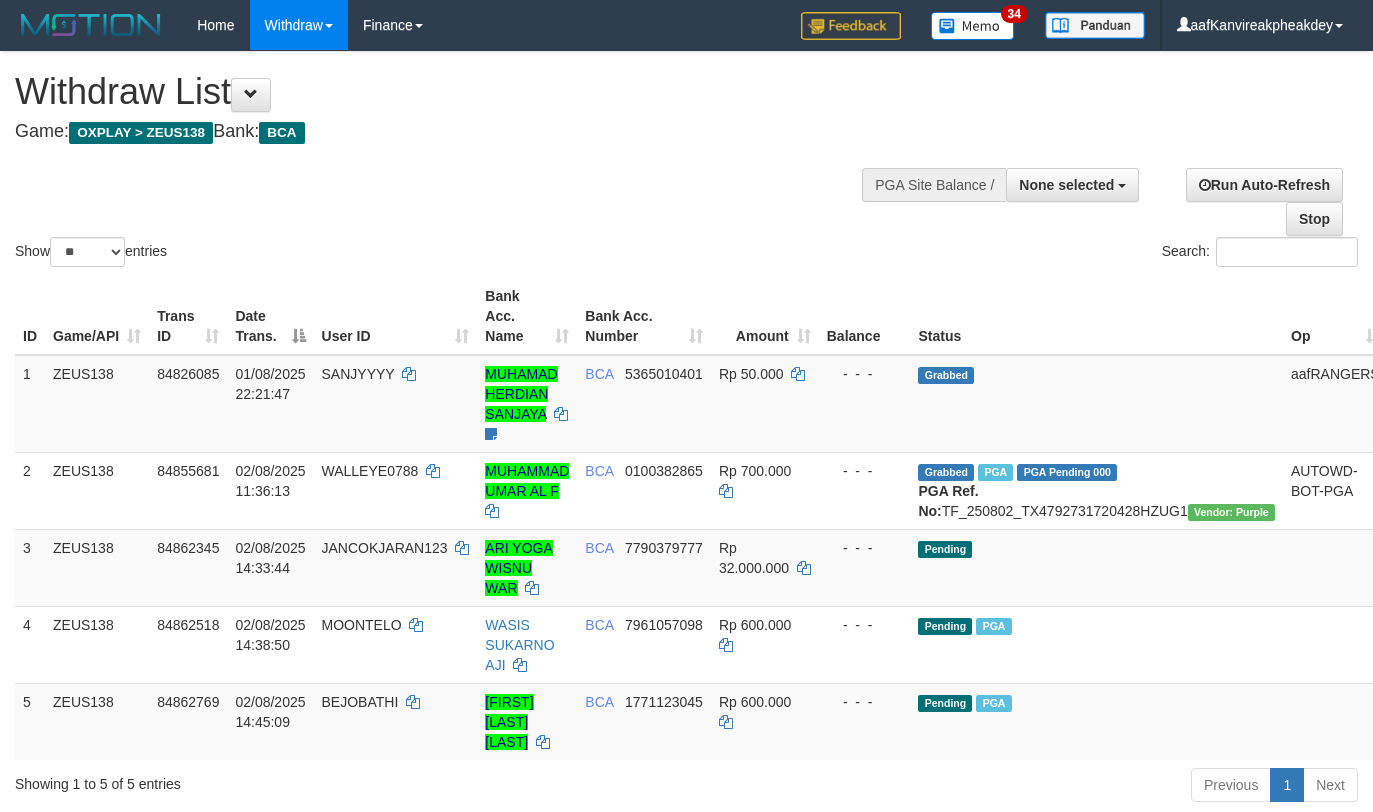 select 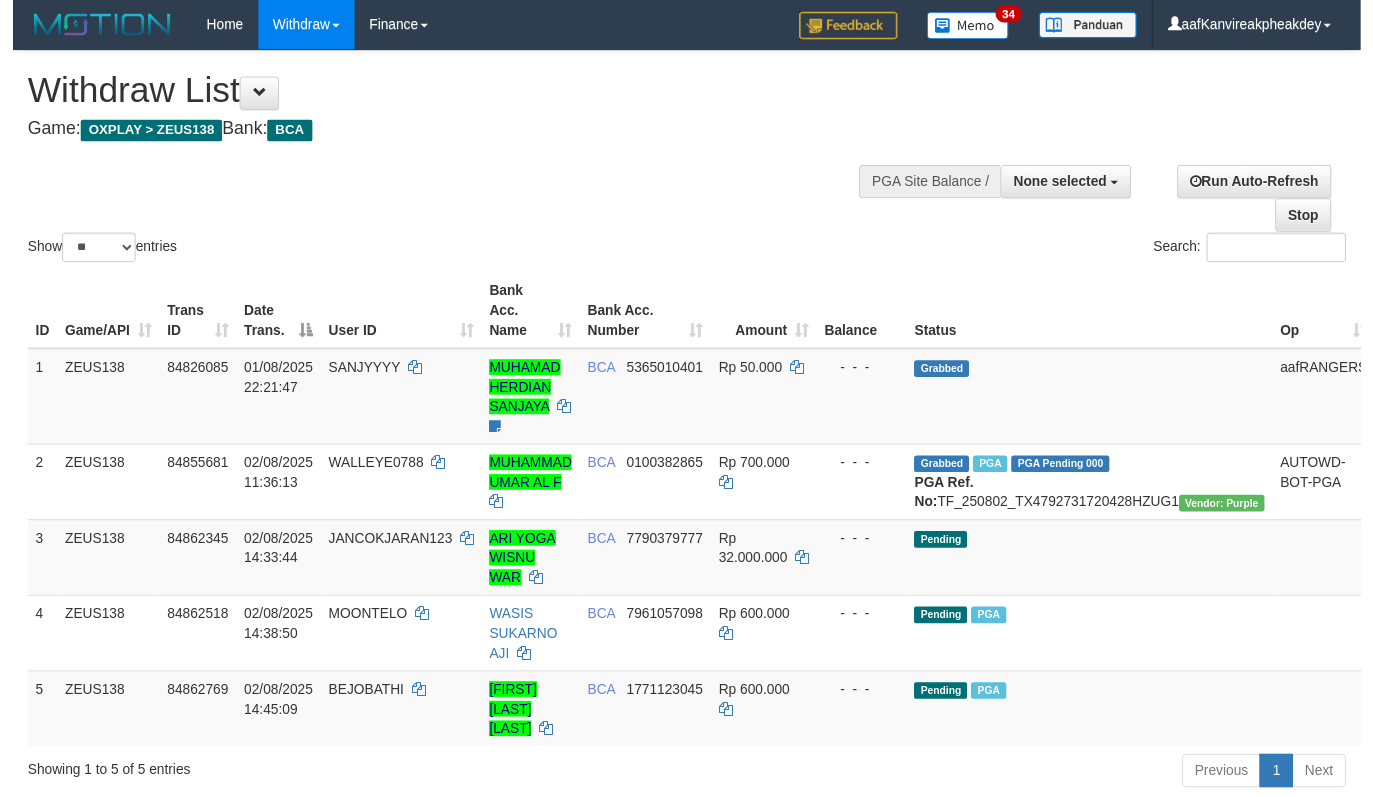 scroll, scrollTop: 134, scrollLeft: 0, axis: vertical 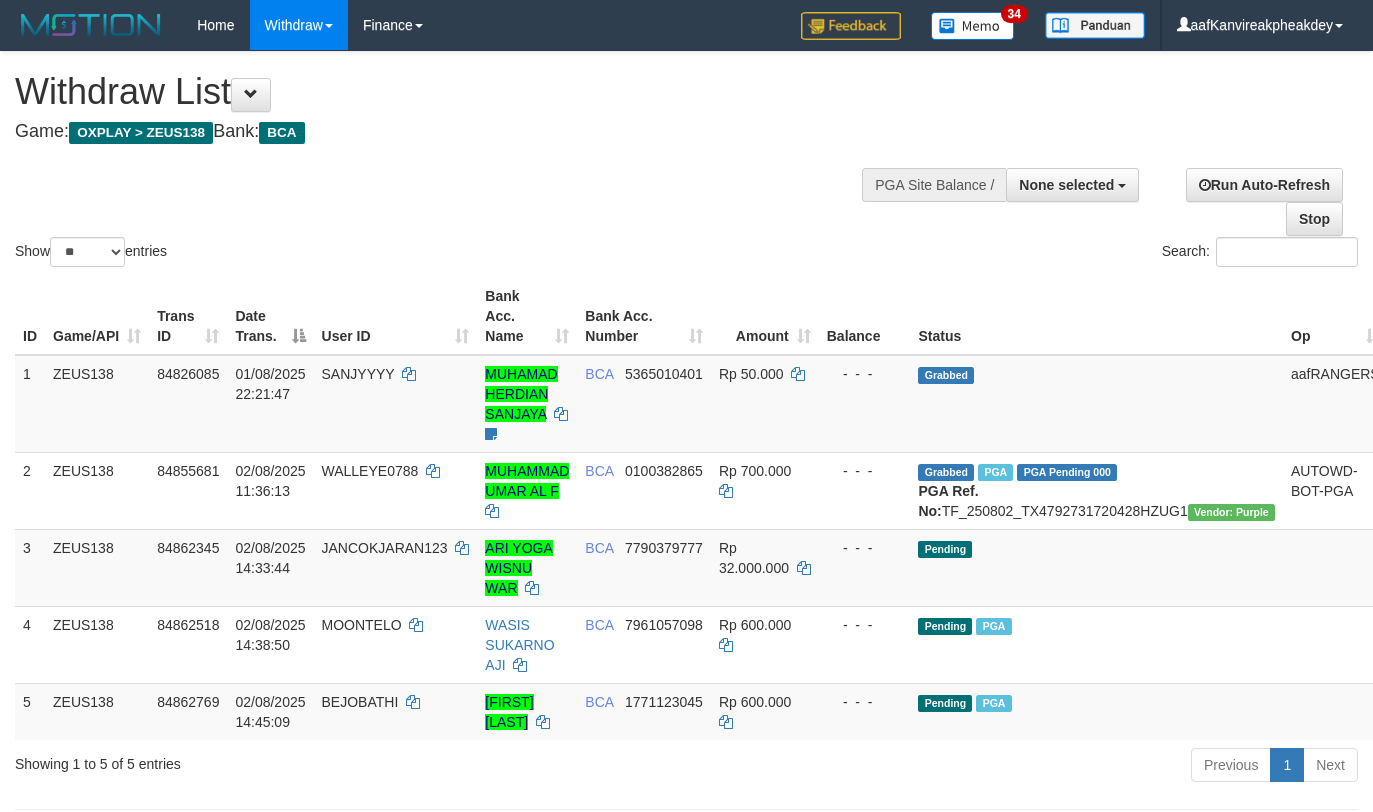select 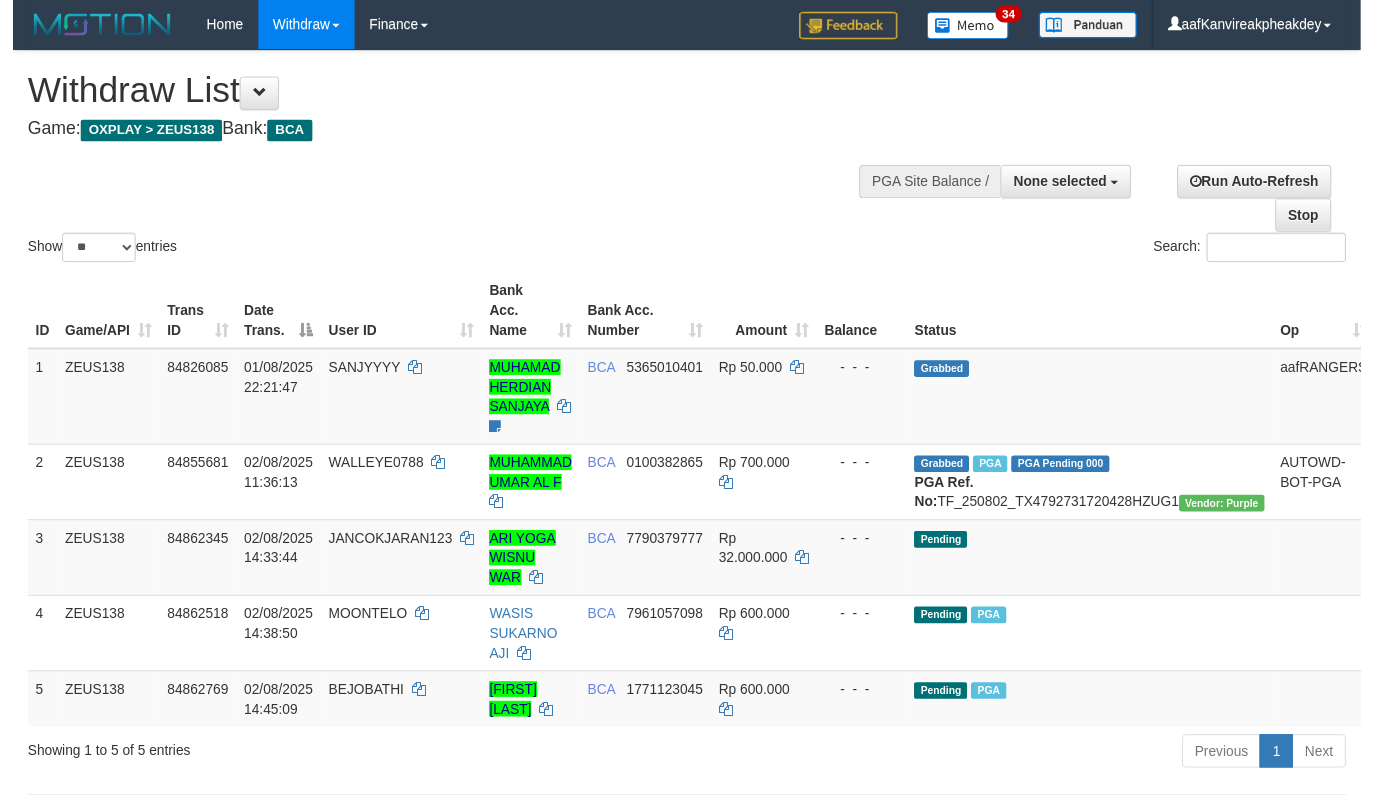 scroll, scrollTop: 134, scrollLeft: 0, axis: vertical 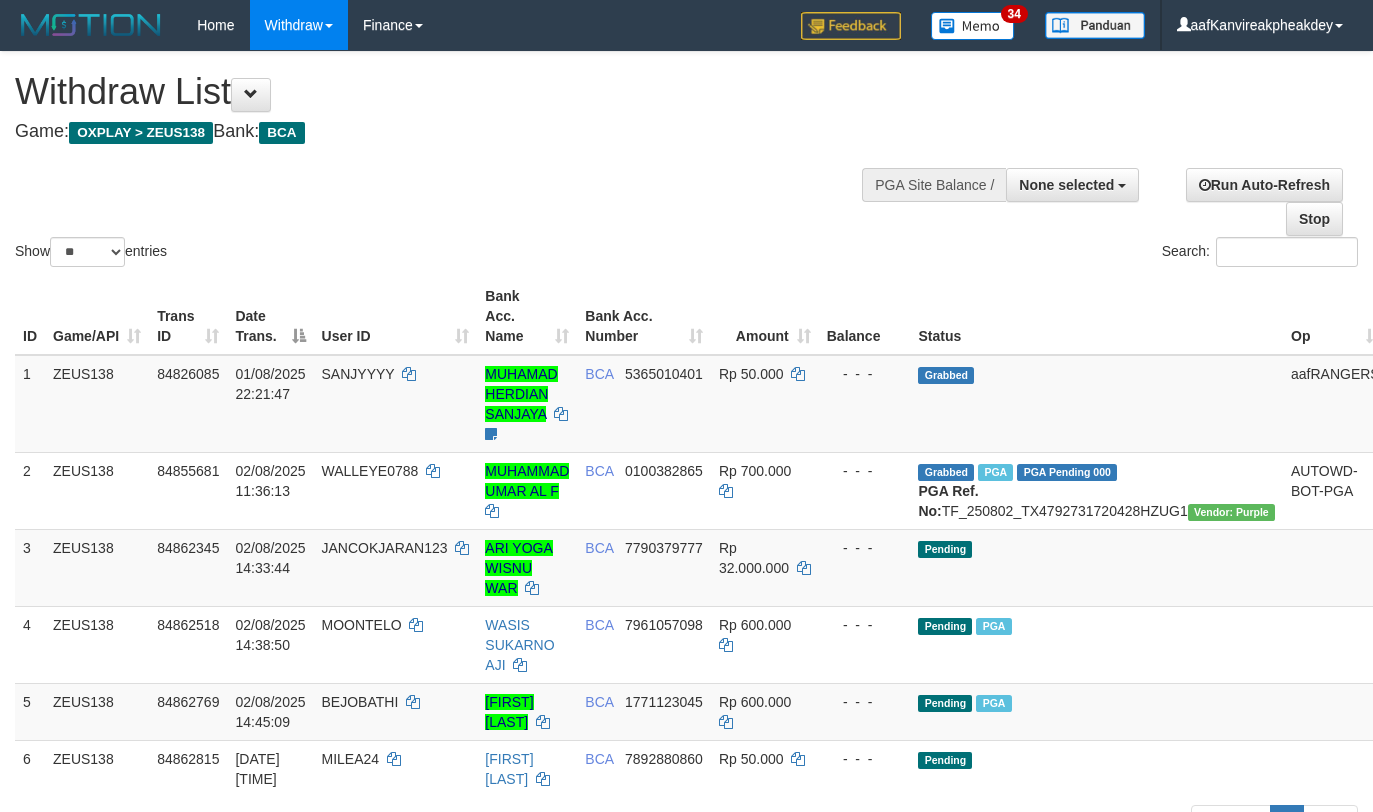 select 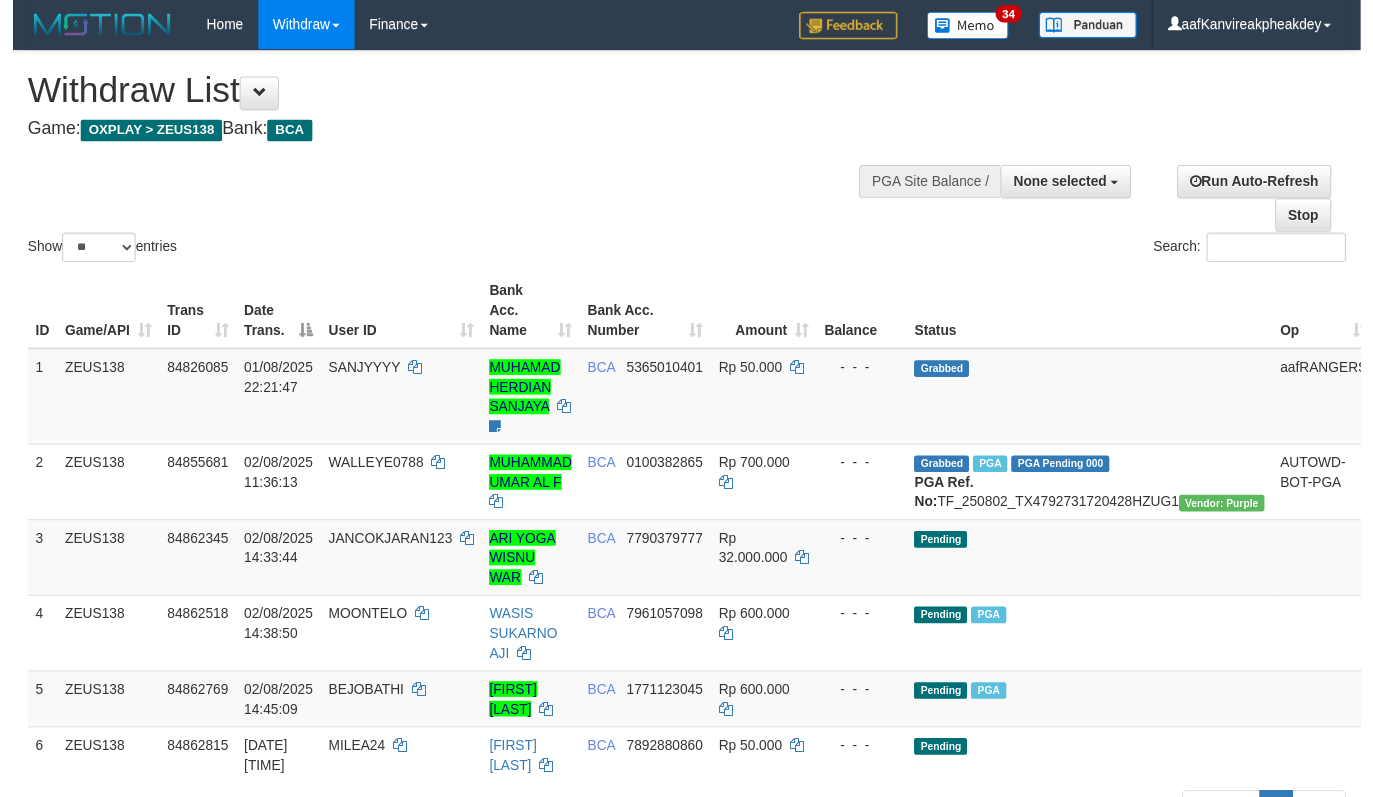 scroll, scrollTop: 134, scrollLeft: 0, axis: vertical 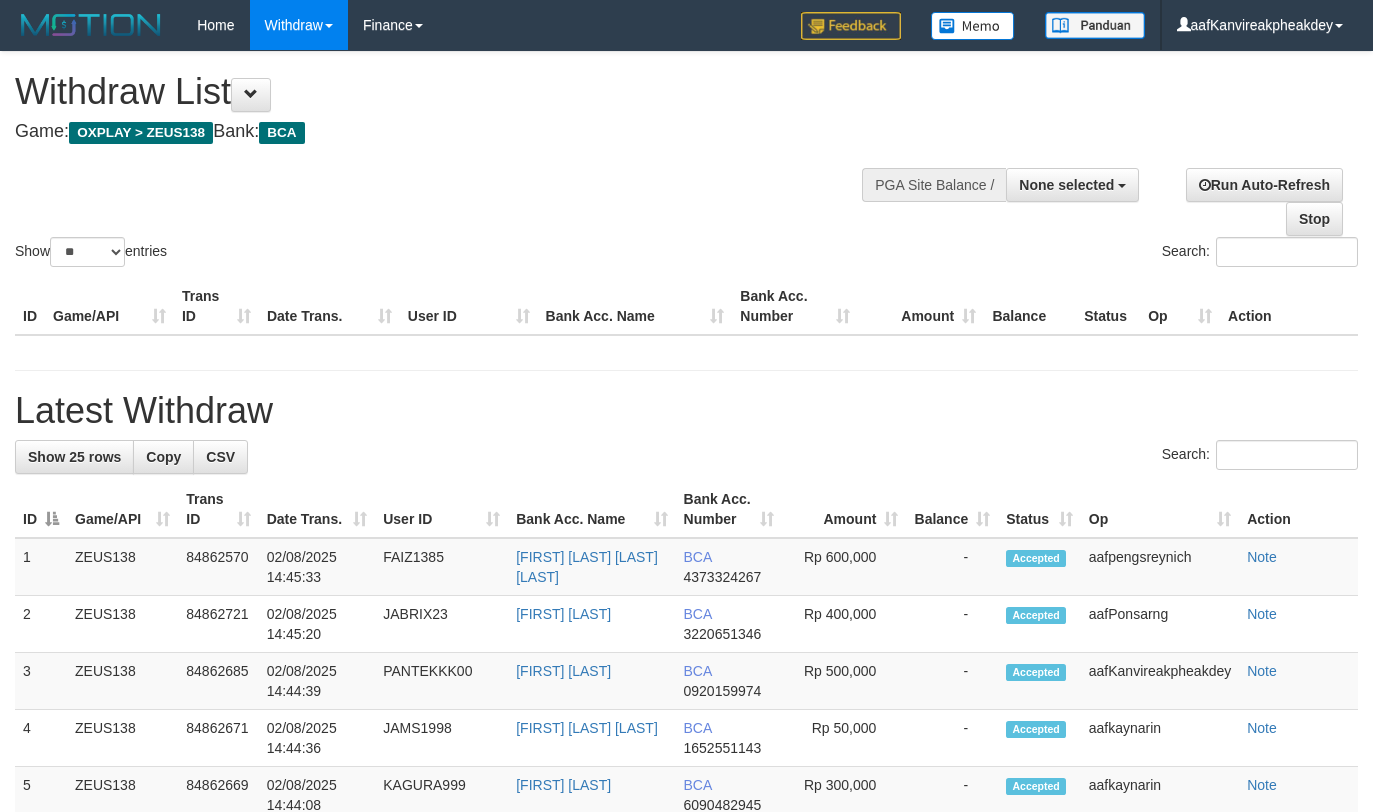 select 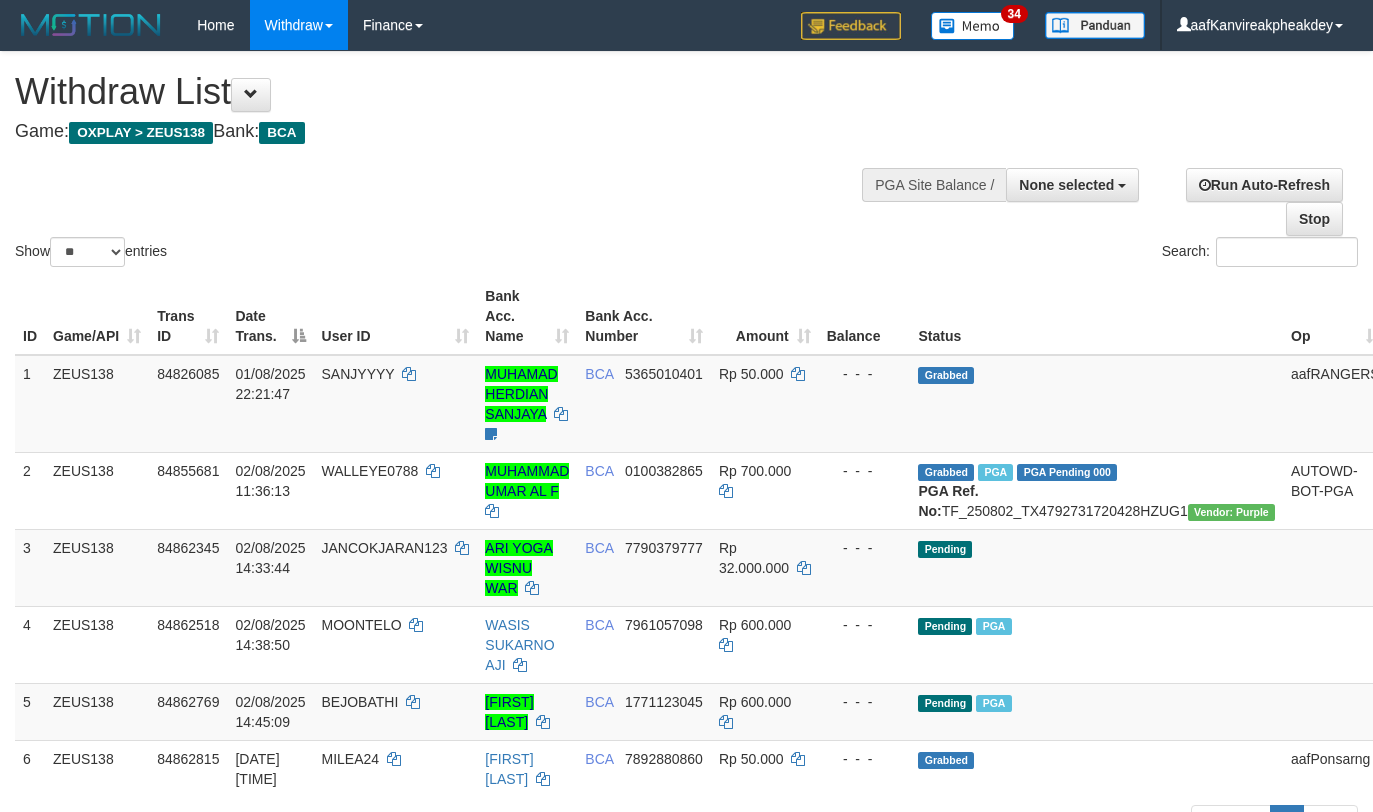 select 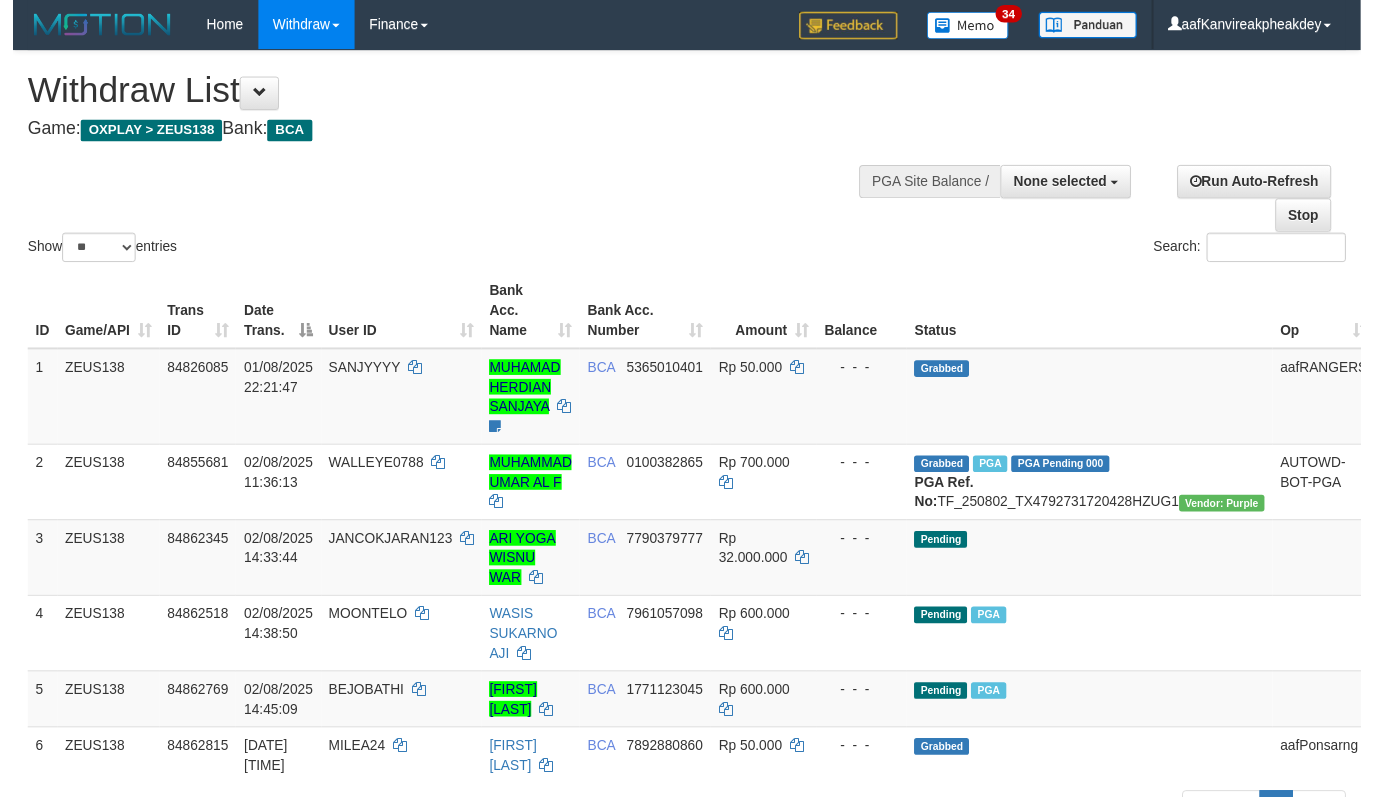 scroll, scrollTop: 0, scrollLeft: 0, axis: both 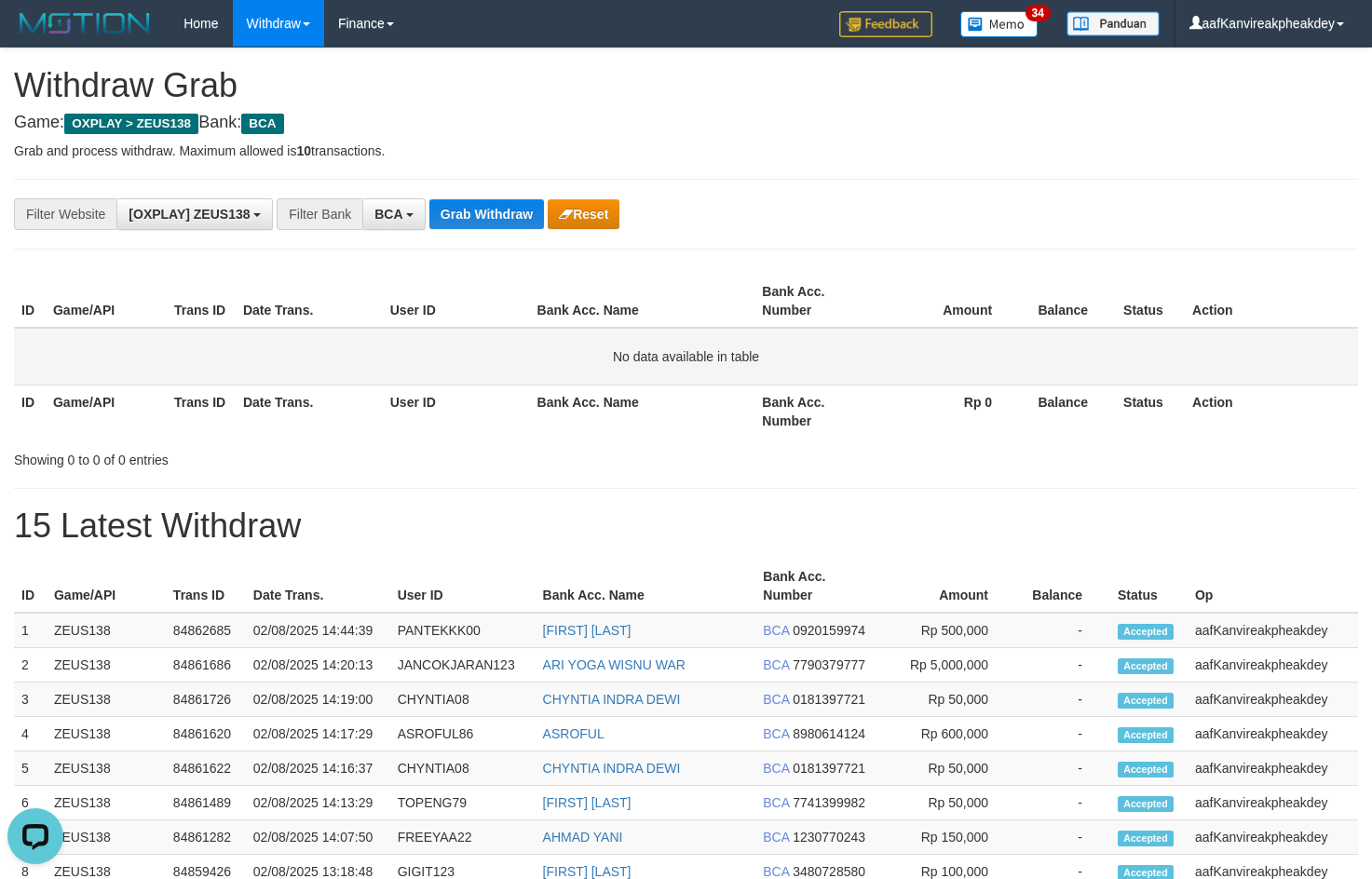 click on "No data available in table" at bounding box center [686, 357] 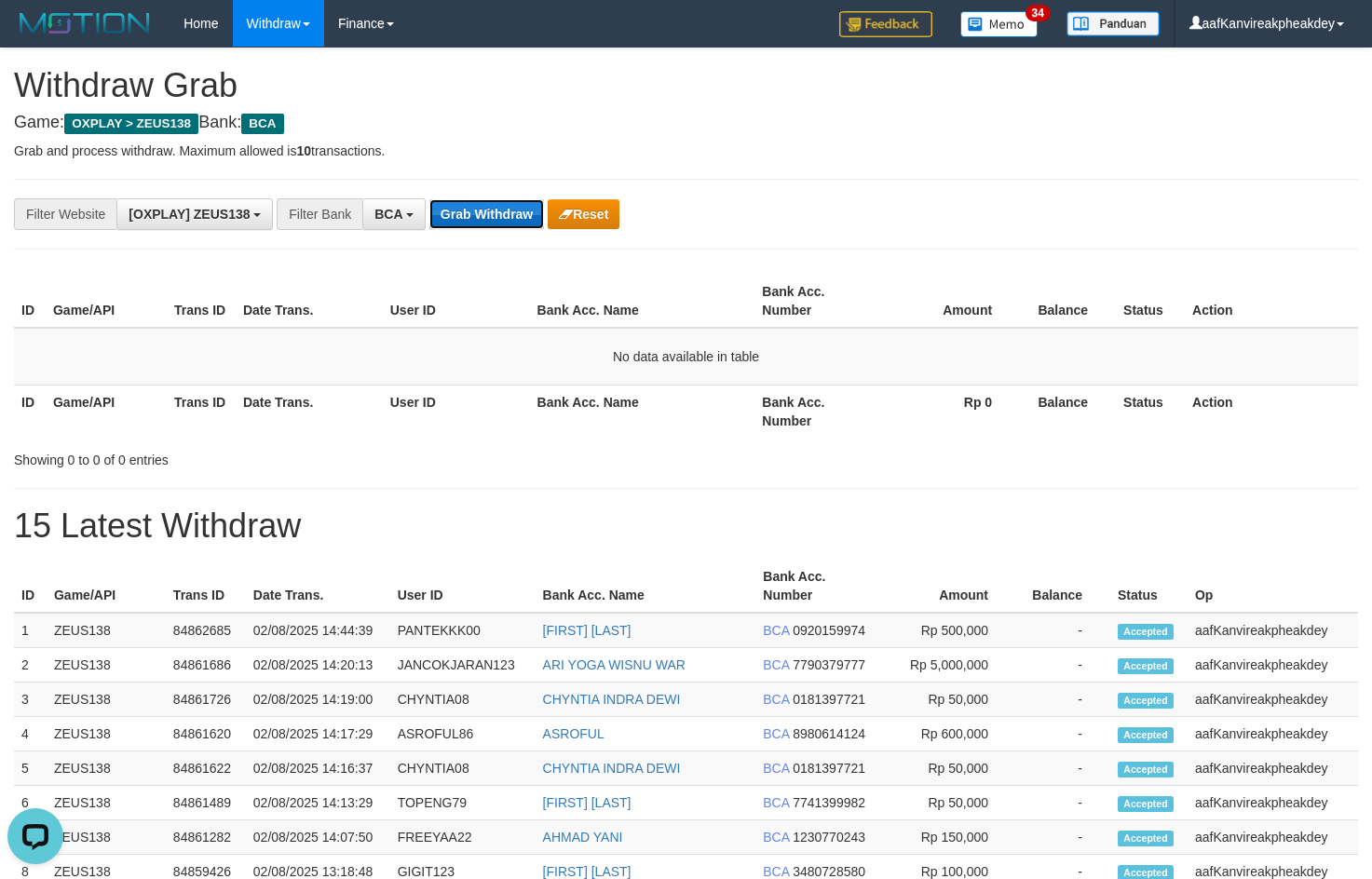 click on "Grab Withdraw" at bounding box center [486, 214] 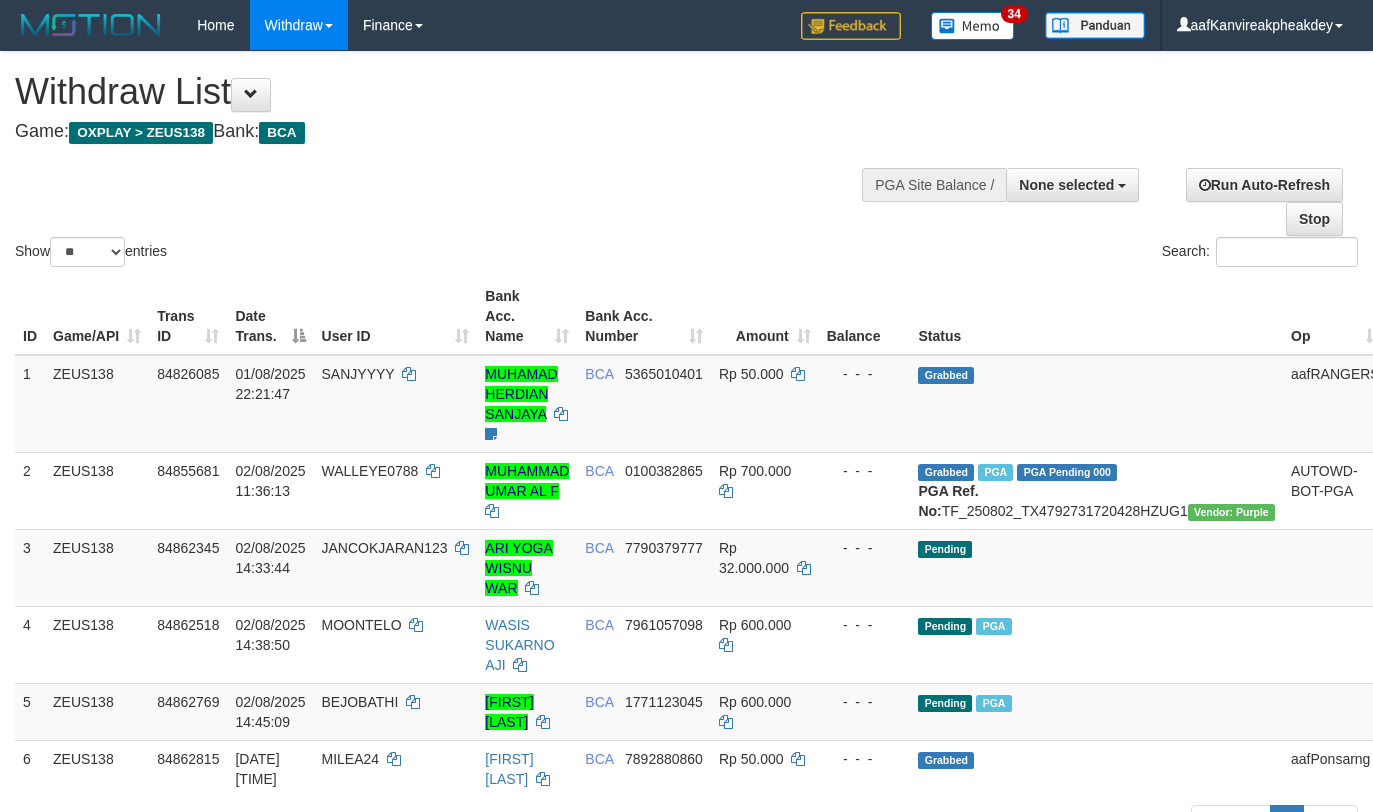 select 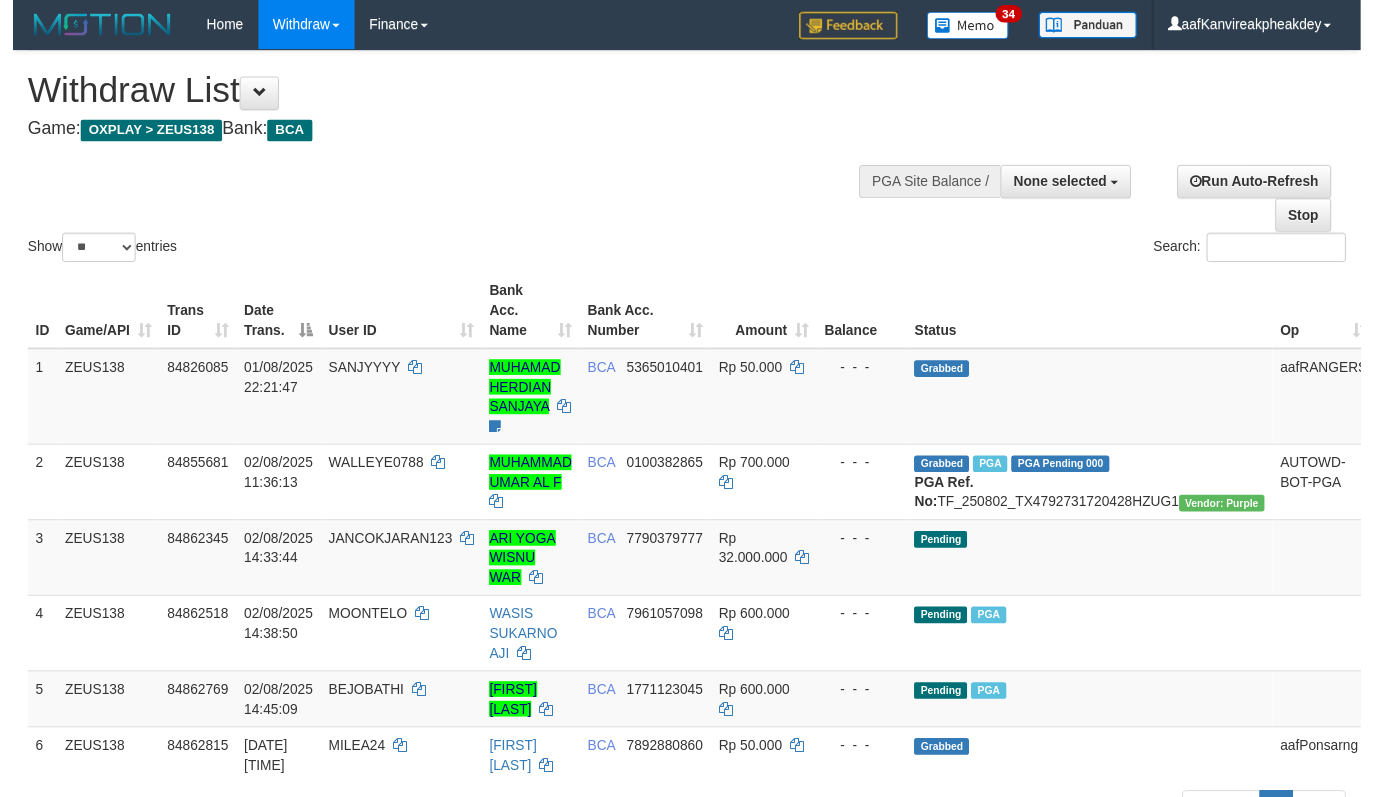 scroll, scrollTop: 455, scrollLeft: 0, axis: vertical 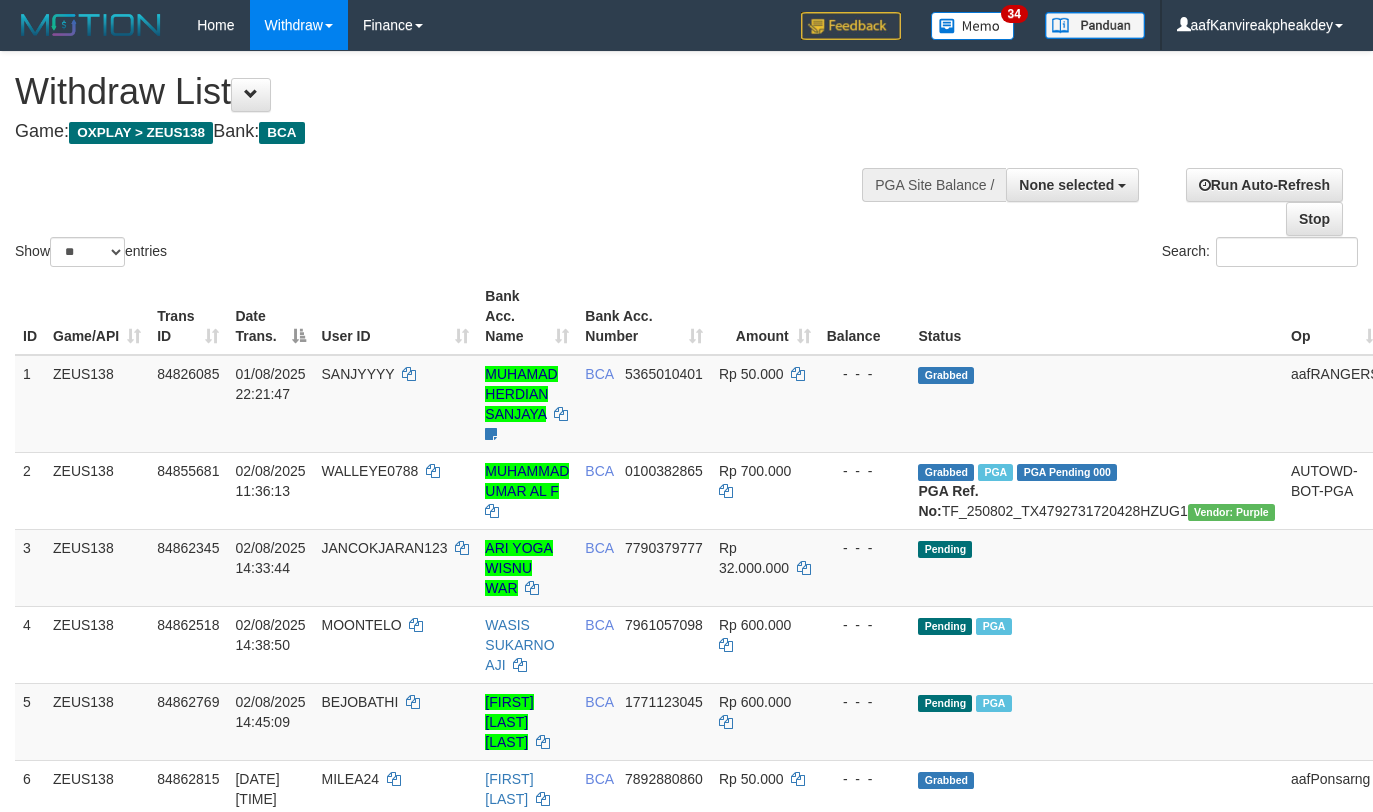 select 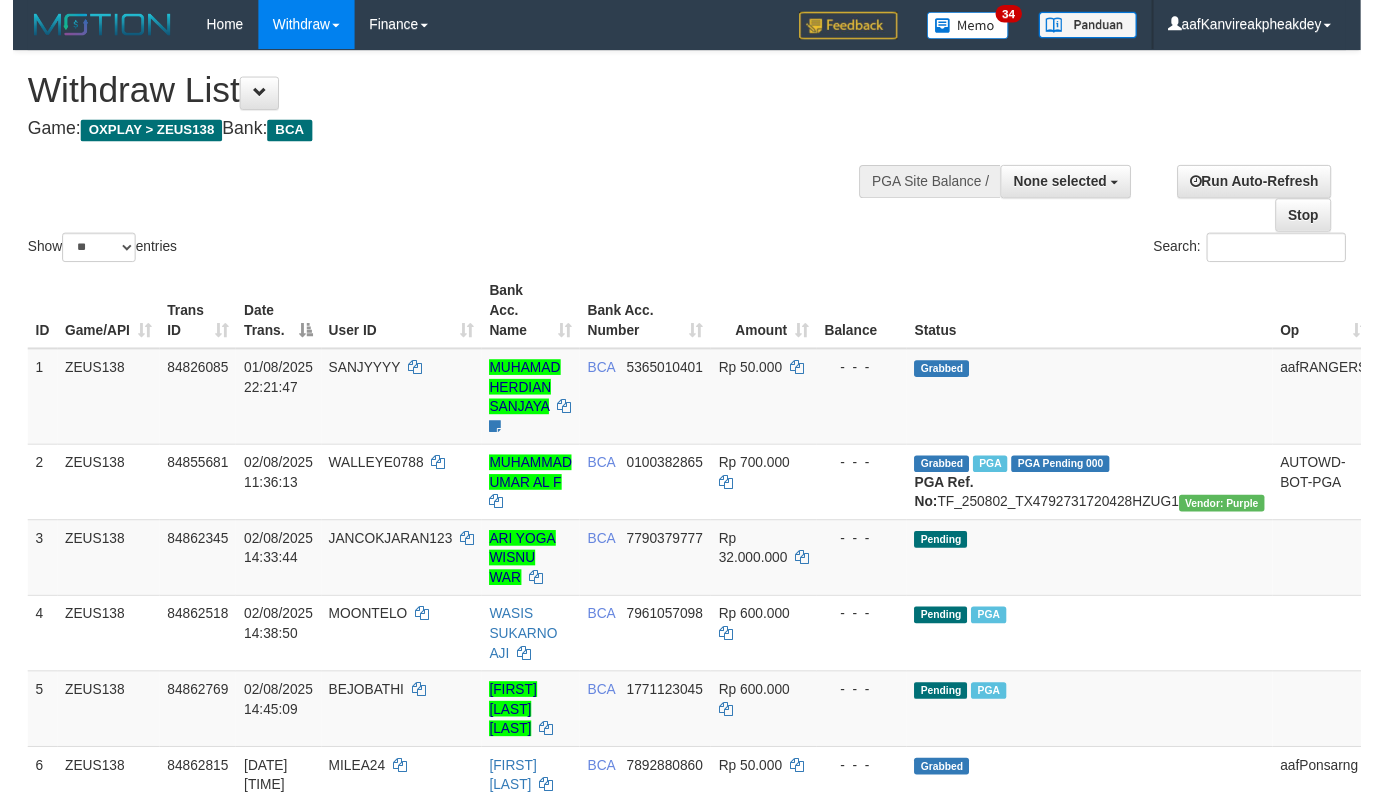 scroll, scrollTop: 455, scrollLeft: 0, axis: vertical 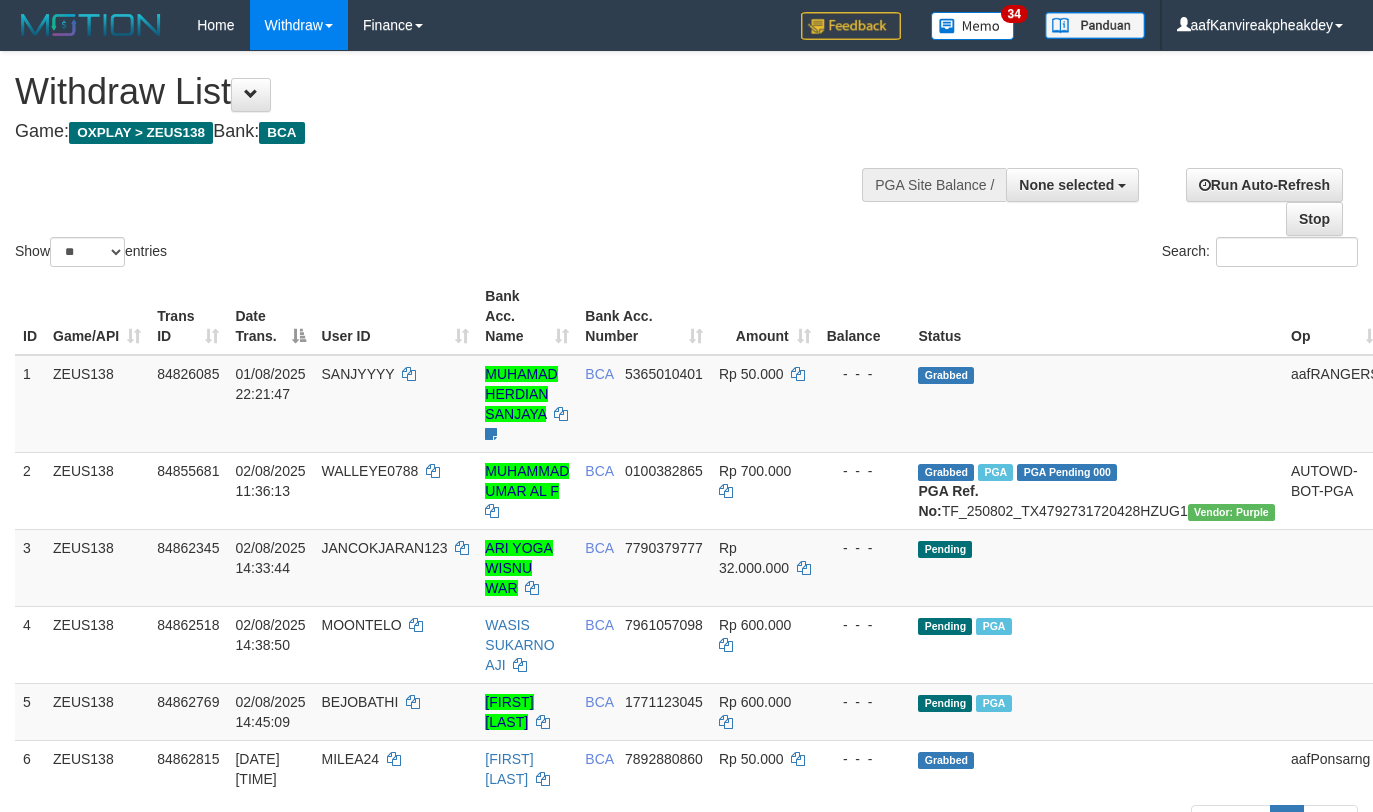 select 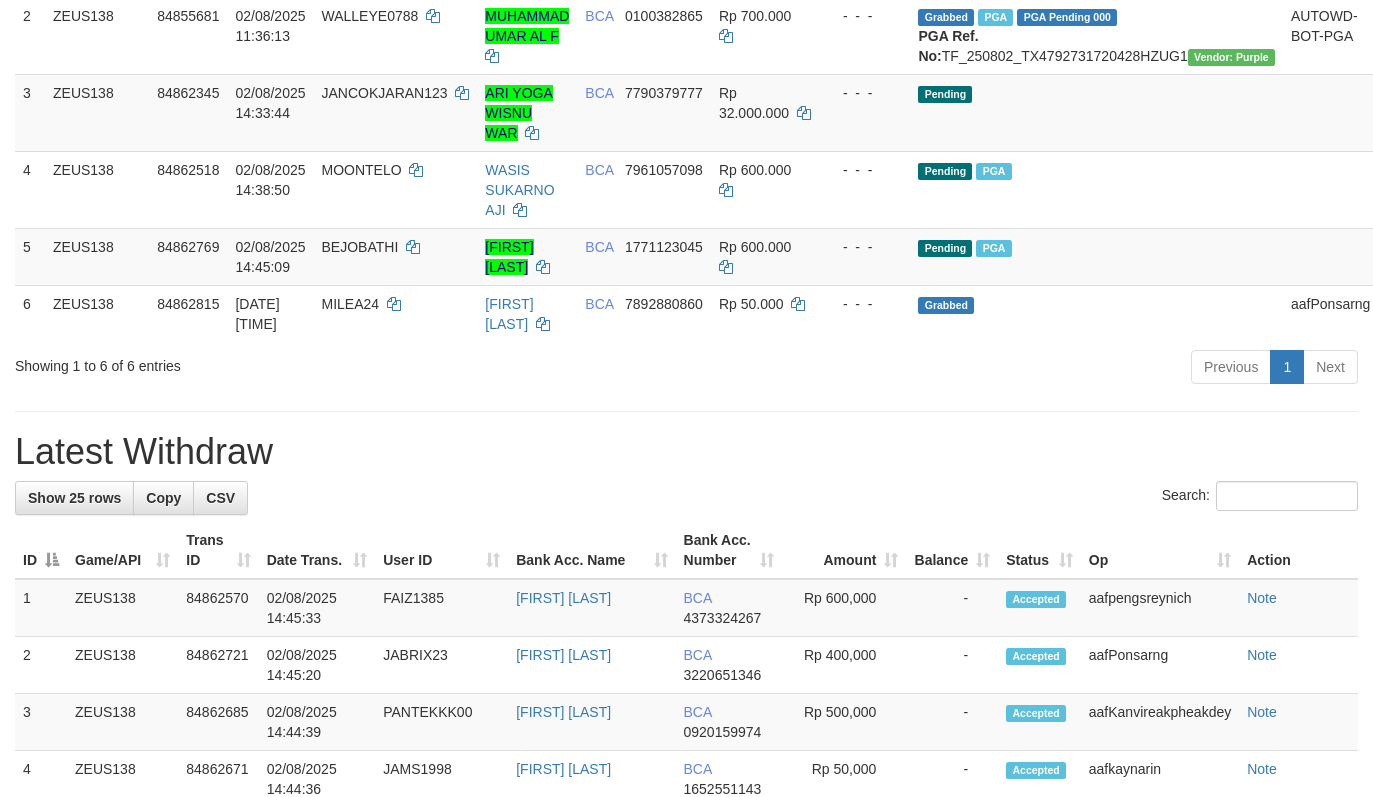 scroll, scrollTop: 400, scrollLeft: 0, axis: vertical 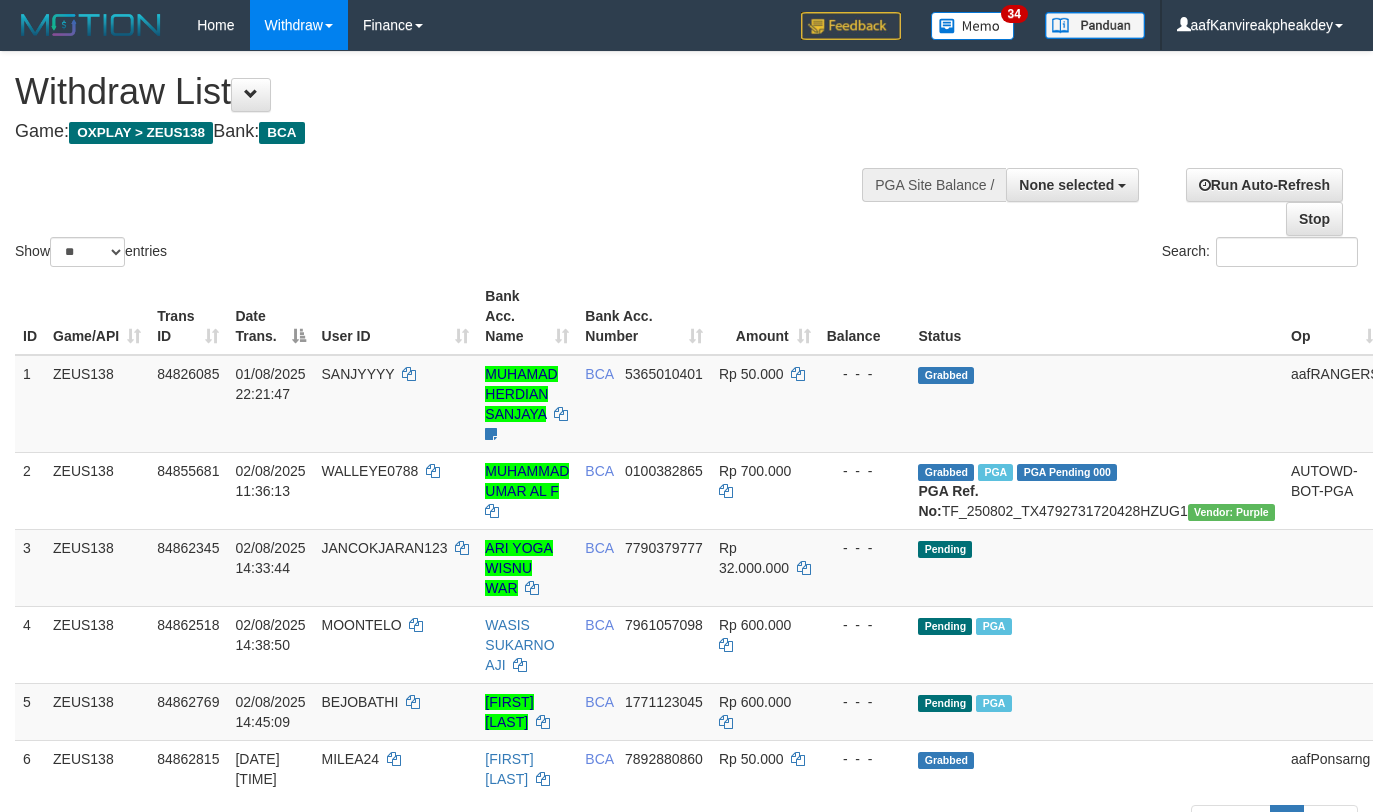 select 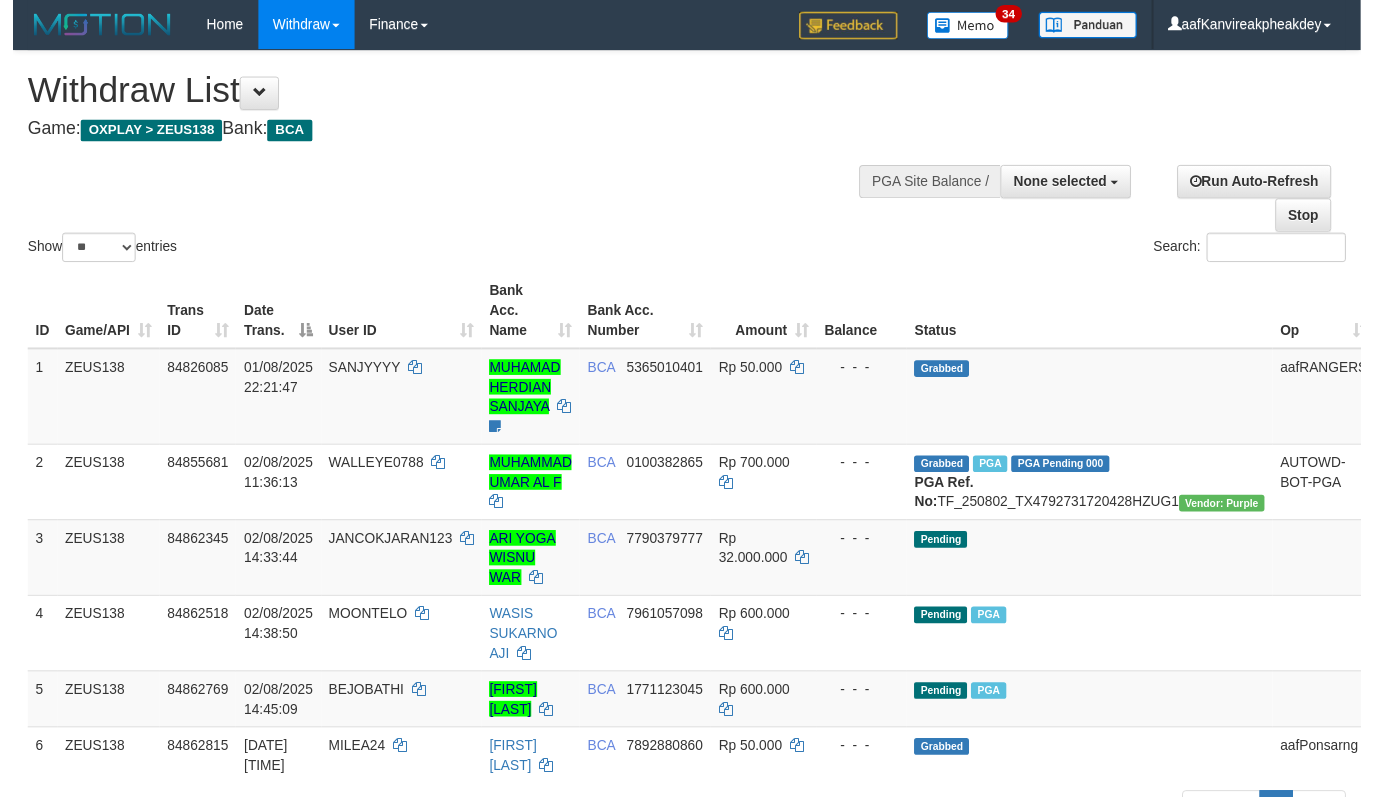 scroll, scrollTop: 455, scrollLeft: 0, axis: vertical 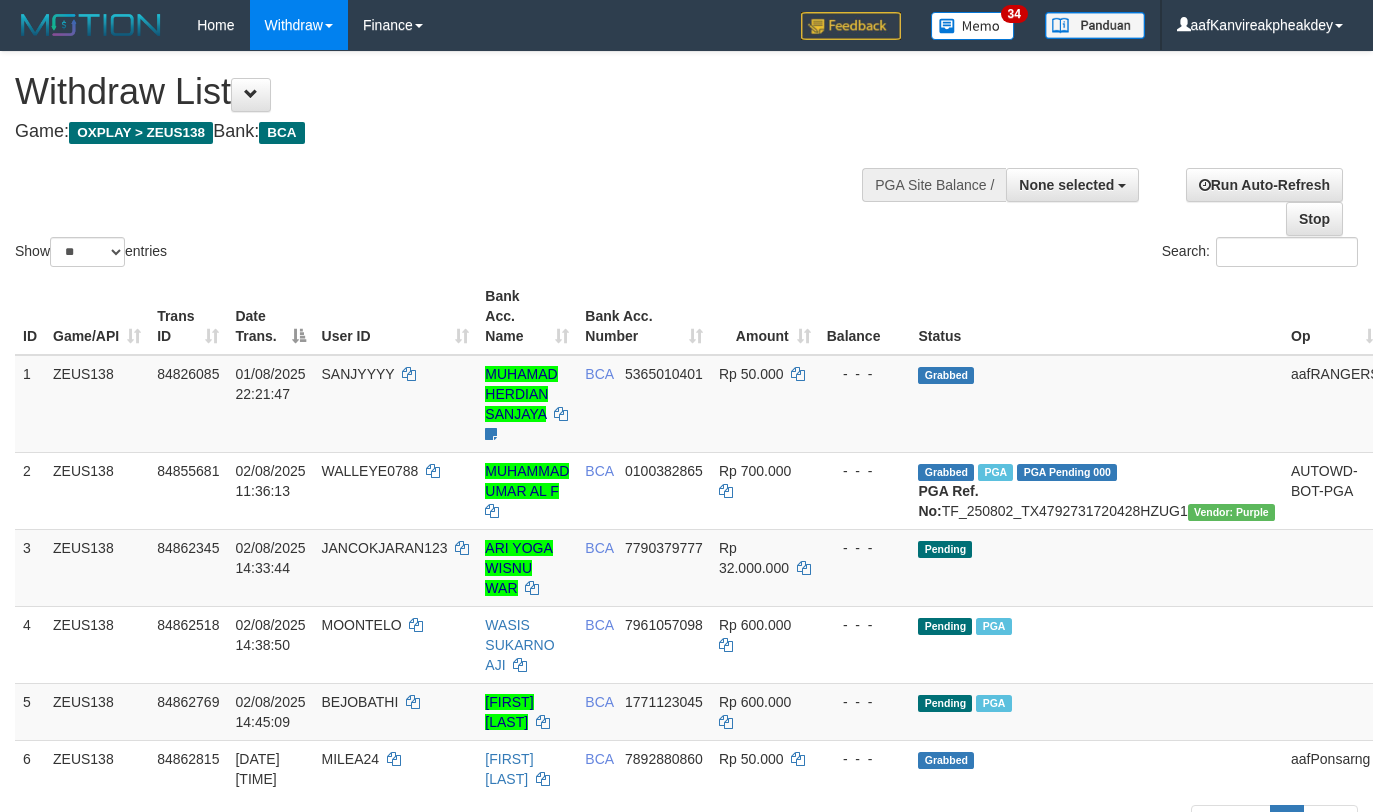 select 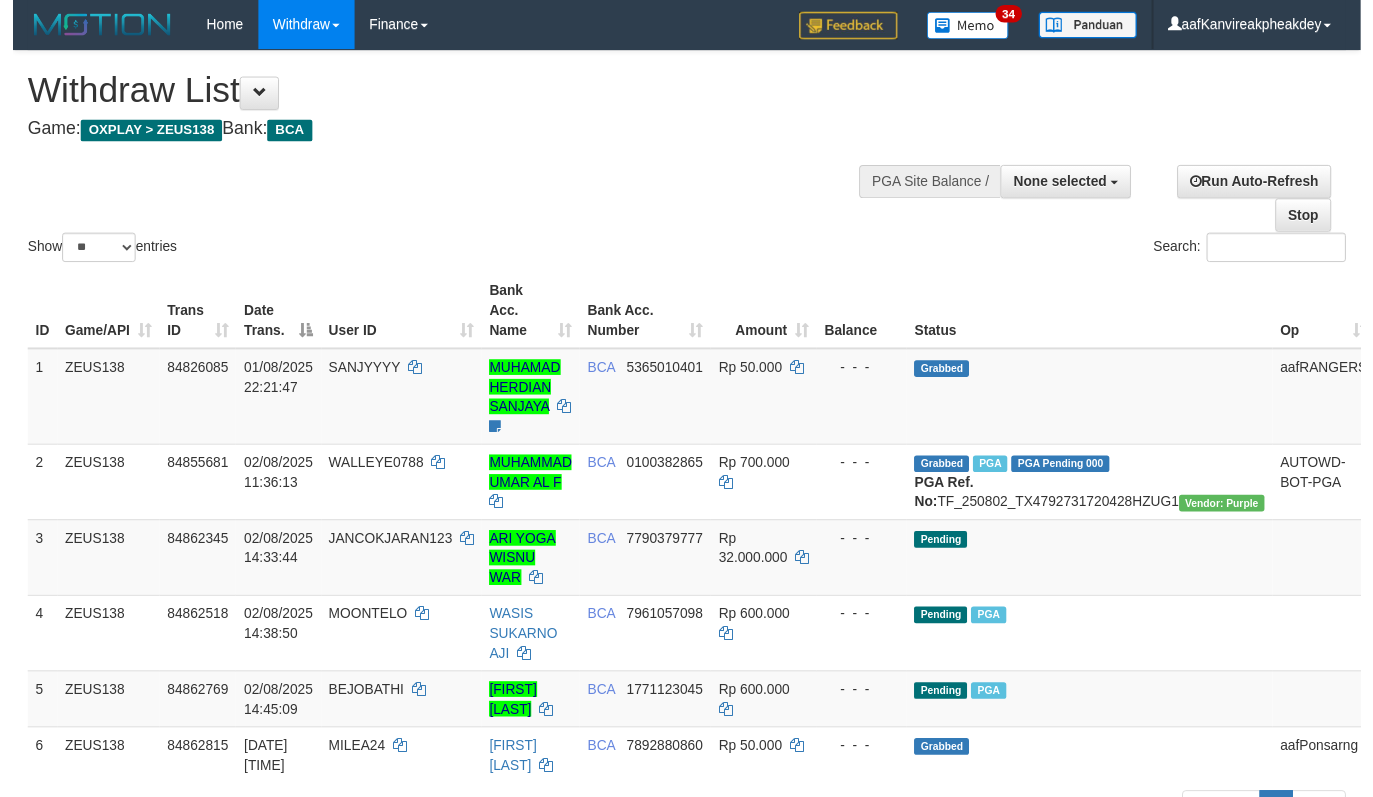 scroll, scrollTop: 455, scrollLeft: 0, axis: vertical 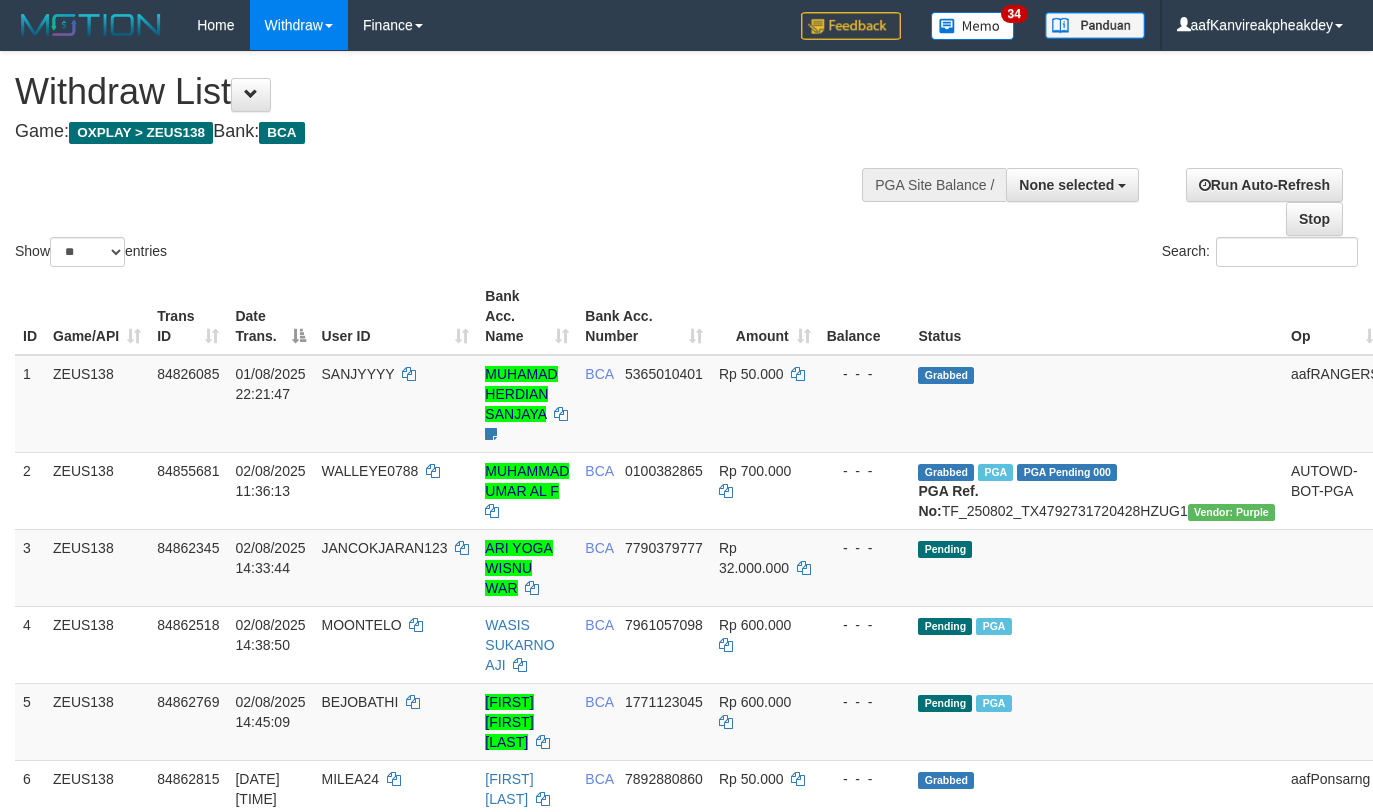 select 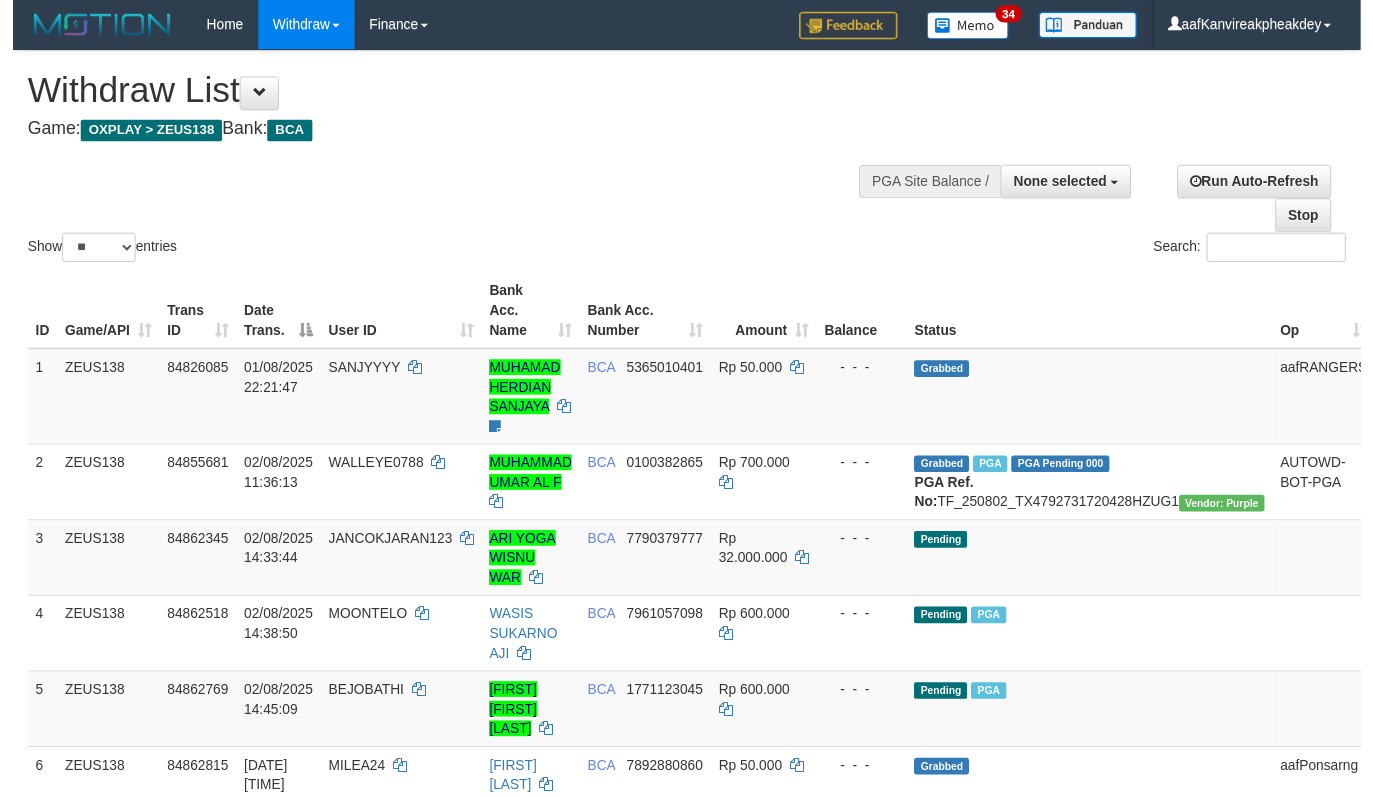 scroll, scrollTop: 455, scrollLeft: 0, axis: vertical 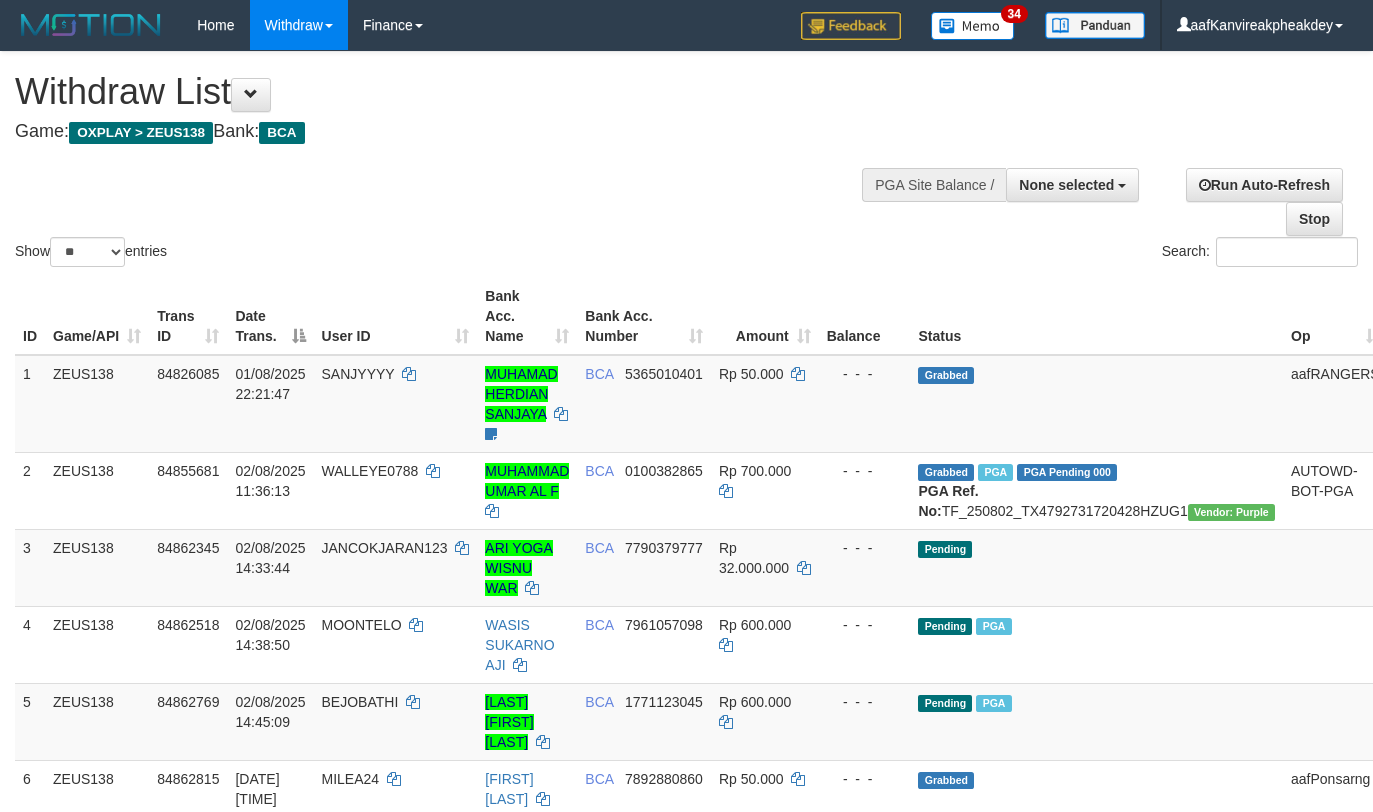 select 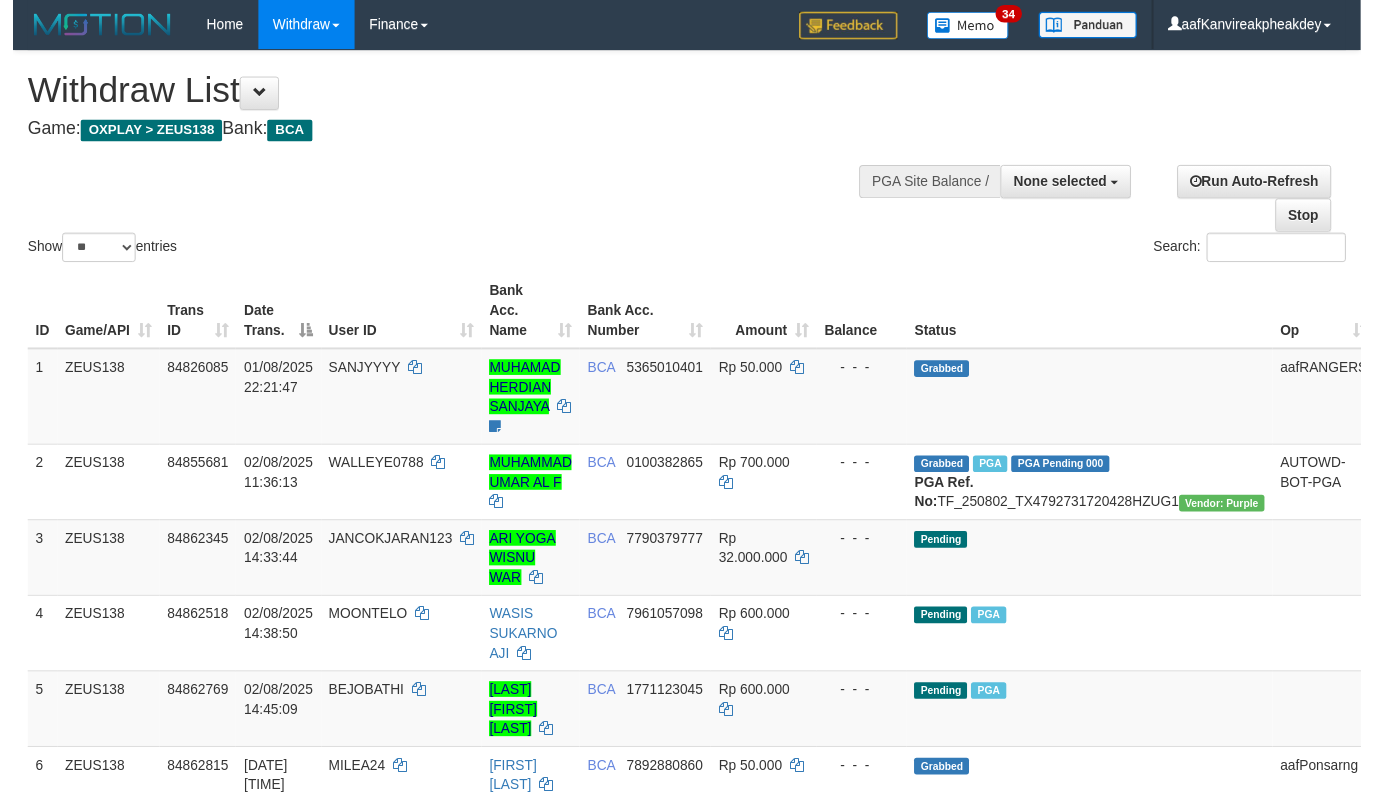 scroll, scrollTop: 455, scrollLeft: 0, axis: vertical 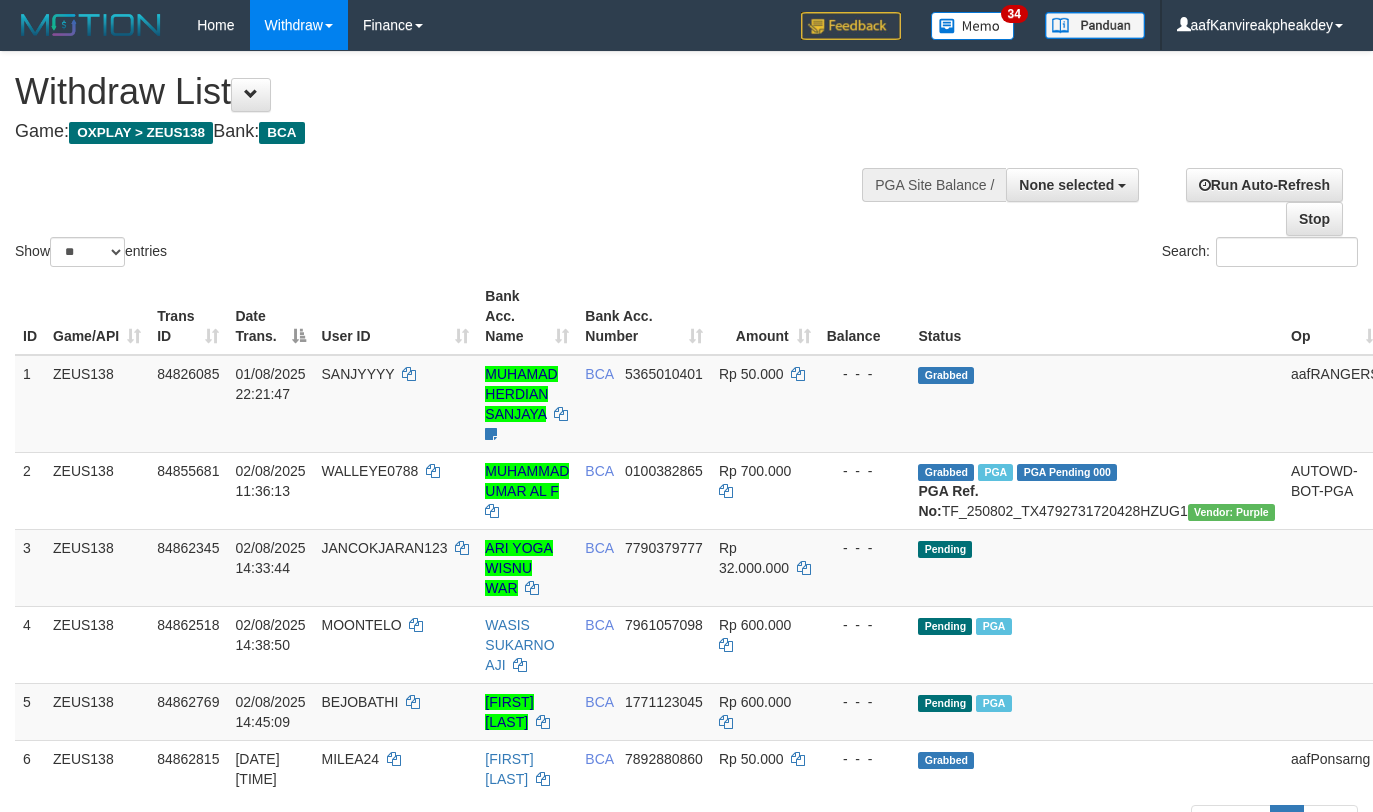 select 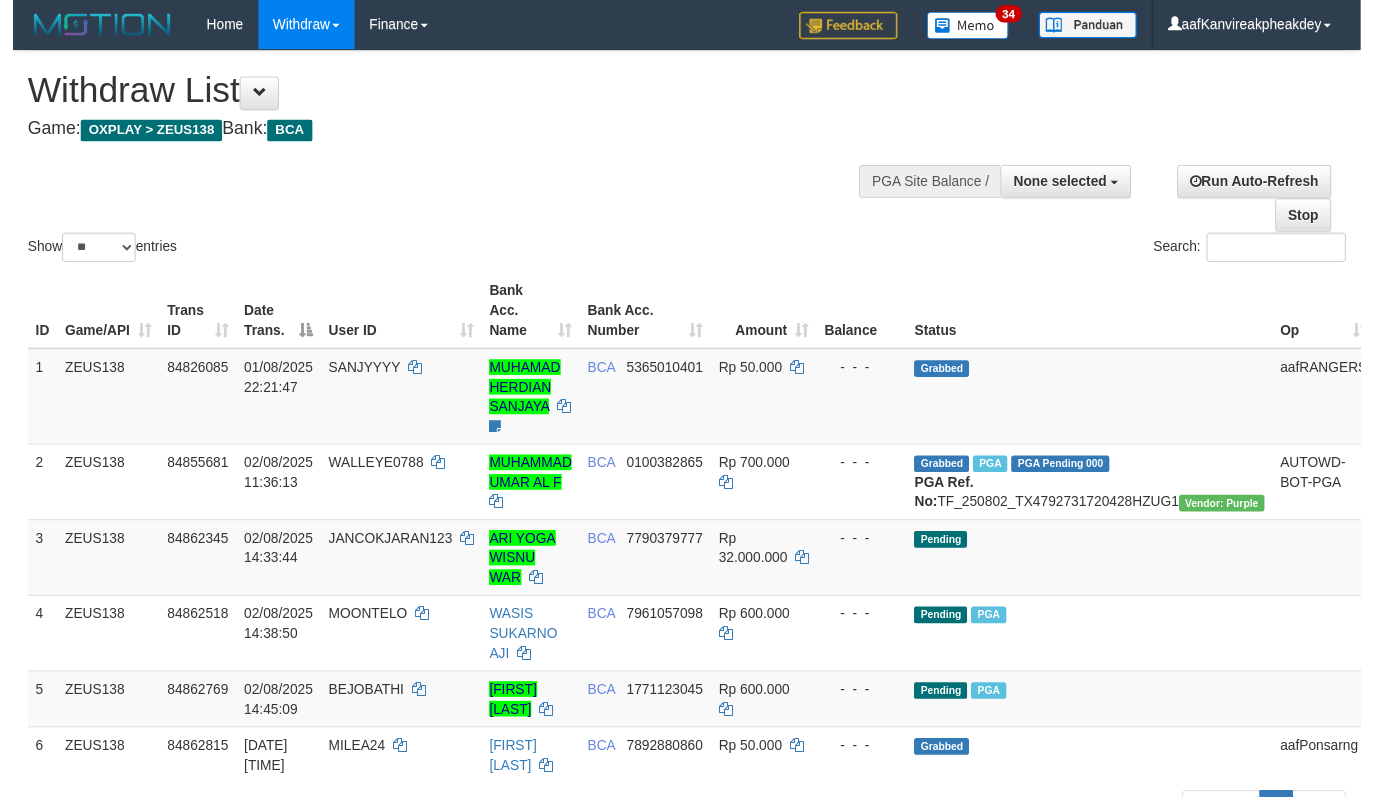 scroll, scrollTop: 455, scrollLeft: 0, axis: vertical 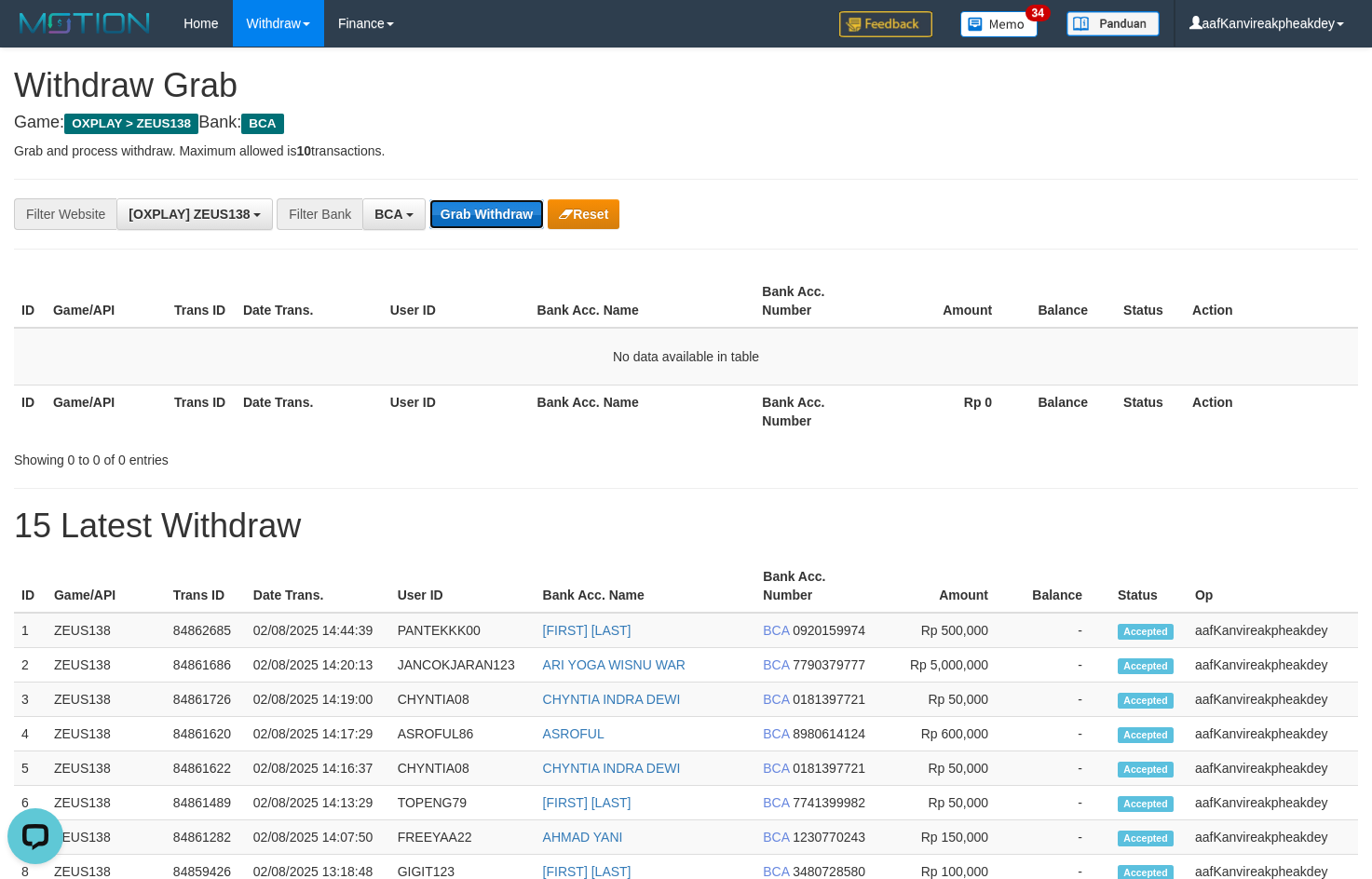 click on "Grab Withdraw" at bounding box center (486, 214) 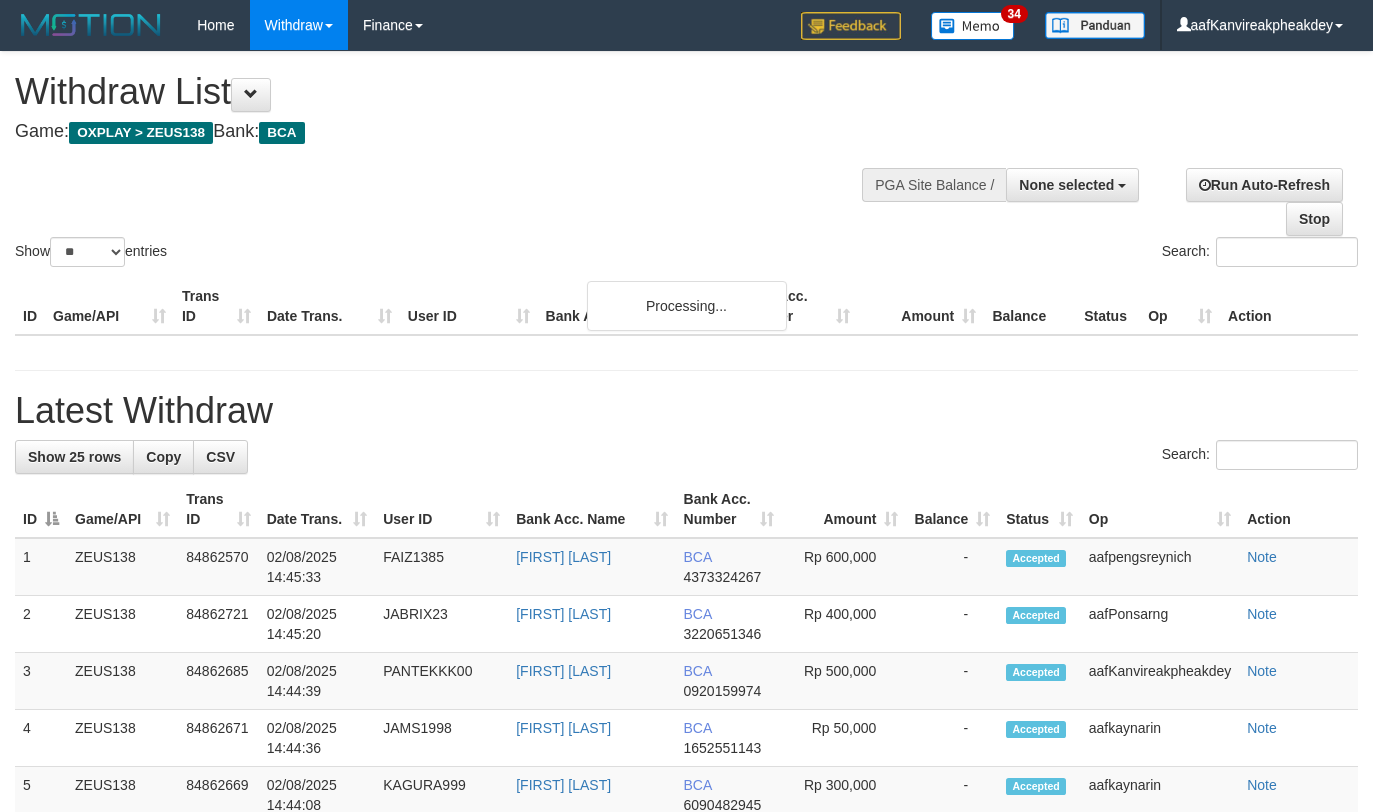 select 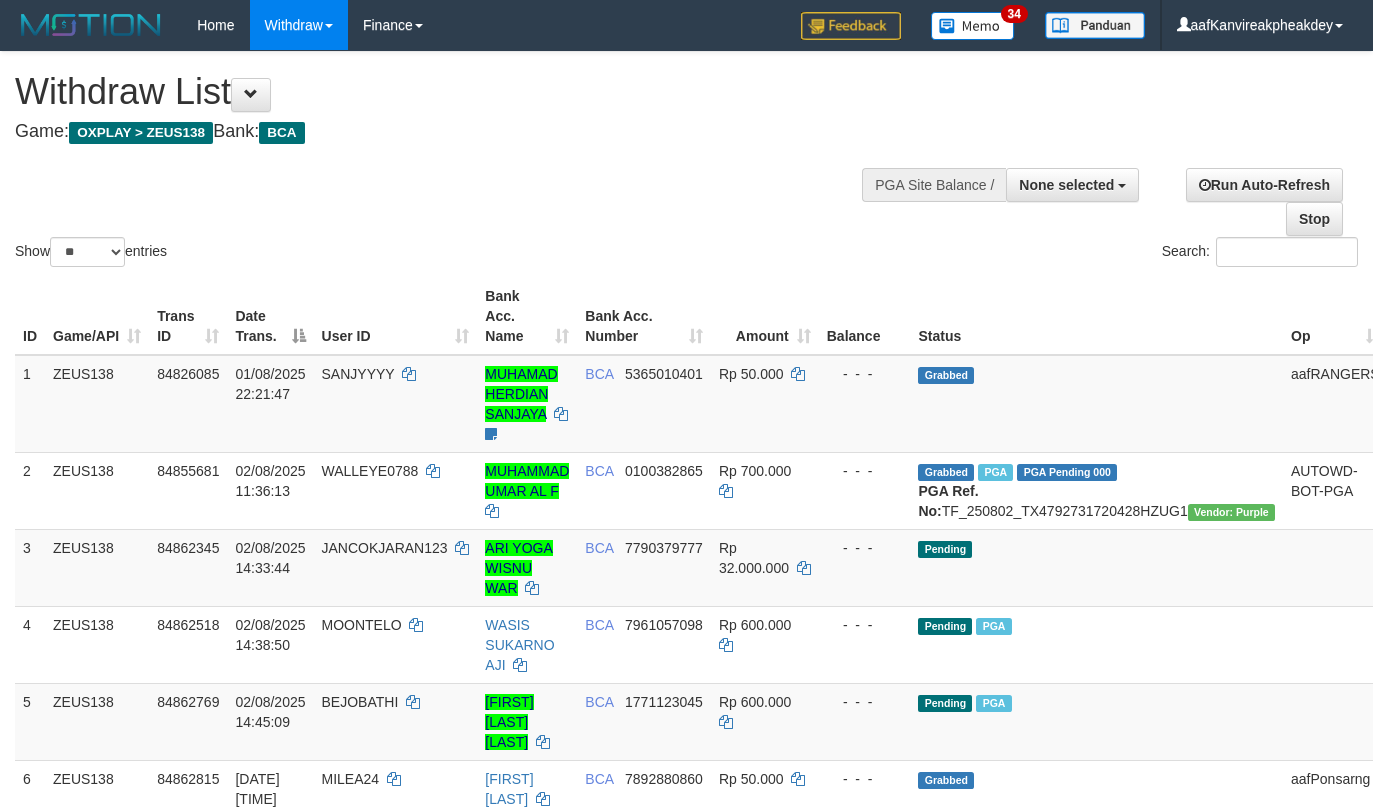 select 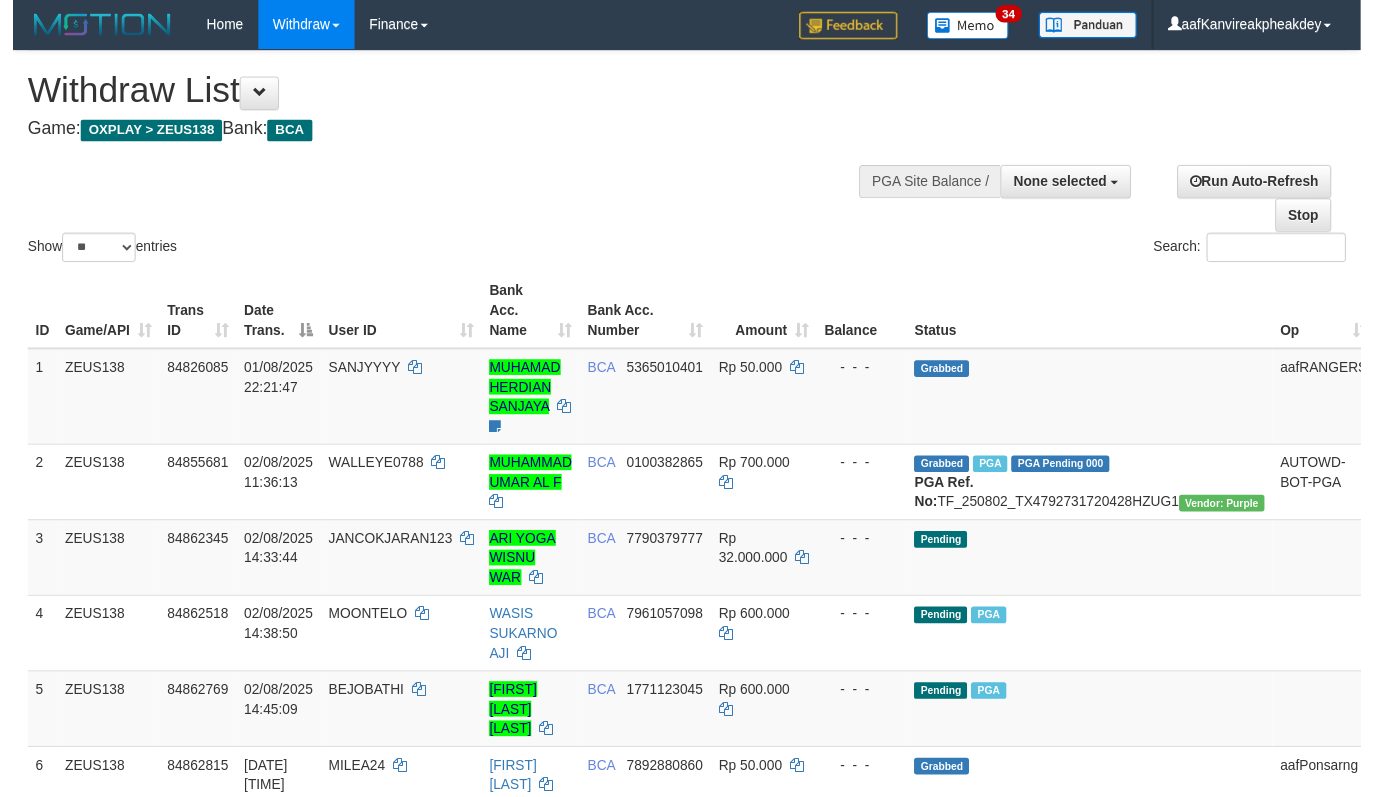 scroll, scrollTop: 455, scrollLeft: 0, axis: vertical 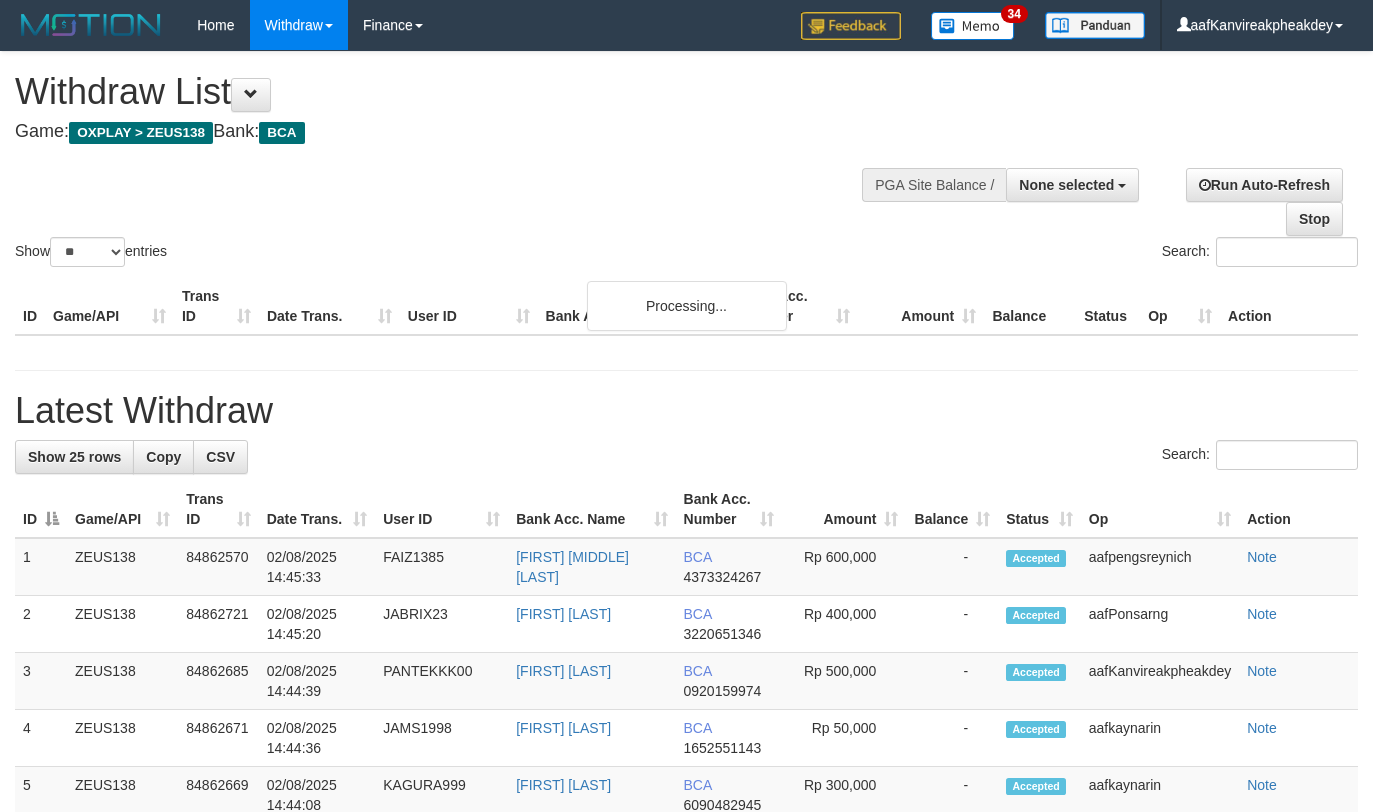 select 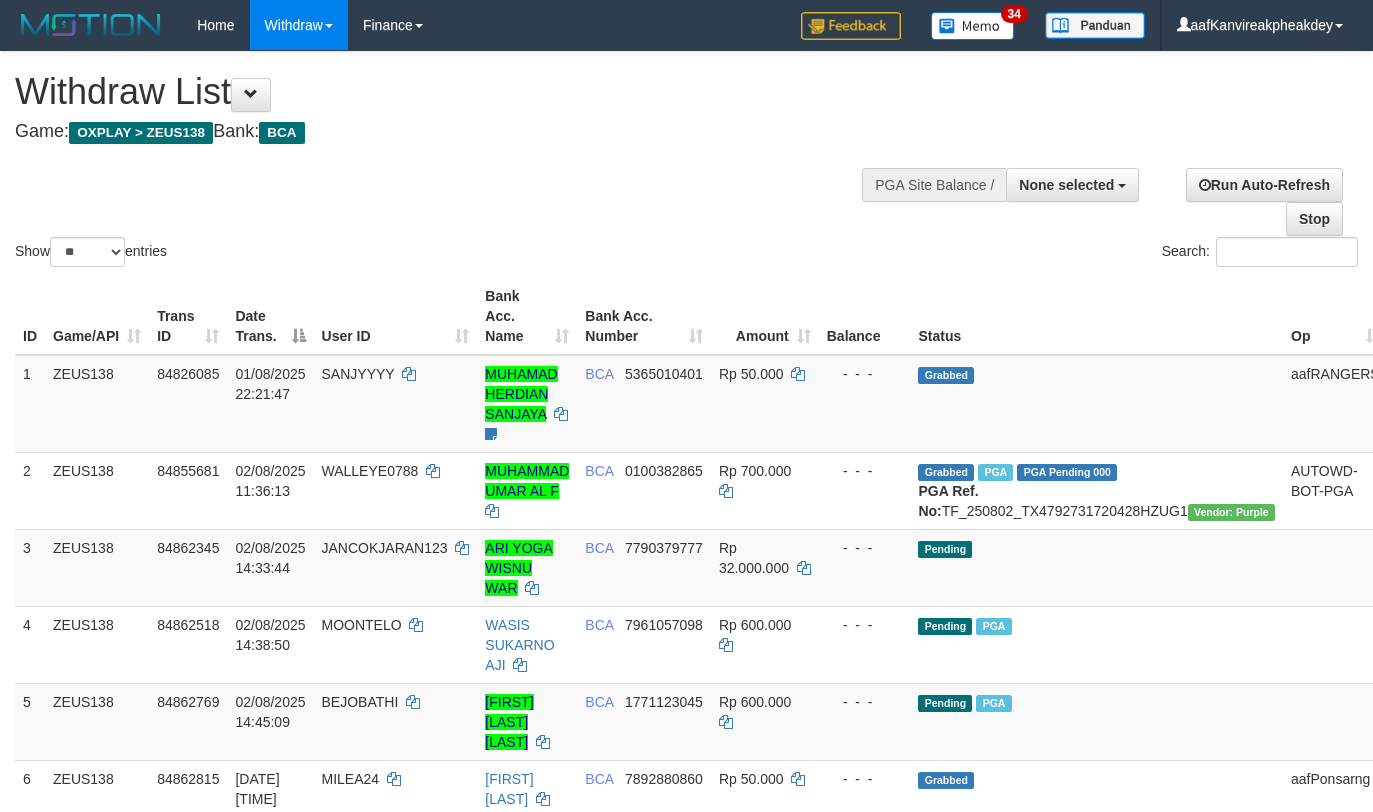 select 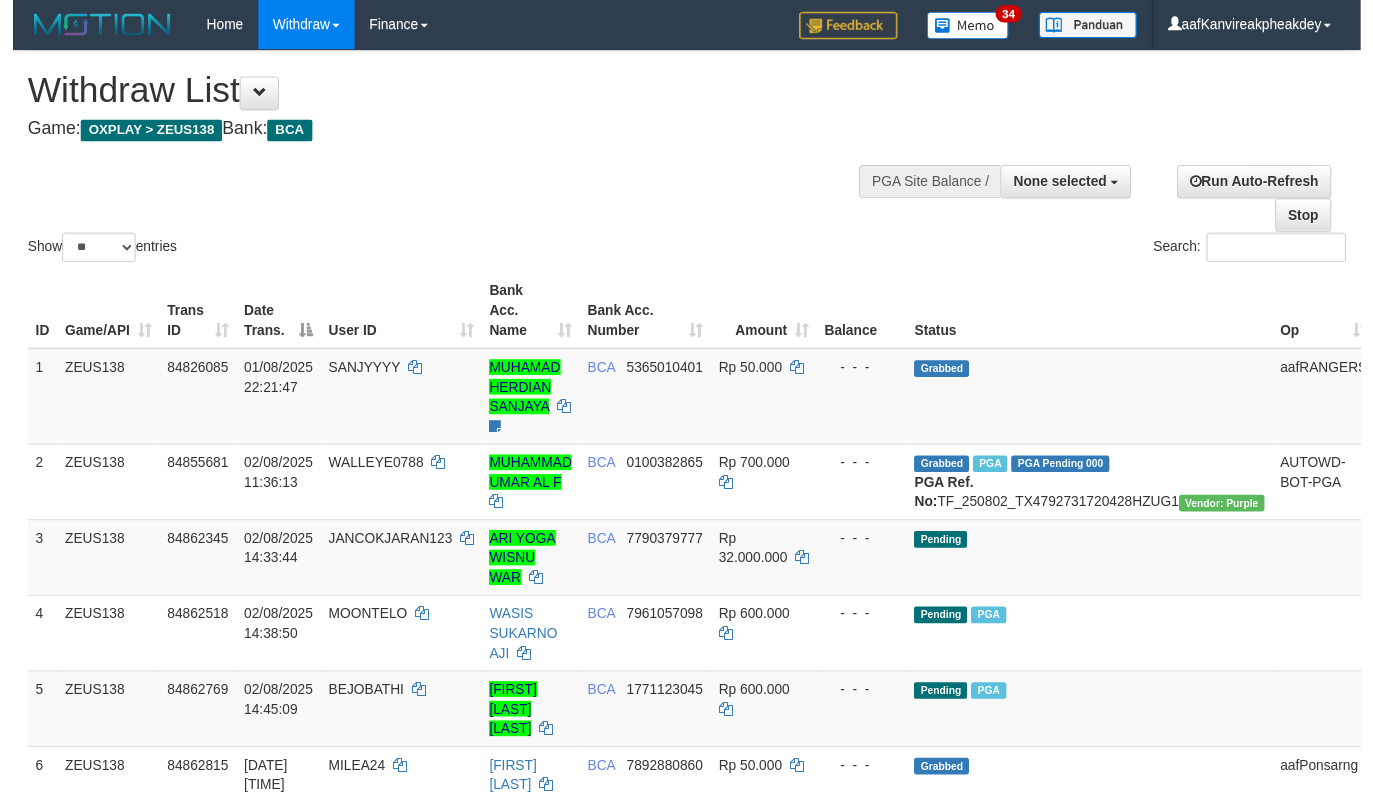 scroll, scrollTop: 455, scrollLeft: 0, axis: vertical 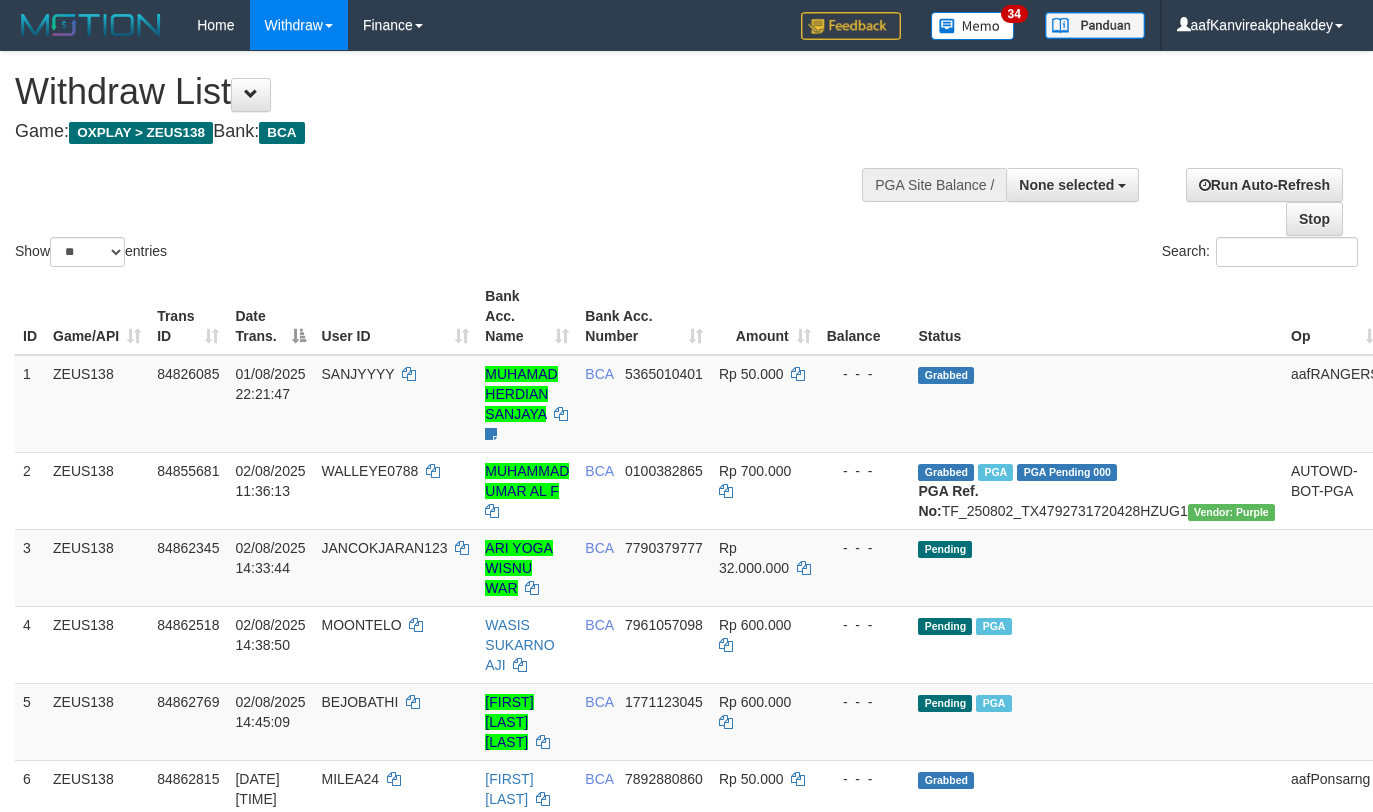 select 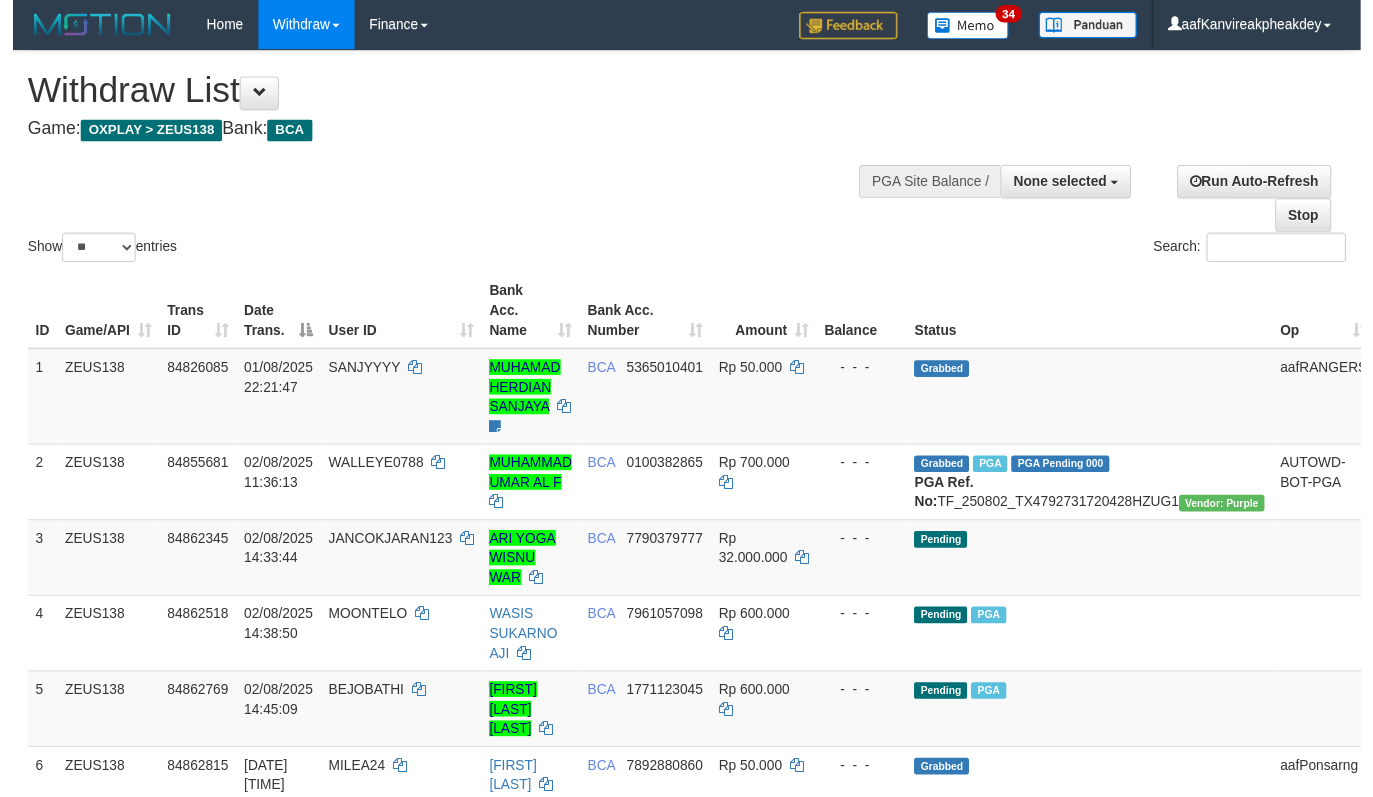 scroll, scrollTop: 510, scrollLeft: 0, axis: vertical 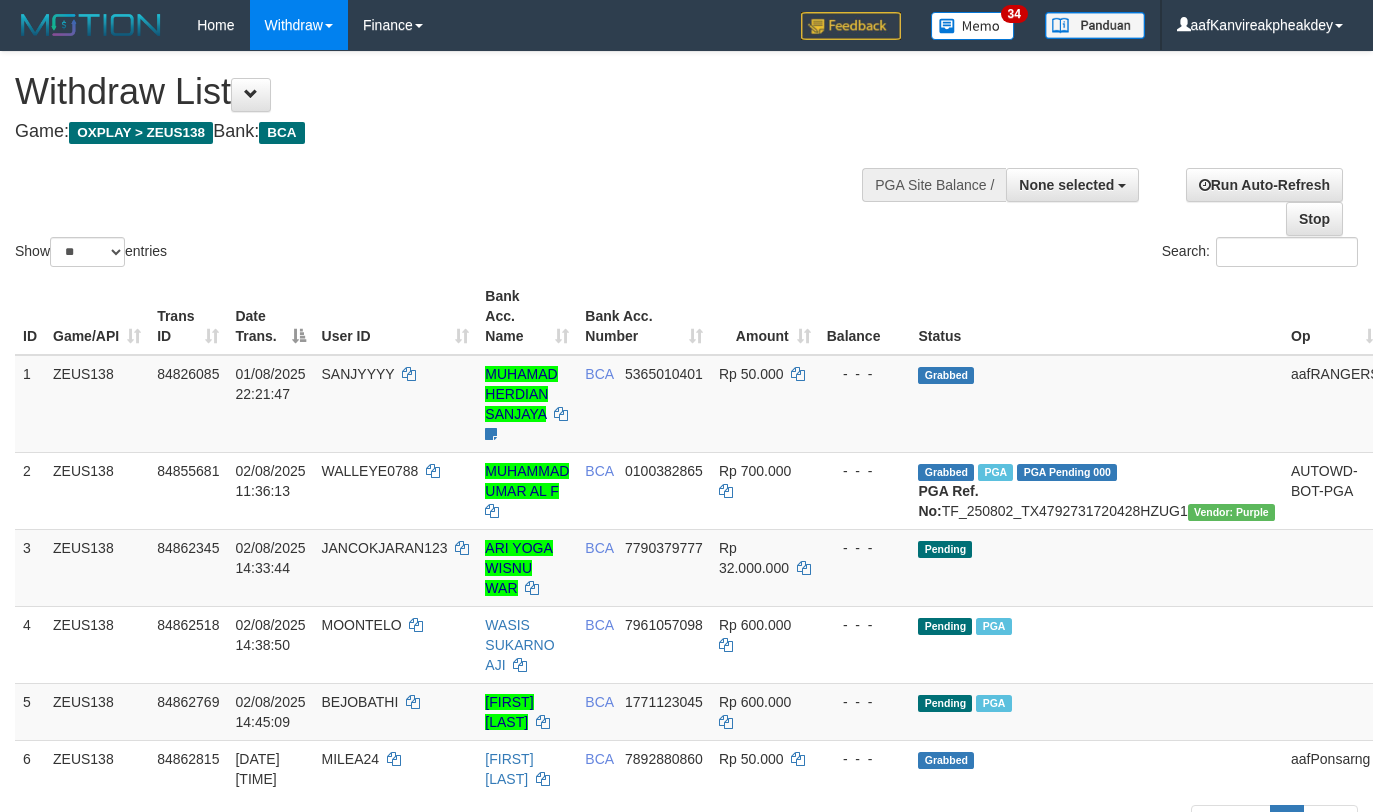select 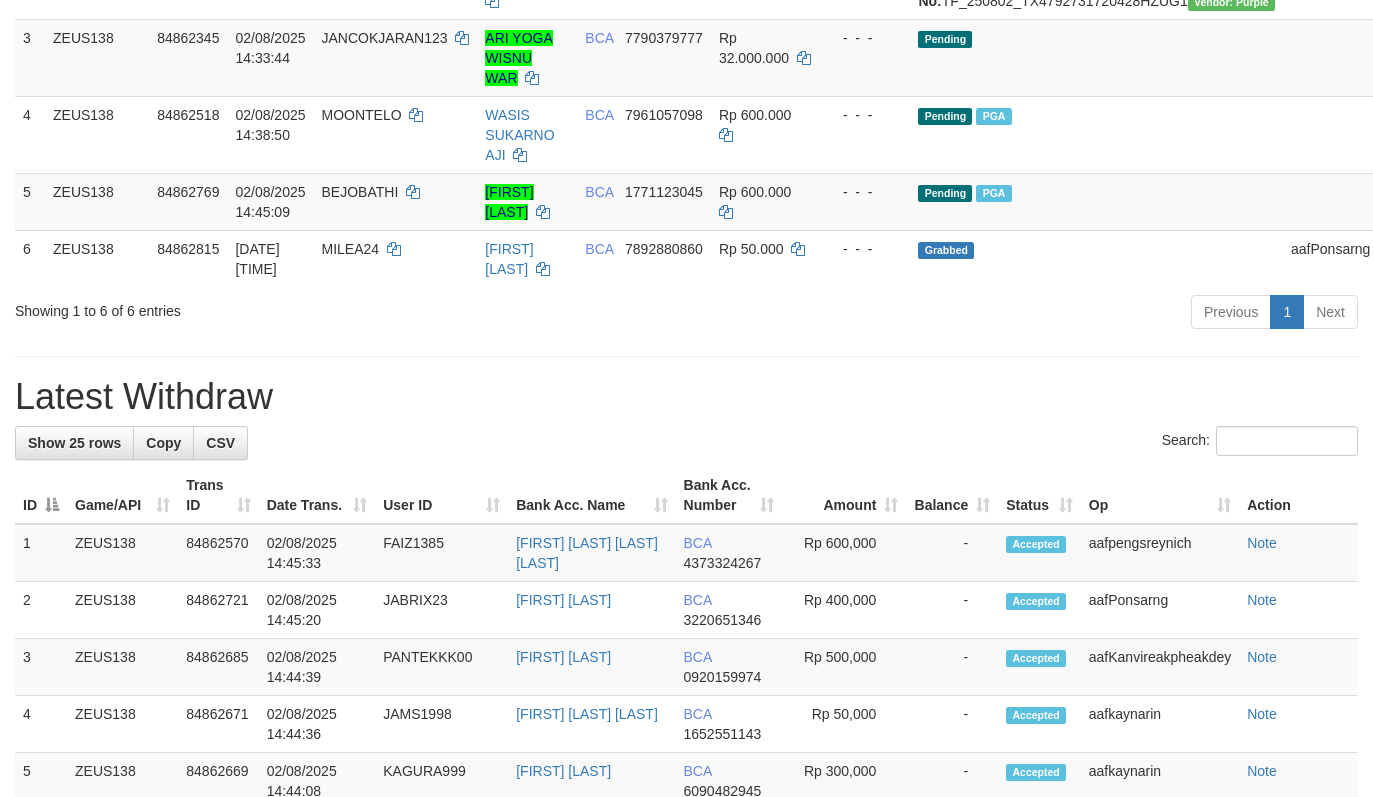 scroll, scrollTop: 455, scrollLeft: 0, axis: vertical 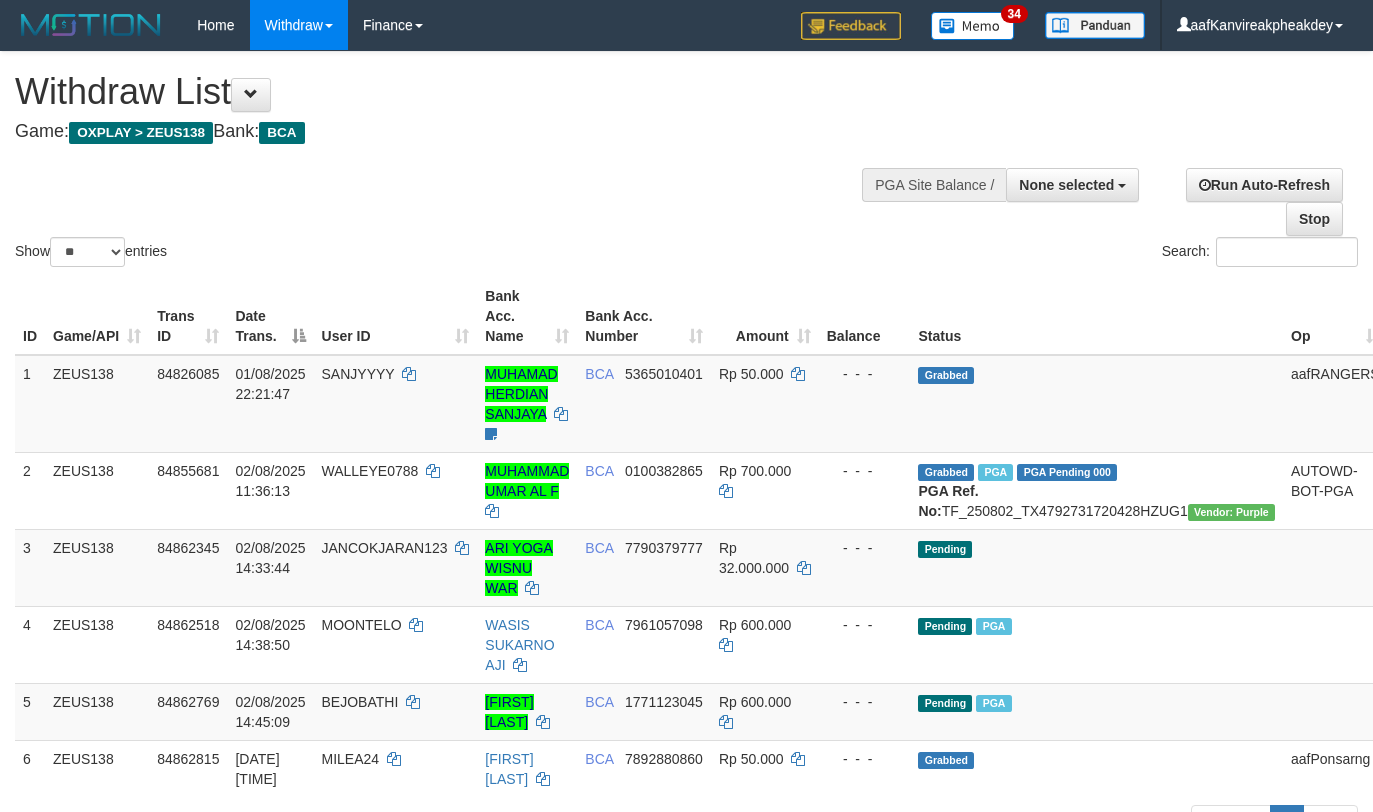 select 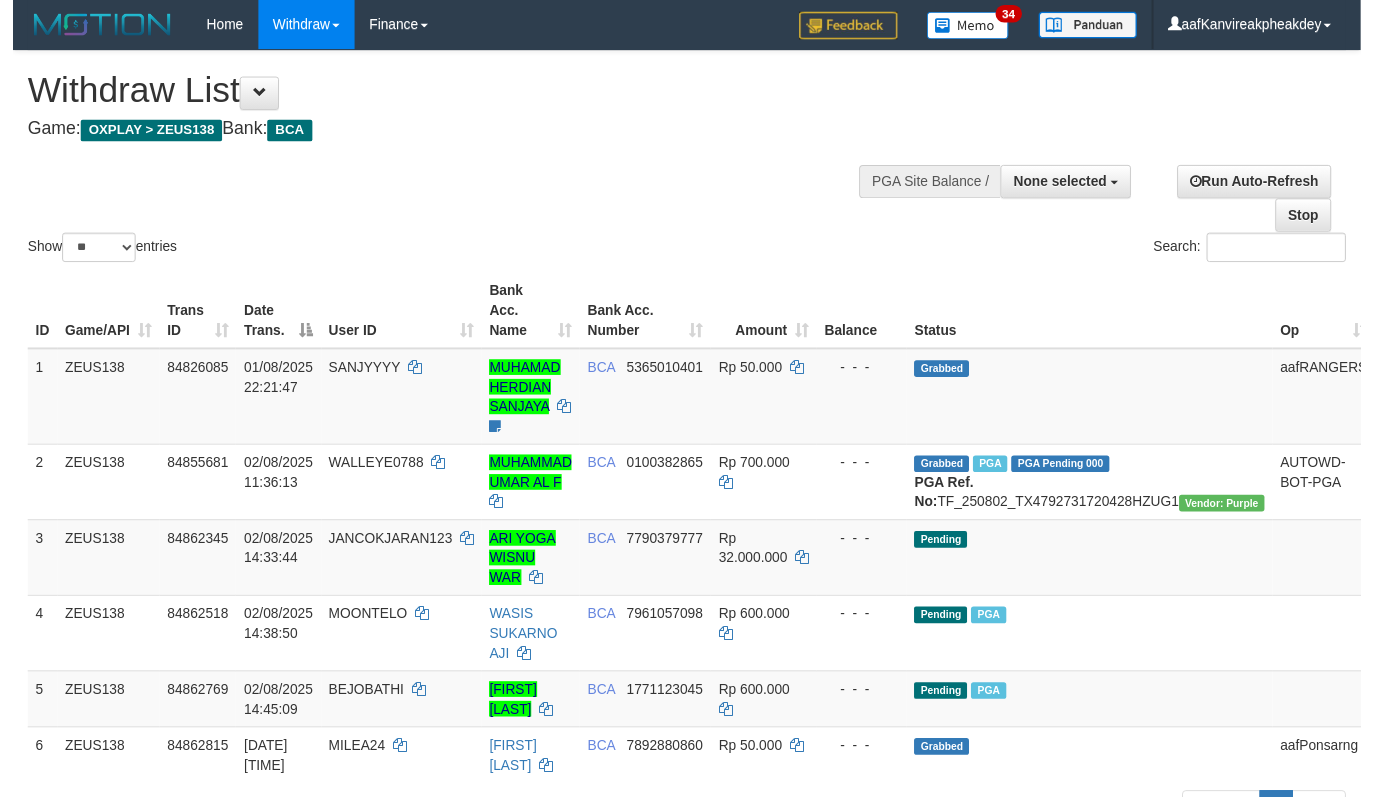 scroll, scrollTop: 510, scrollLeft: 0, axis: vertical 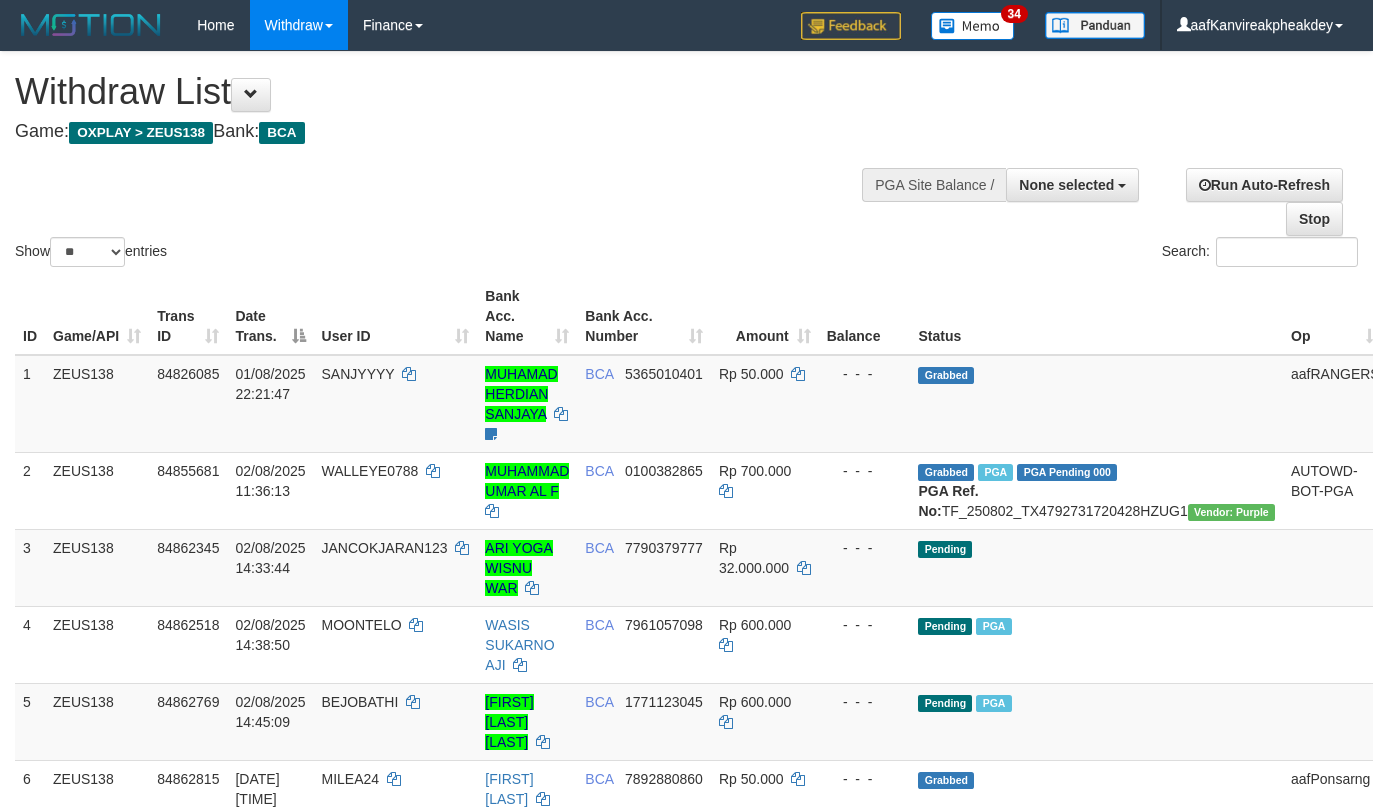 select 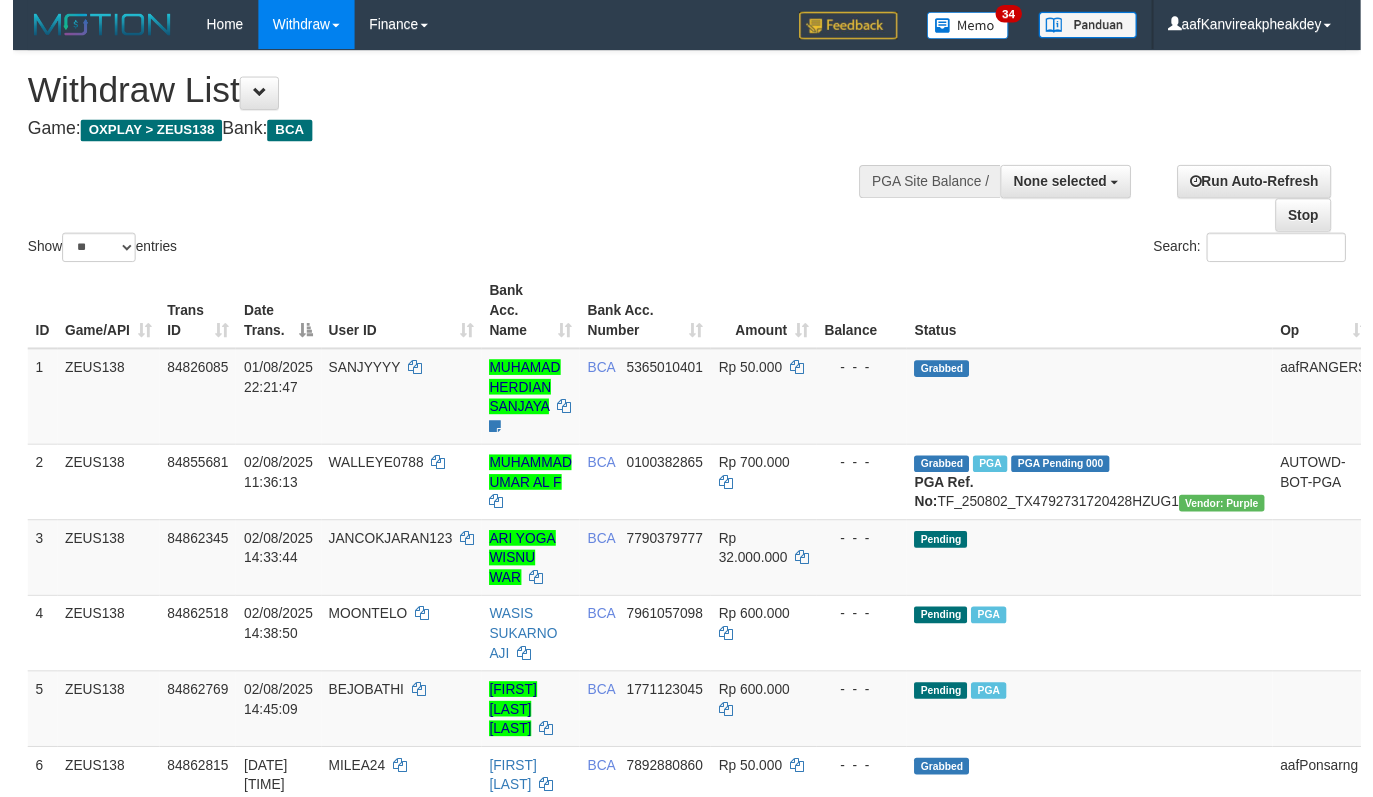scroll, scrollTop: 510, scrollLeft: 0, axis: vertical 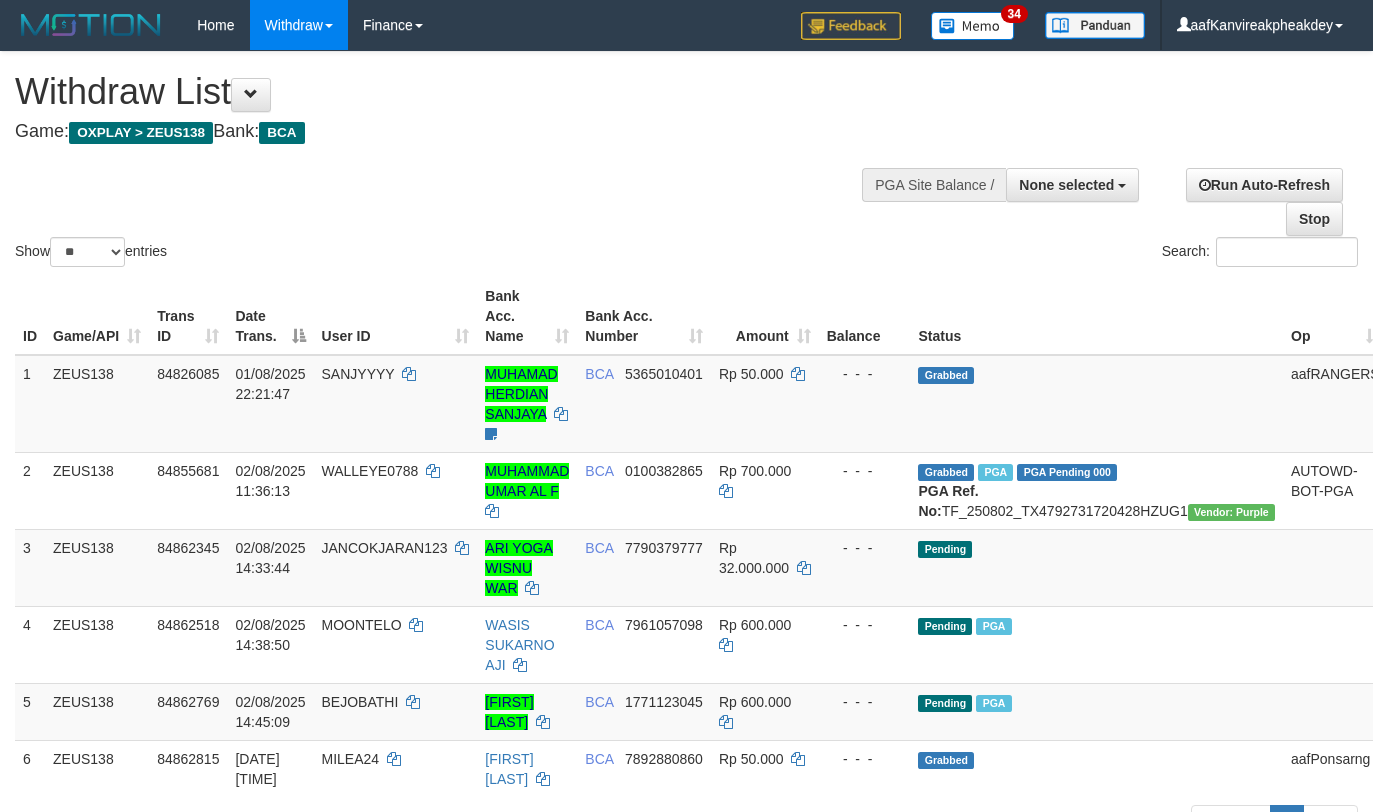 select 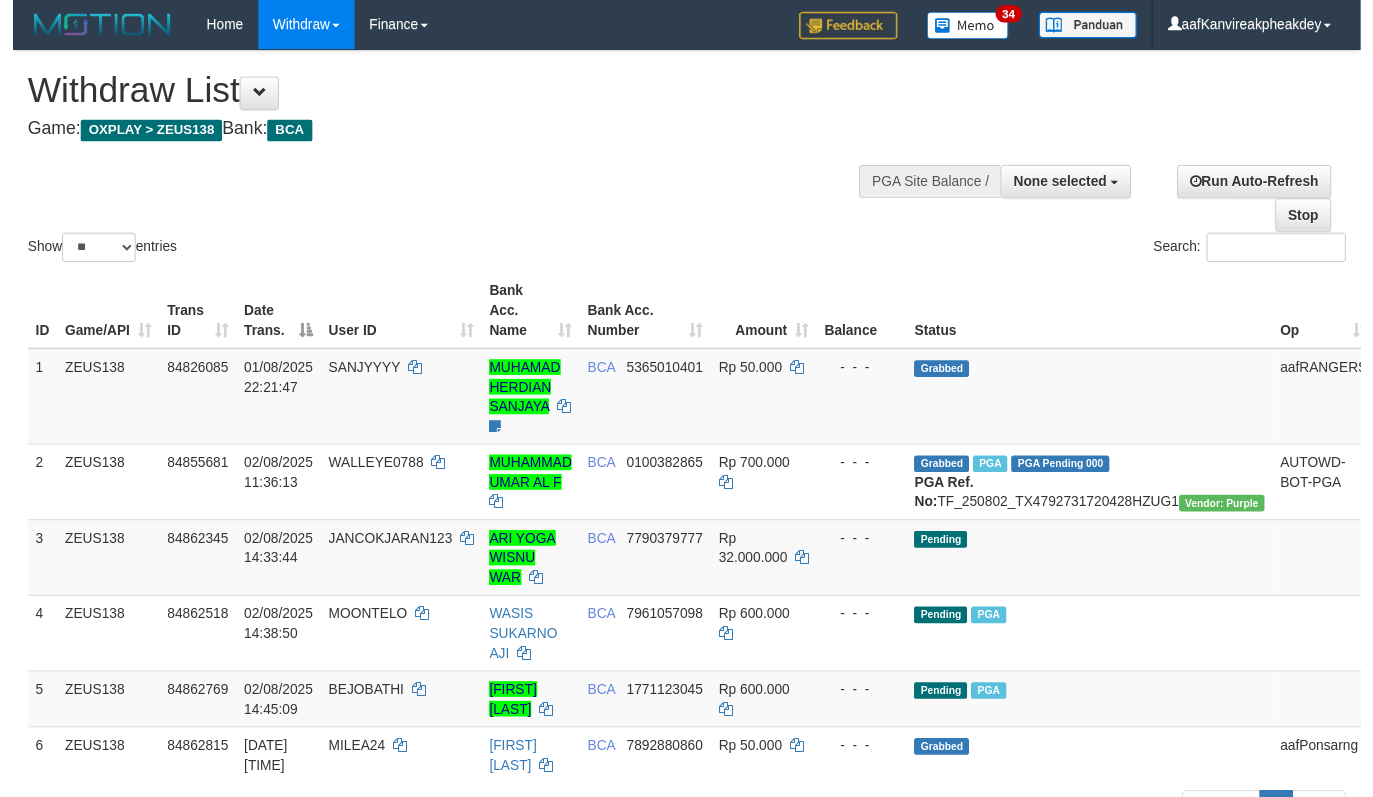scroll, scrollTop: 510, scrollLeft: 0, axis: vertical 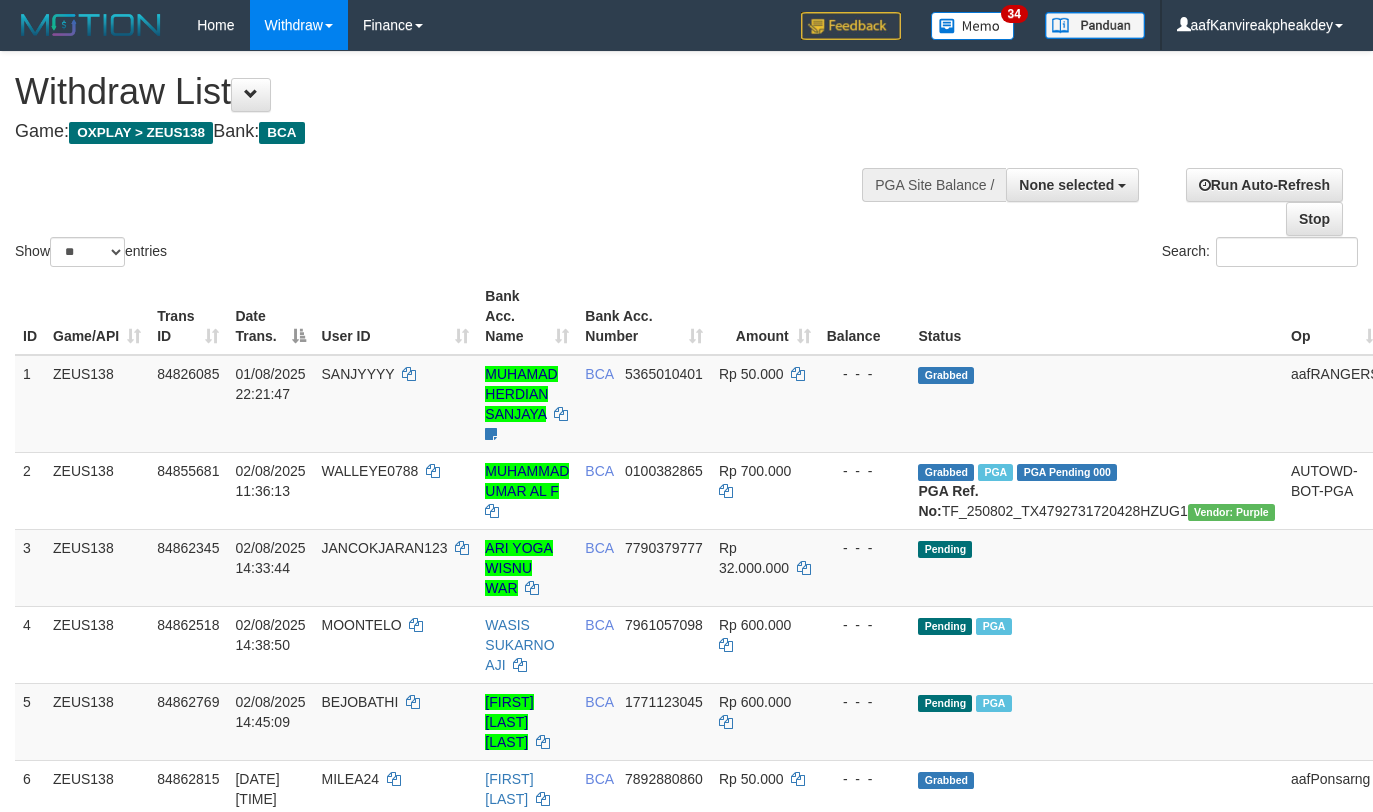 select 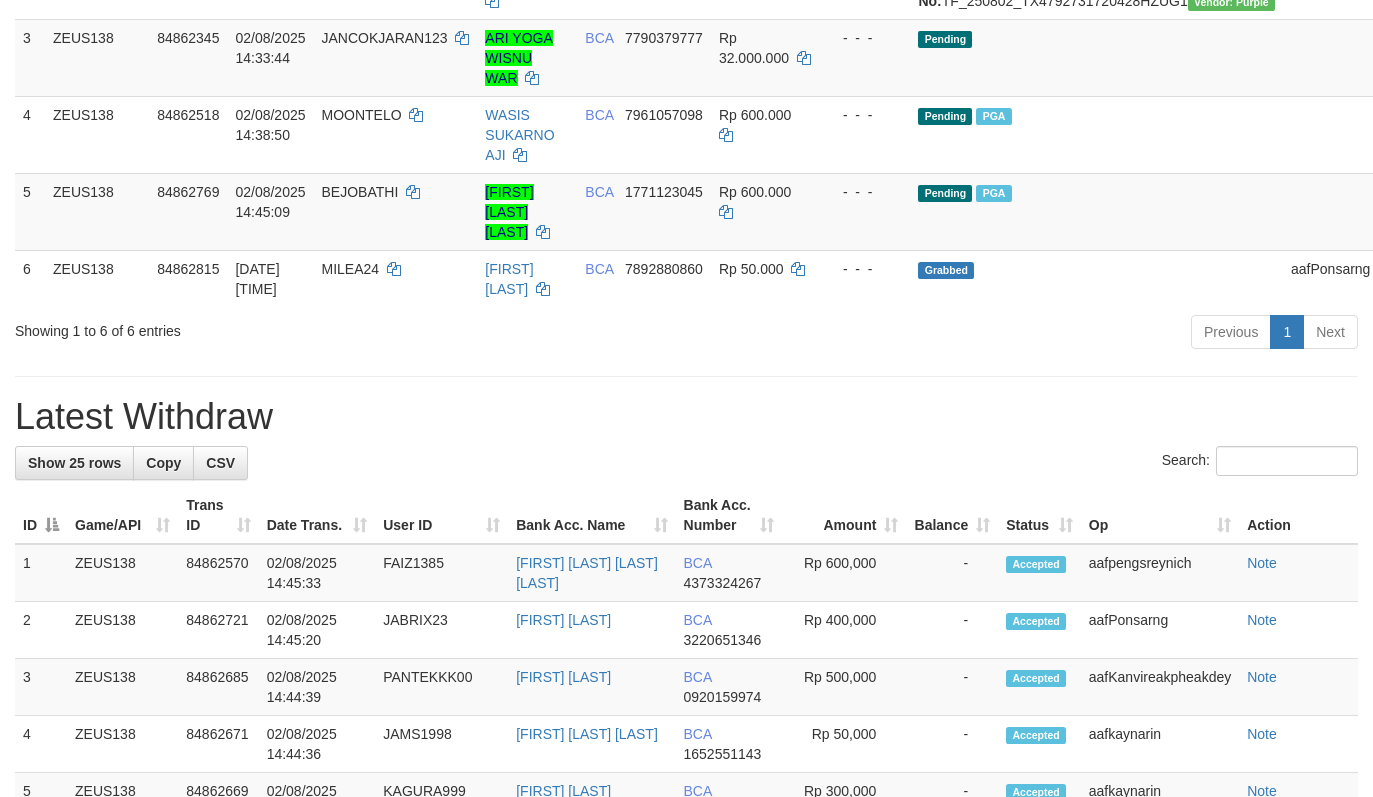 scroll, scrollTop: 455, scrollLeft: 0, axis: vertical 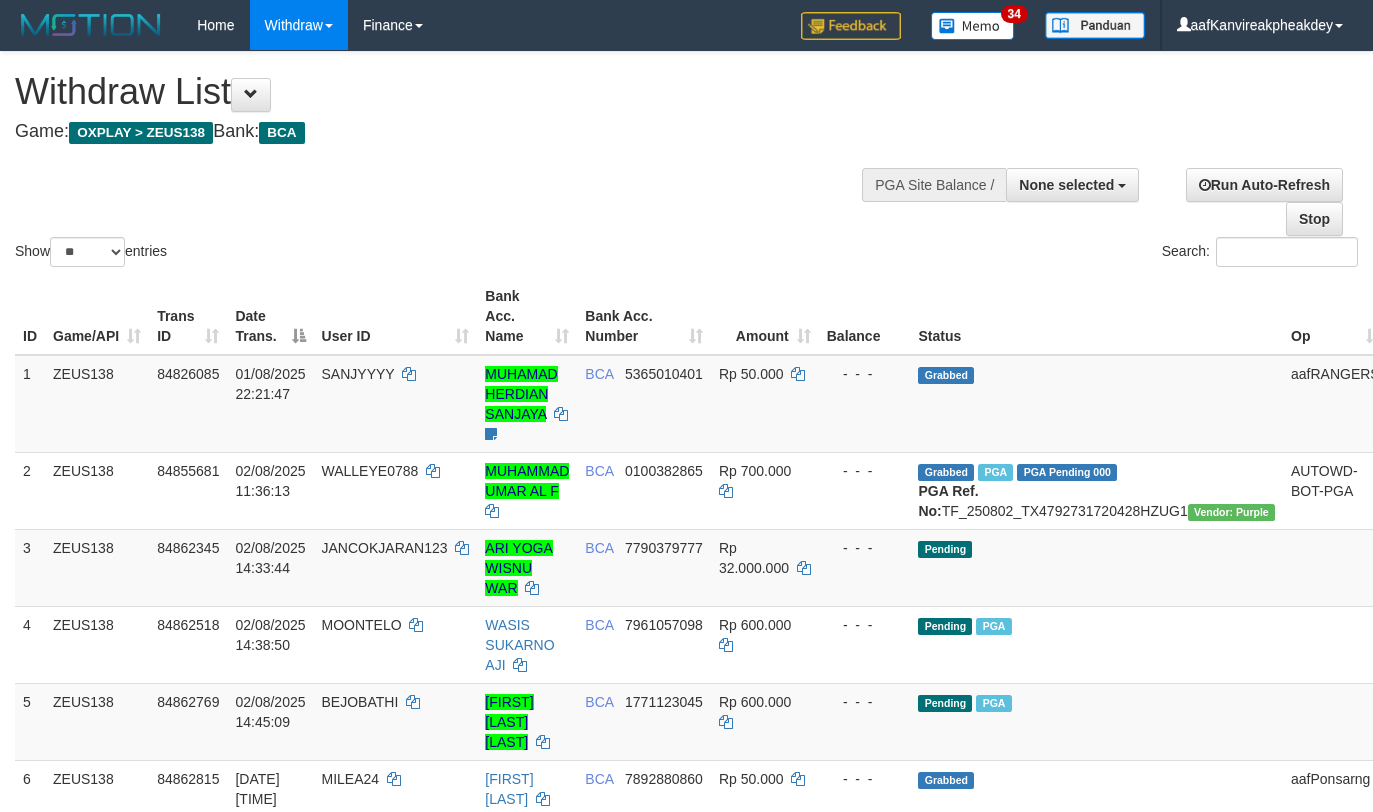 select 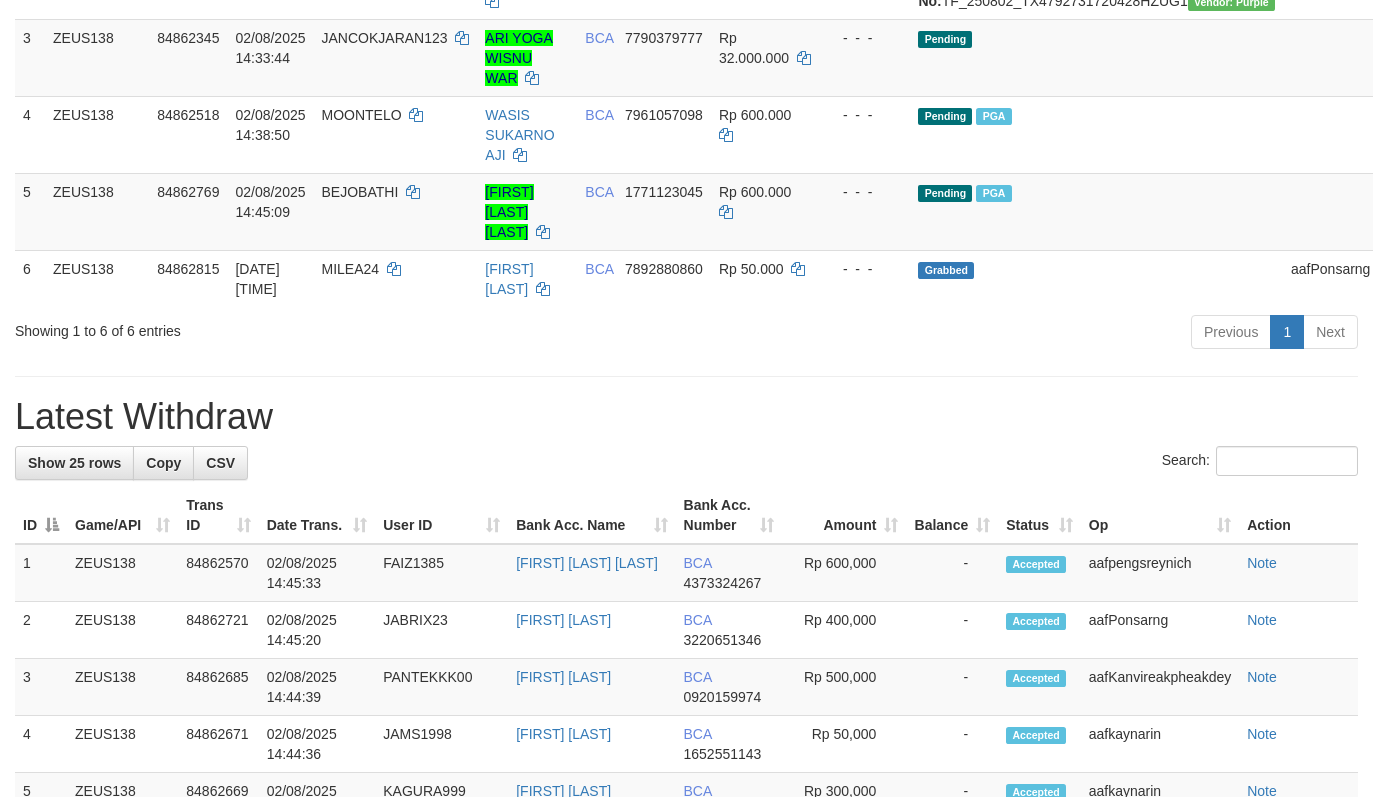 scroll, scrollTop: 455, scrollLeft: 0, axis: vertical 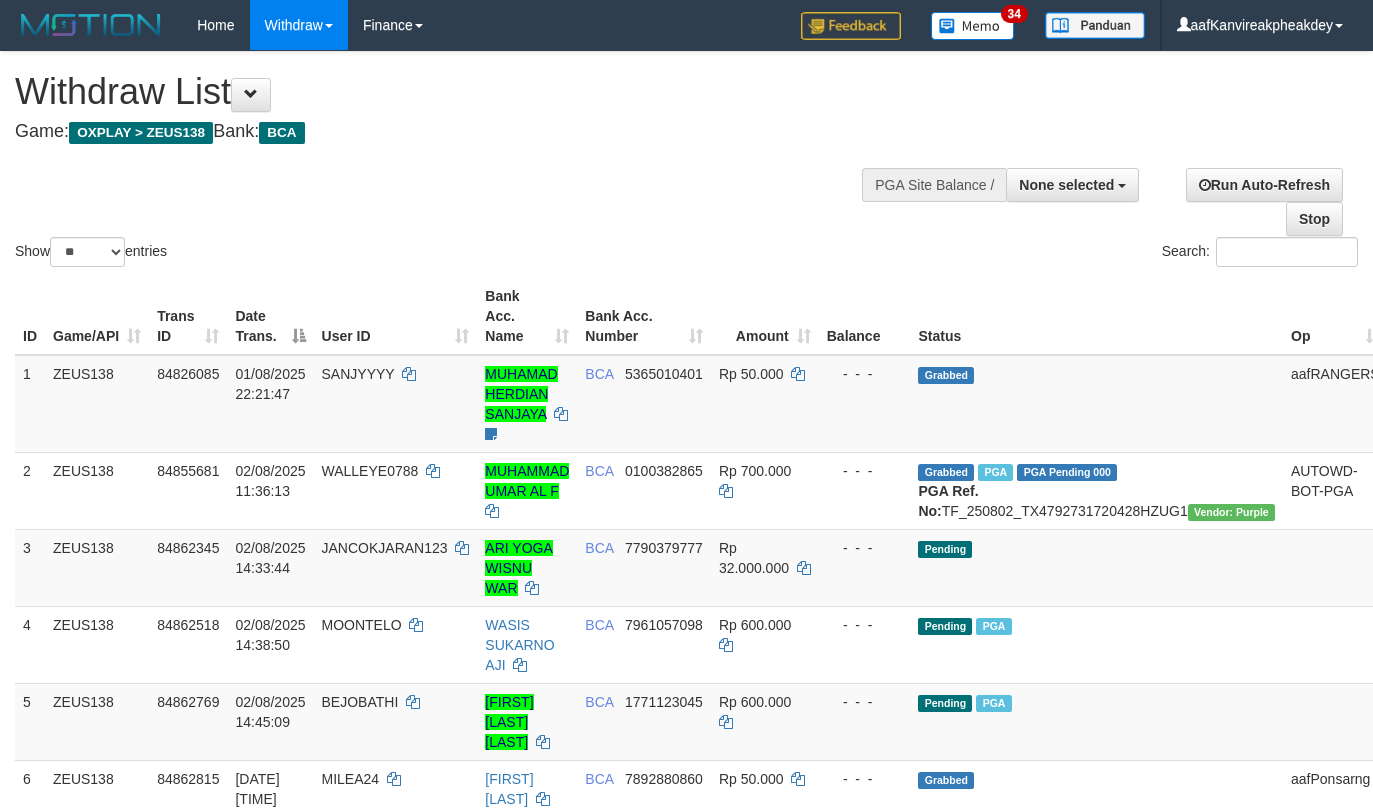 select 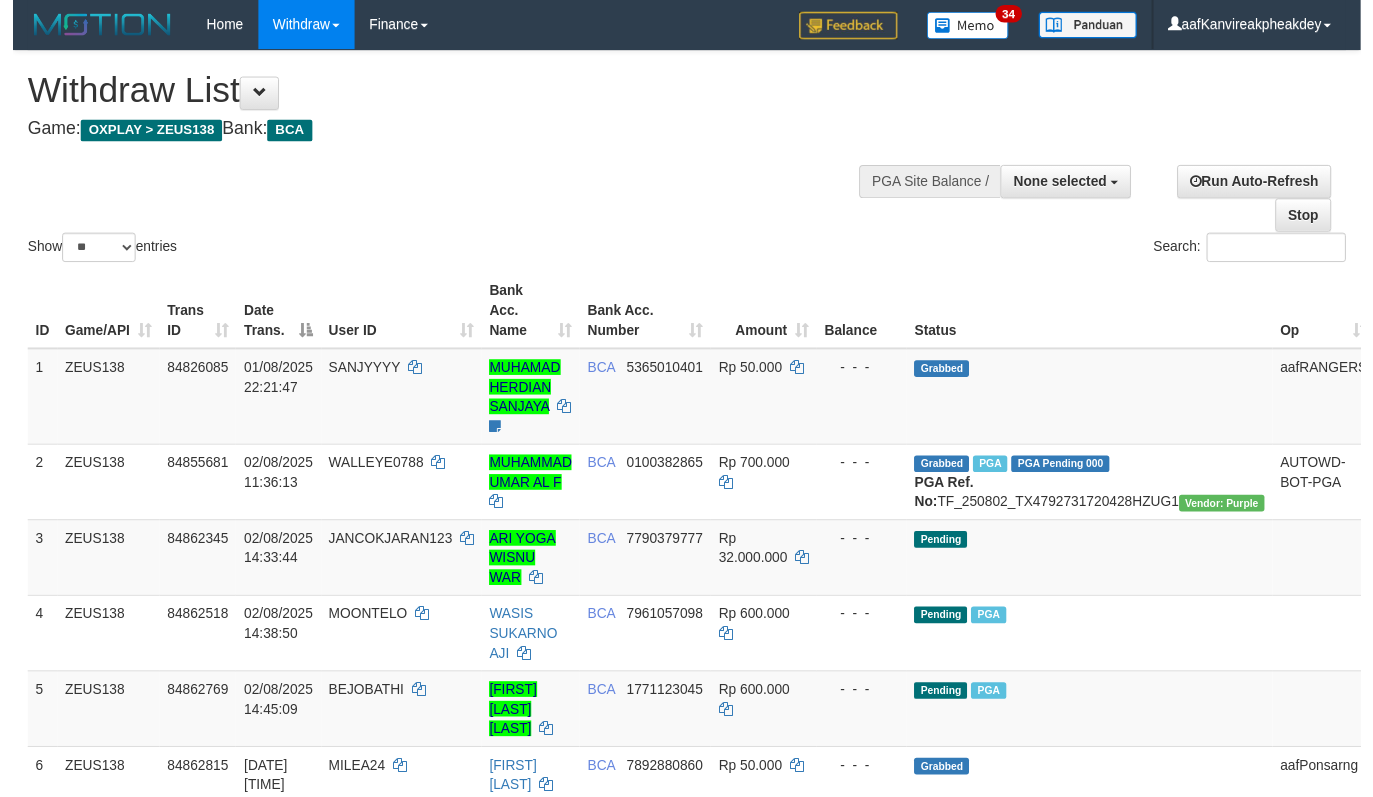 scroll, scrollTop: 510, scrollLeft: 0, axis: vertical 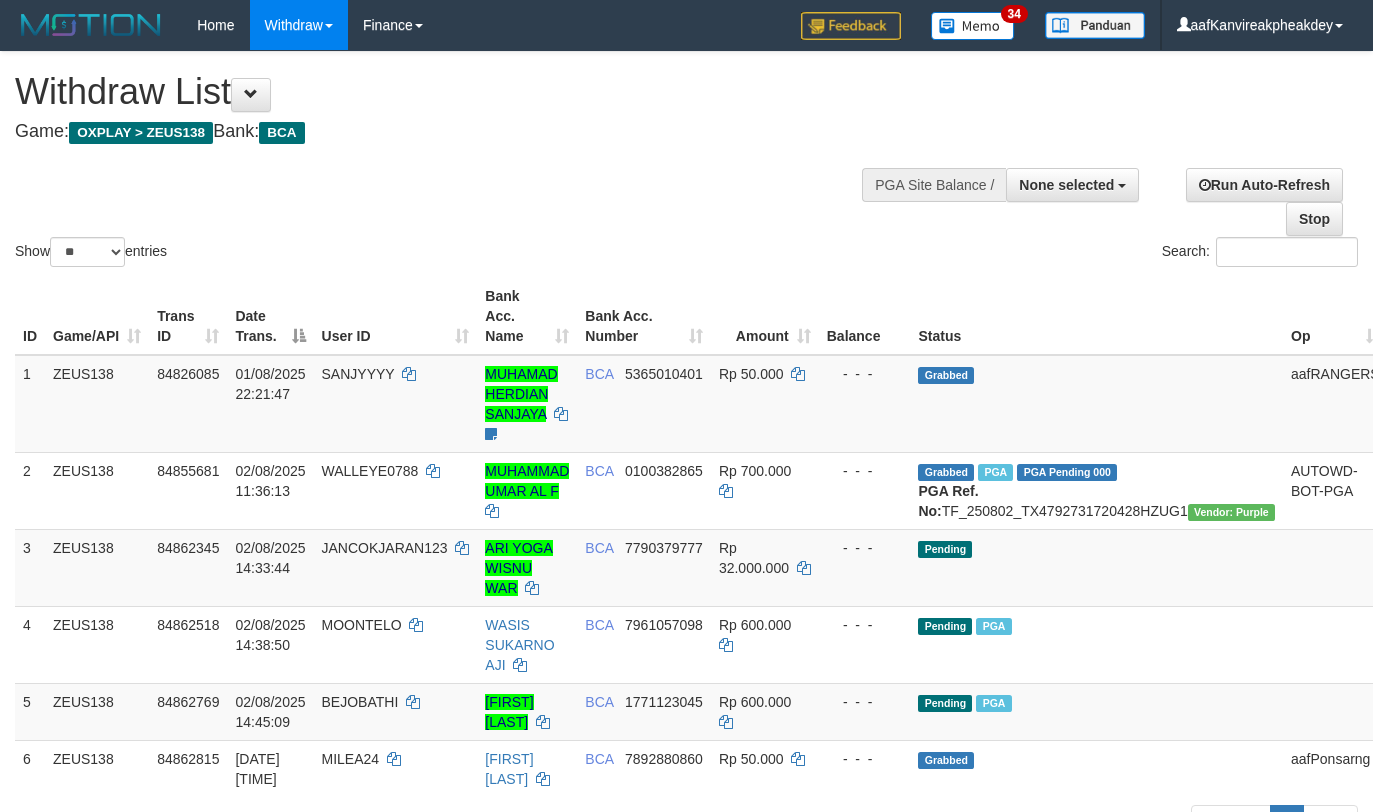select 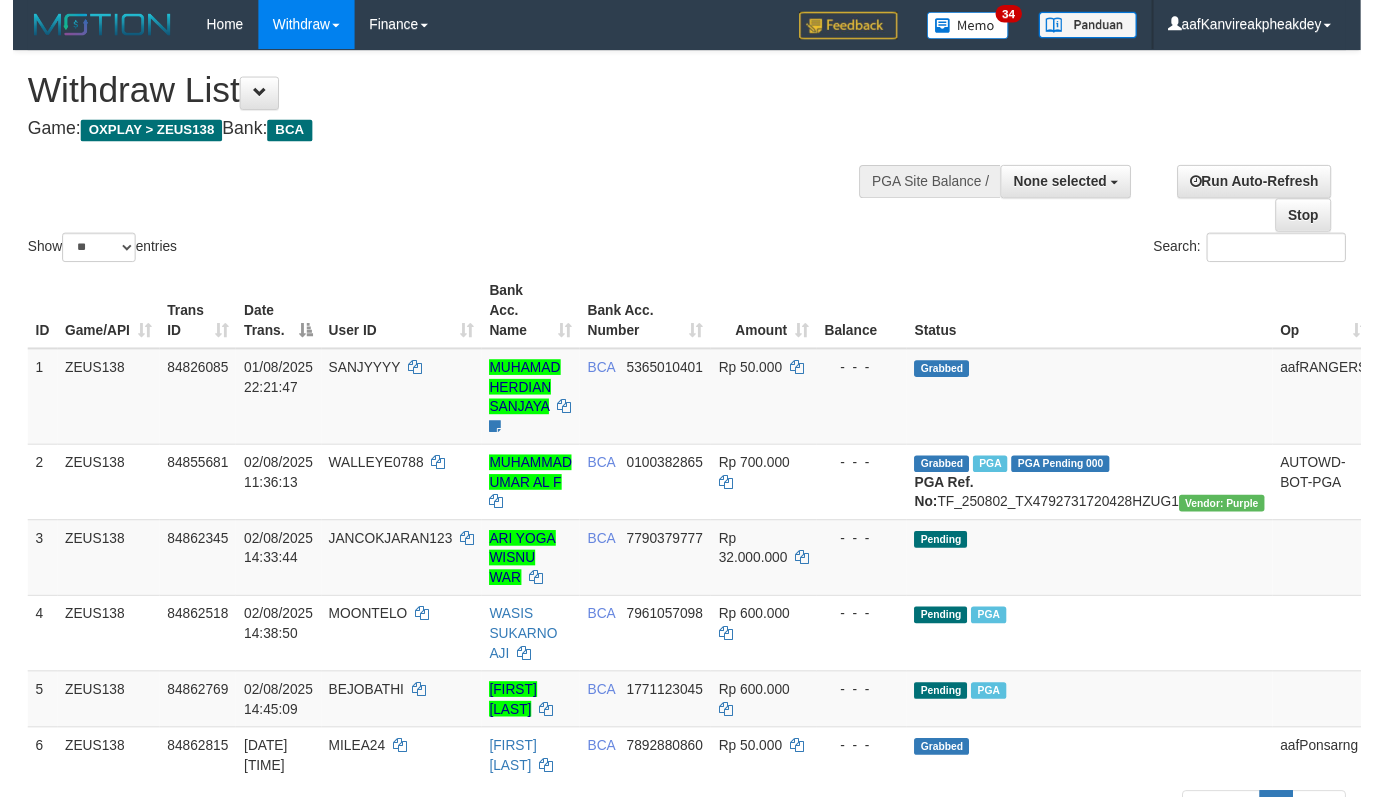 scroll, scrollTop: 510, scrollLeft: 0, axis: vertical 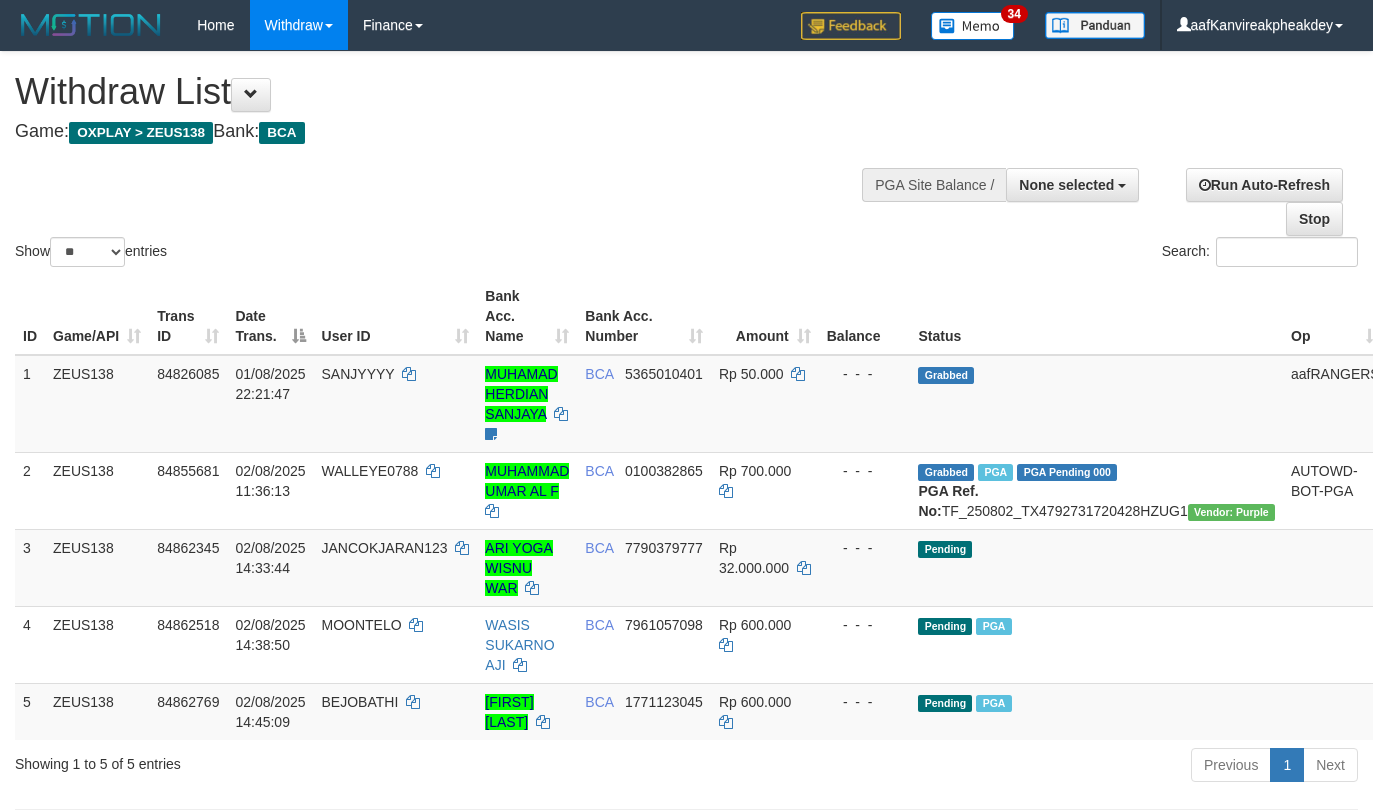 select 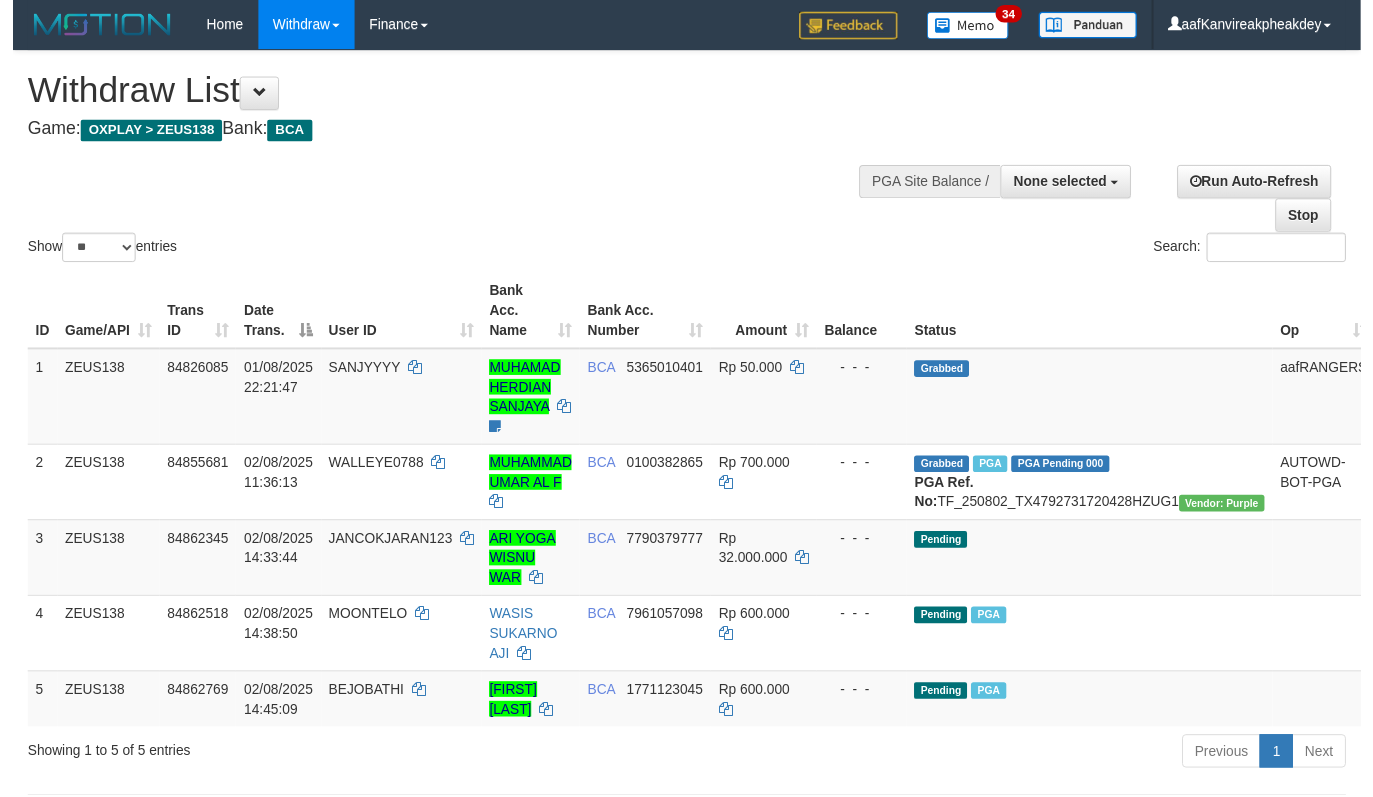 scroll, scrollTop: 510, scrollLeft: 0, axis: vertical 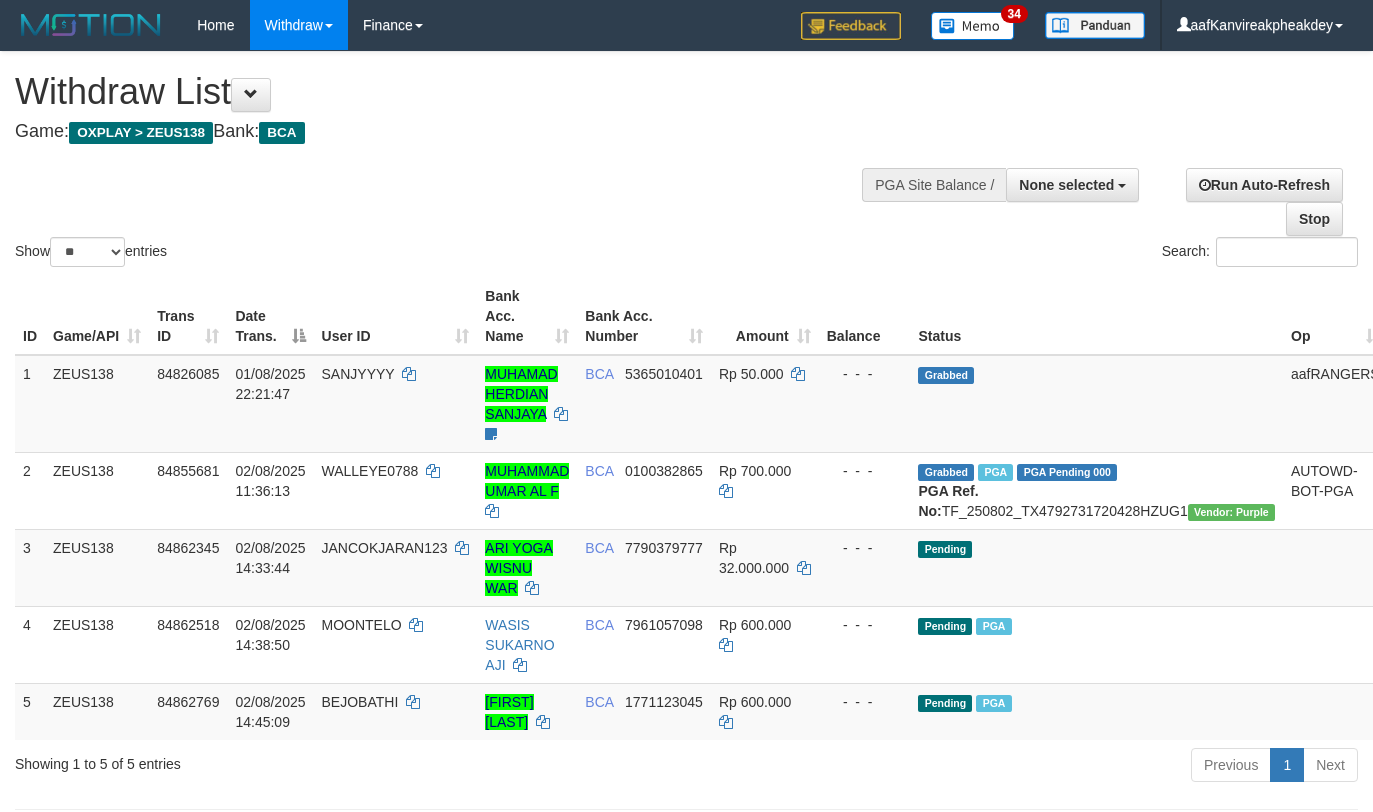 select 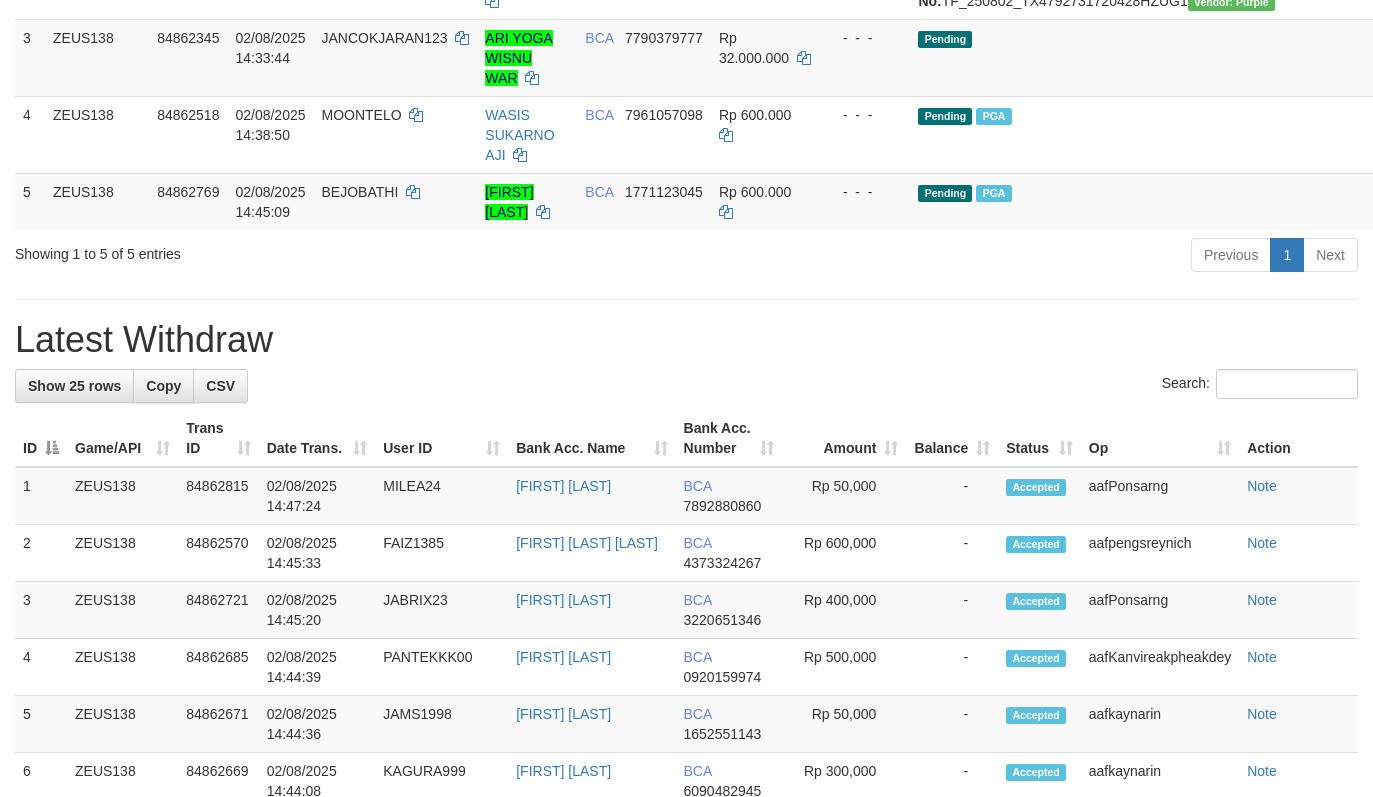 scroll, scrollTop: 455, scrollLeft: 0, axis: vertical 